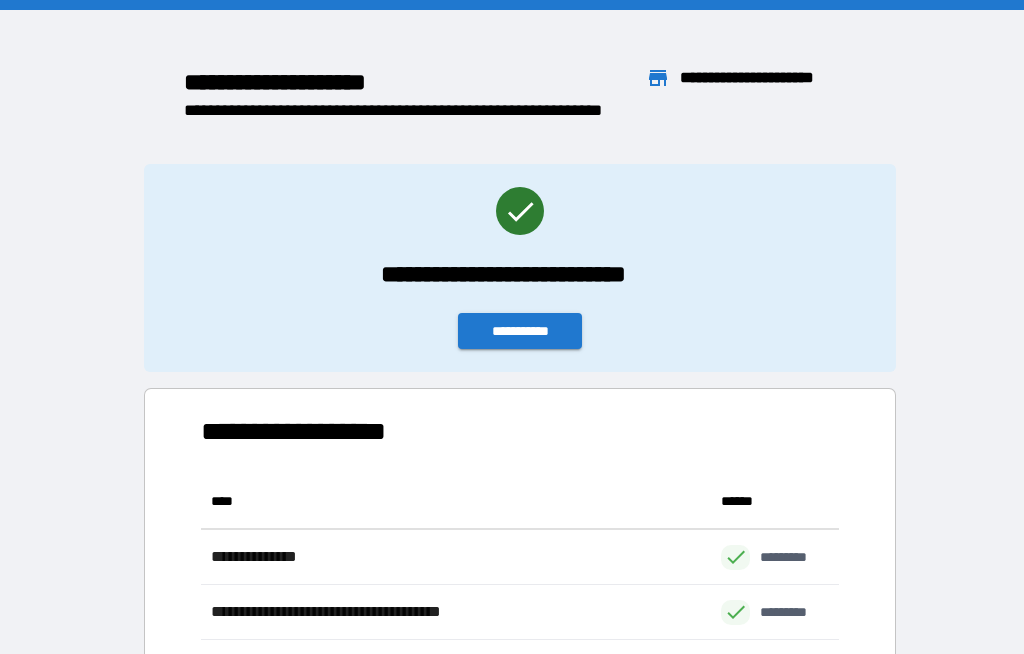 scroll, scrollTop: 69, scrollLeft: 0, axis: vertical 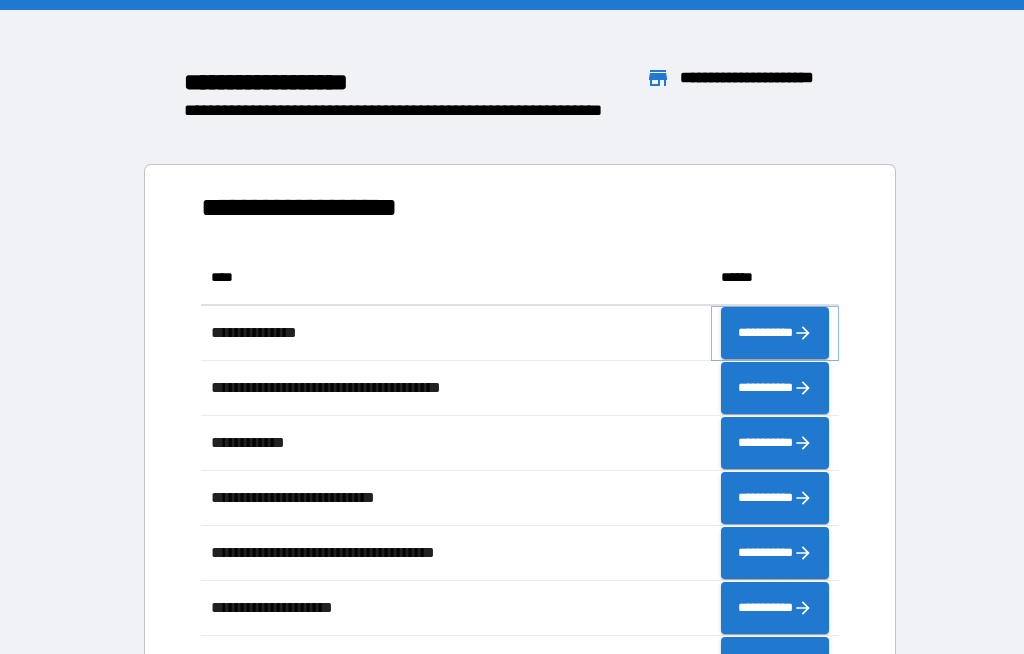 click on "**********" at bounding box center (775, 333) 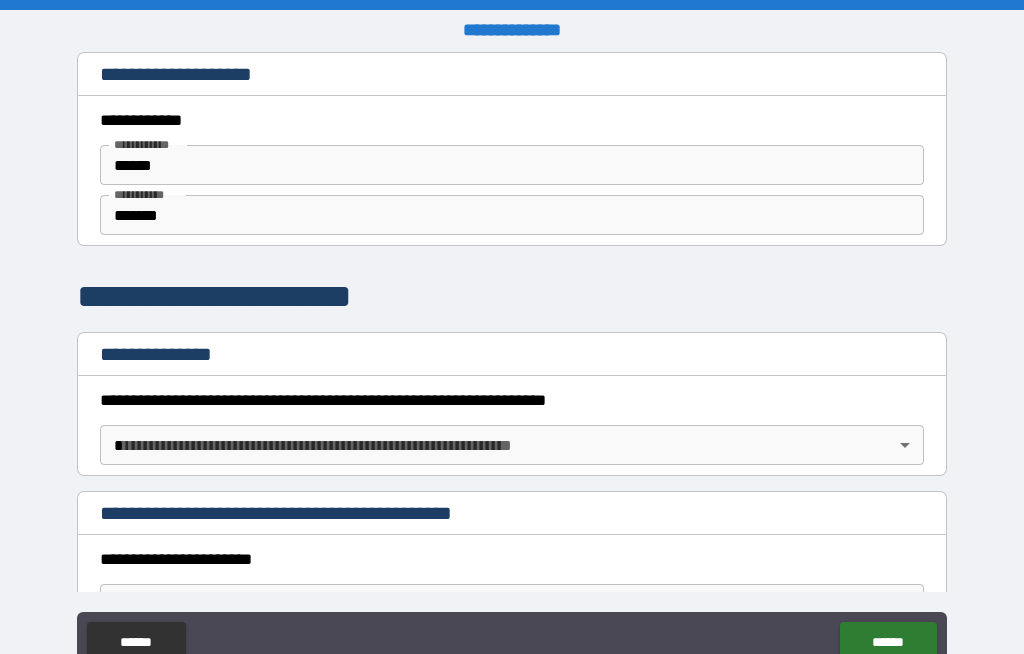 click on "**********" at bounding box center [512, 361] 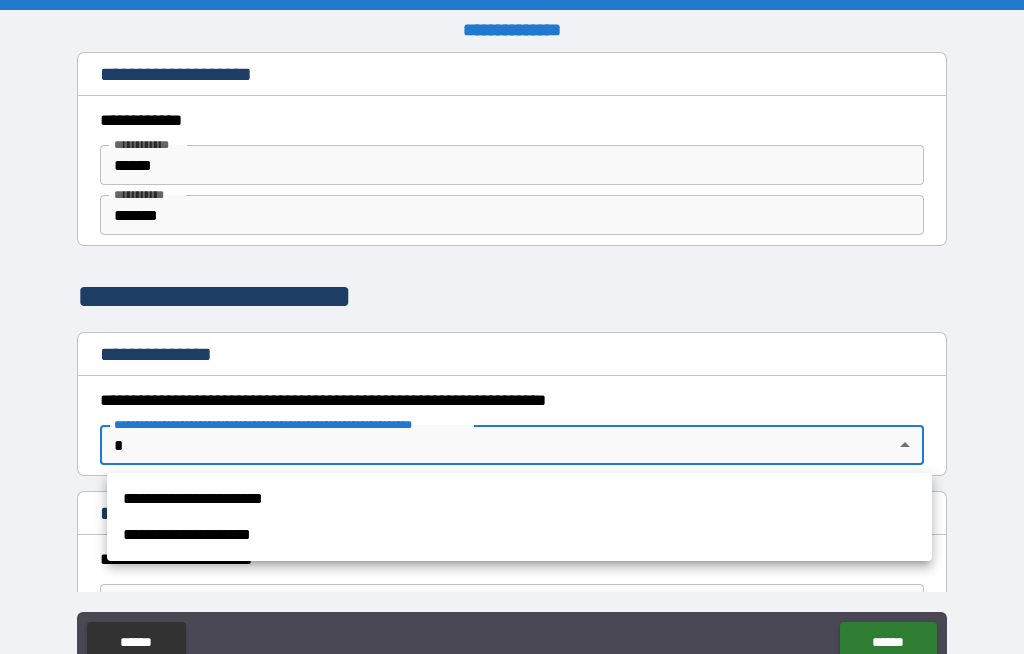 click on "**********" at bounding box center (519, 499) 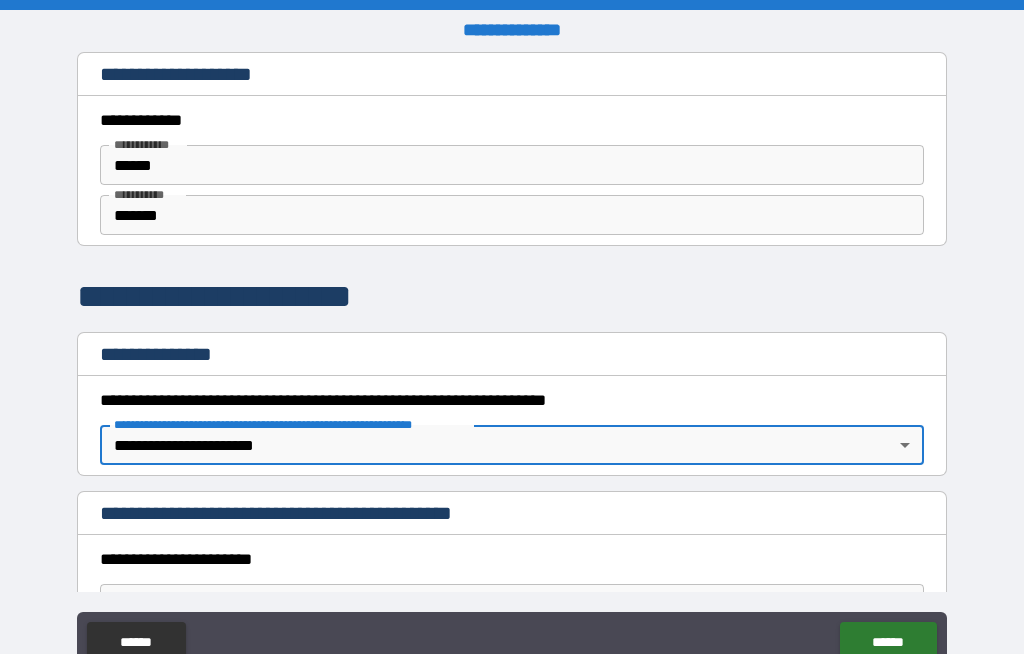 type on "*" 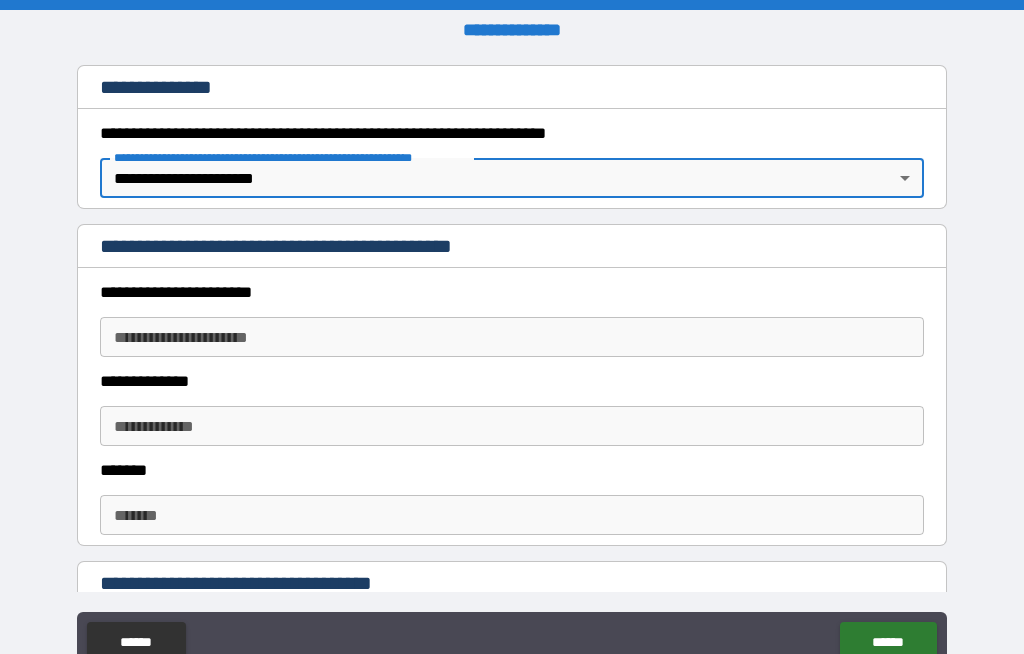 scroll, scrollTop: 271, scrollLeft: 0, axis: vertical 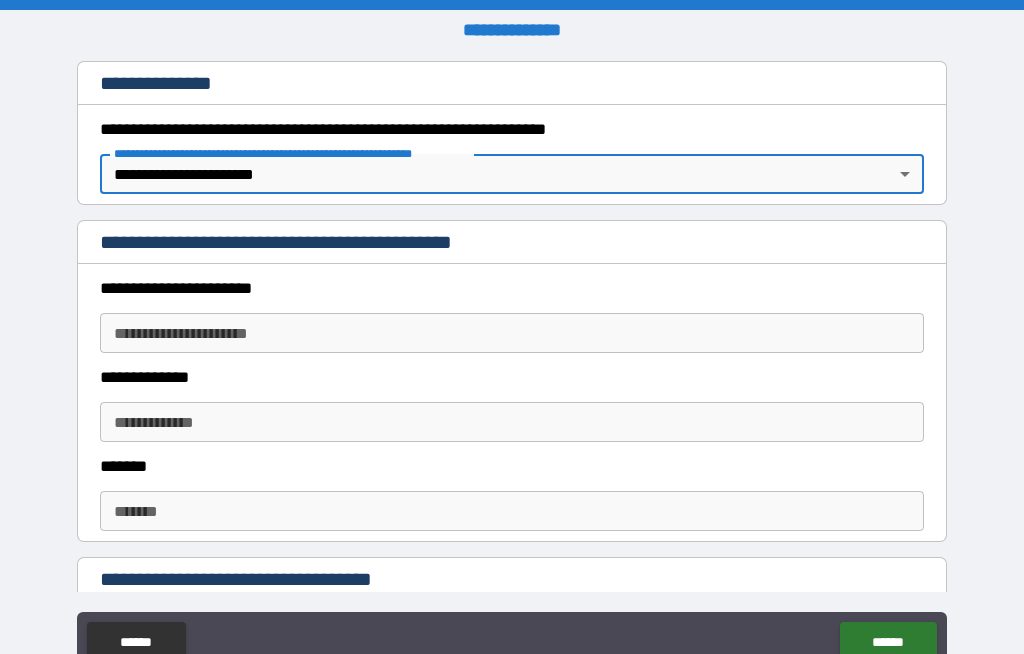 click on "**********" at bounding box center [512, 333] 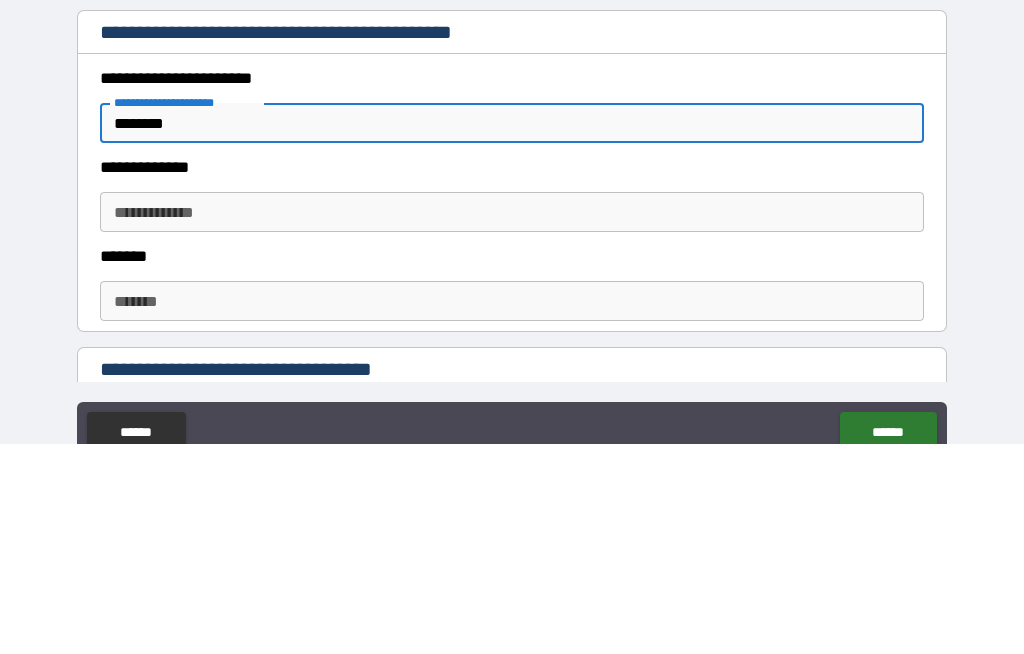 type on "********" 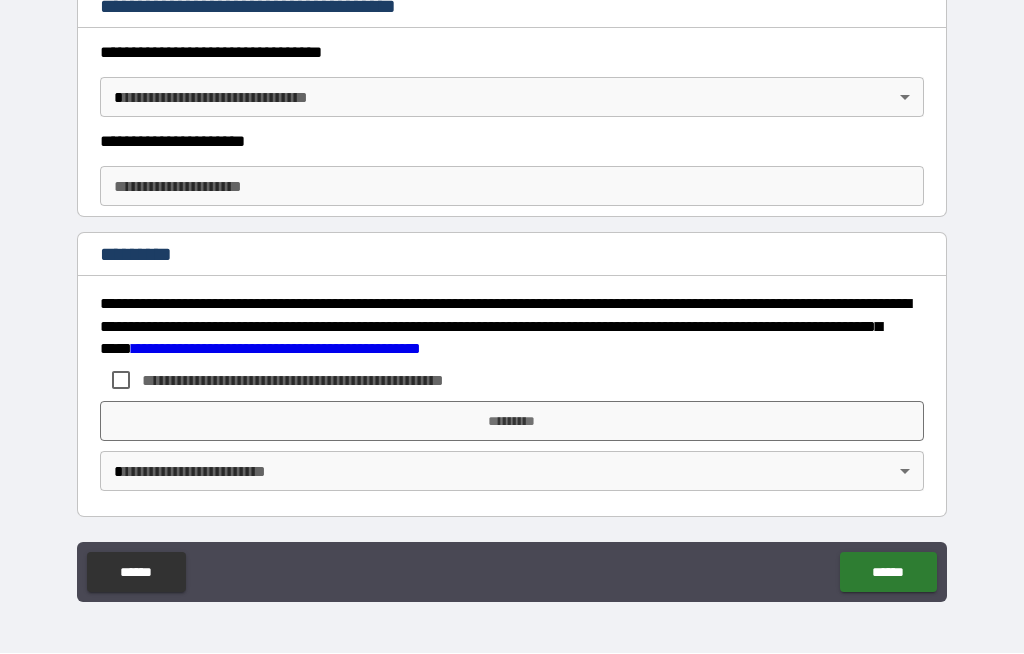 scroll, scrollTop: 2884, scrollLeft: 0, axis: vertical 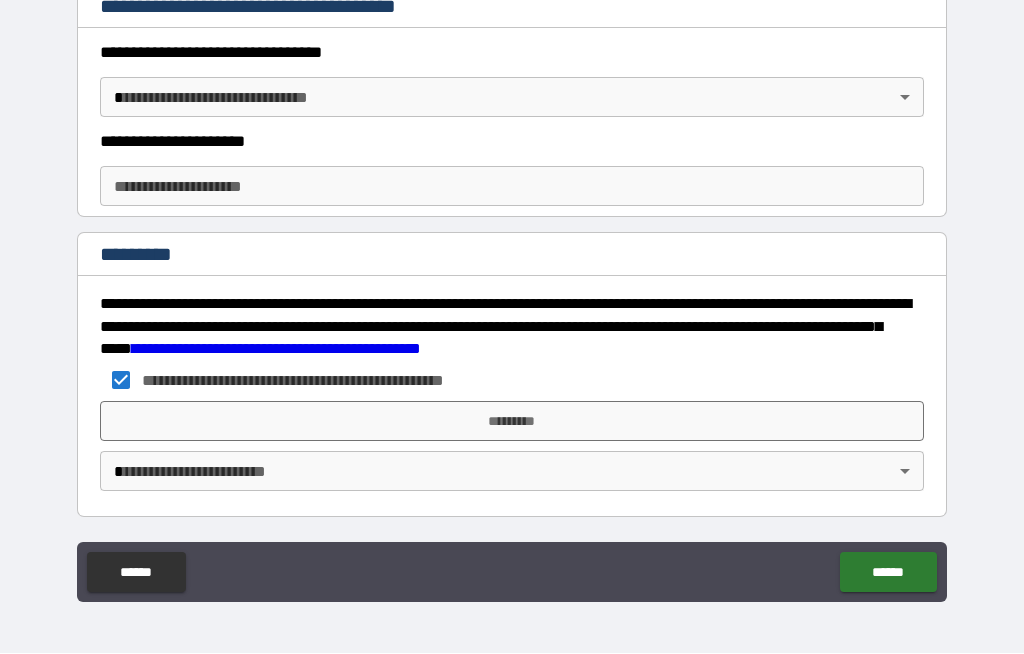 click on "*********" at bounding box center (512, 422) 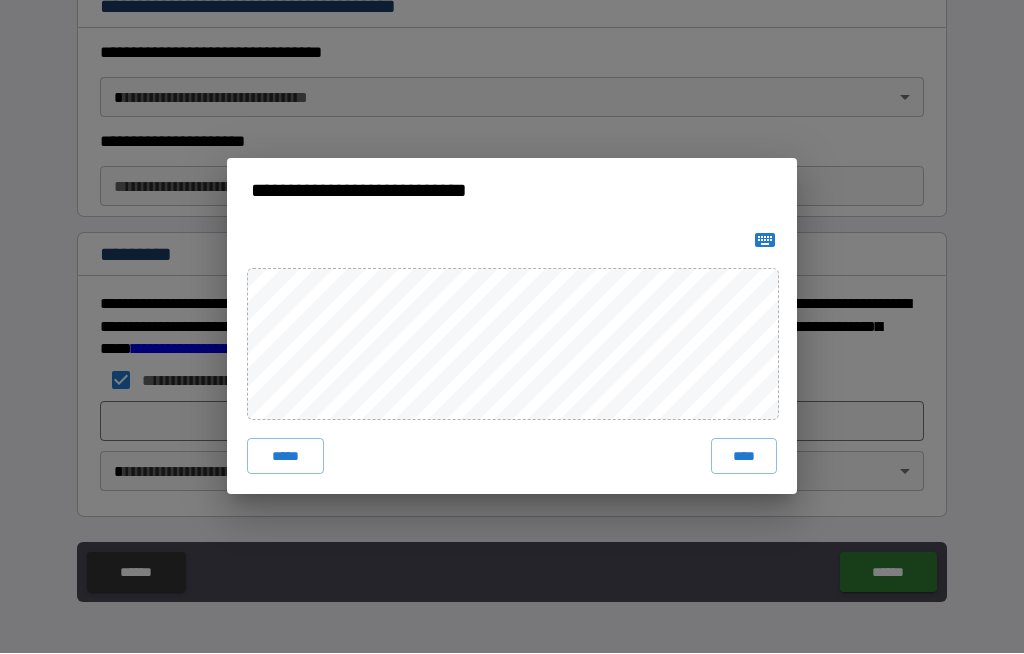 click on "****" at bounding box center [744, 457] 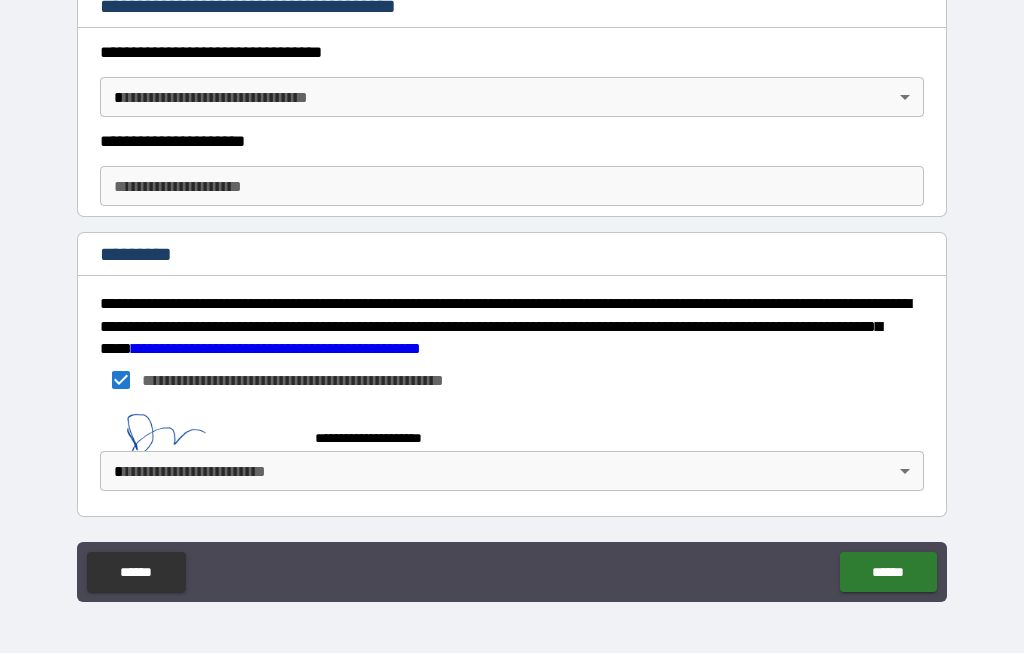 scroll, scrollTop: 2874, scrollLeft: 0, axis: vertical 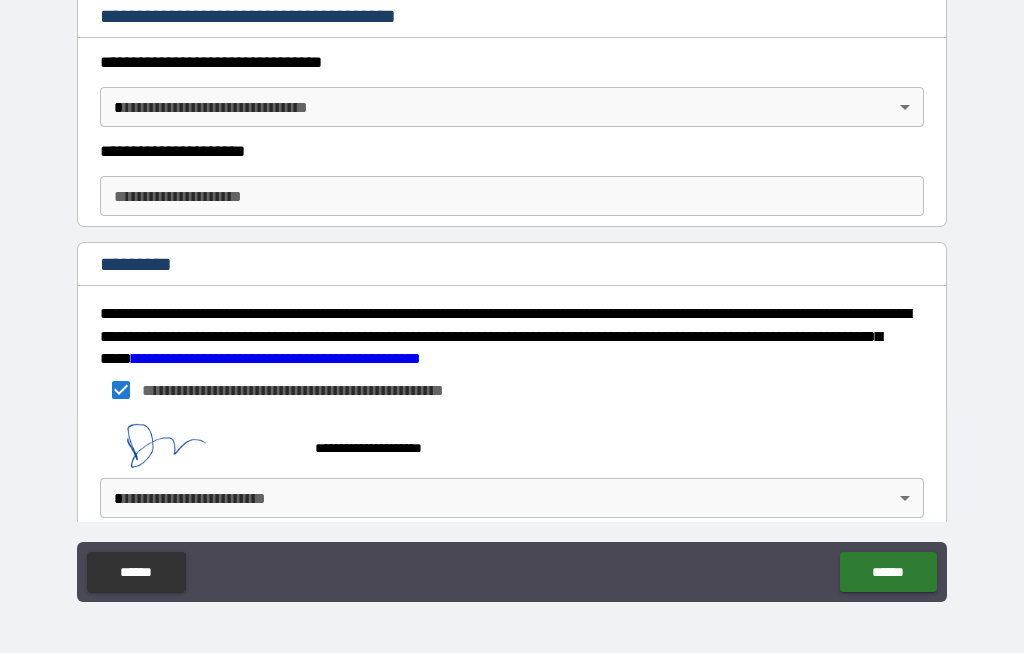 click on "******" at bounding box center (888, 573) 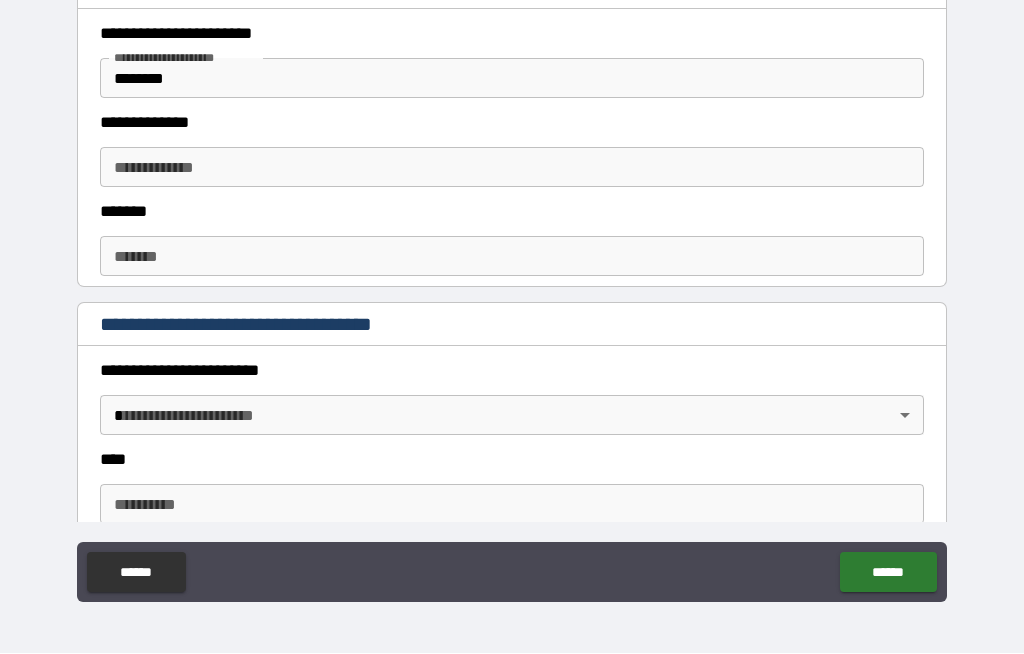 scroll, scrollTop: 457, scrollLeft: 0, axis: vertical 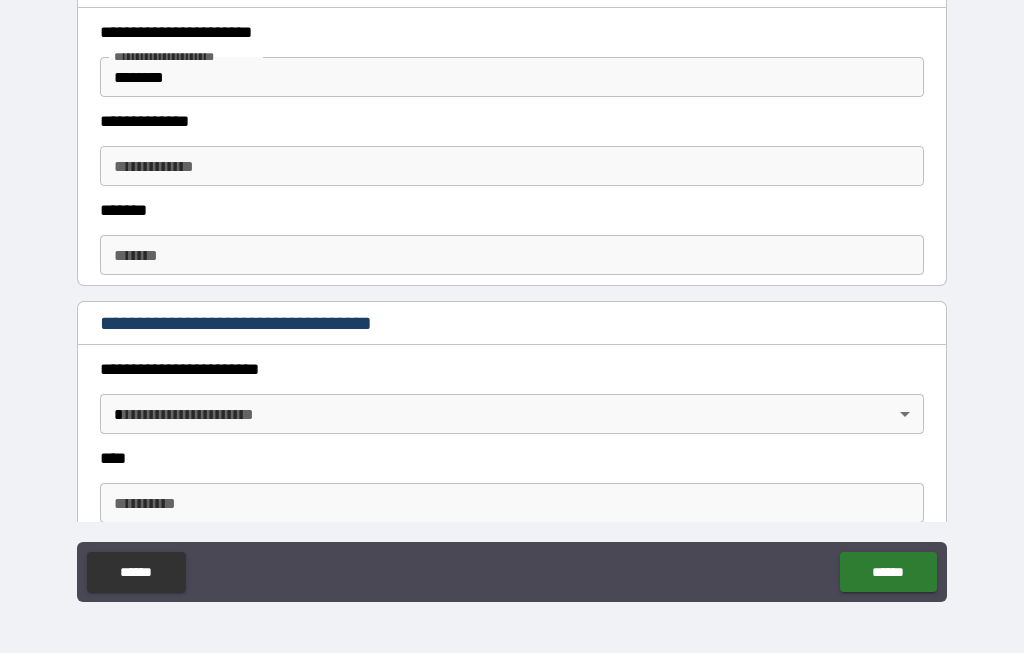 click on "**********" at bounding box center [512, 167] 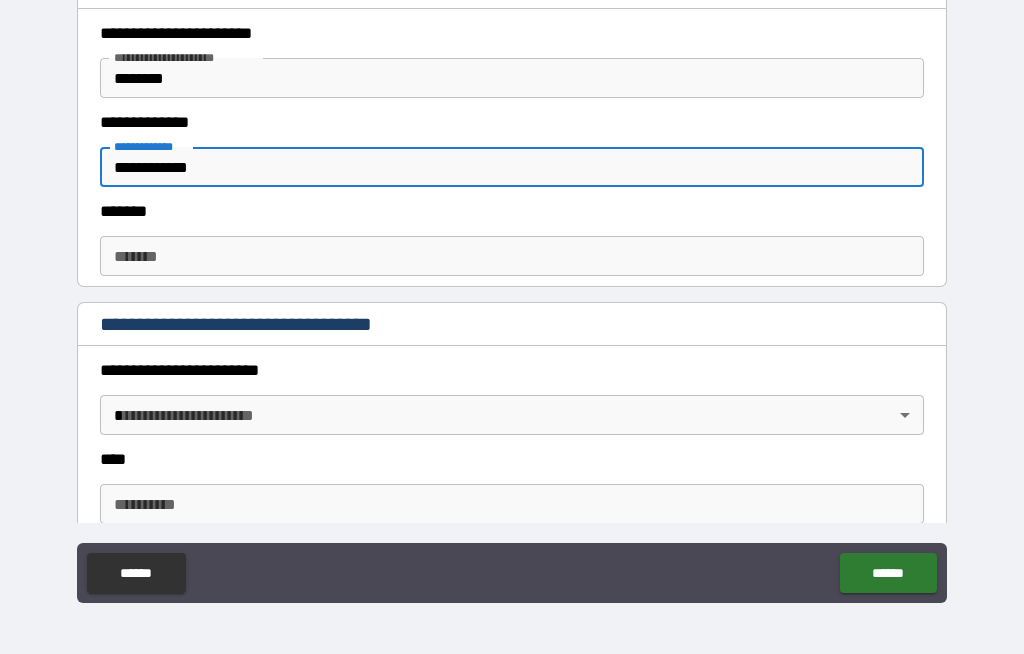 type on "**********" 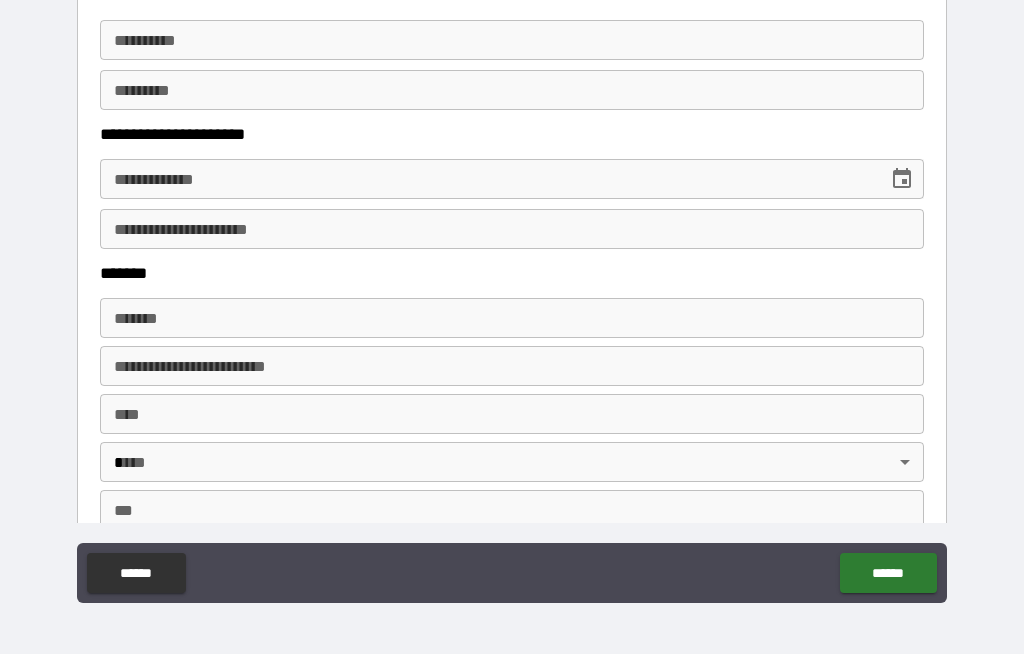 scroll, scrollTop: 923, scrollLeft: 0, axis: vertical 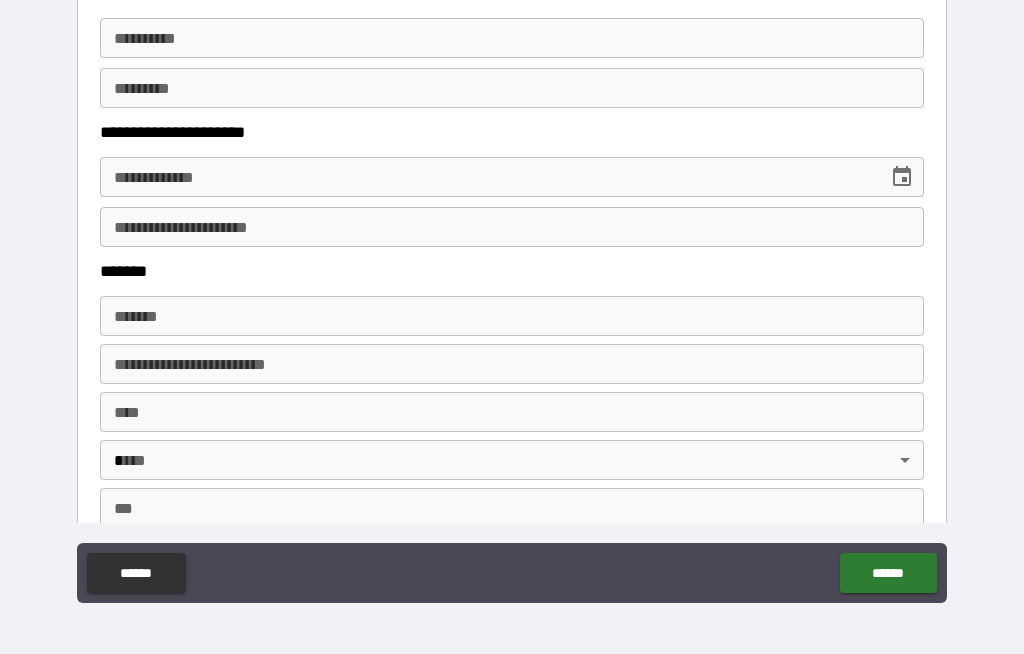 click on "**********" at bounding box center (512, 177) 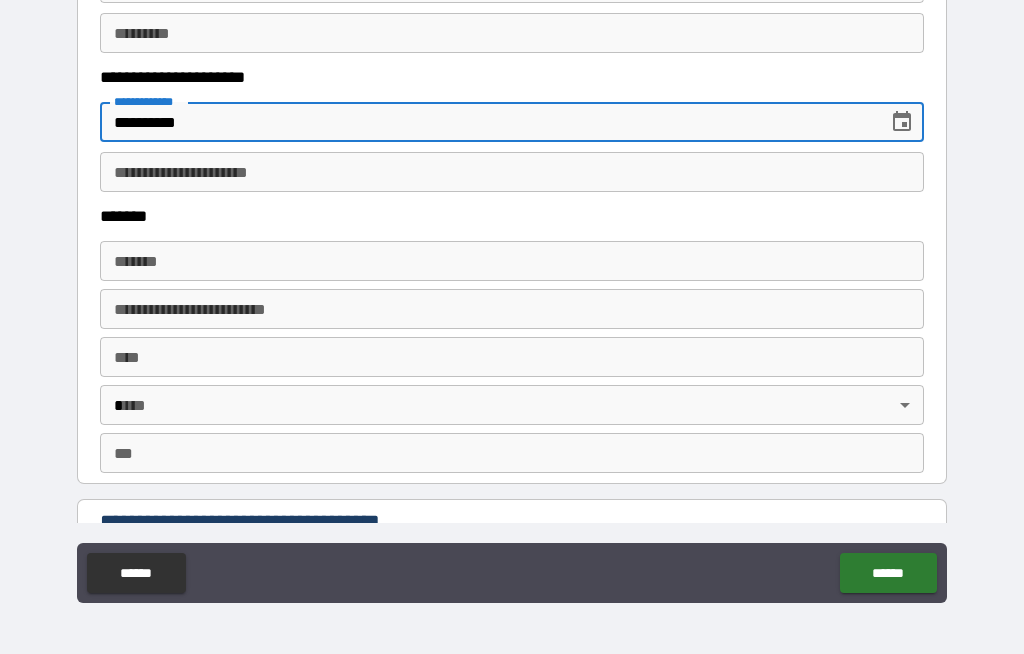 scroll, scrollTop: 979, scrollLeft: 0, axis: vertical 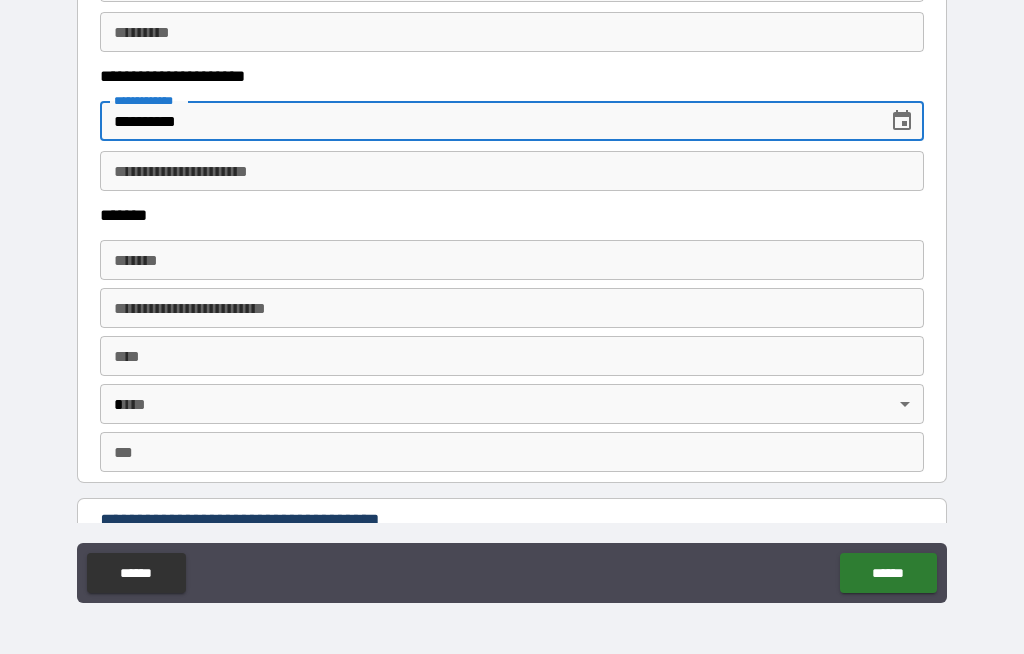 type on "**********" 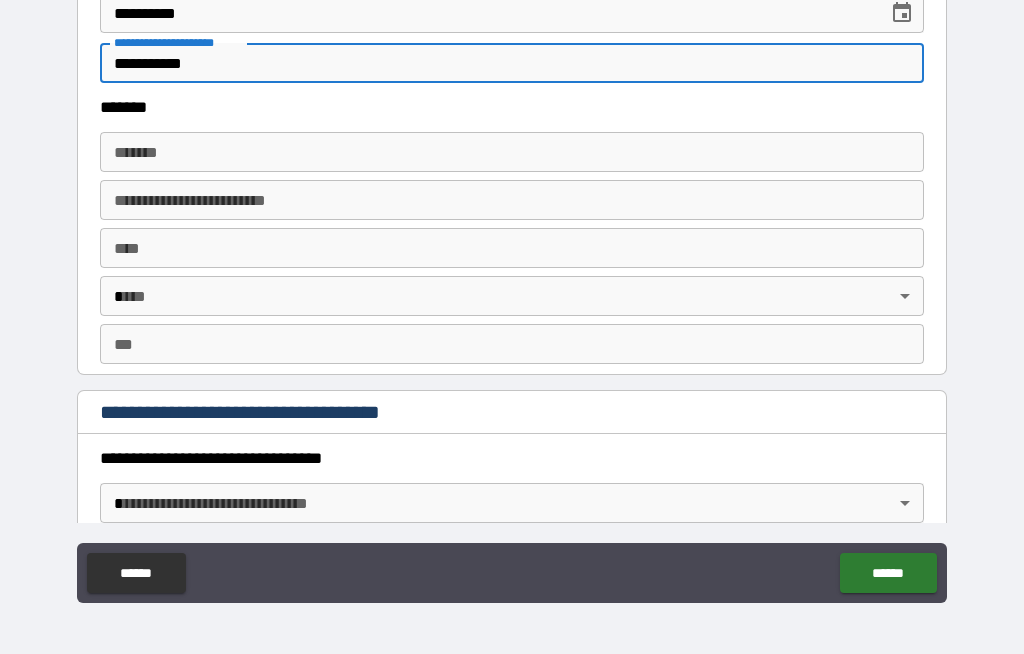 scroll, scrollTop: 1090, scrollLeft: 0, axis: vertical 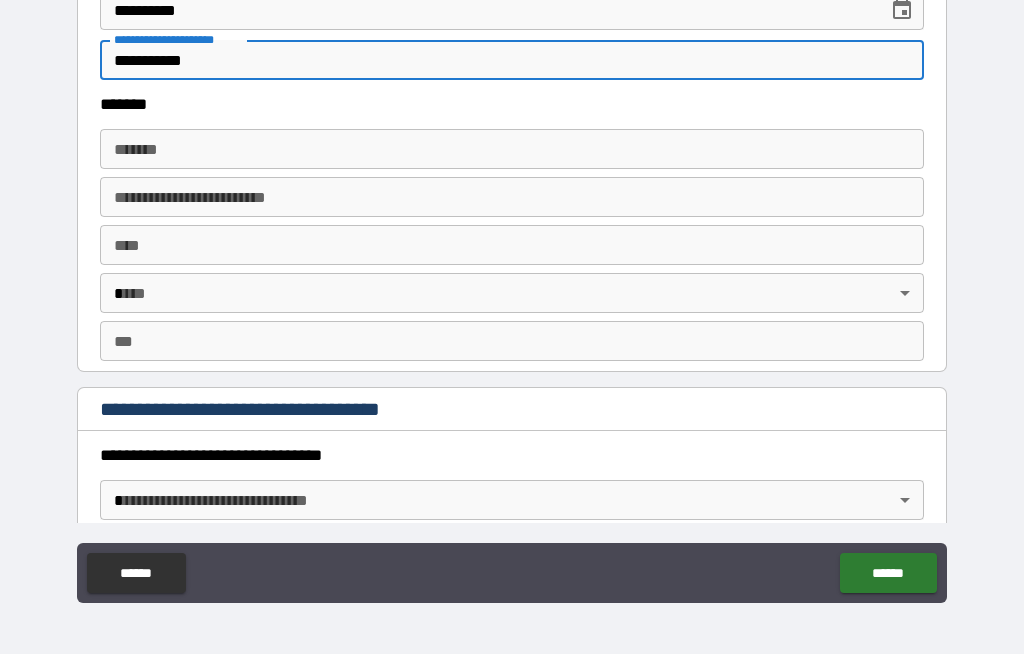 type on "**********" 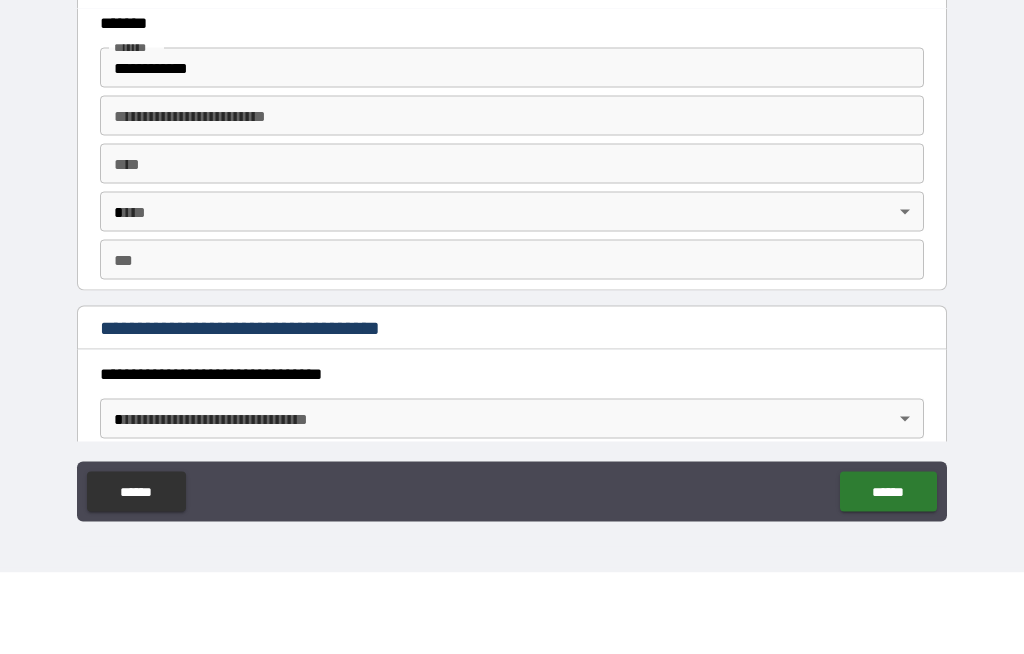 type on "**********" 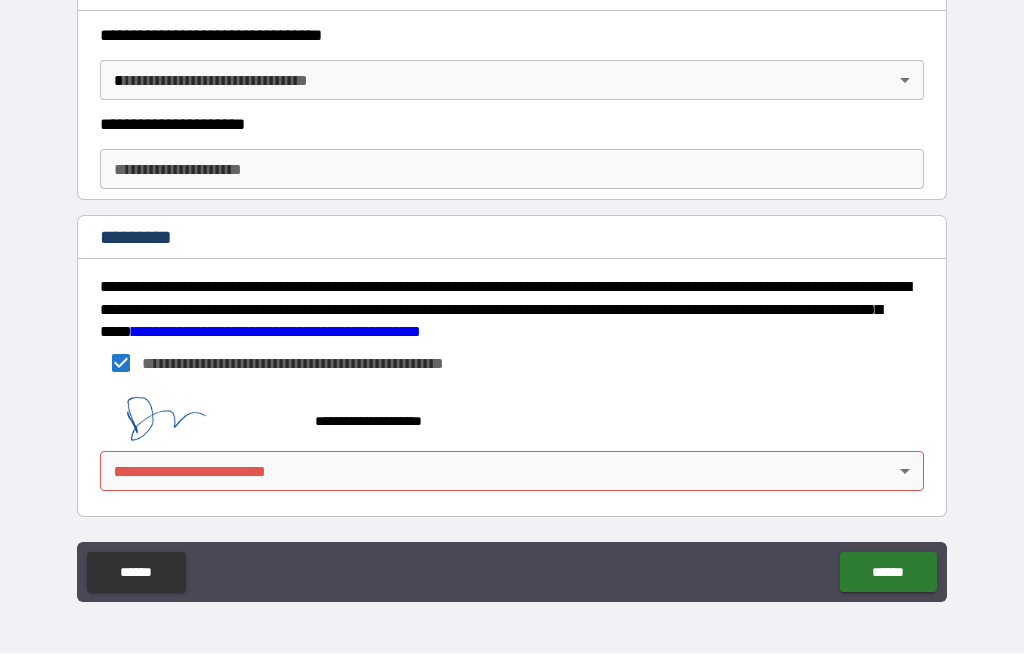scroll, scrollTop: 2901, scrollLeft: 0, axis: vertical 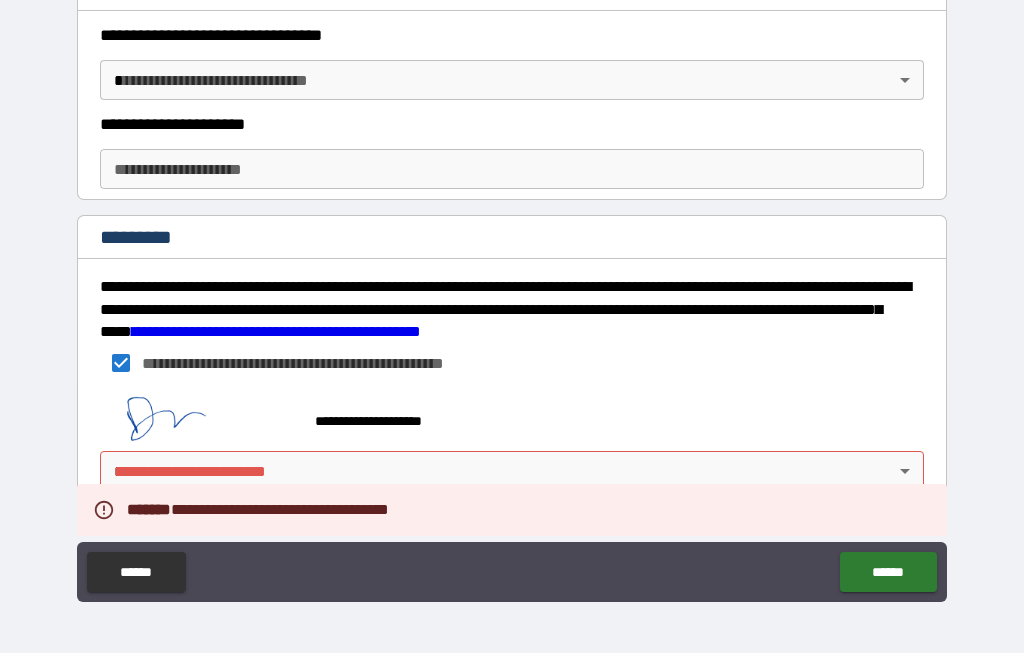 click on "**********" at bounding box center [512, 295] 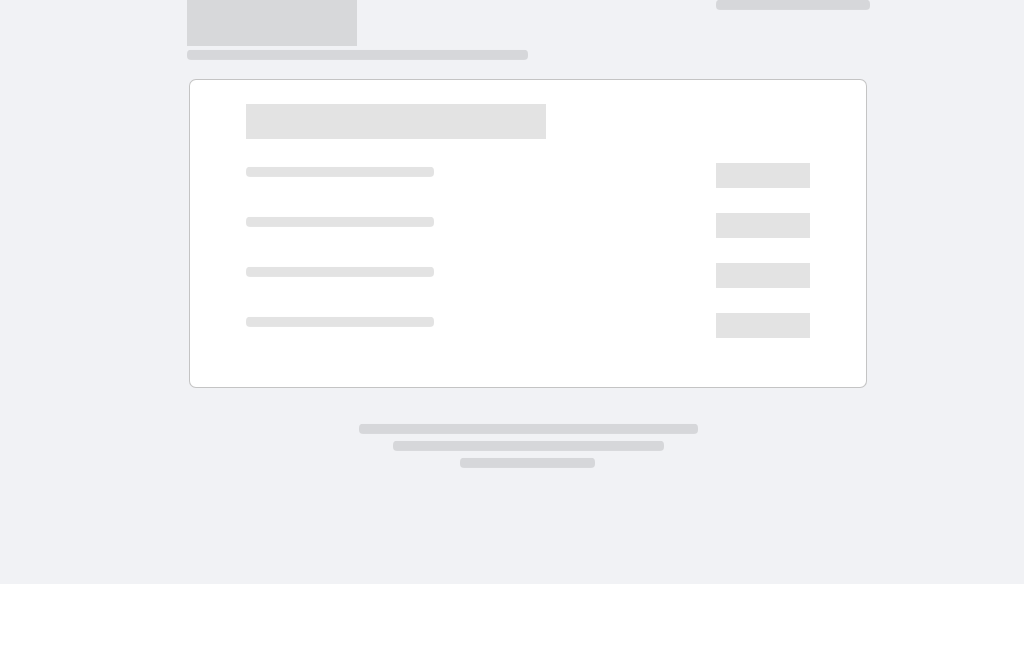 scroll, scrollTop: 0, scrollLeft: 0, axis: both 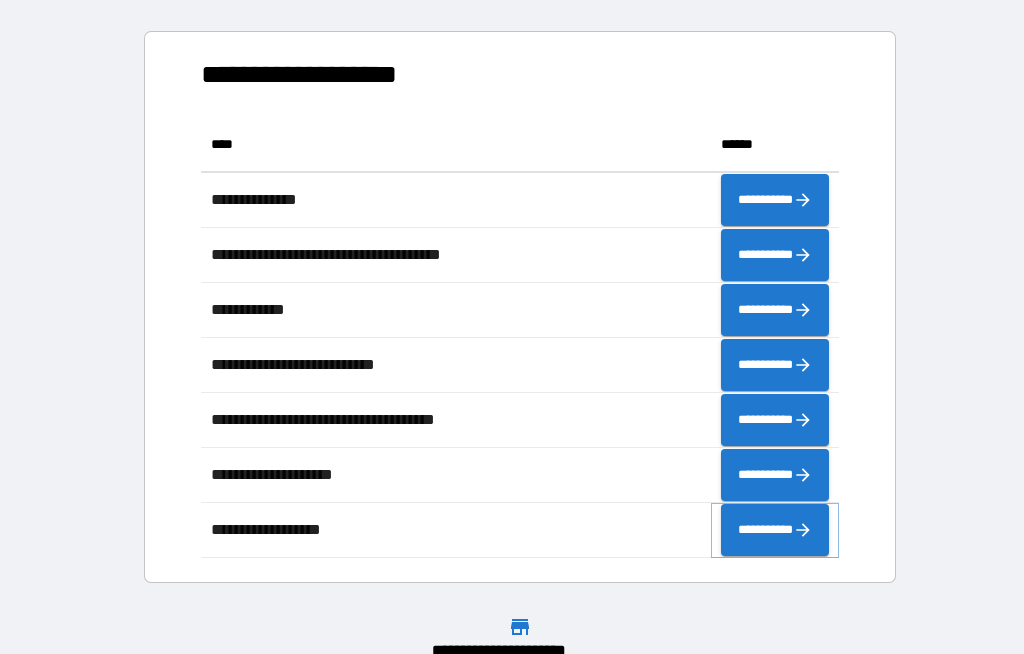 click on "**********" at bounding box center [775, 530] 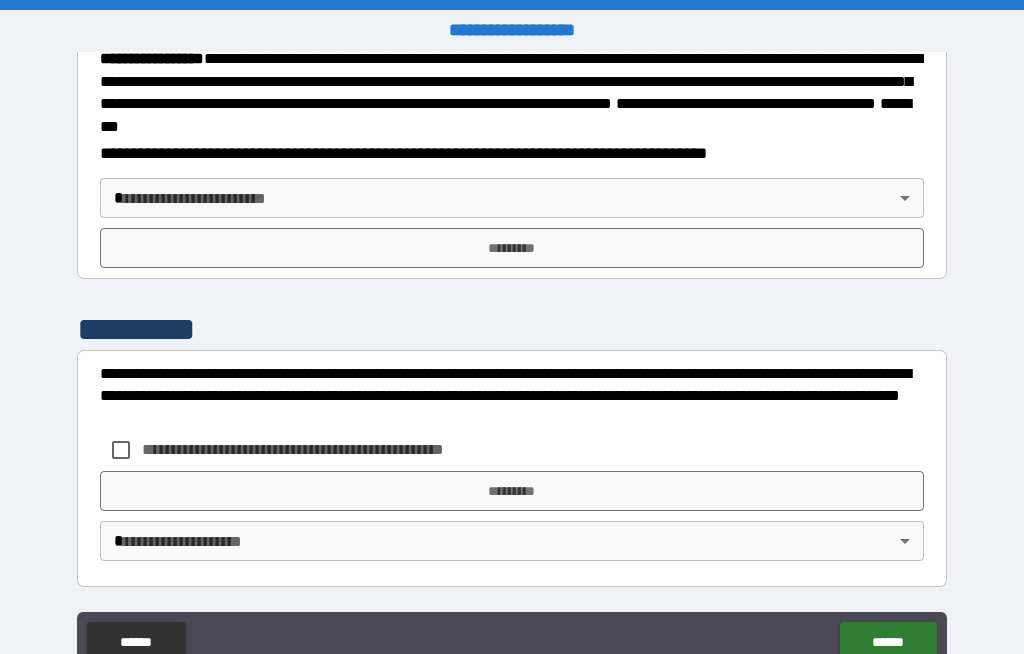 scroll, scrollTop: 2305, scrollLeft: 0, axis: vertical 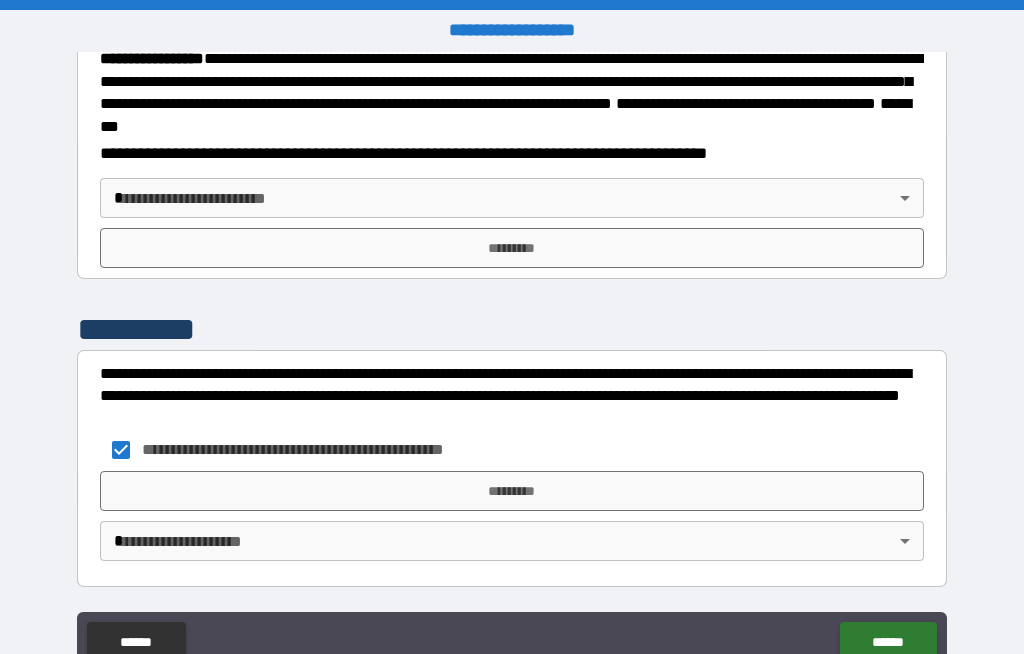 click on "*********" at bounding box center [512, 491] 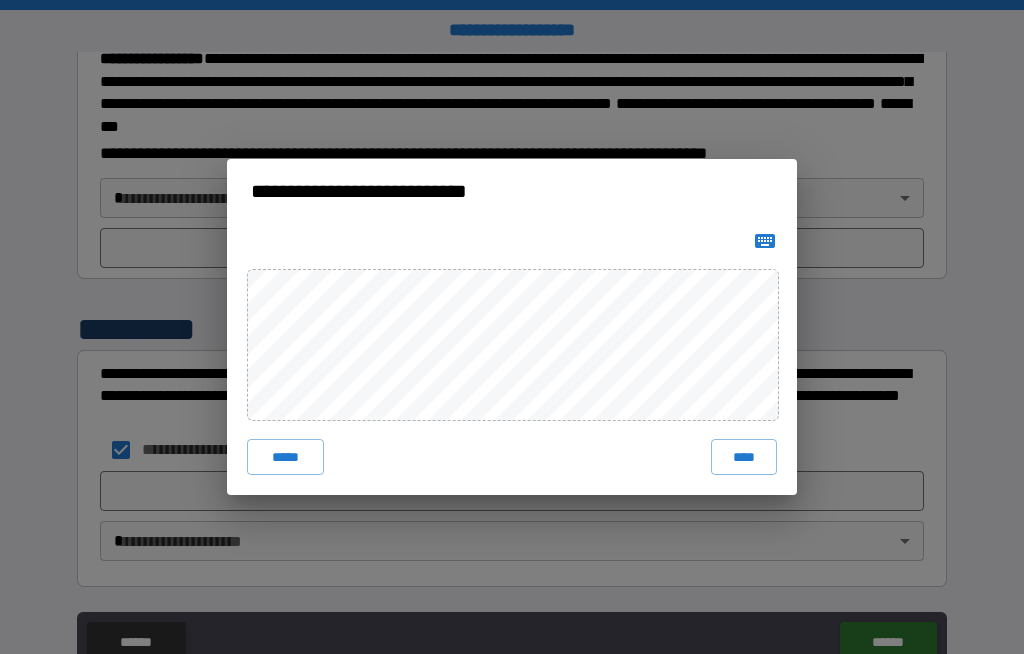 click on "****" at bounding box center [744, 457] 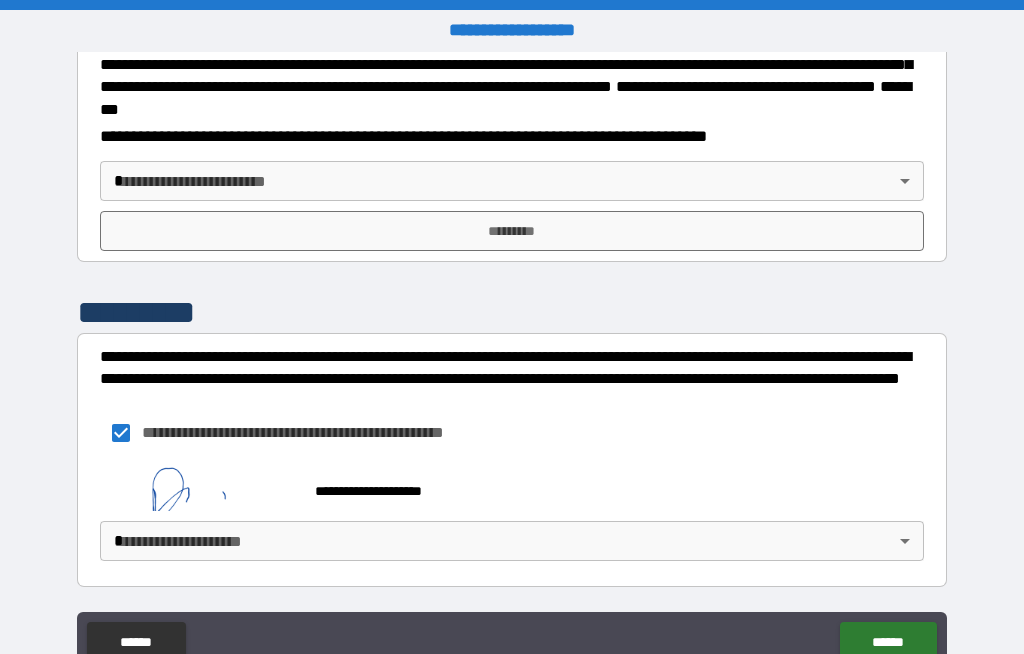 scroll, scrollTop: 2322, scrollLeft: 0, axis: vertical 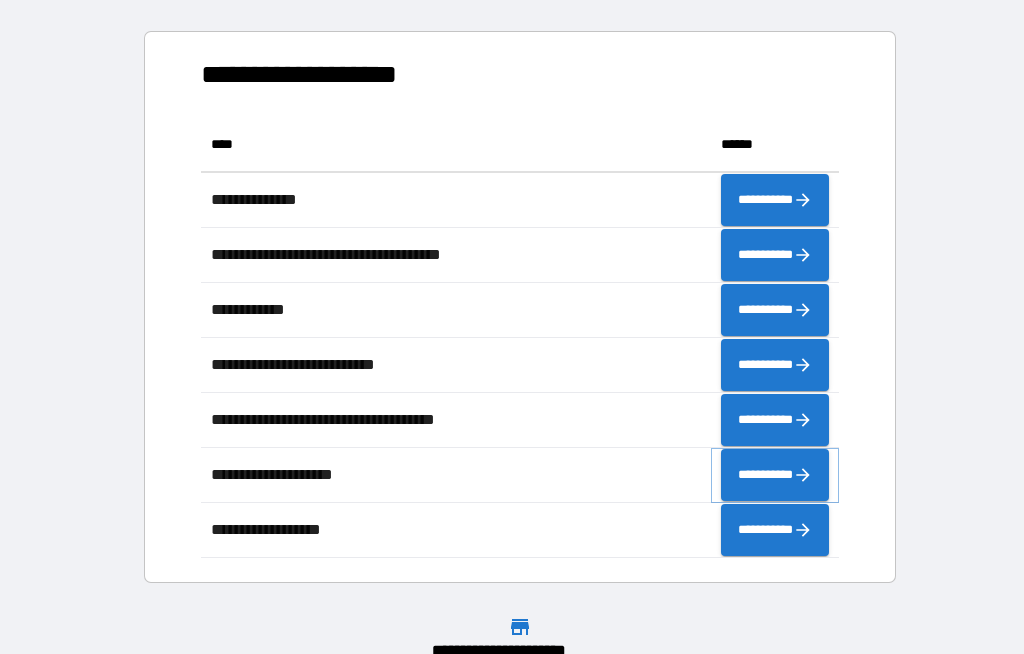 click on "**********" at bounding box center (775, 475) 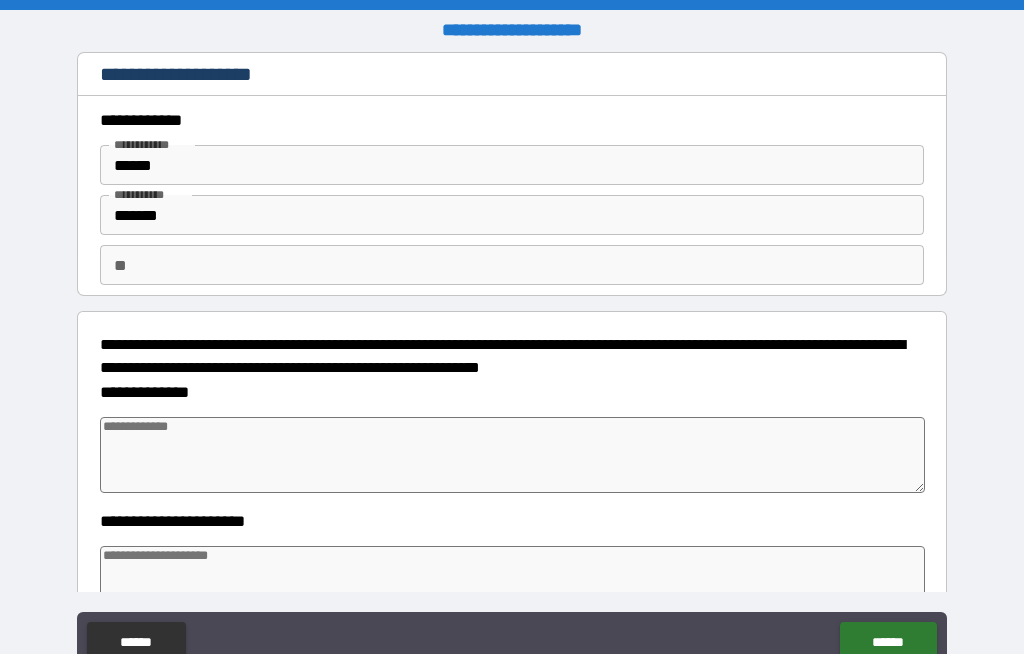type on "*" 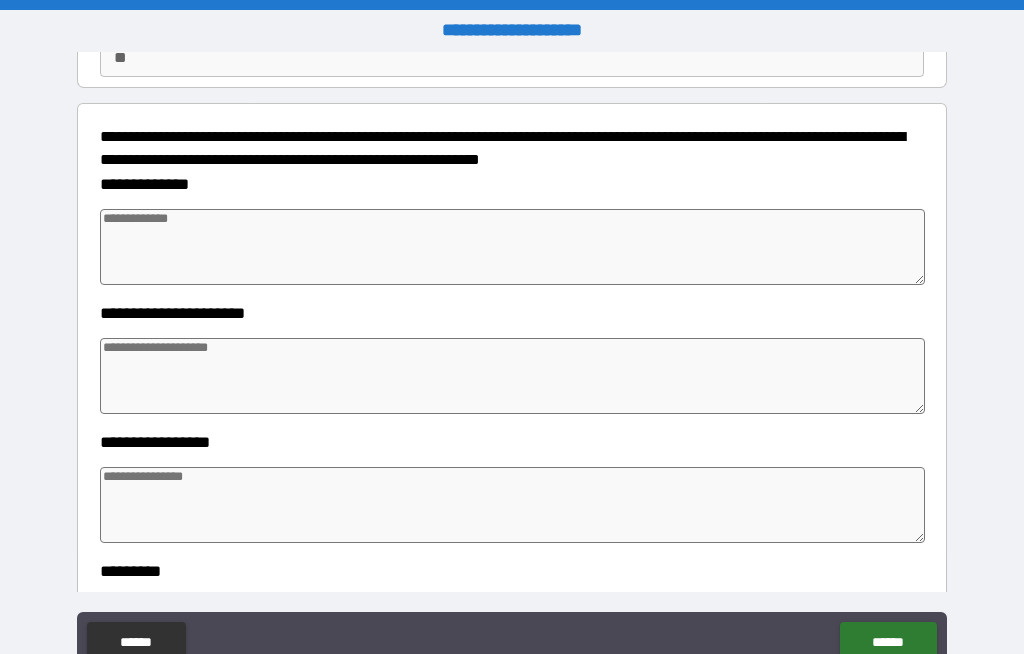 scroll, scrollTop: 210, scrollLeft: 0, axis: vertical 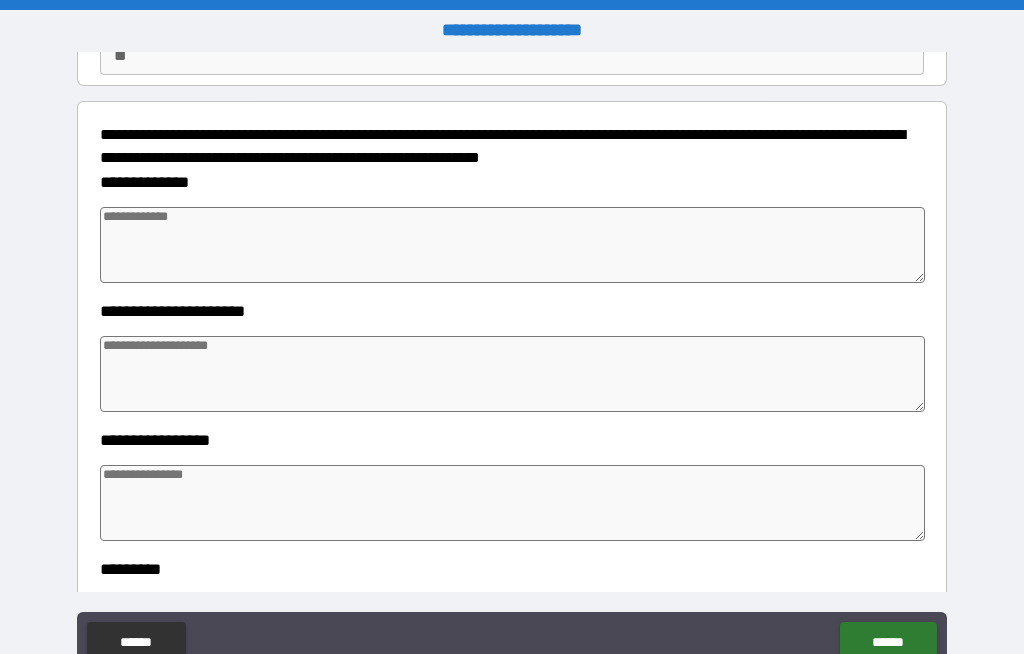 click at bounding box center [513, 245] 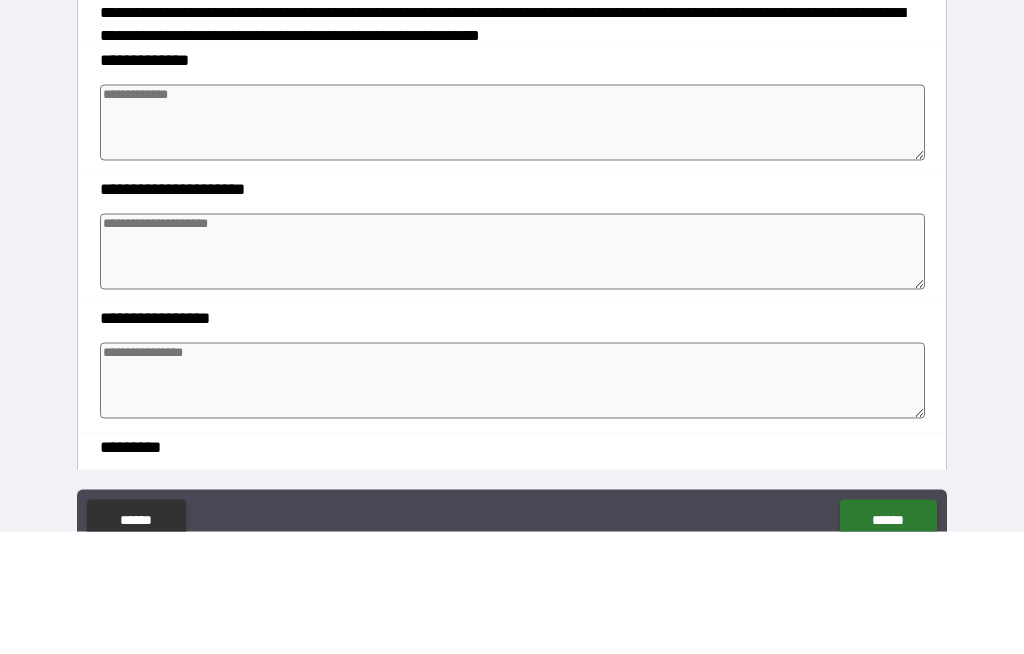 type on "*" 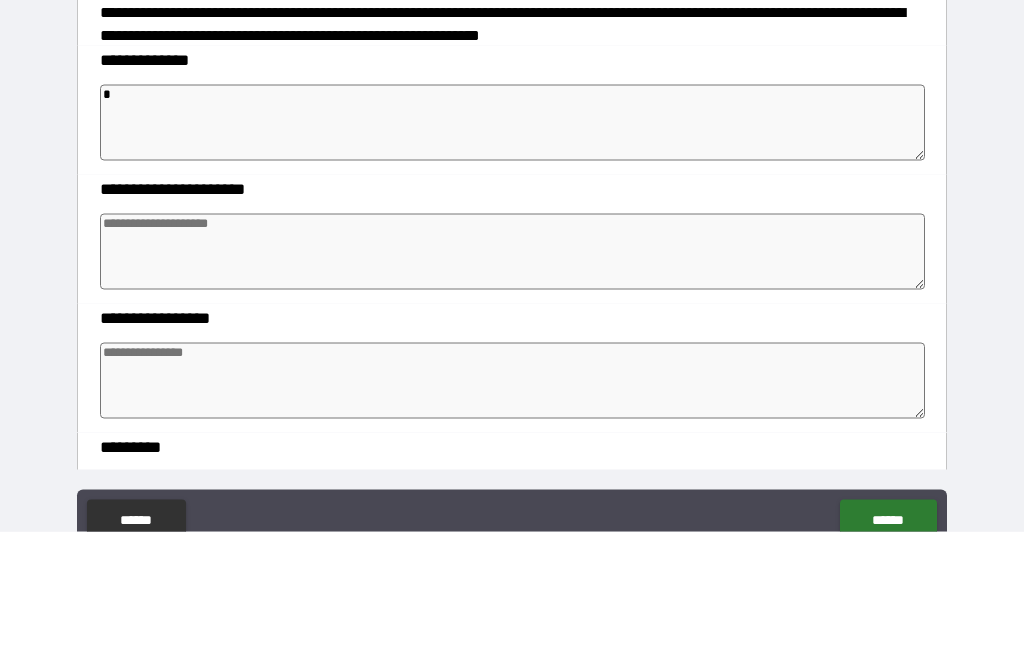 type on "*" 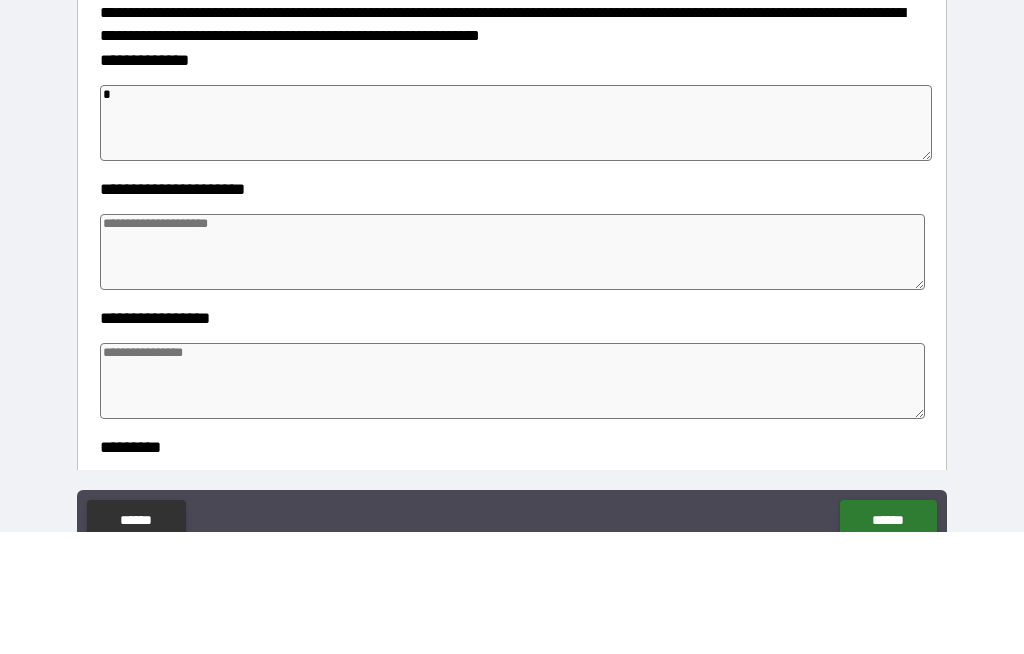 type on "**" 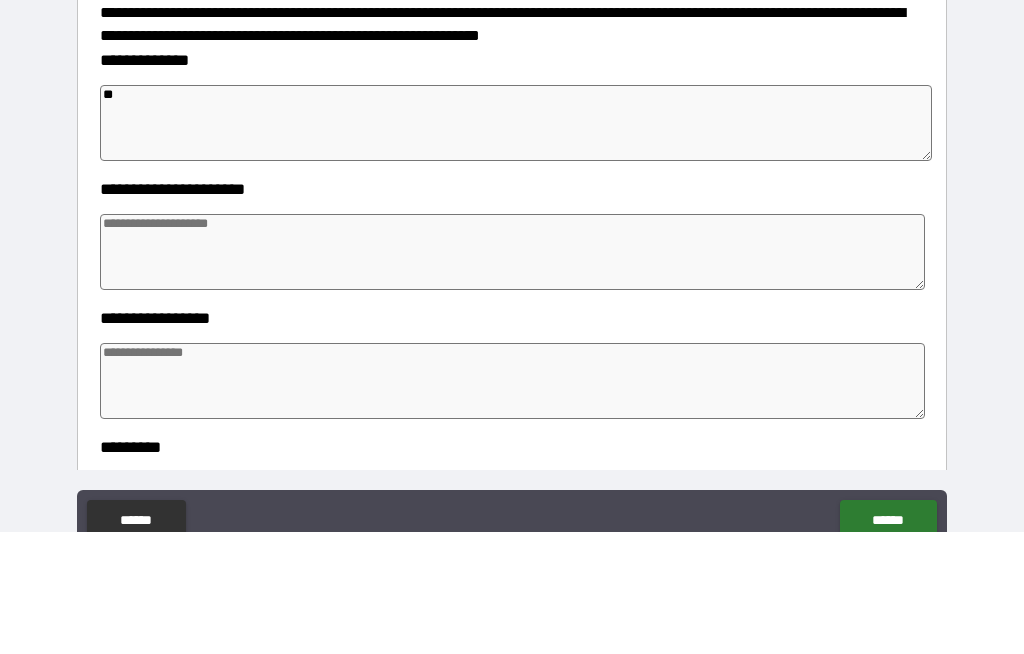 type on "*" 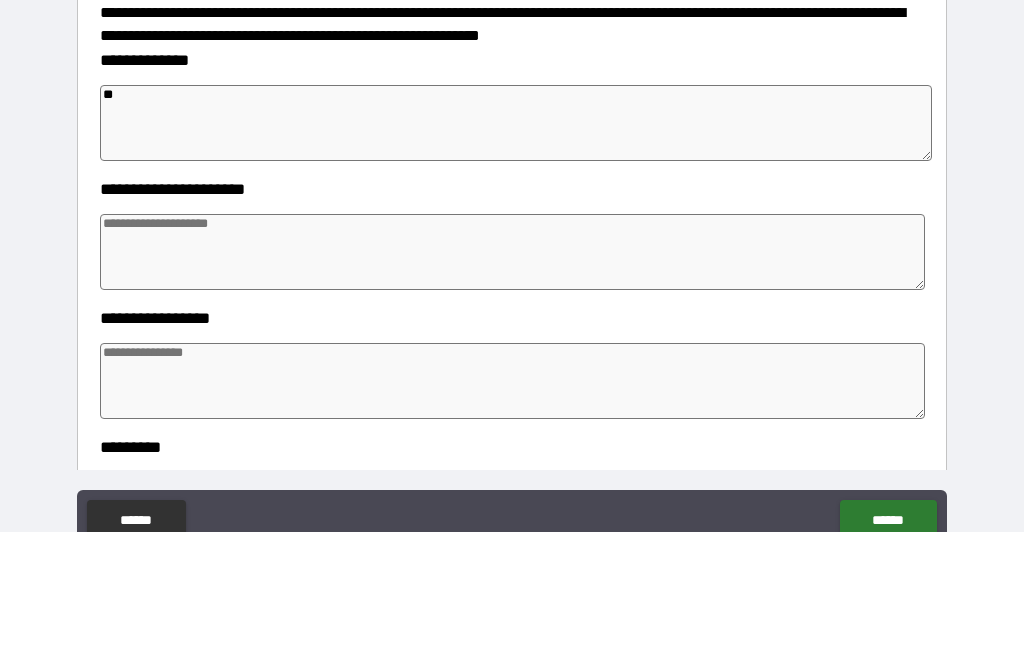 type on "*" 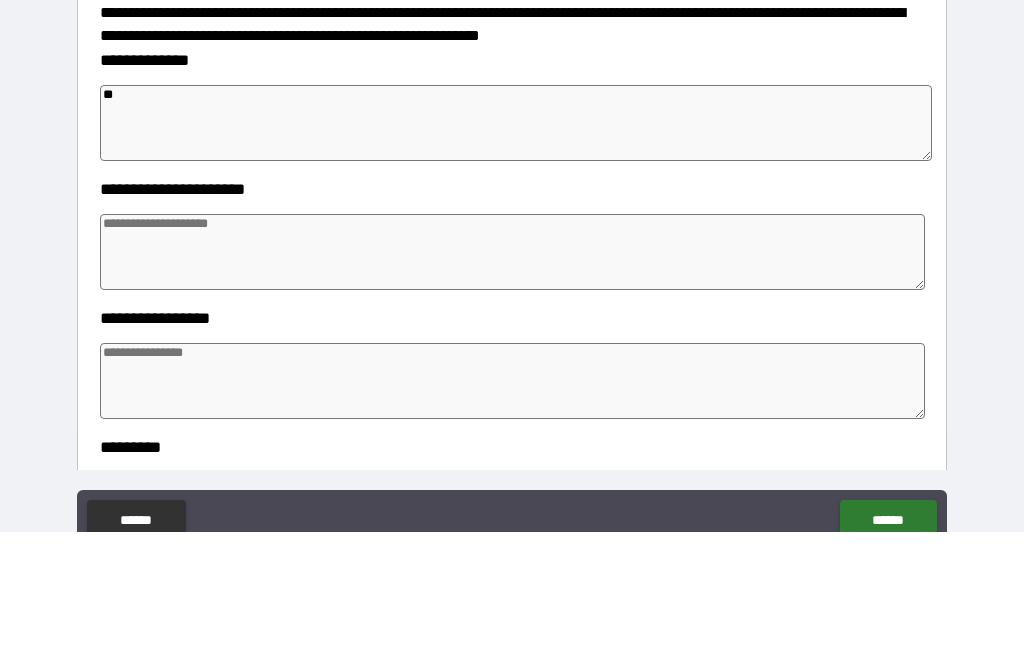 type on "*" 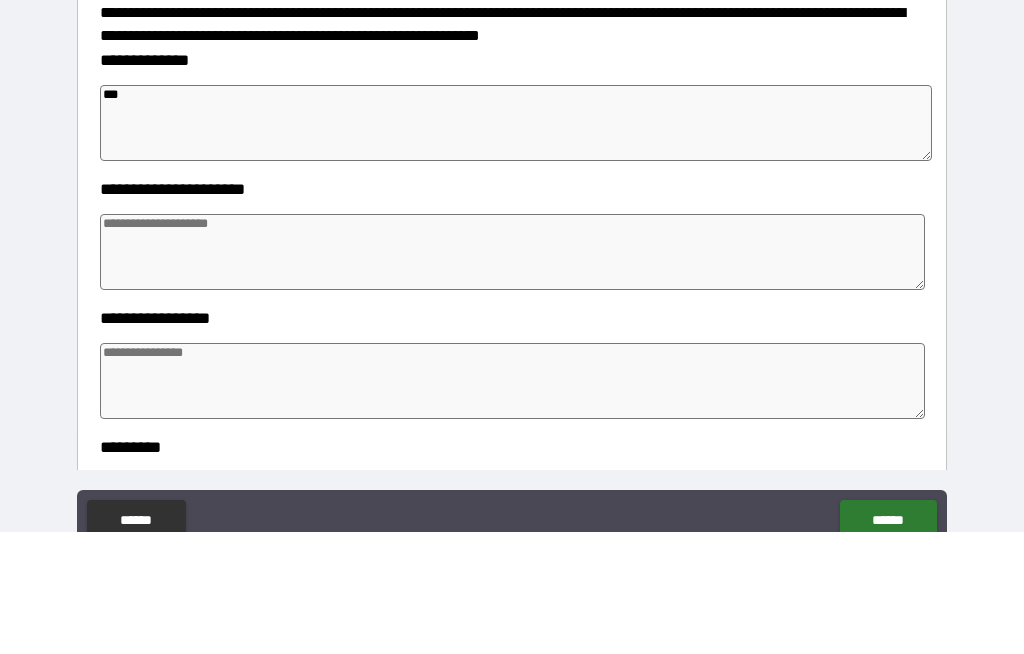 type on "*" 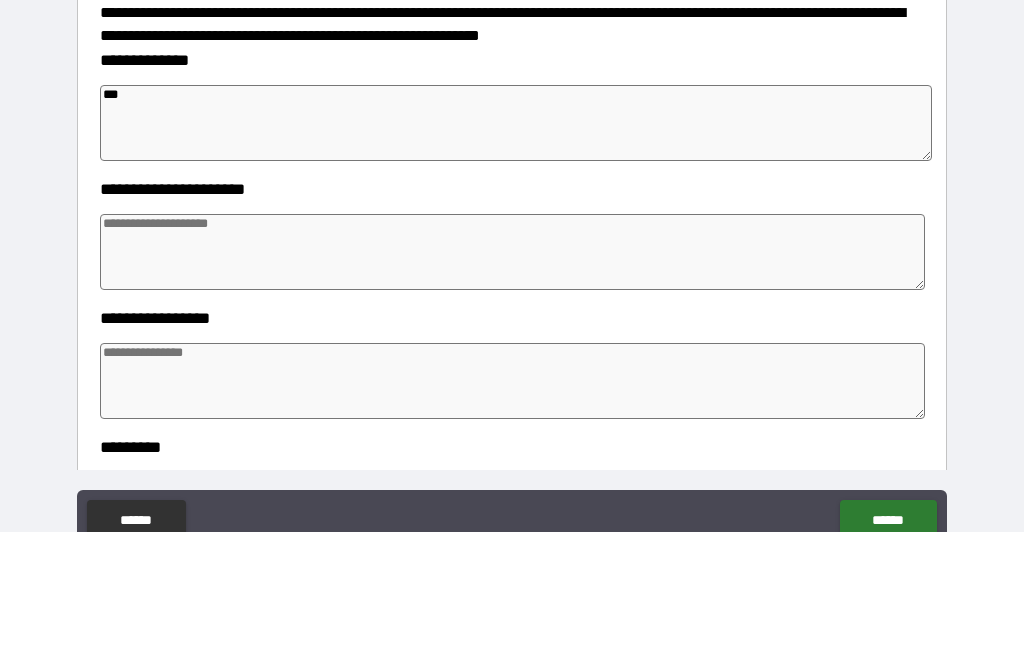 type on "*" 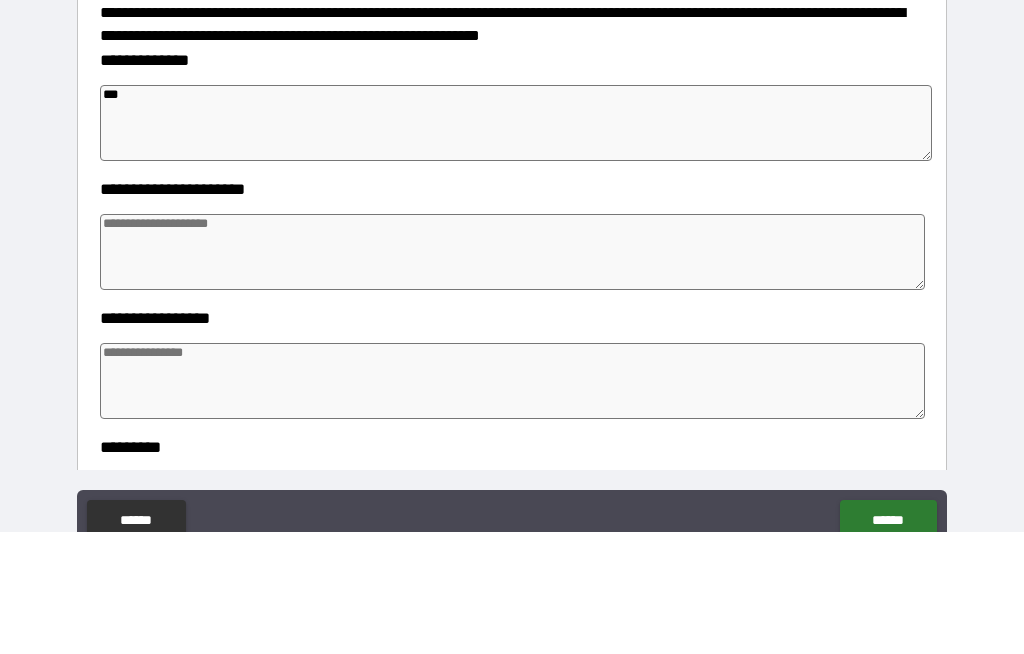type on "*" 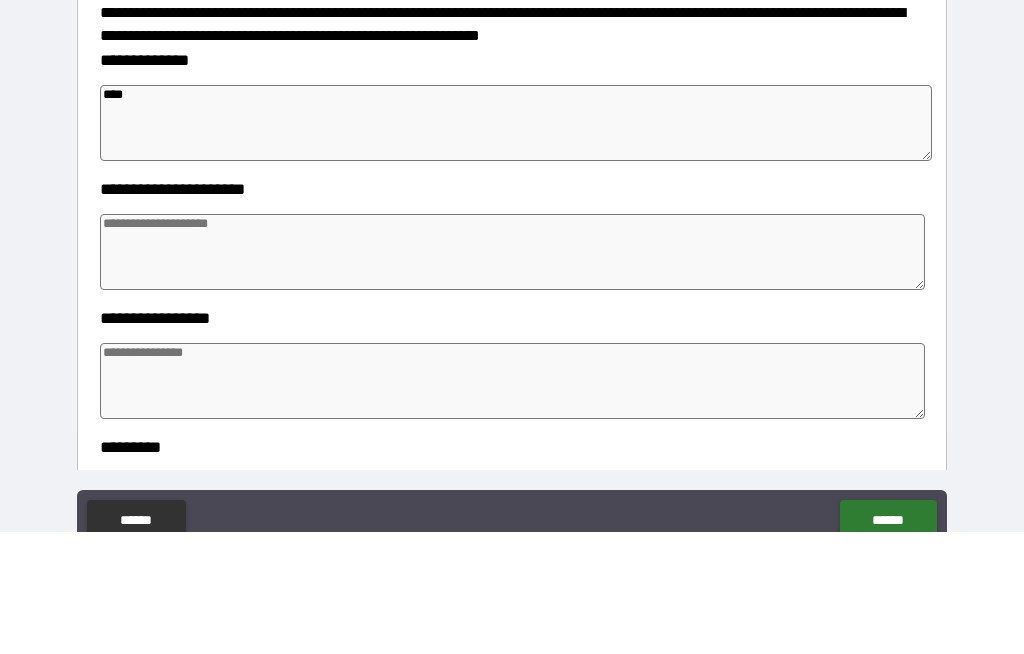 type on "*" 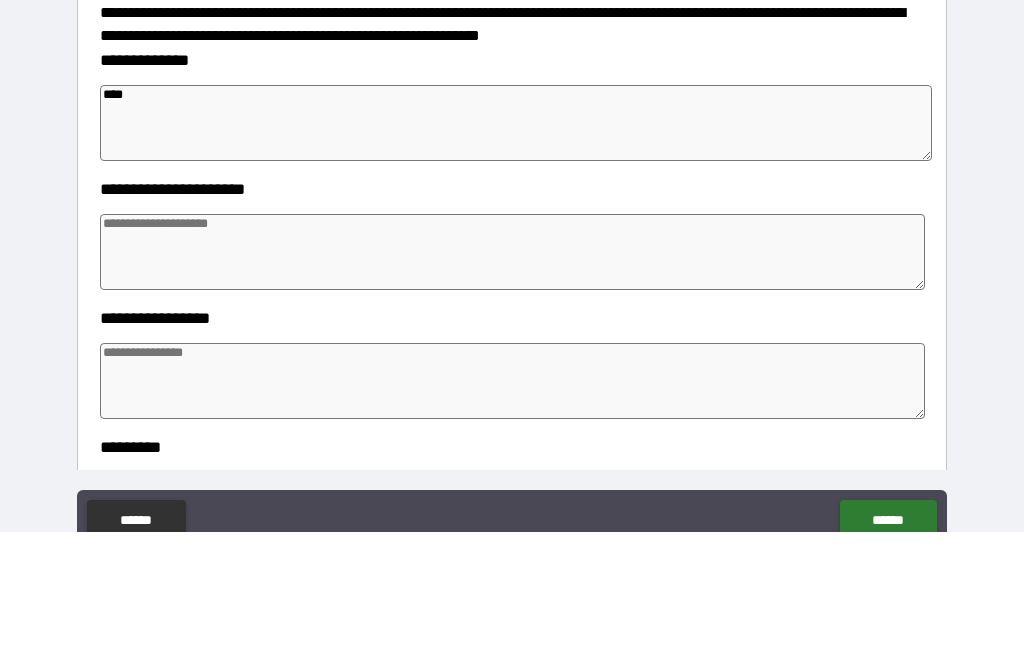 type on "*" 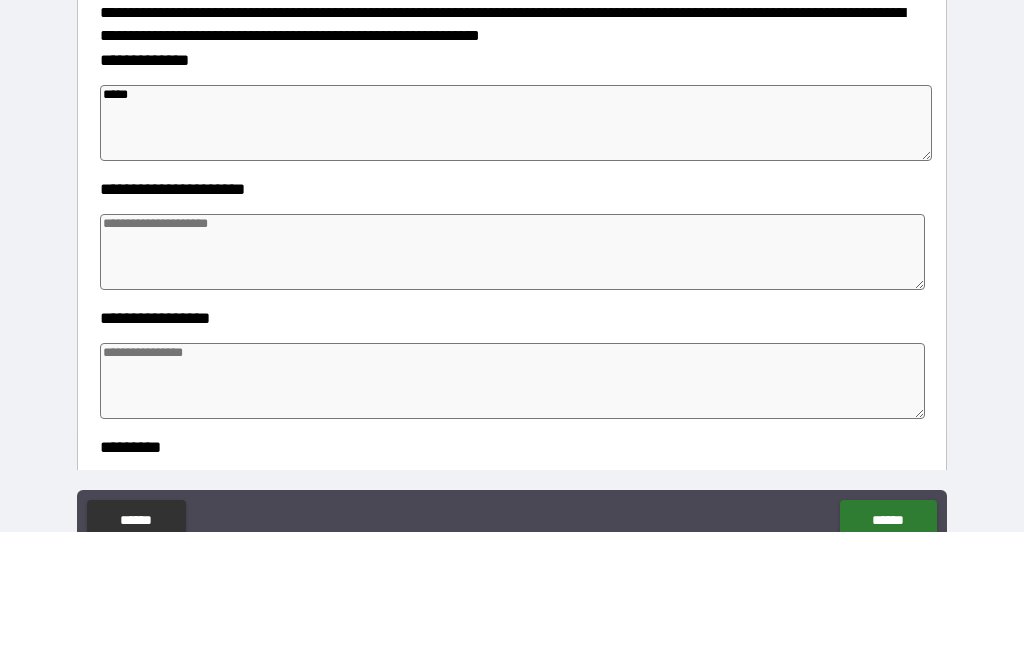type on "*" 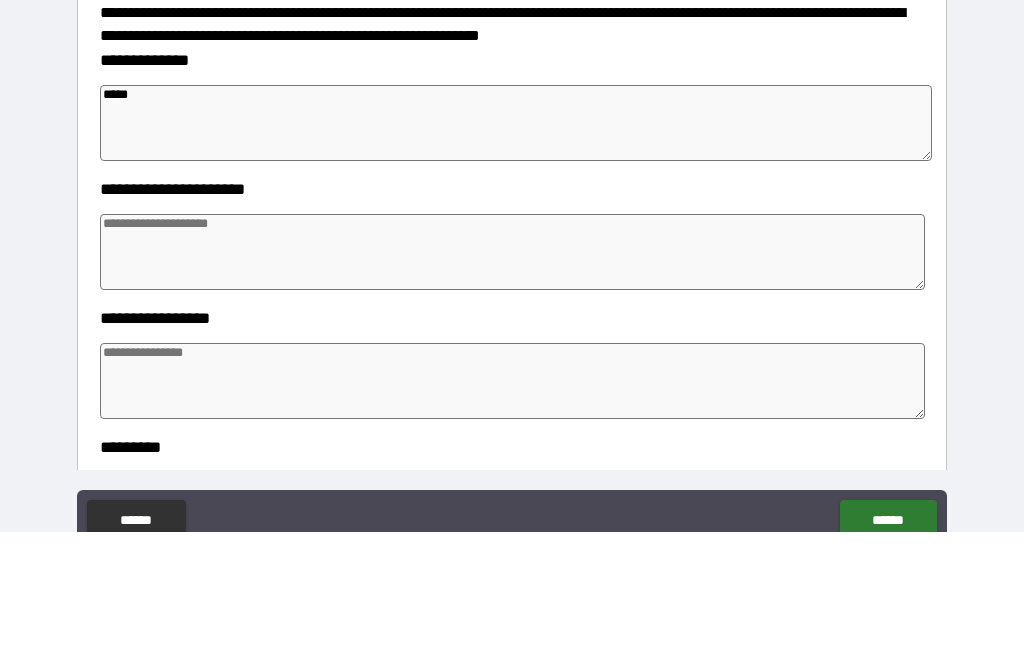type on "*" 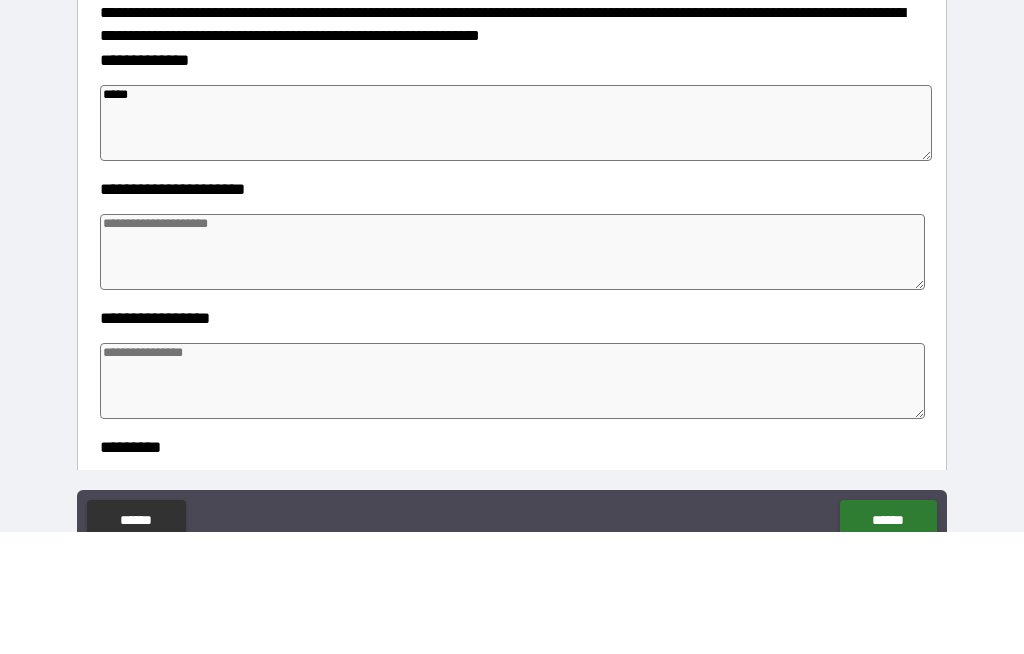type on "*" 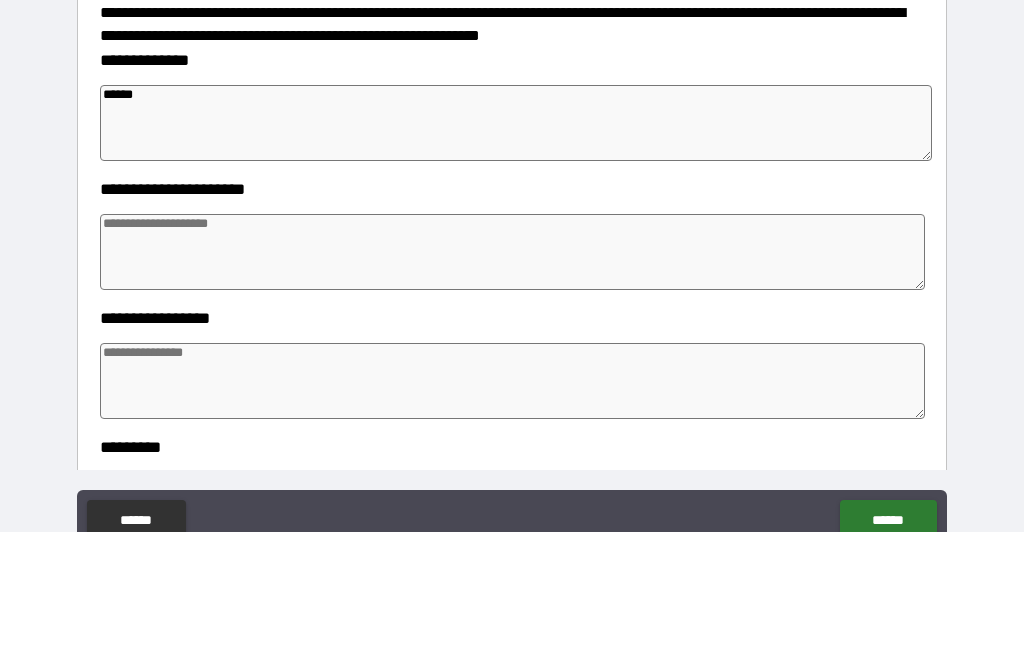 type on "*" 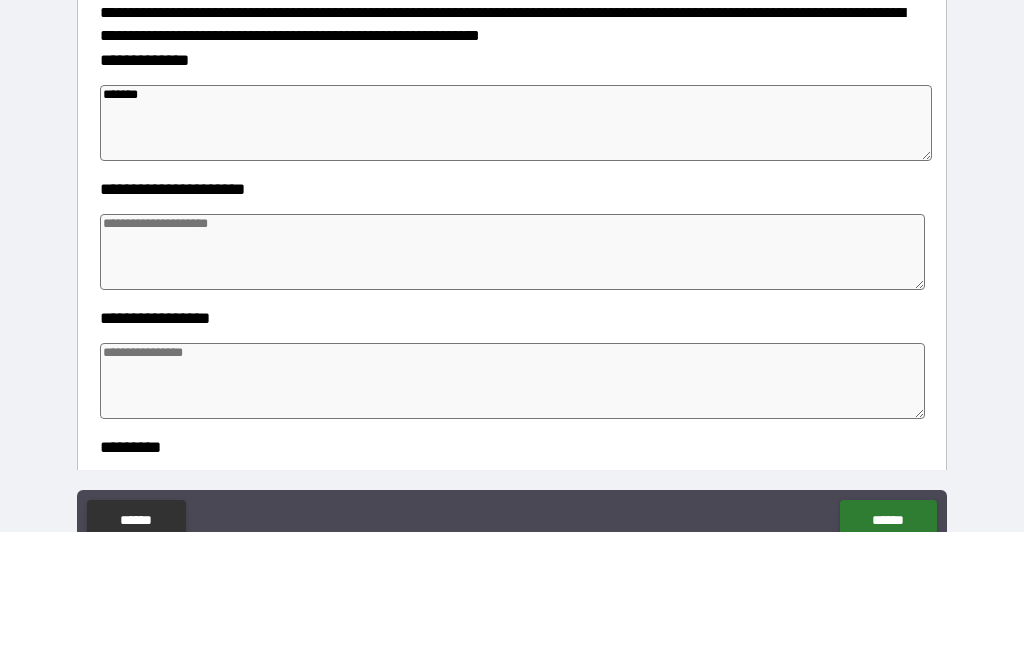 type on "*" 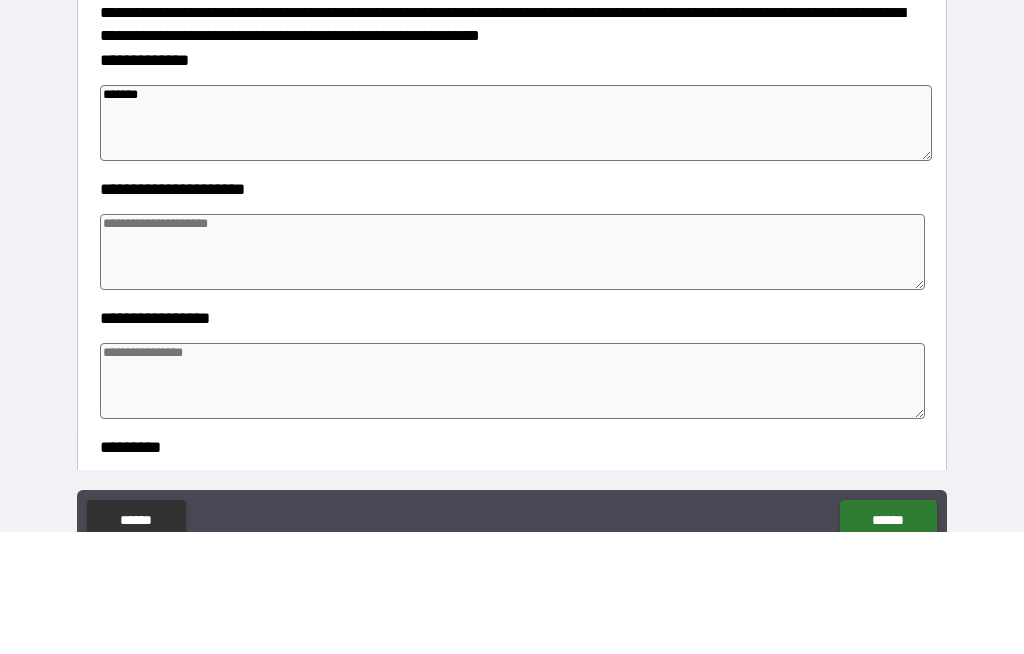 type on "*" 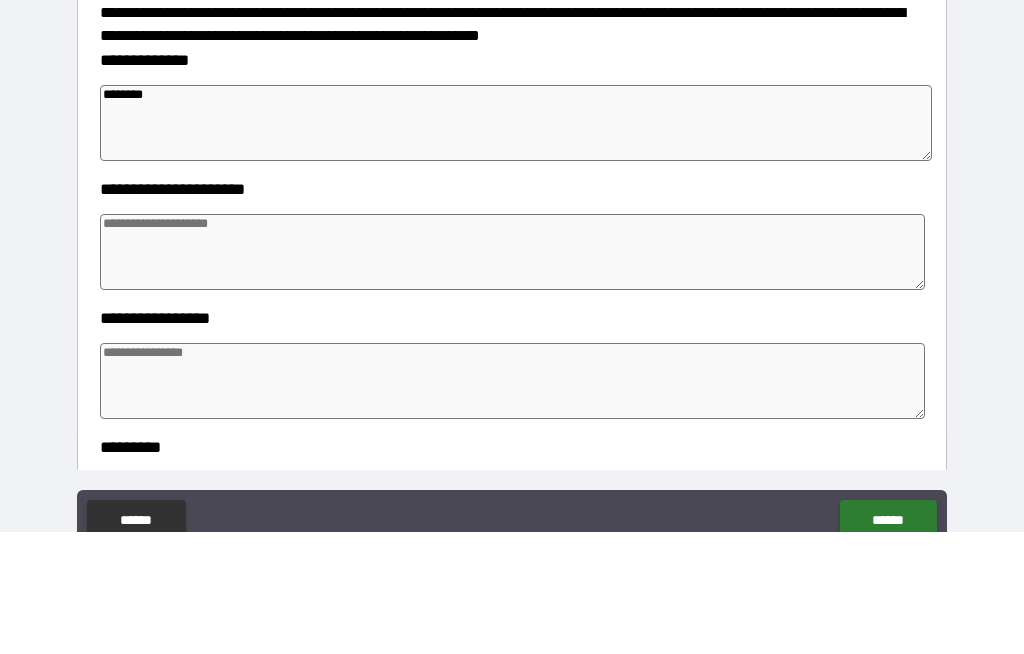 type on "*" 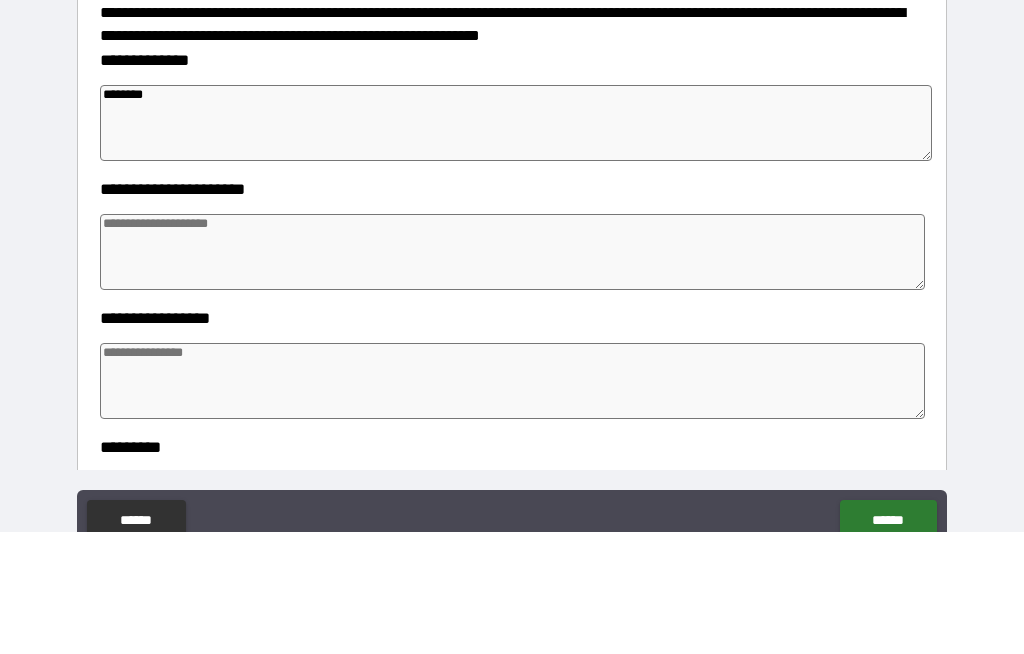 type on "*" 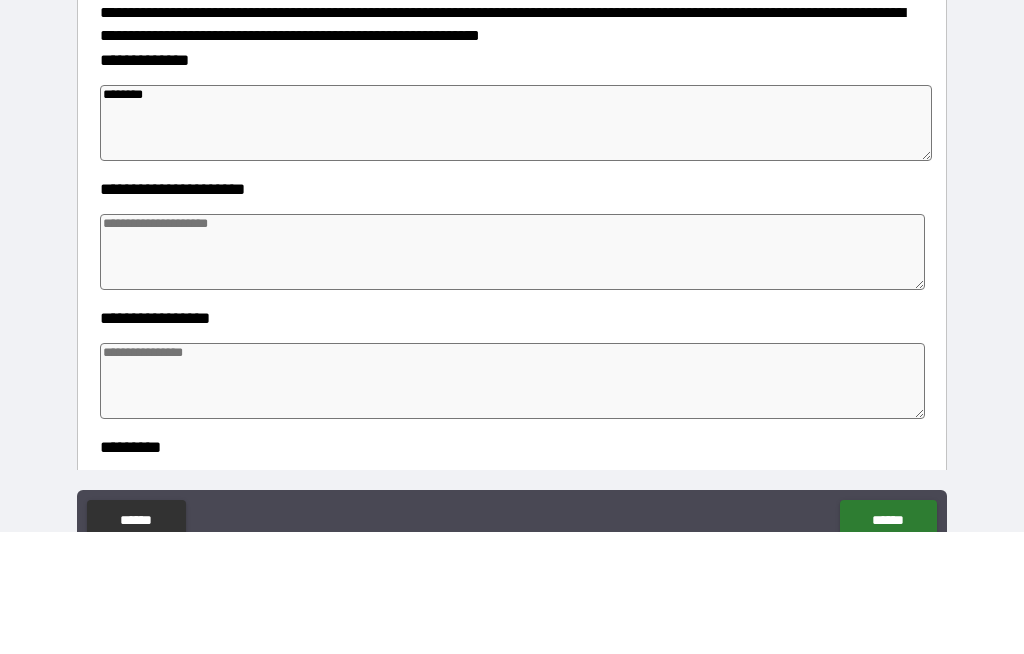 type on "*" 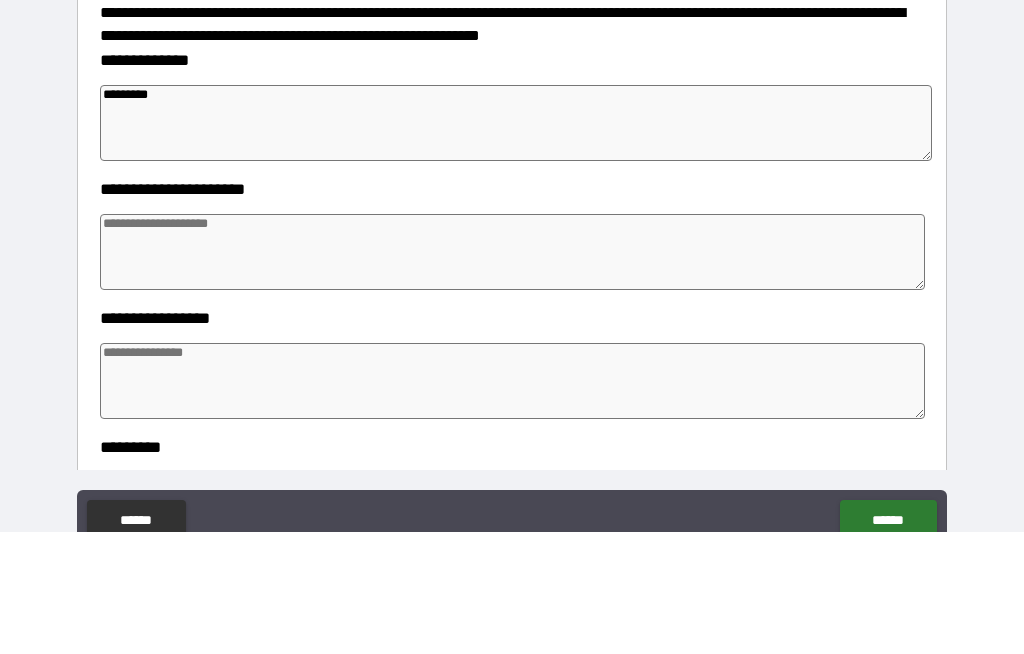 type on "*" 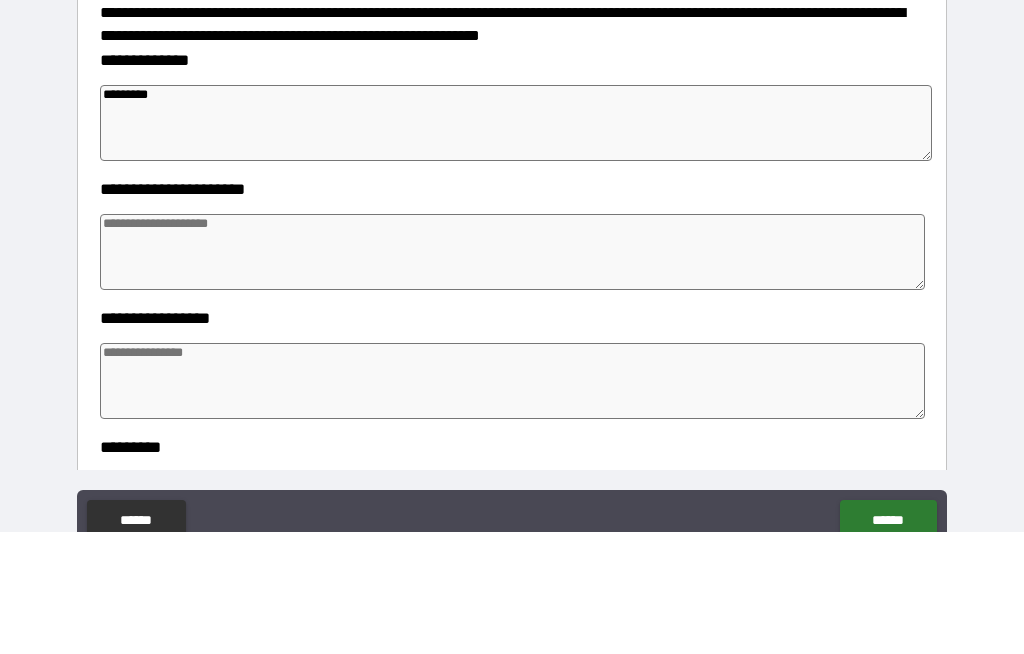 type on "*" 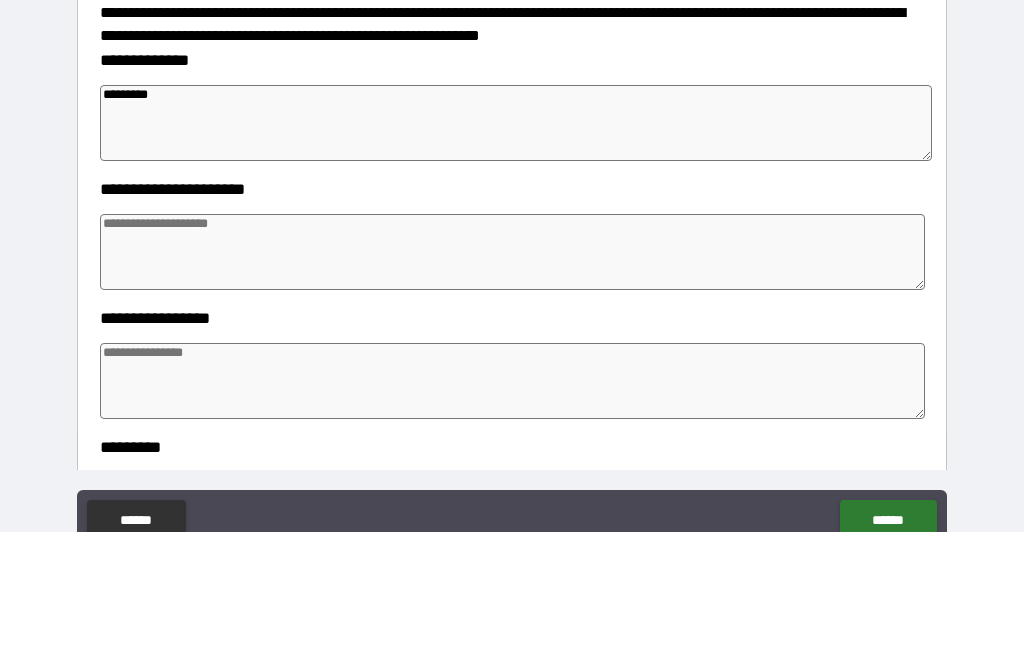 type on "*" 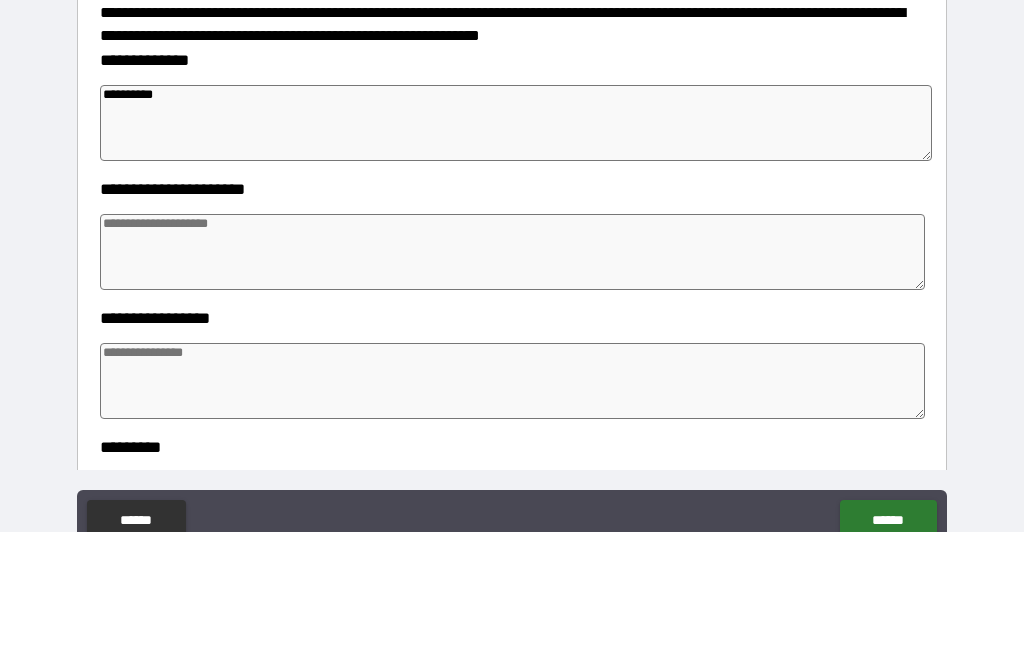 type on "*" 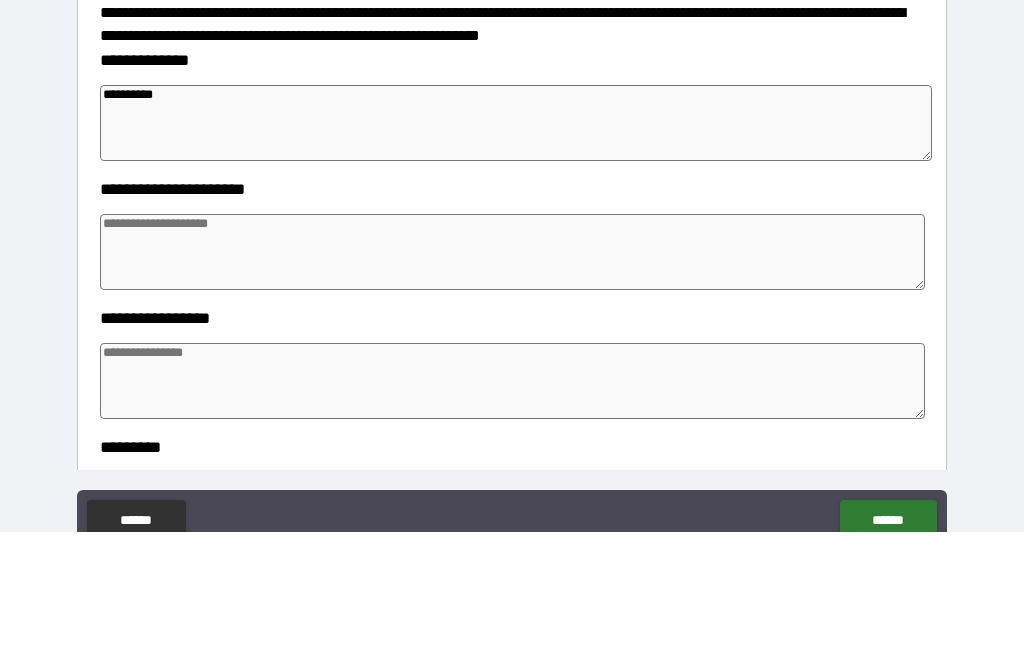 type on "*" 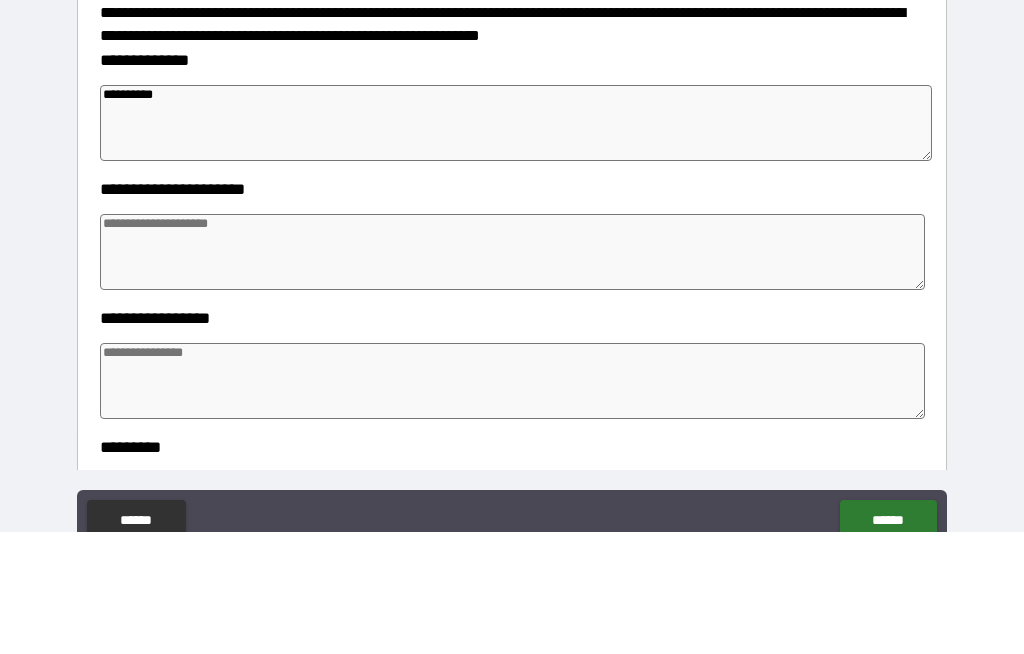 type on "*" 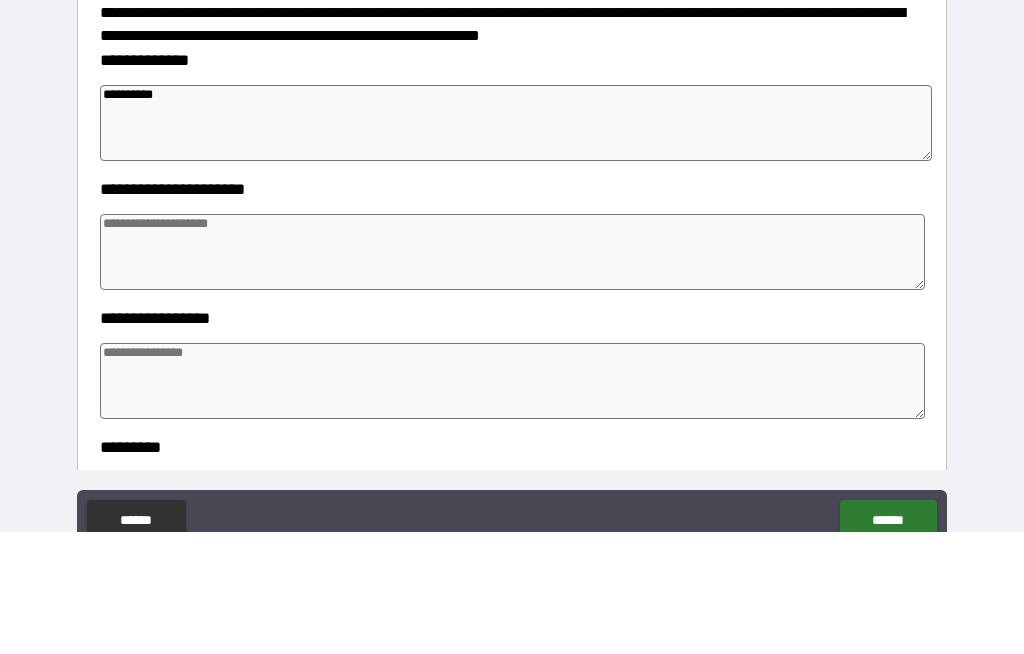 type on "*********" 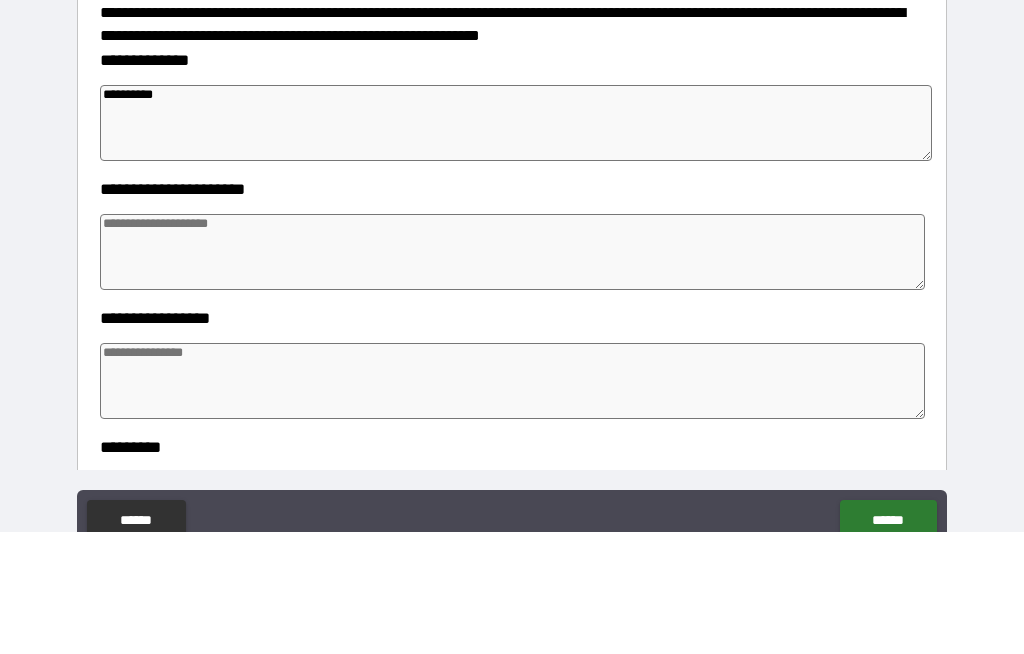 type on "*" 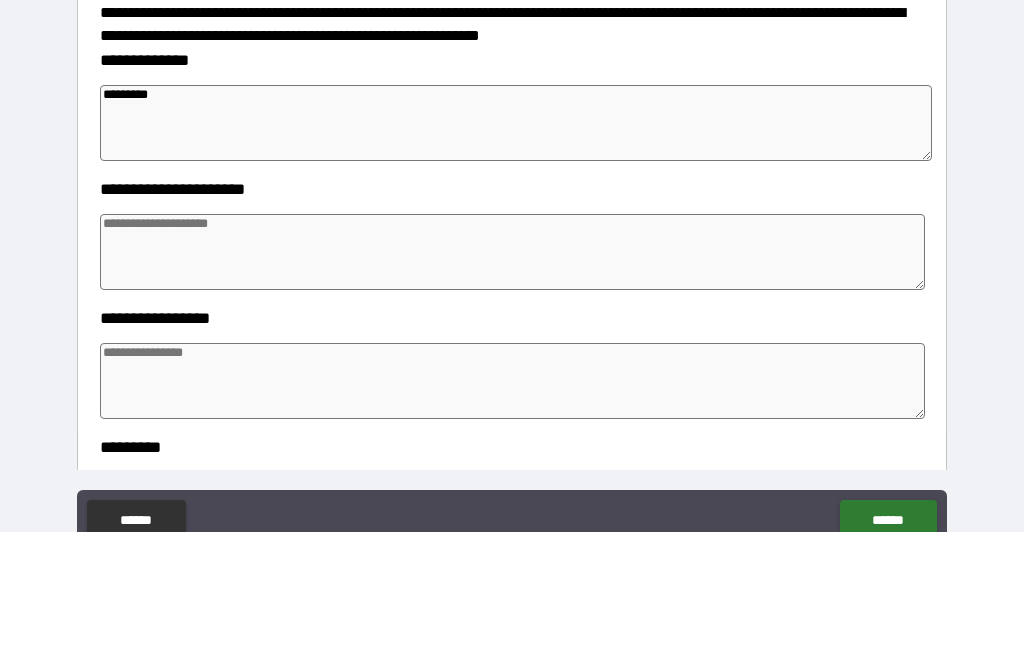 type on "*" 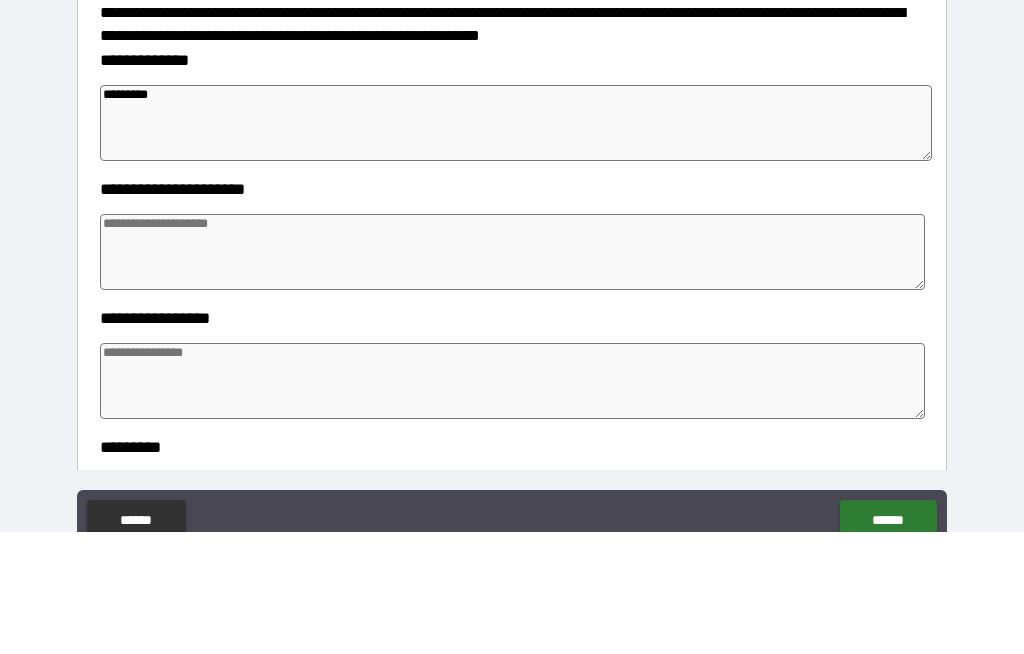 type on "*" 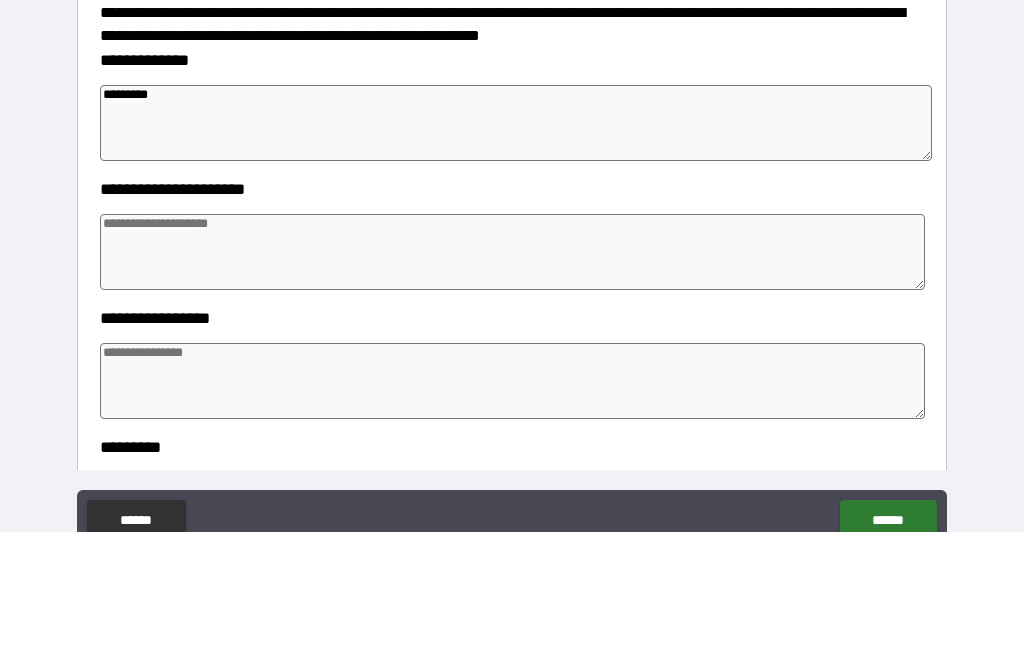 type on "*********" 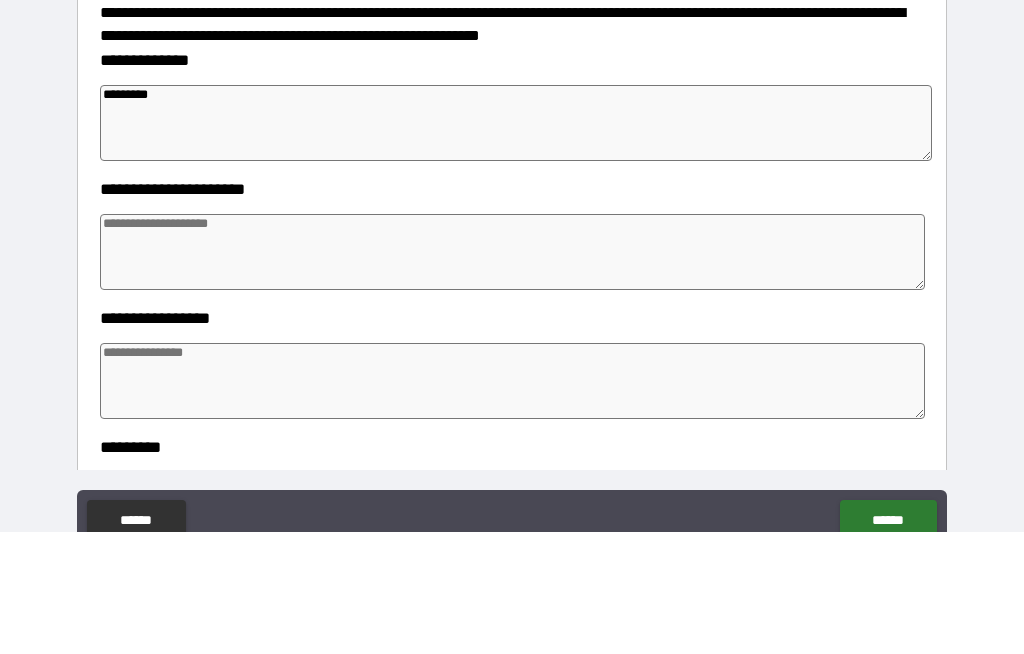 type on "*" 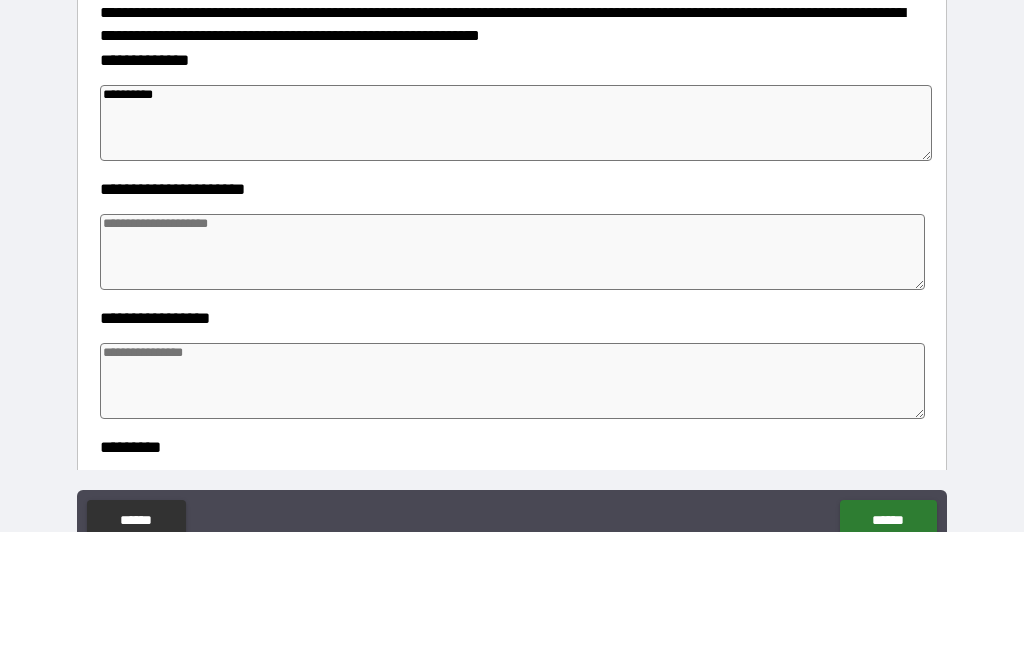 type on "*" 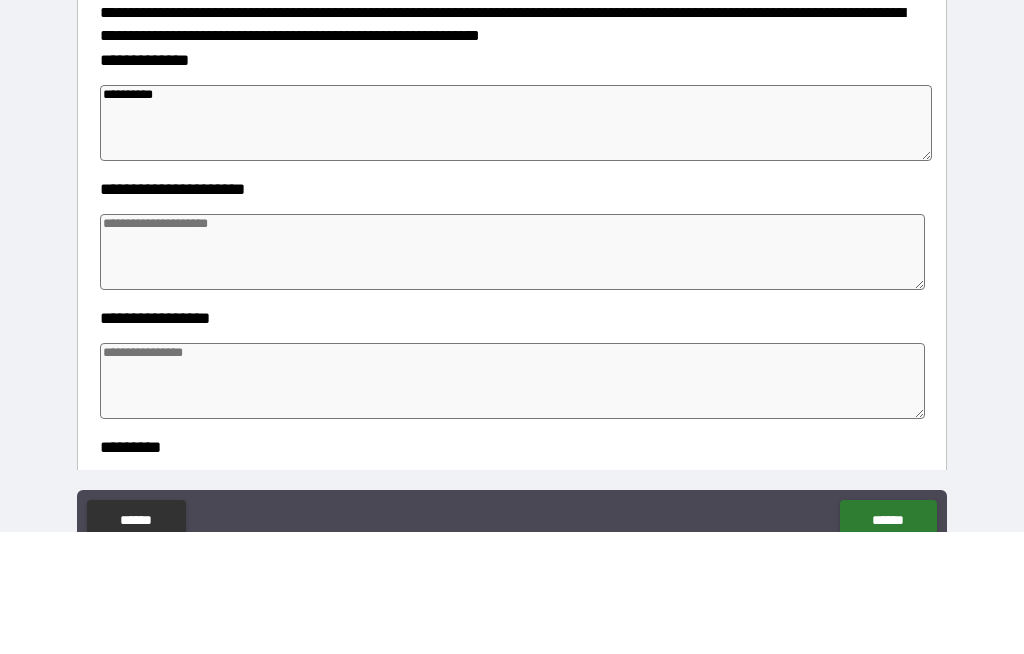 type on "*" 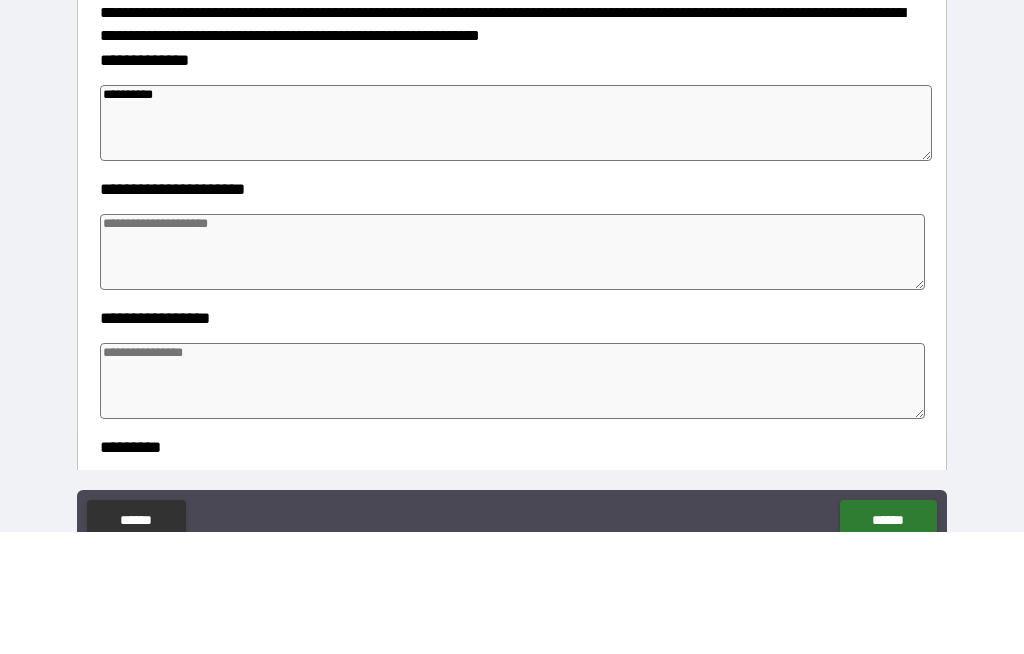 type on "**********" 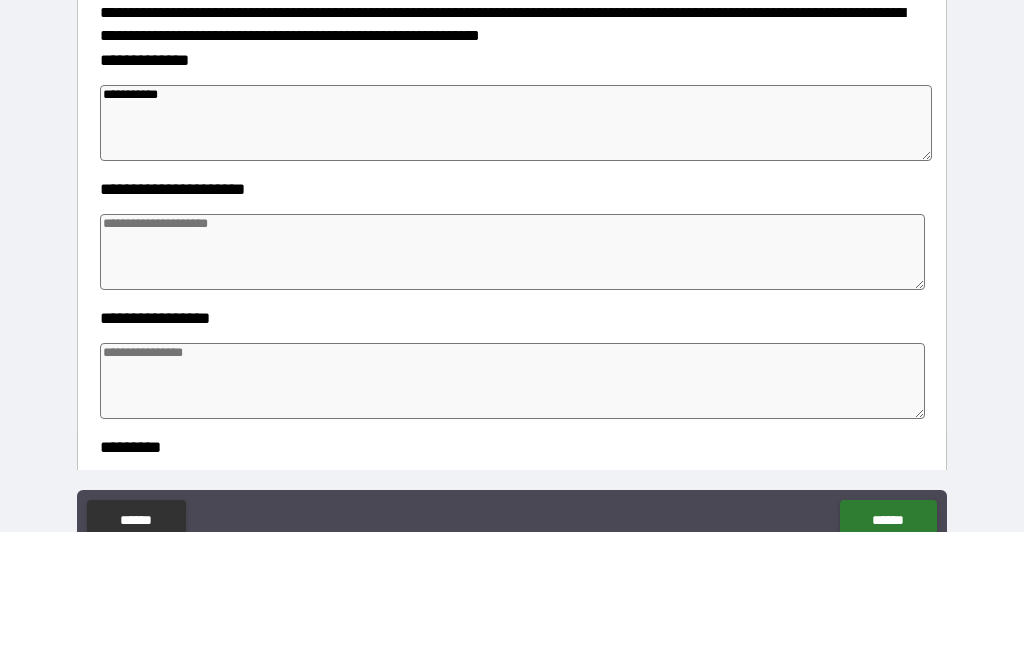 type on "*" 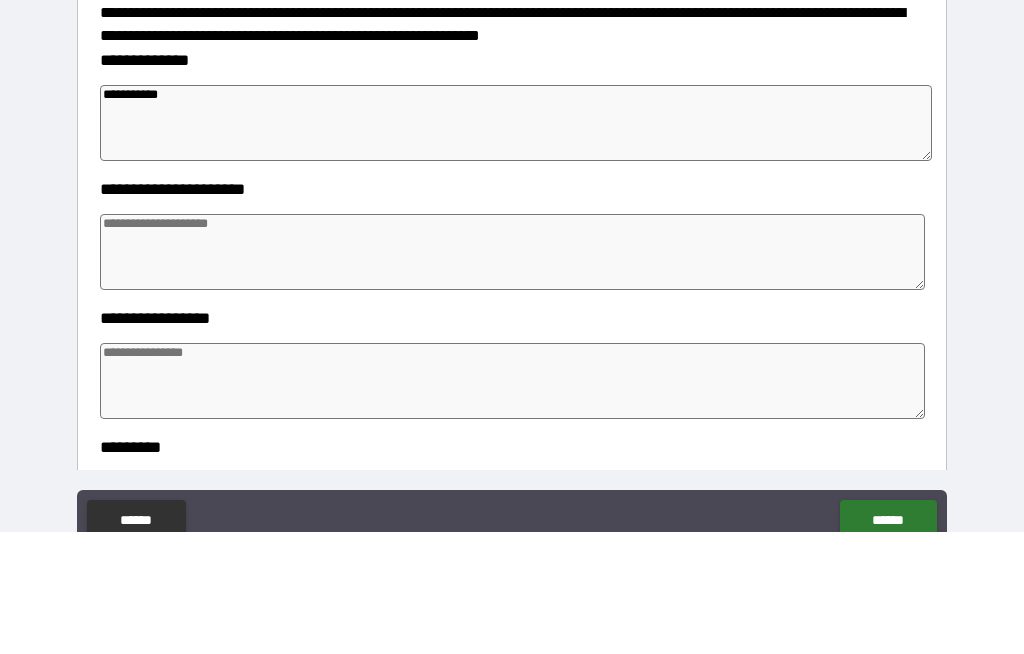 type on "**********" 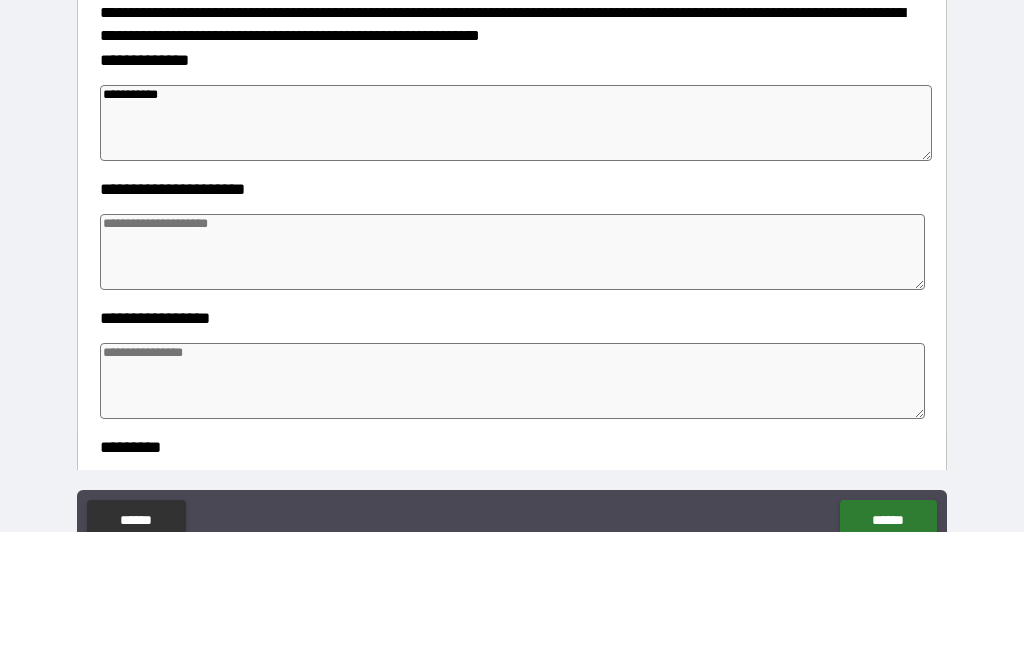 type on "*" 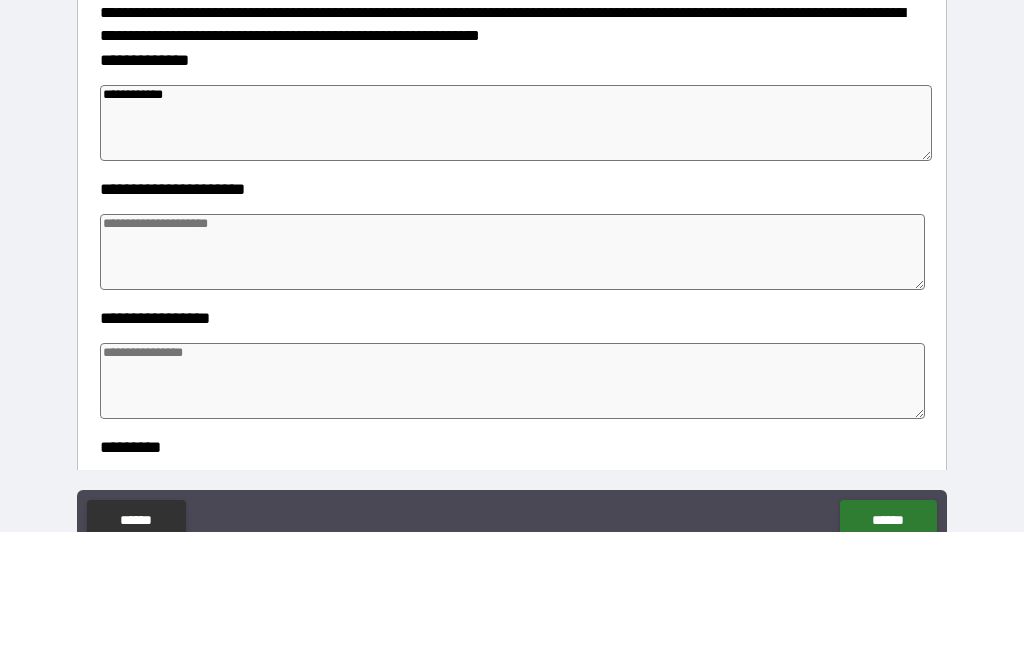 type on "*" 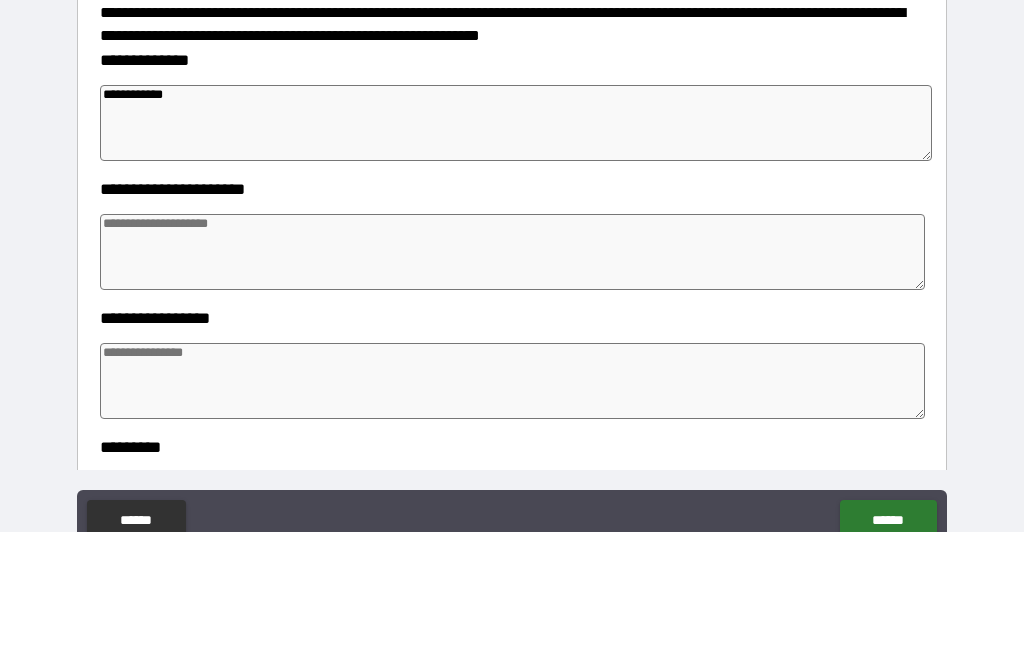 type on "**********" 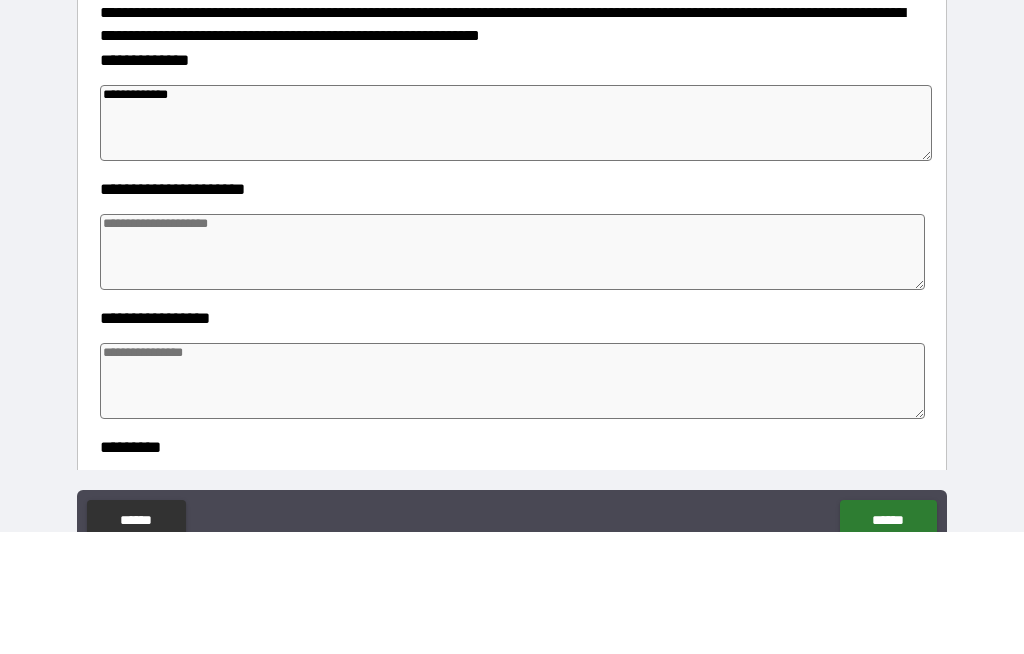 type on "*" 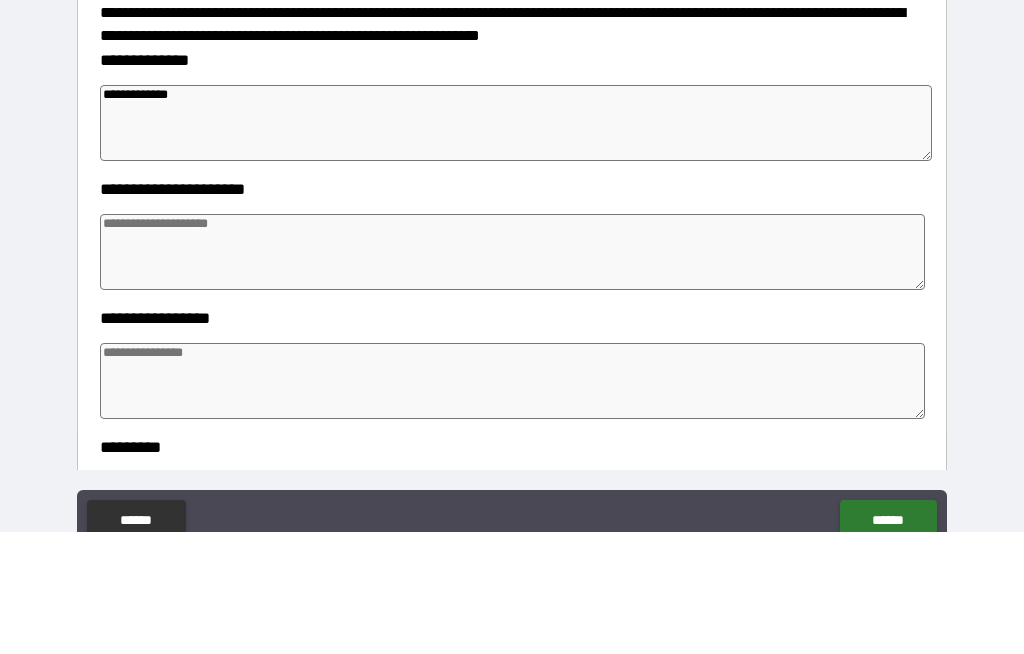 type on "*" 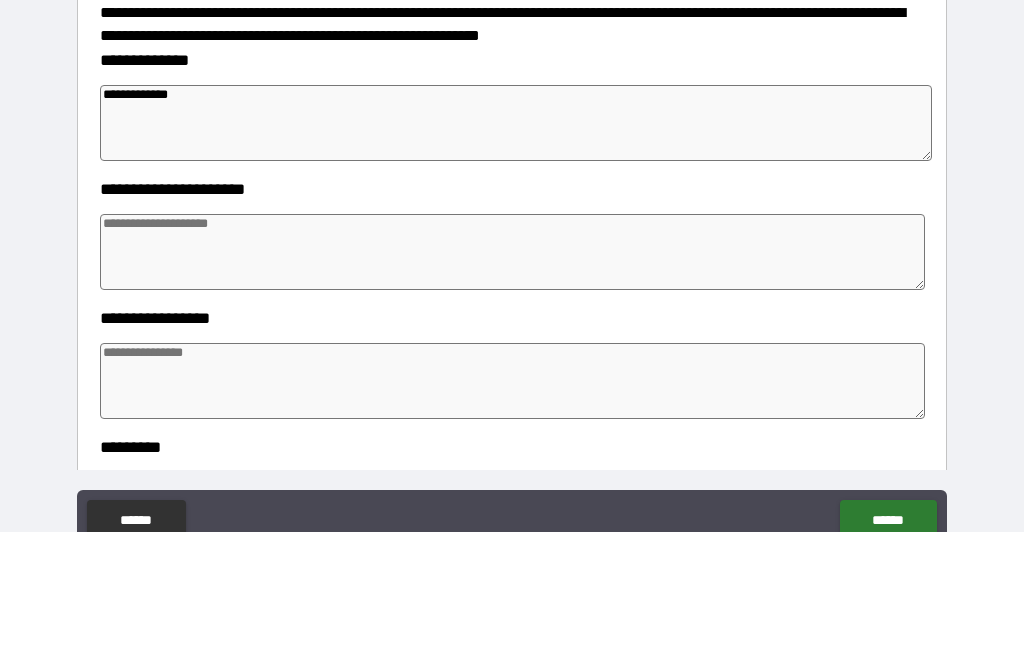 type on "*" 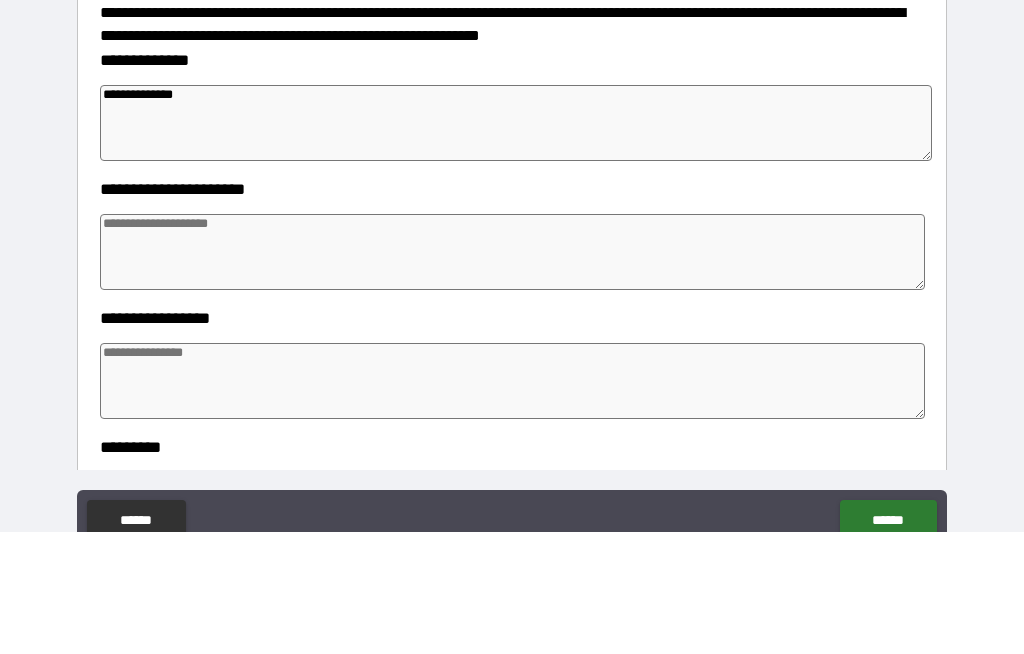 type on "*" 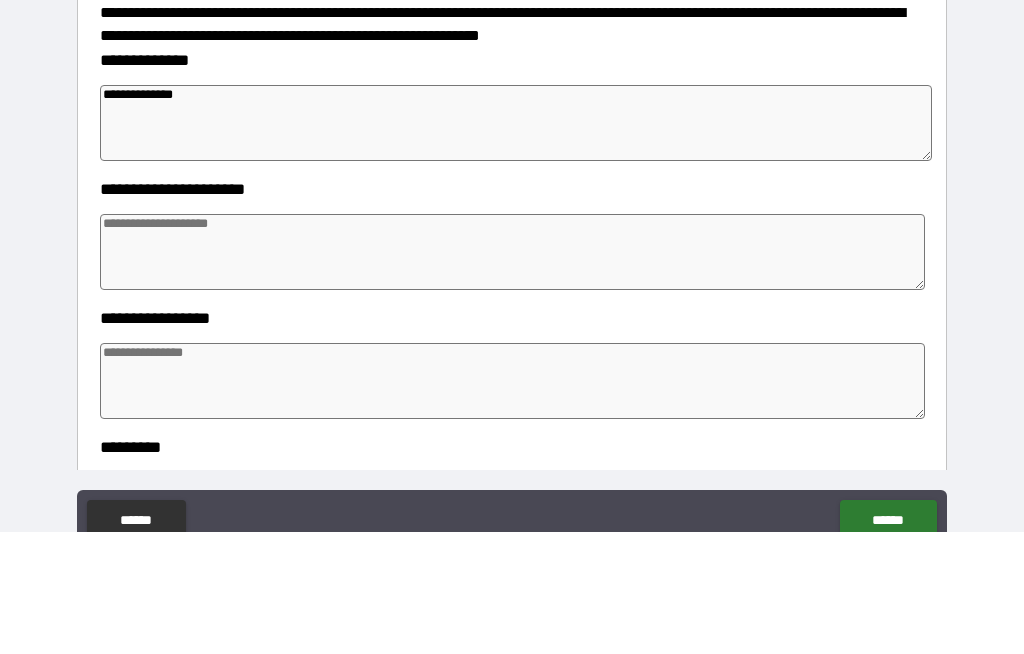 type on "*" 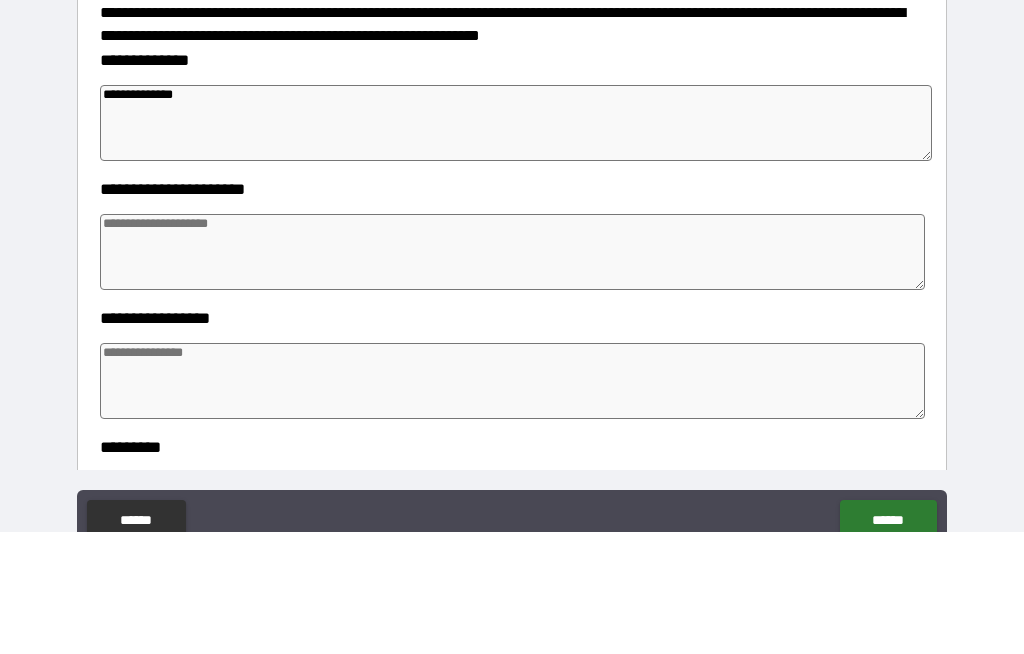 type on "*" 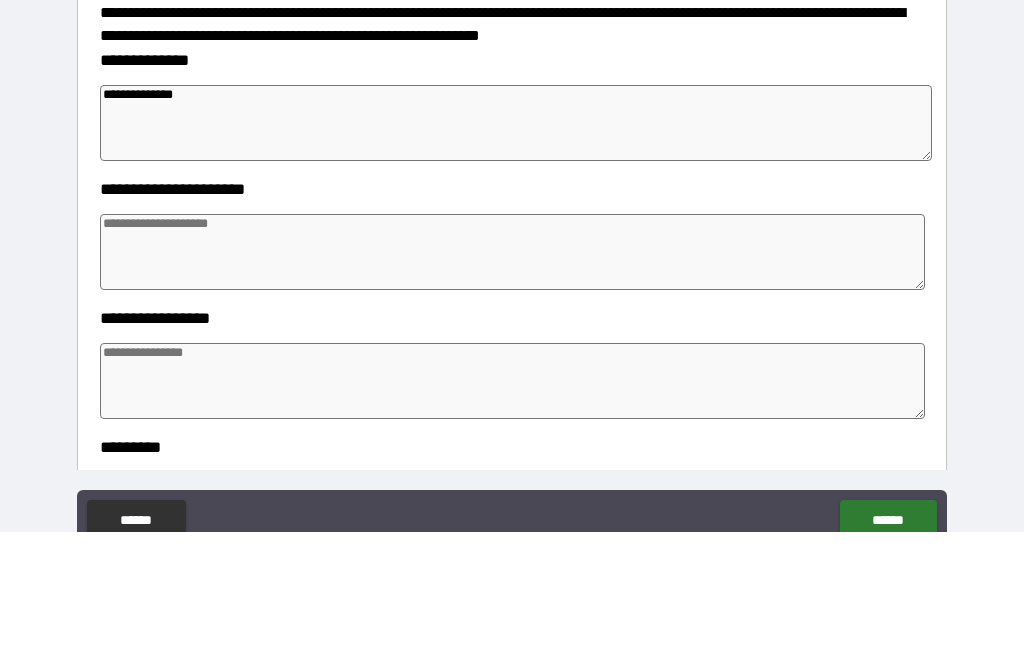 type on "**********" 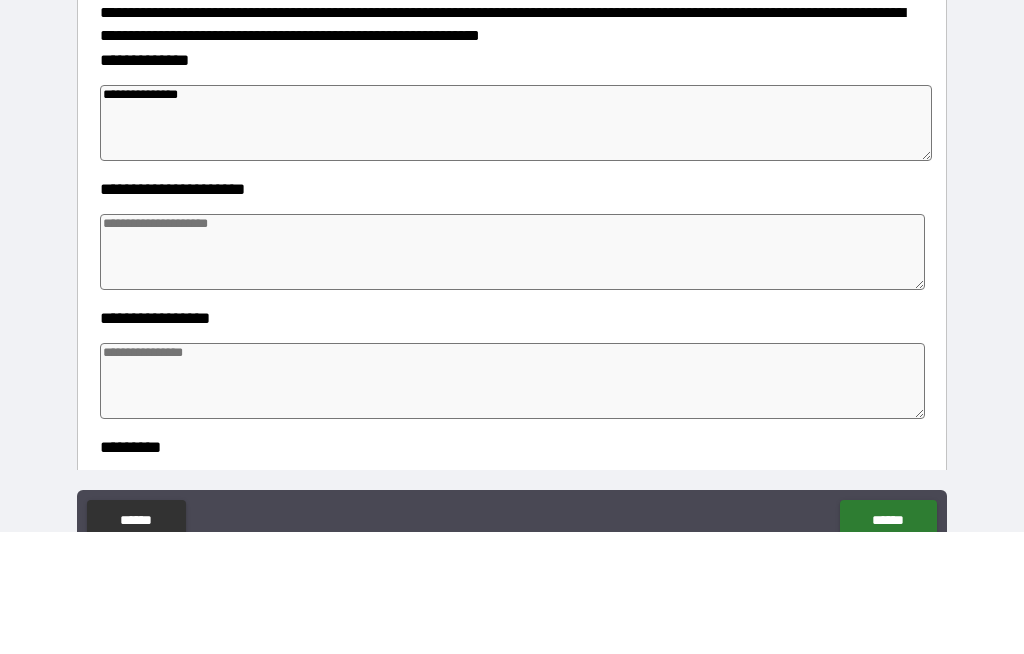 type on "*" 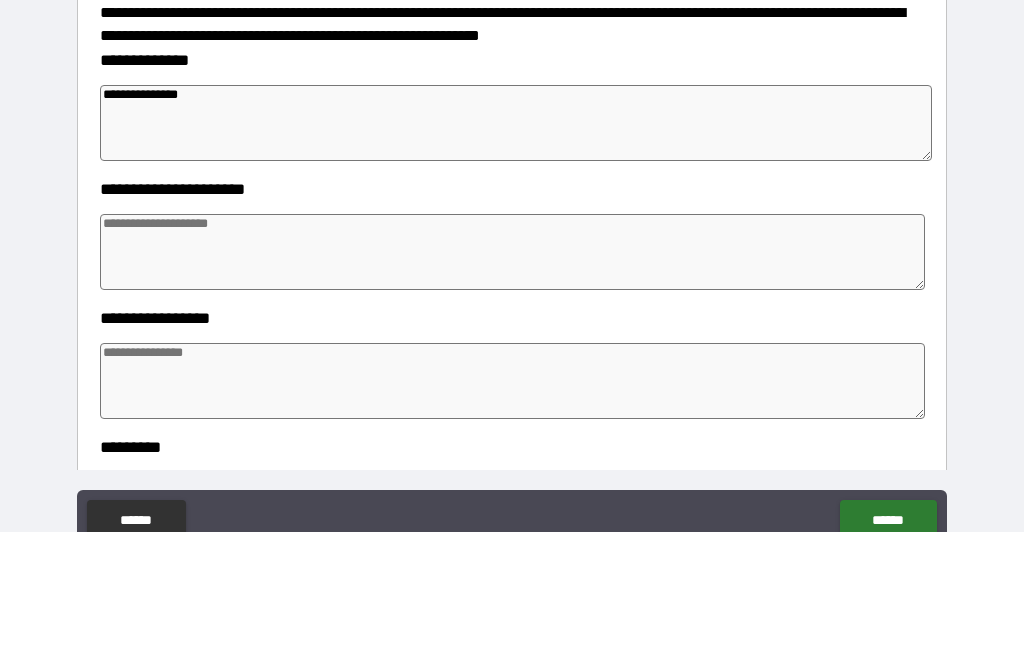 type on "*" 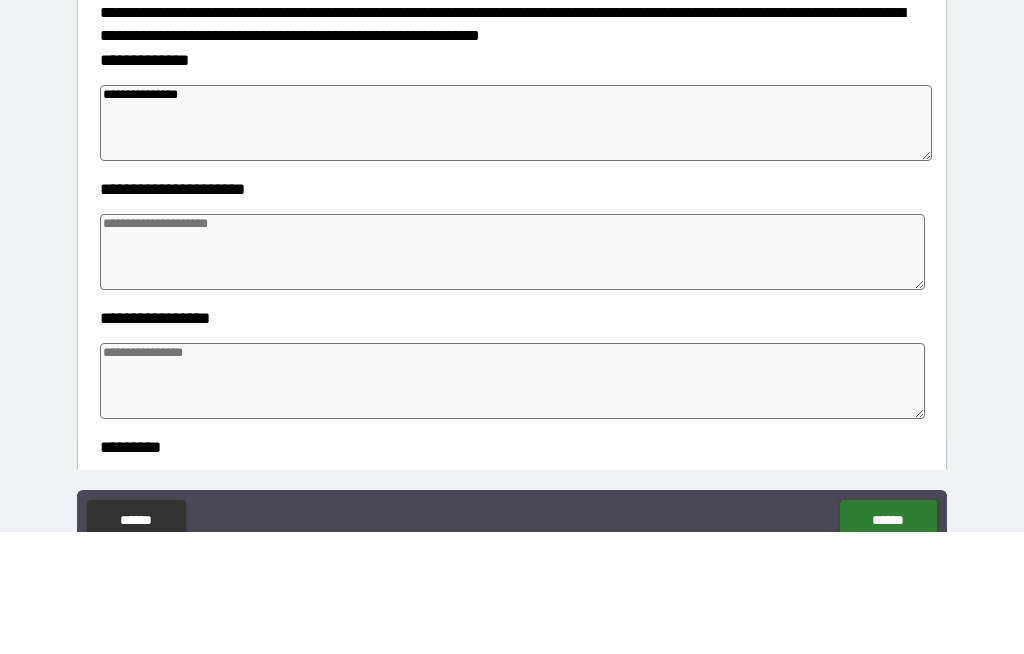 type on "*" 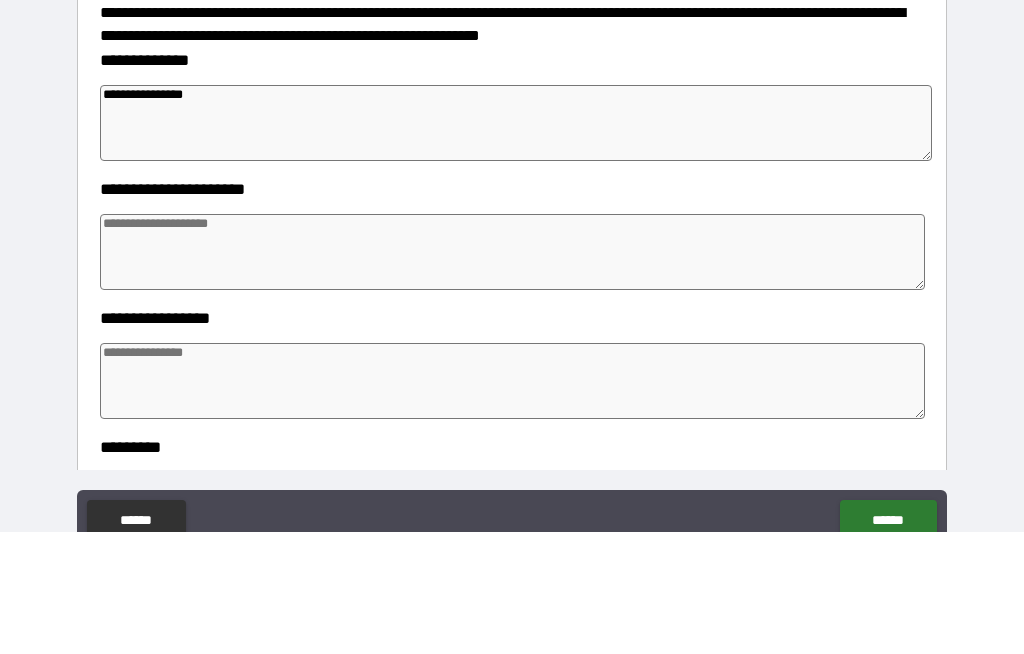 type on "*" 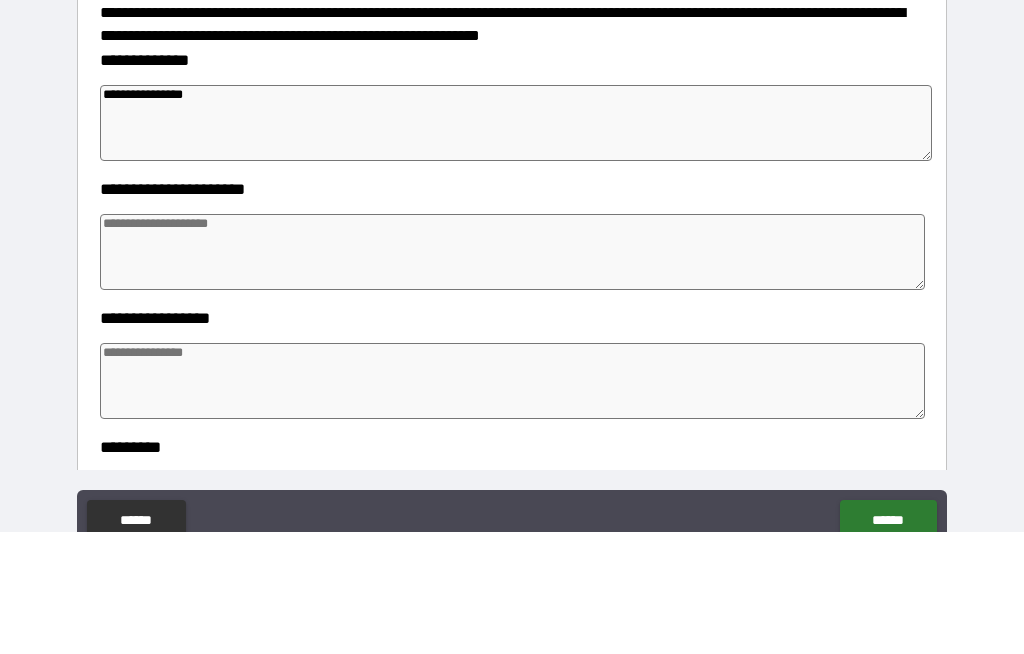 type on "**********" 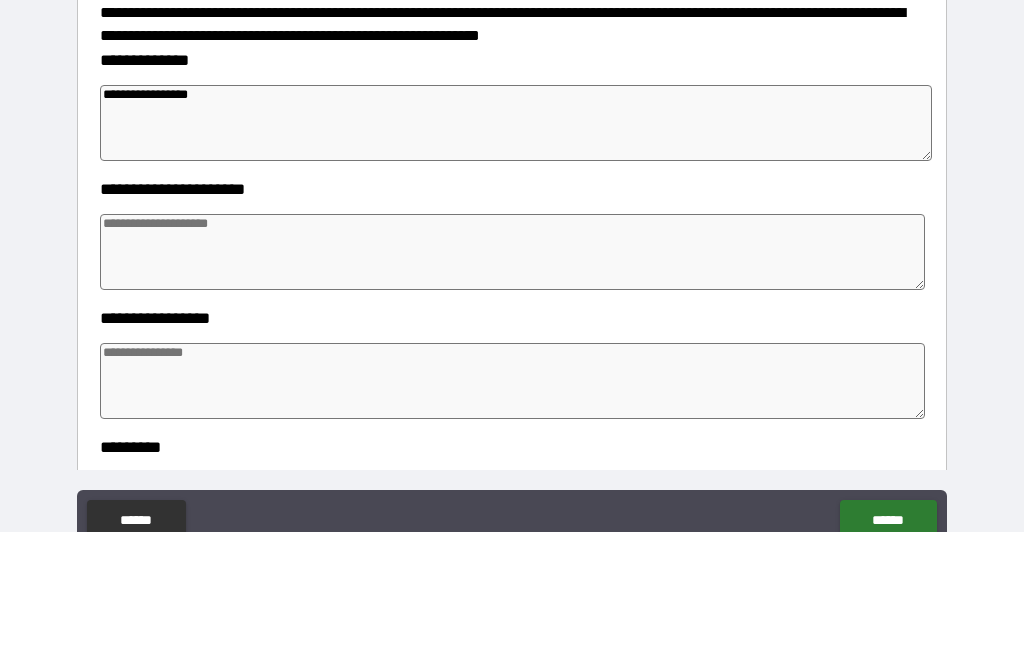 type on "*" 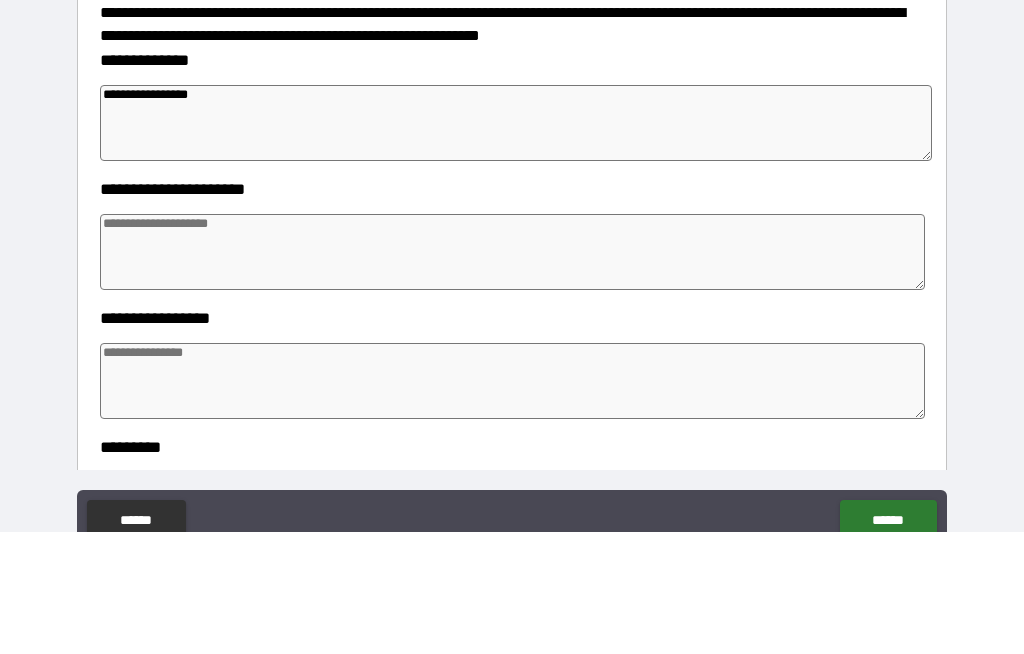 type on "*" 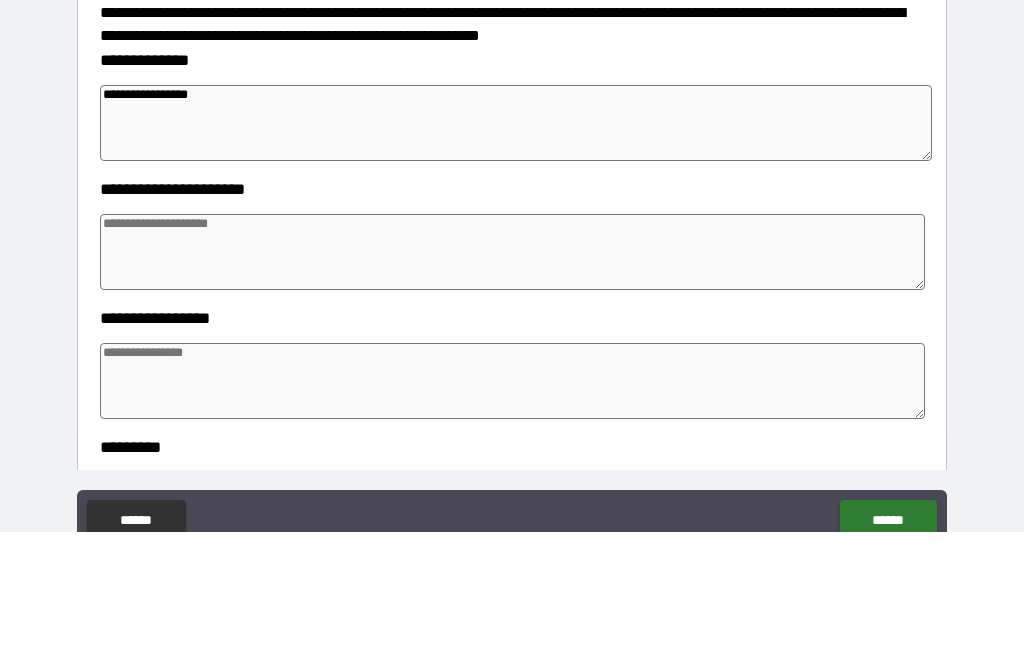 type on "*" 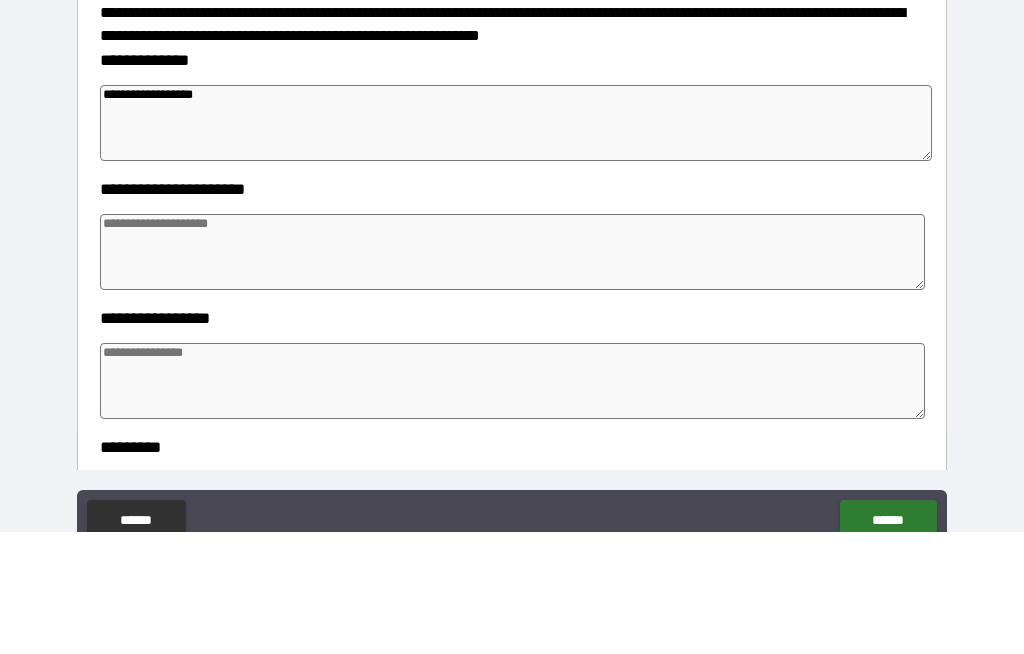 type on "*" 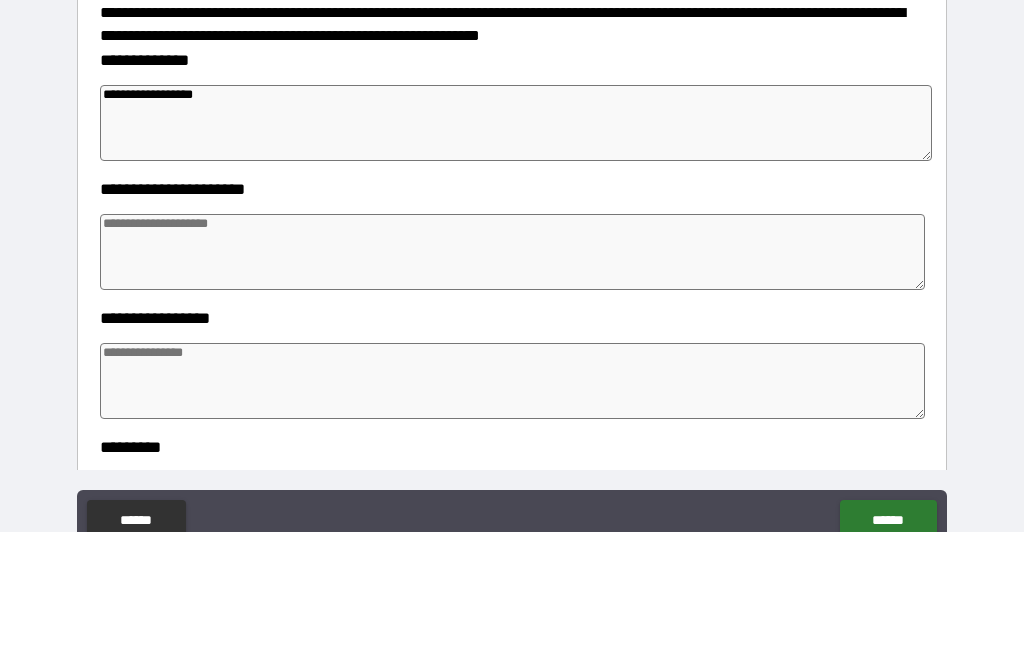 type on "*" 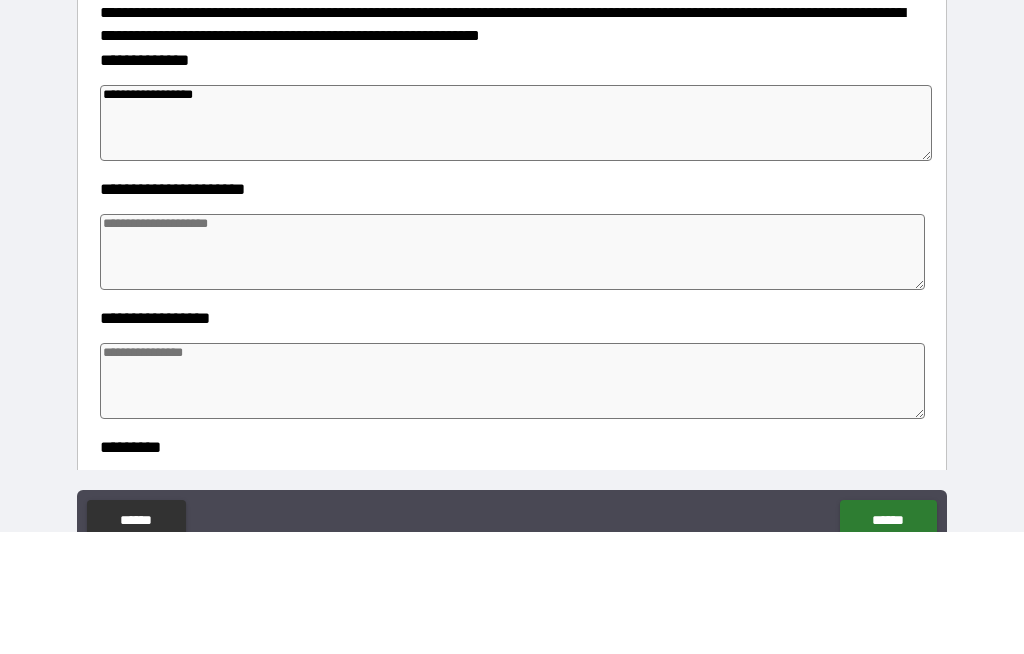 type on "*" 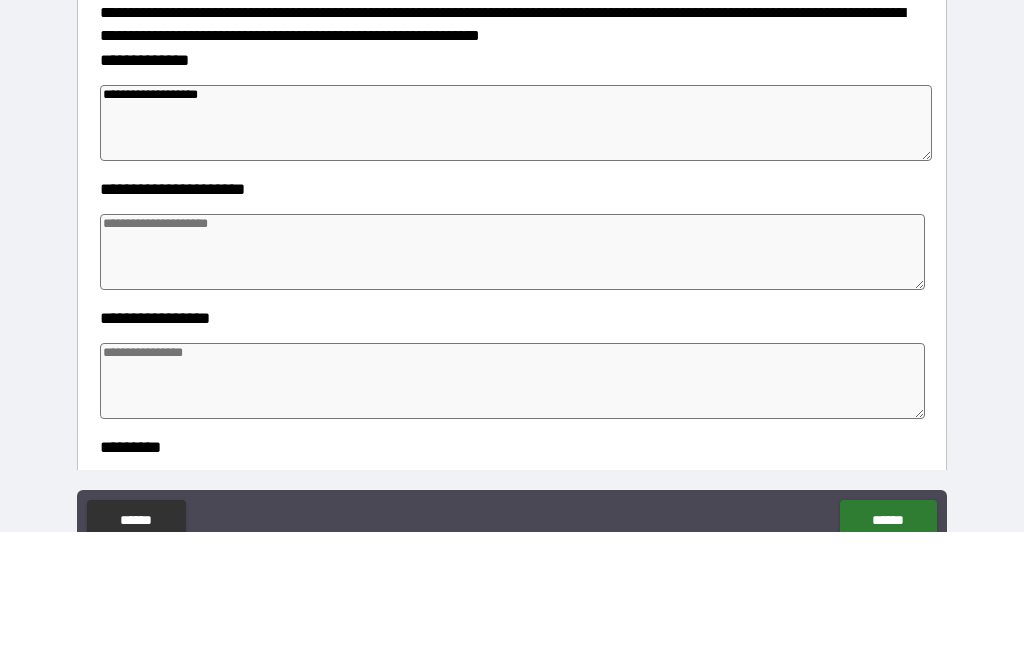 type on "*" 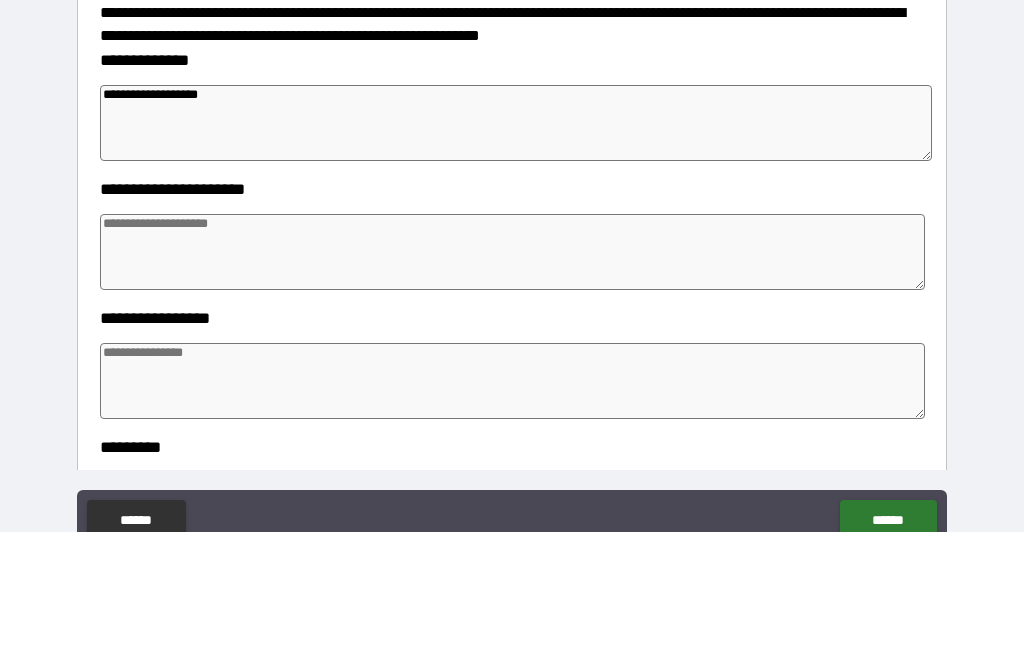type on "*" 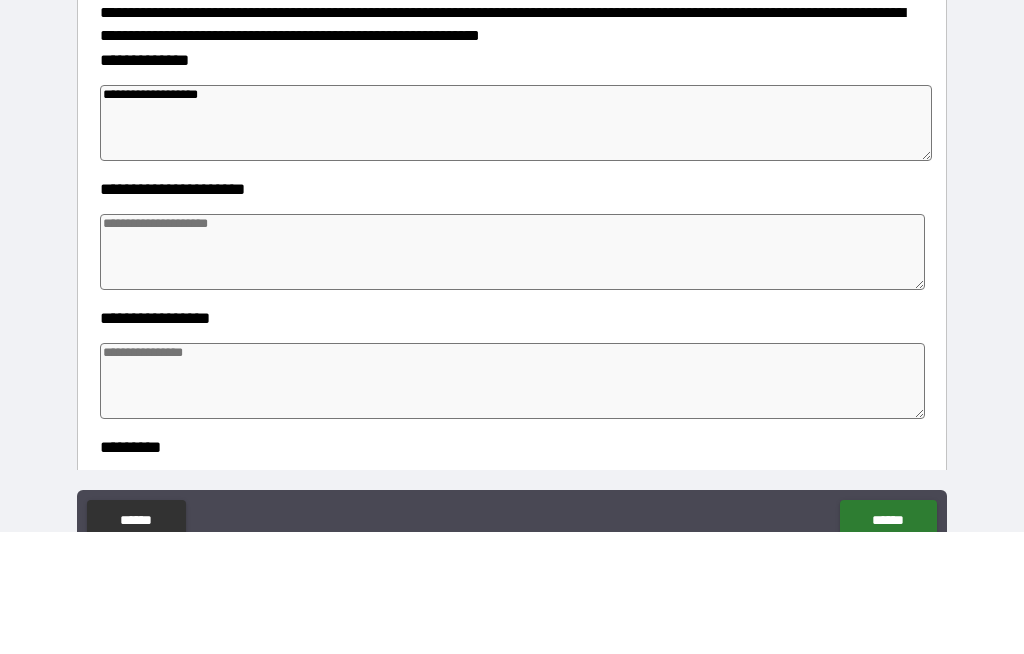 type on "*" 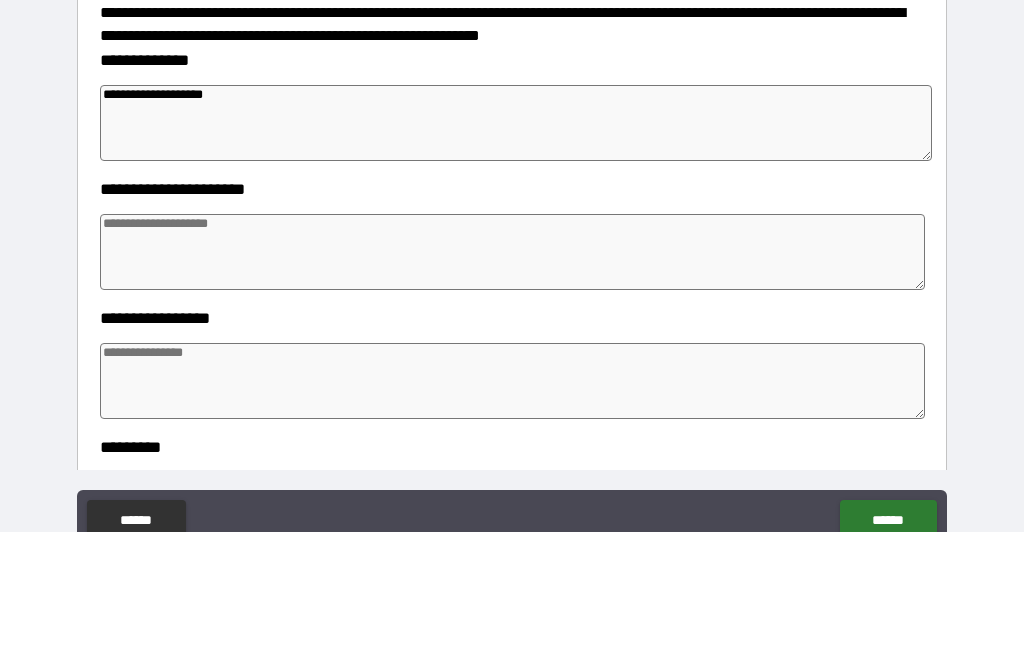 type on "*" 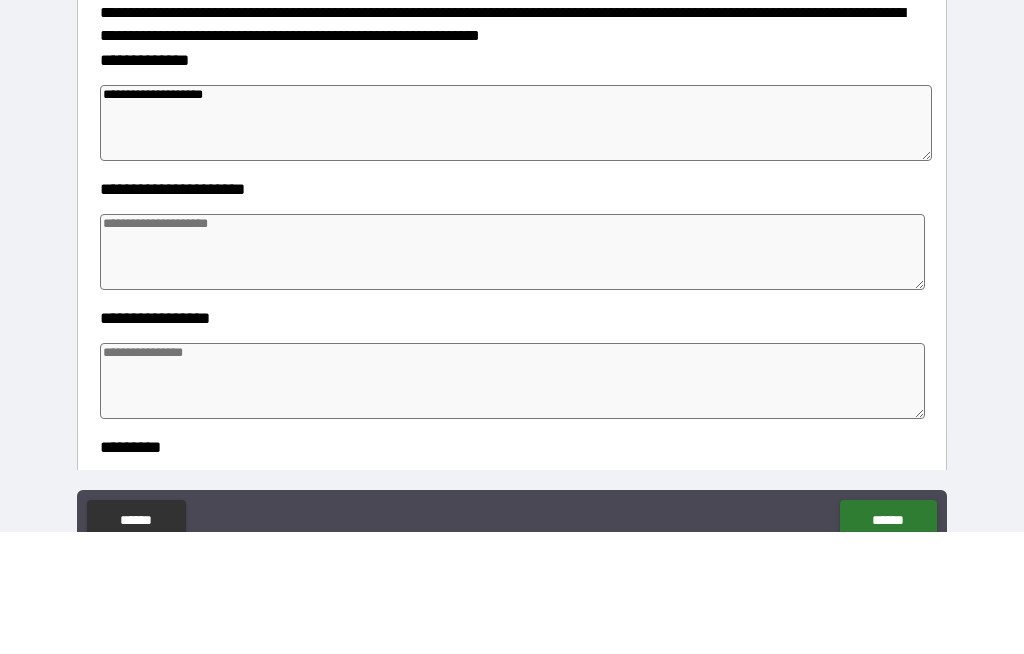 type on "*" 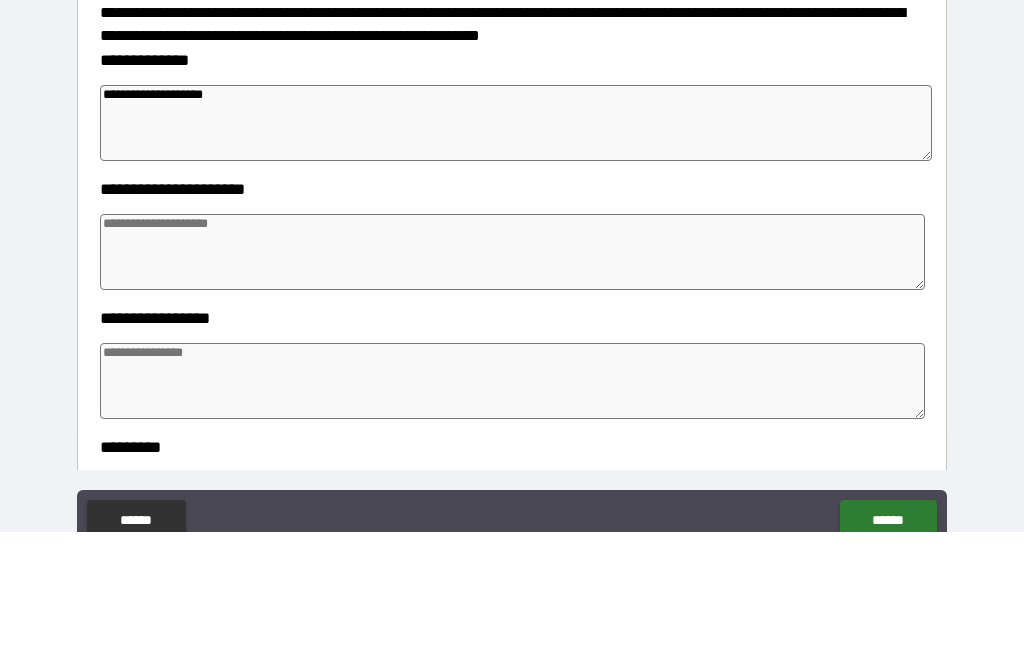 type on "*" 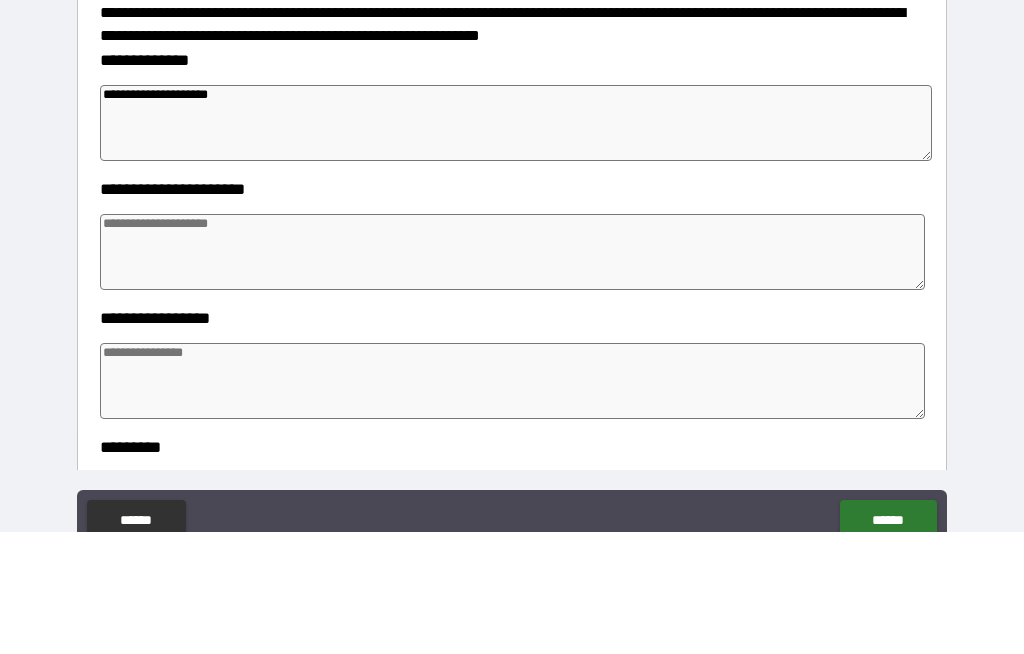 type 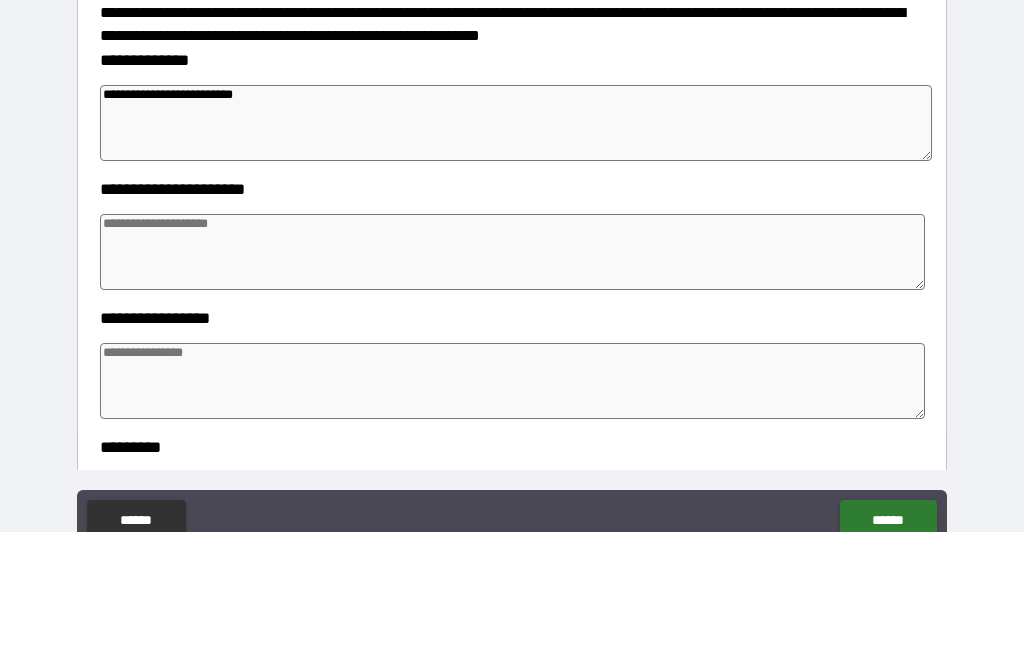 click on "**********" at bounding box center [512, 364] 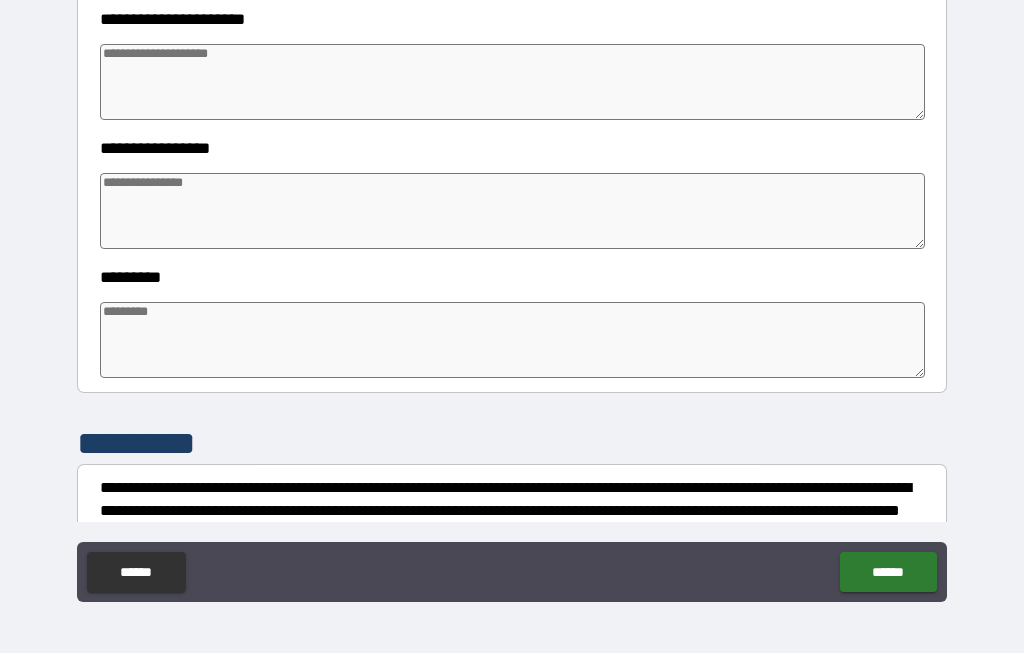 scroll, scrollTop: 438, scrollLeft: 0, axis: vertical 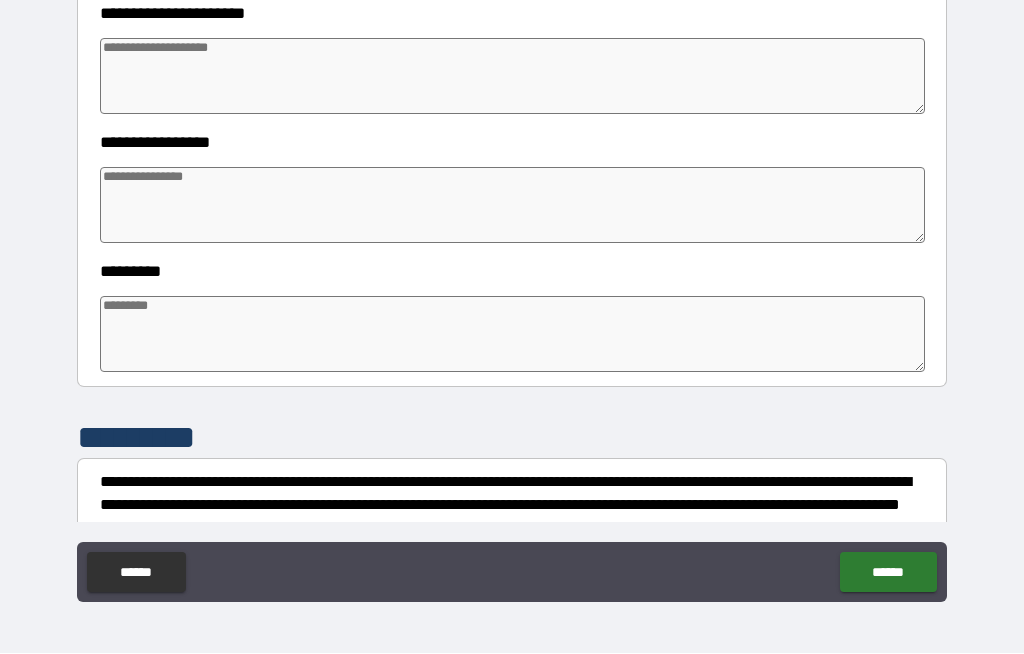 click at bounding box center [513, 335] 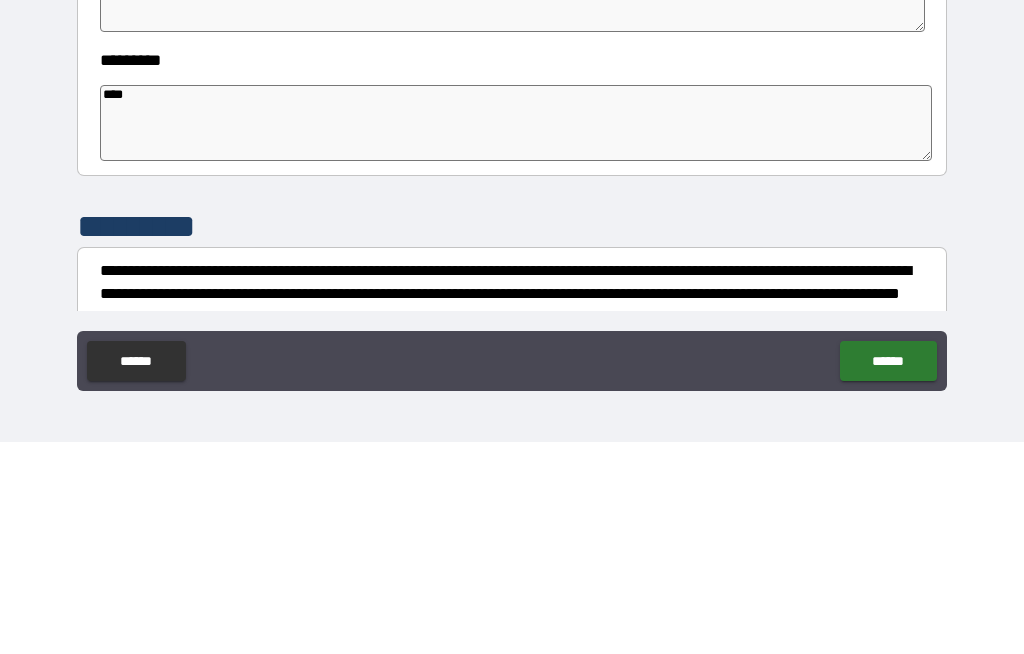 click on "********* **** *" at bounding box center [519, 322] 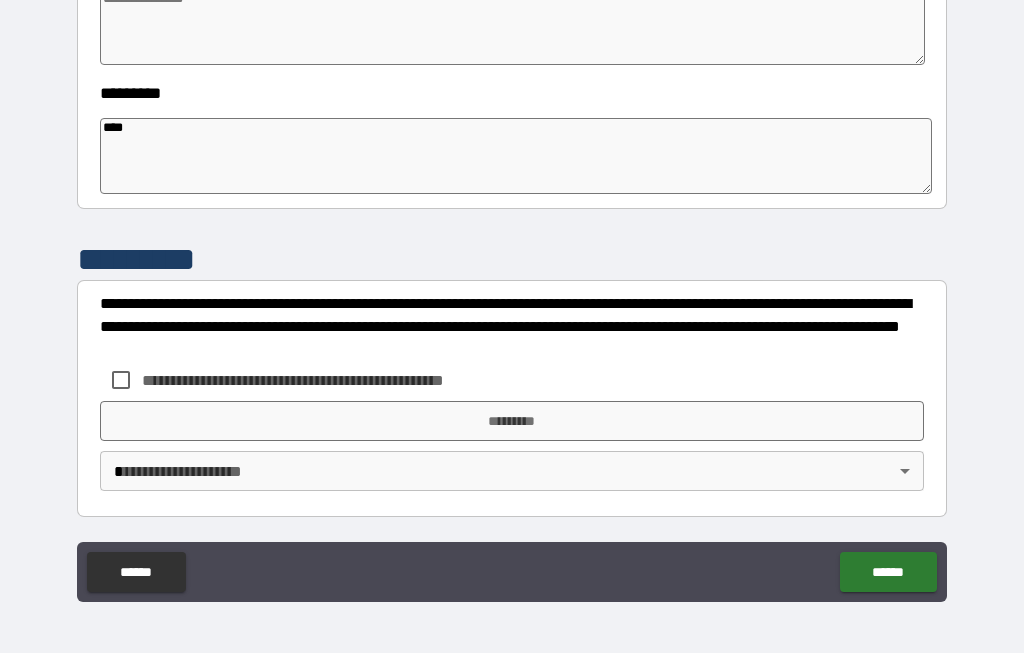 scroll, scrollTop: 616, scrollLeft: 0, axis: vertical 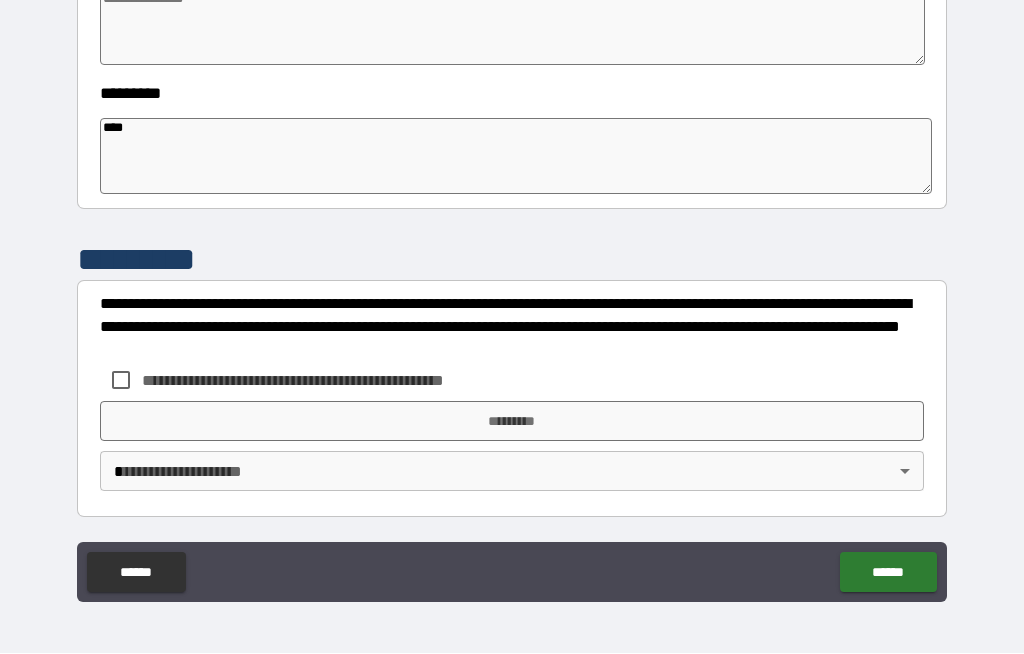 click on "*********" at bounding box center (512, 422) 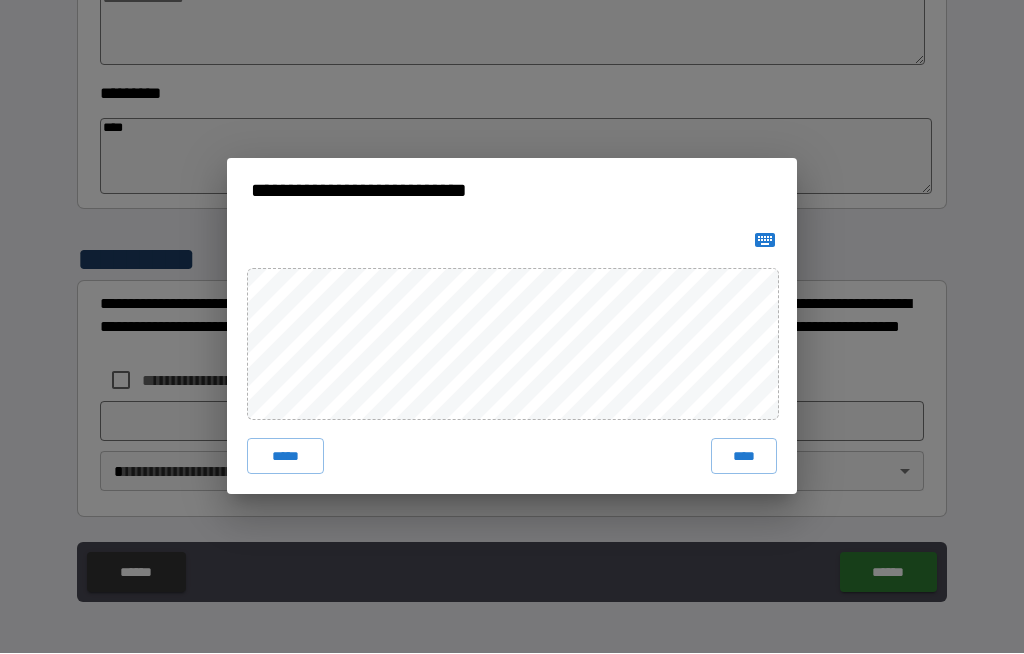 click on "**********" at bounding box center [512, 327] 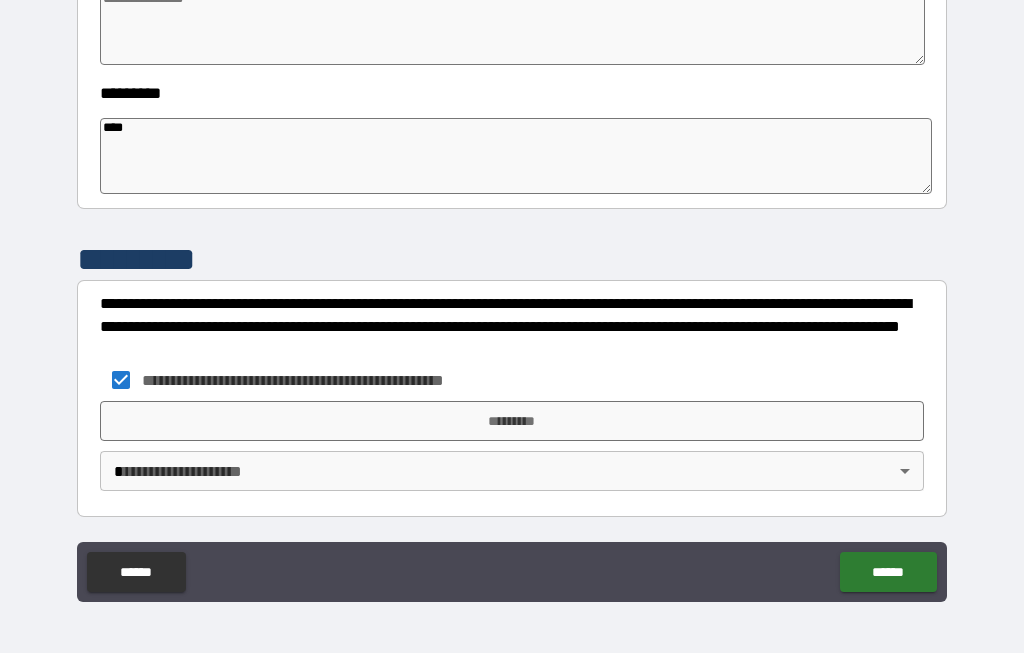 click on "*********" at bounding box center (512, 422) 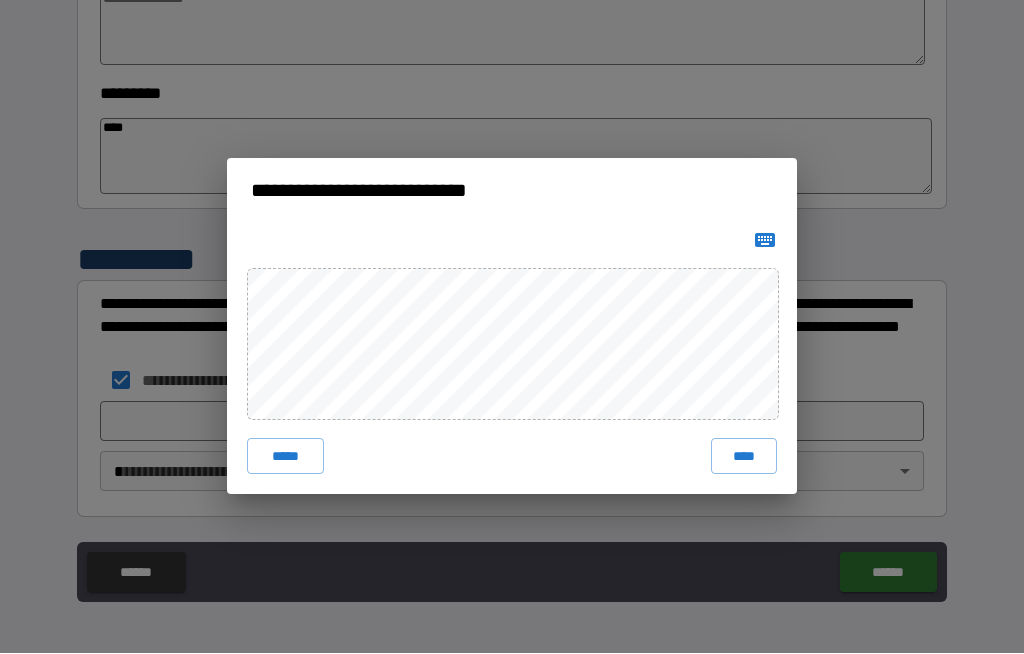 click on "****" at bounding box center (744, 457) 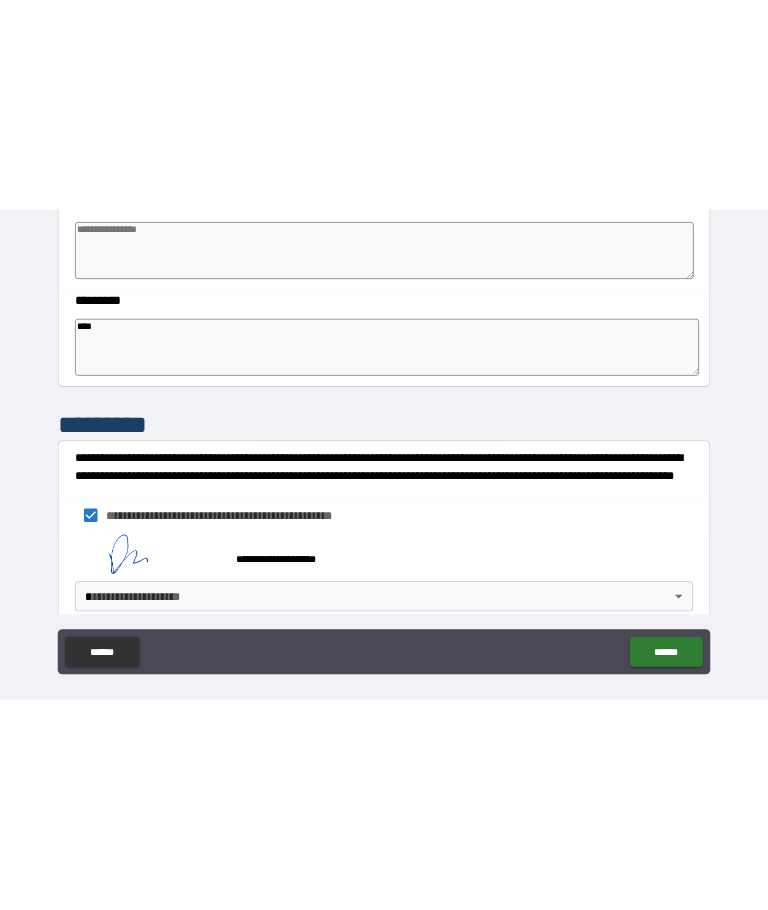 scroll, scrollTop: 0, scrollLeft: 0, axis: both 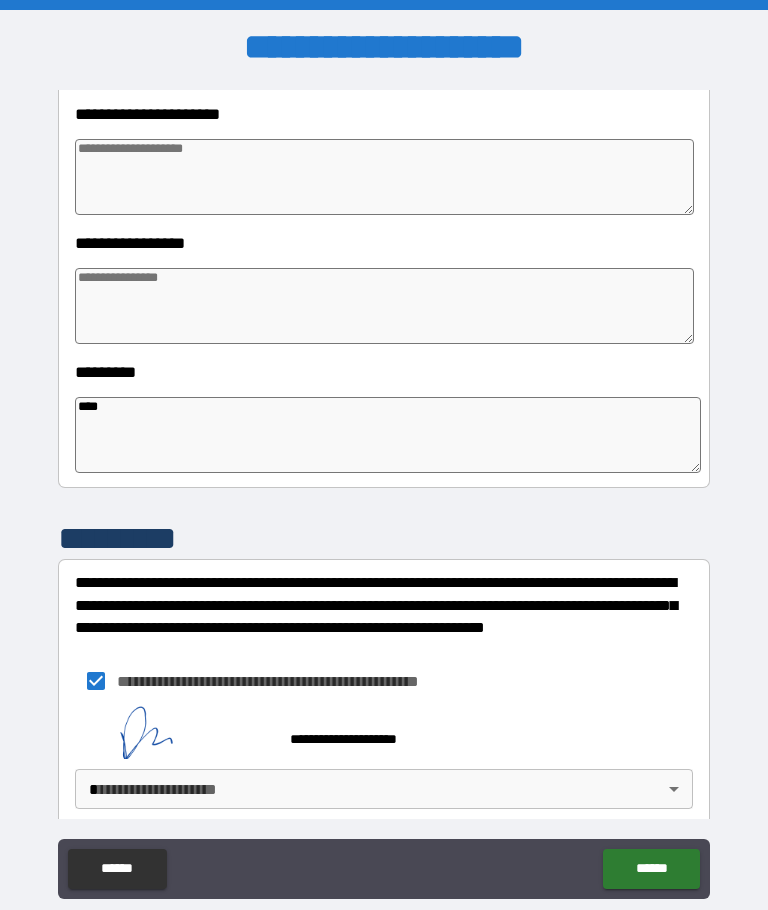click at bounding box center (384, 177) 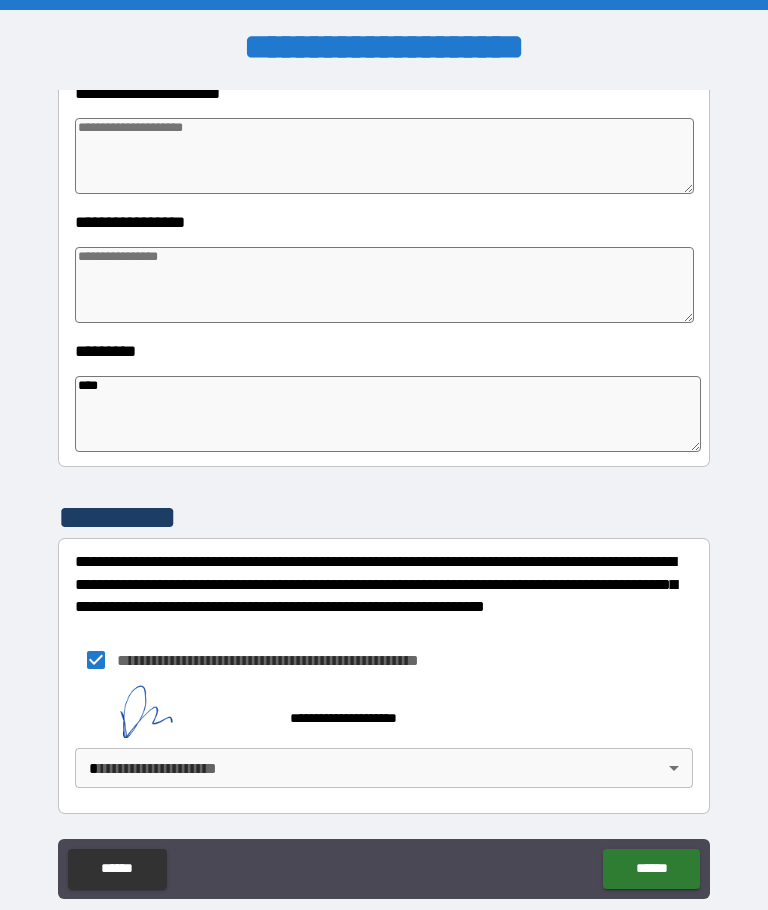 scroll, scrollTop: 488, scrollLeft: 0, axis: vertical 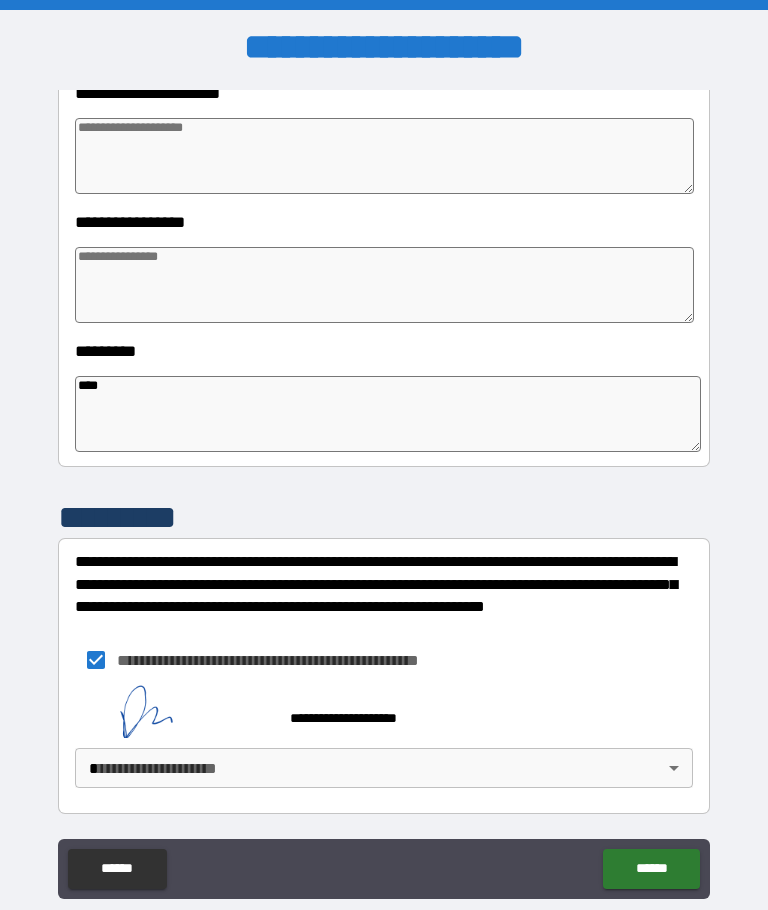 click on "******" at bounding box center (651, 869) 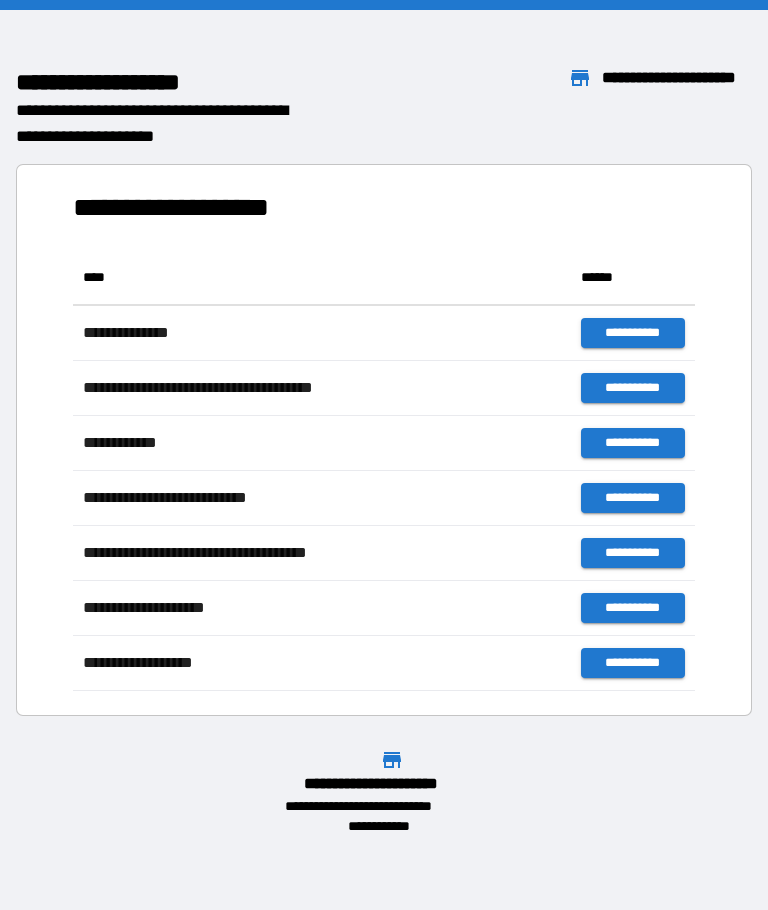 scroll, scrollTop: 441, scrollLeft: 622, axis: both 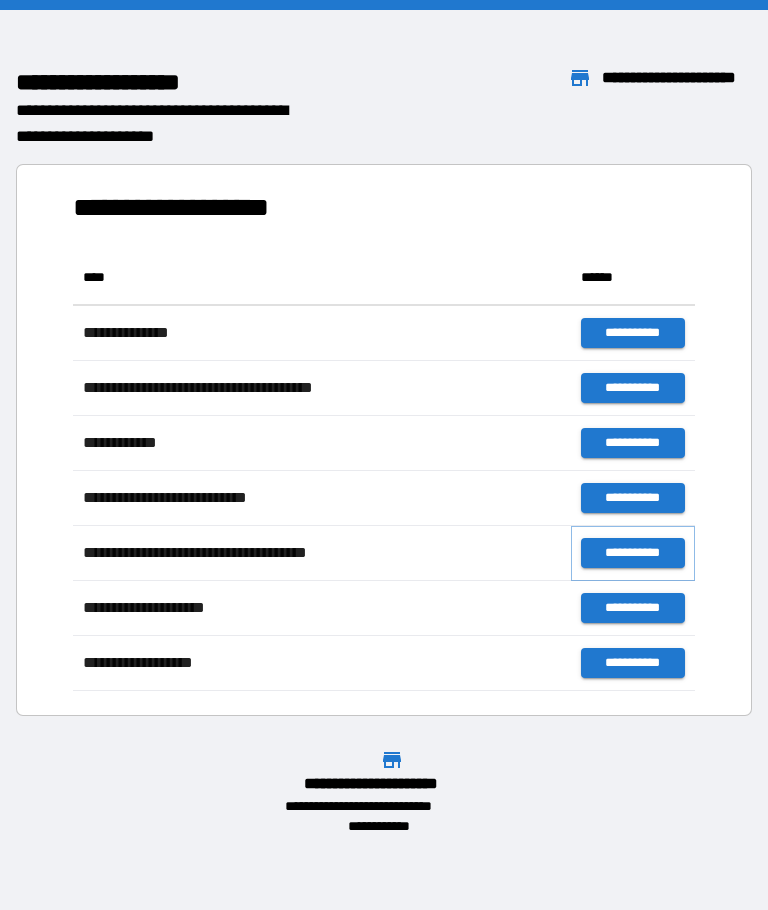 click on "**********" at bounding box center [633, 553] 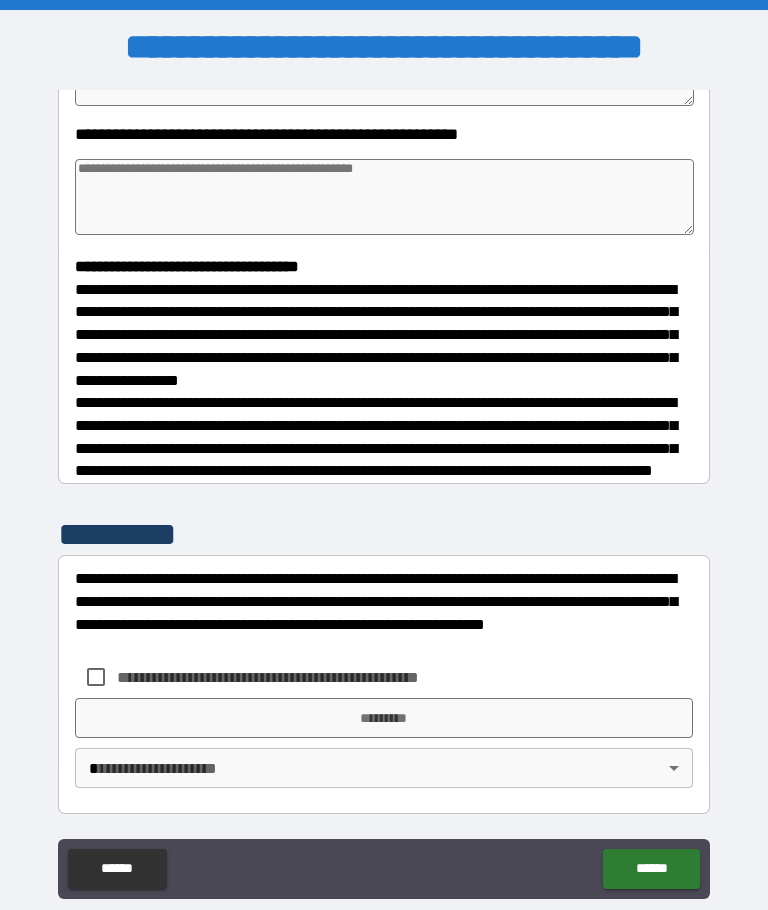scroll, scrollTop: 427, scrollLeft: 0, axis: vertical 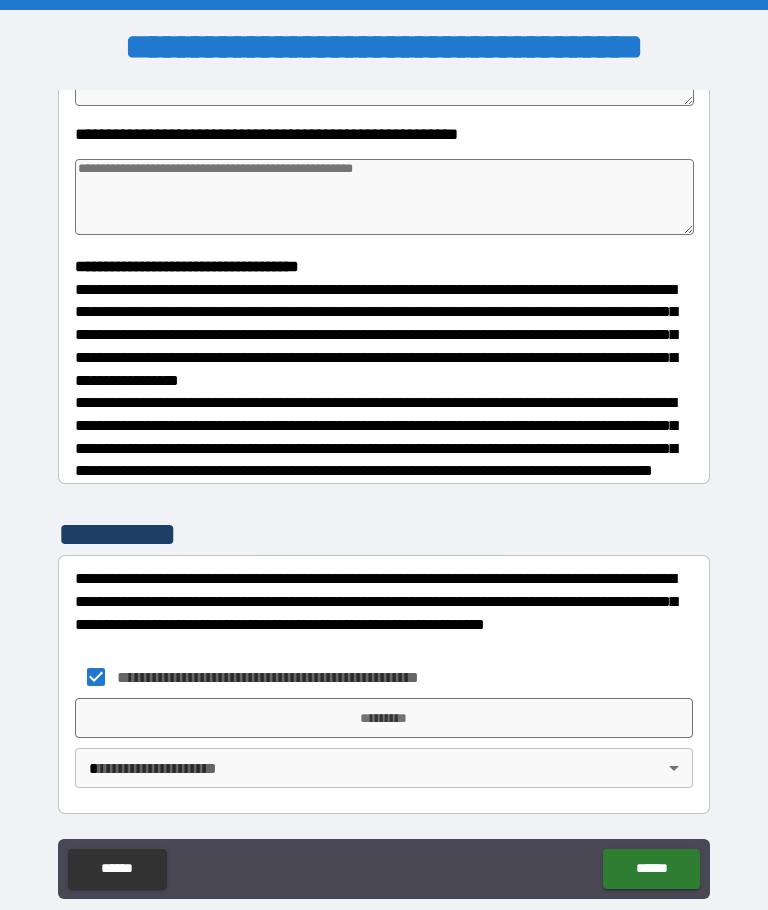 click on "*********" at bounding box center (384, 718) 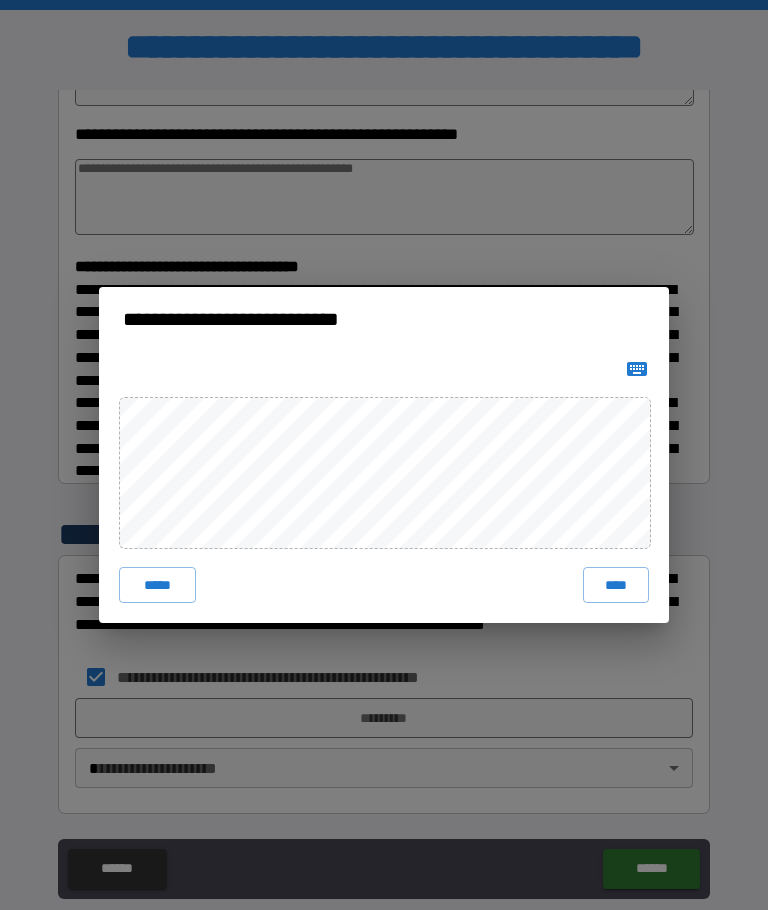 click on "****" at bounding box center [616, 585] 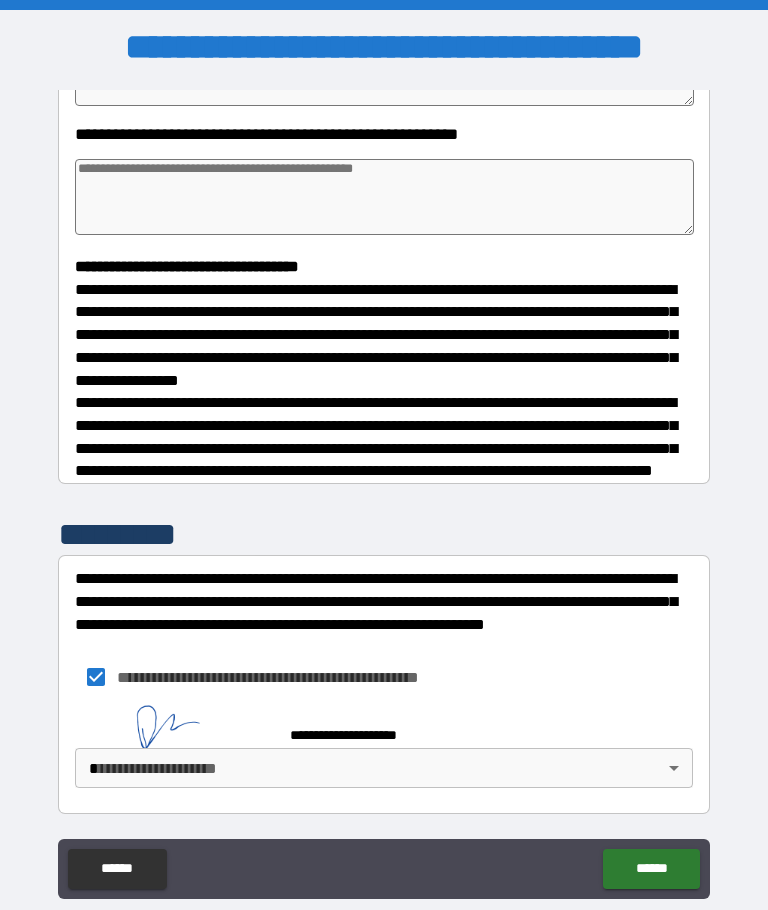 scroll, scrollTop: 417, scrollLeft: 0, axis: vertical 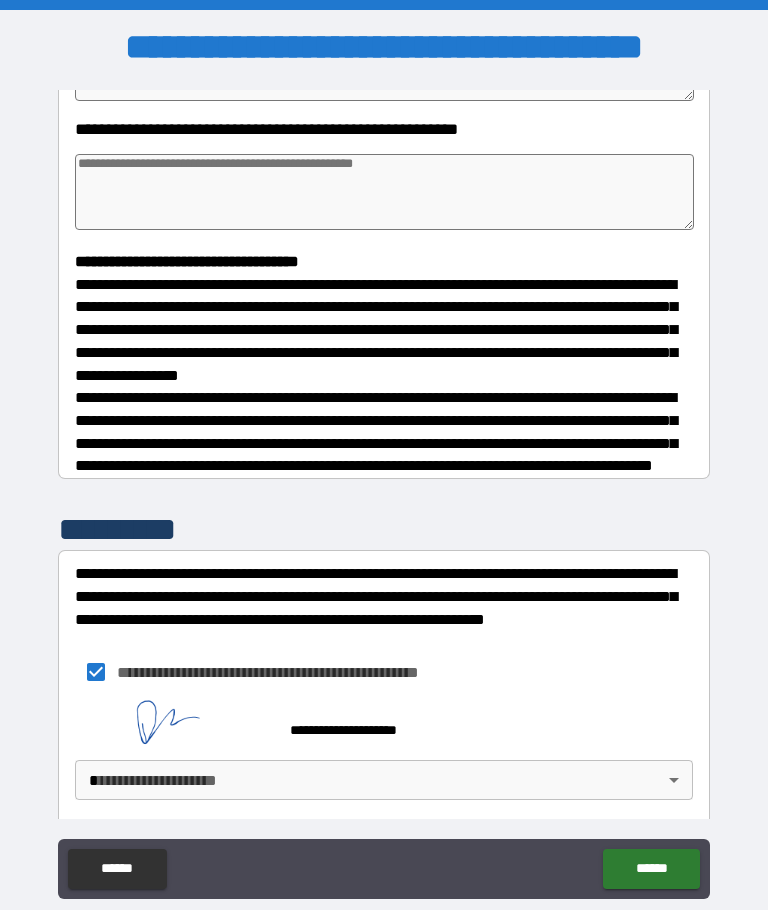 click on "******" at bounding box center (651, 869) 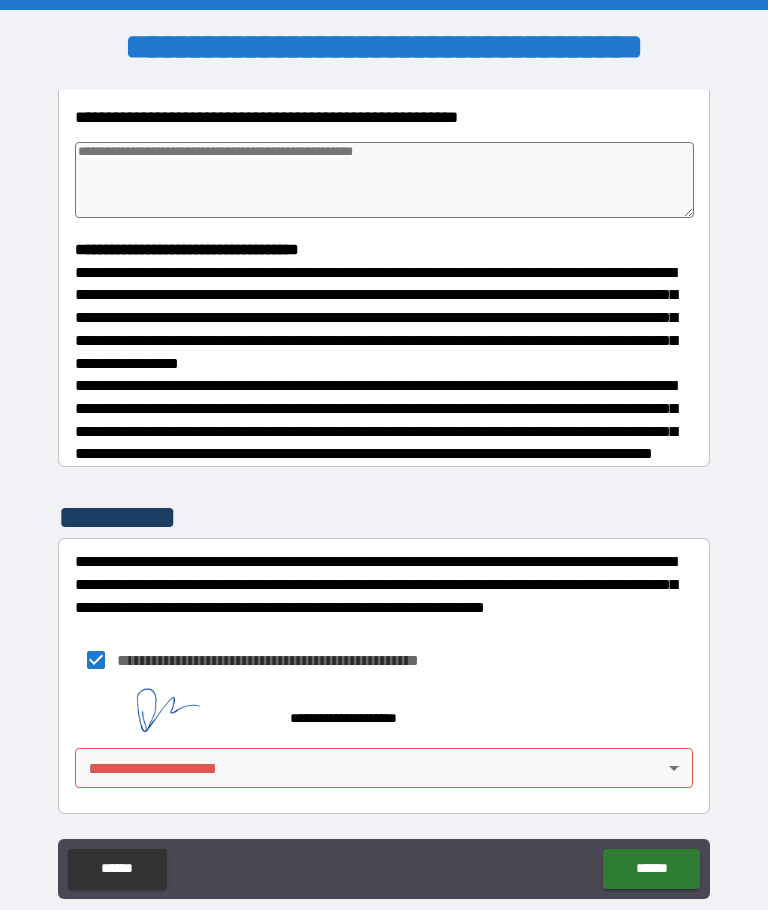 scroll, scrollTop: 444, scrollLeft: 0, axis: vertical 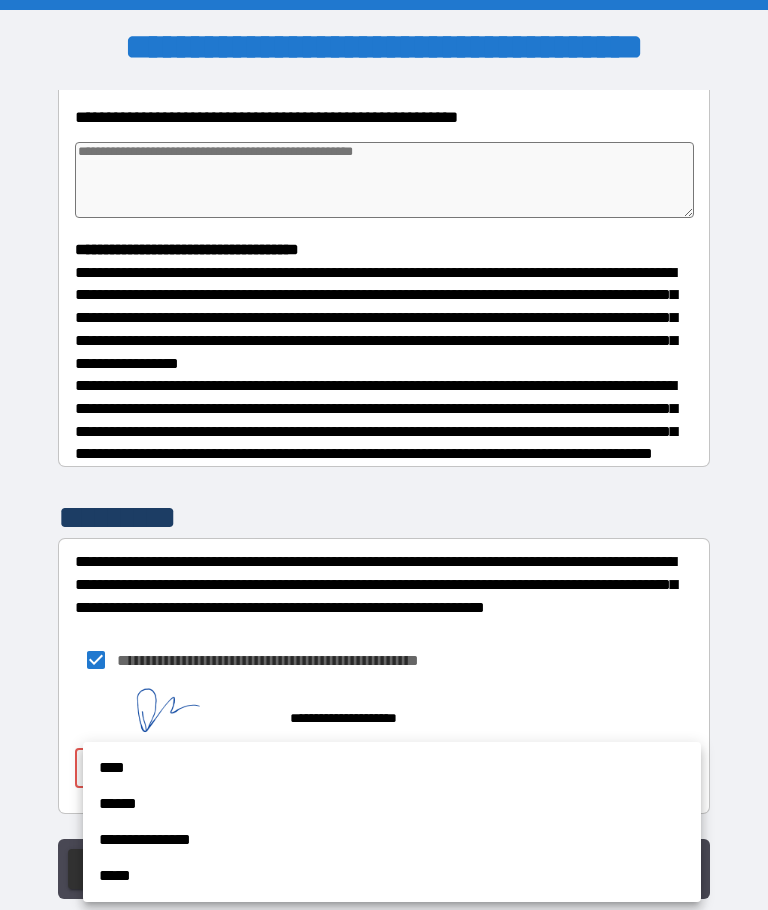 click on "****" at bounding box center (392, 768) 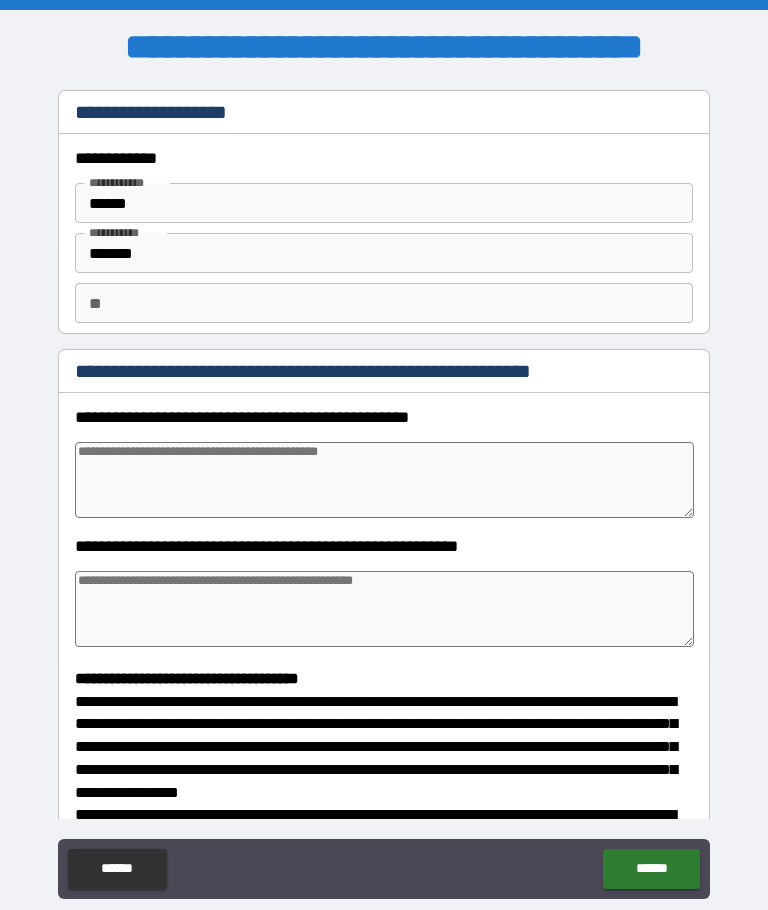 scroll, scrollTop: 0, scrollLeft: 0, axis: both 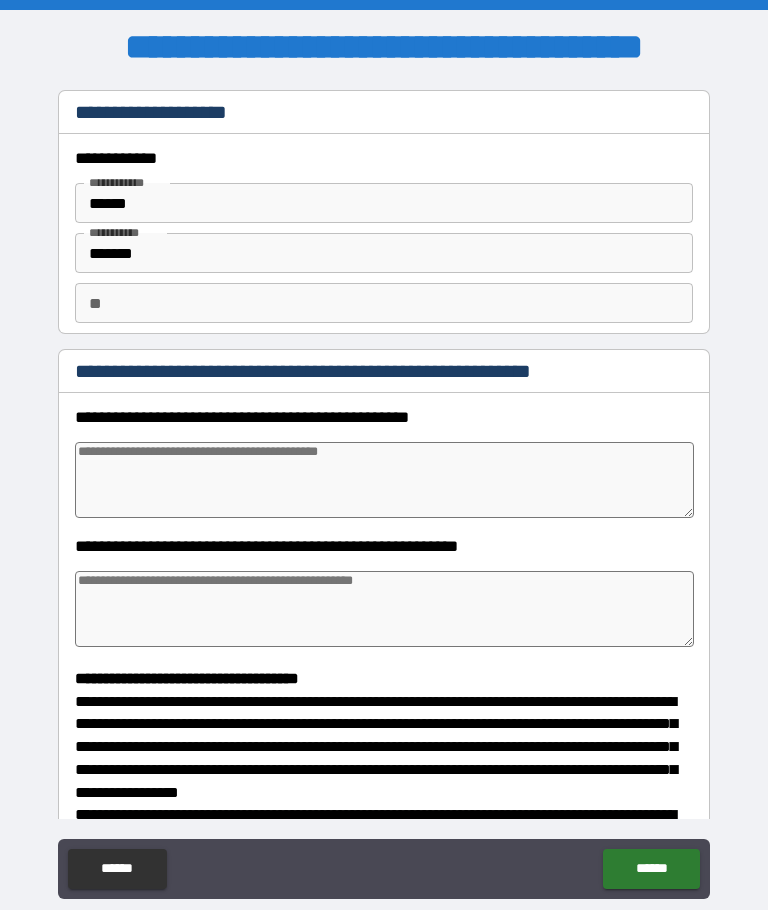 click at bounding box center [384, 480] 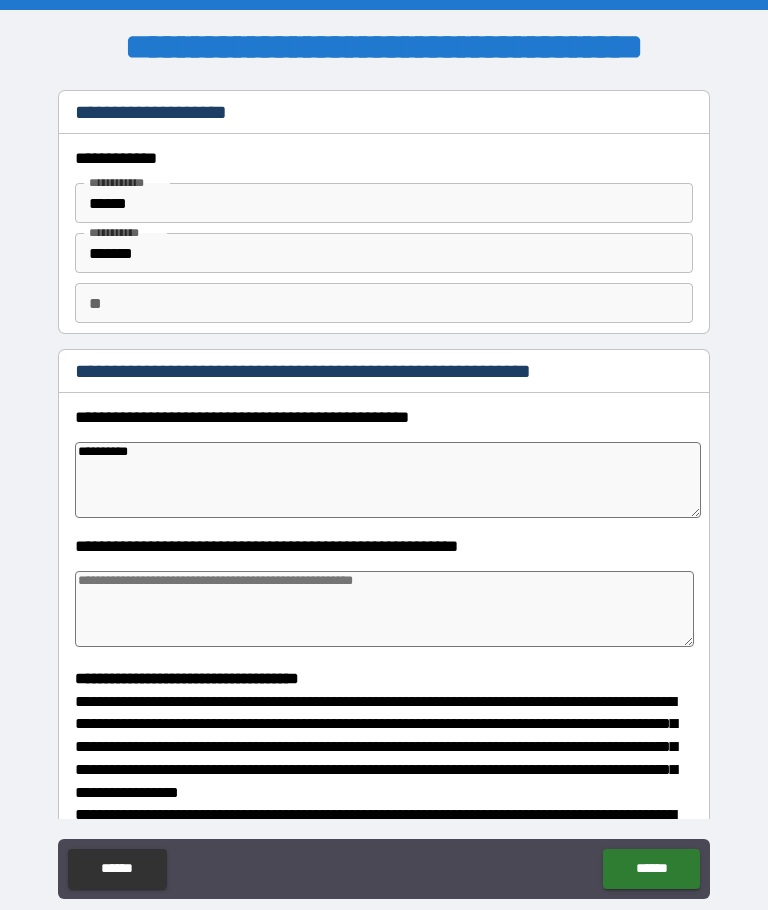 click on "**********" at bounding box center (384, 492) 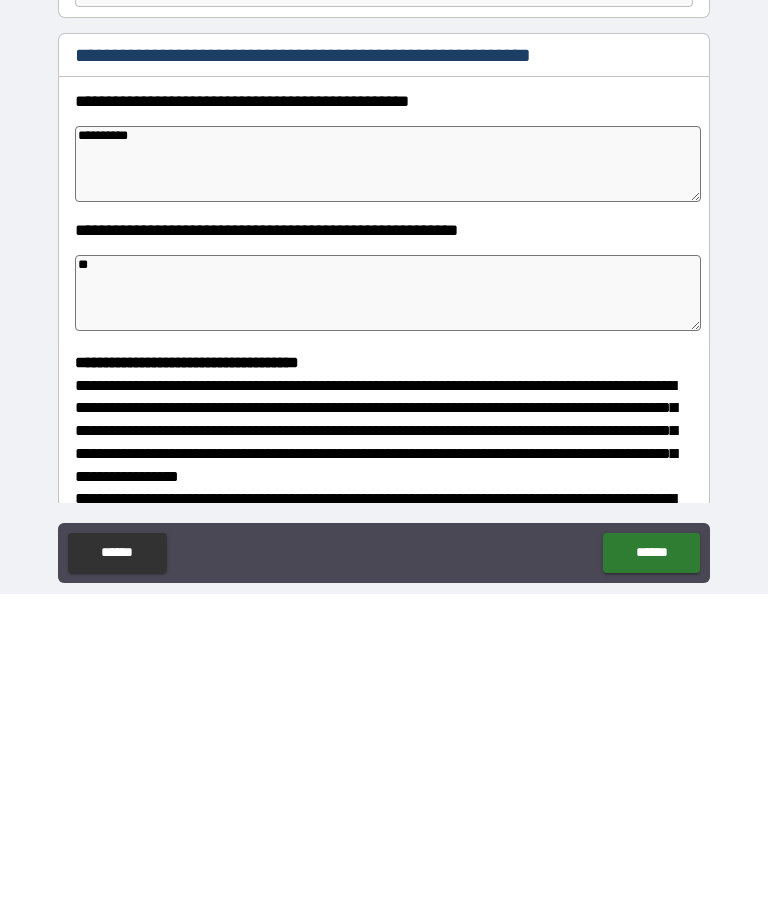 click on "**" at bounding box center [388, 609] 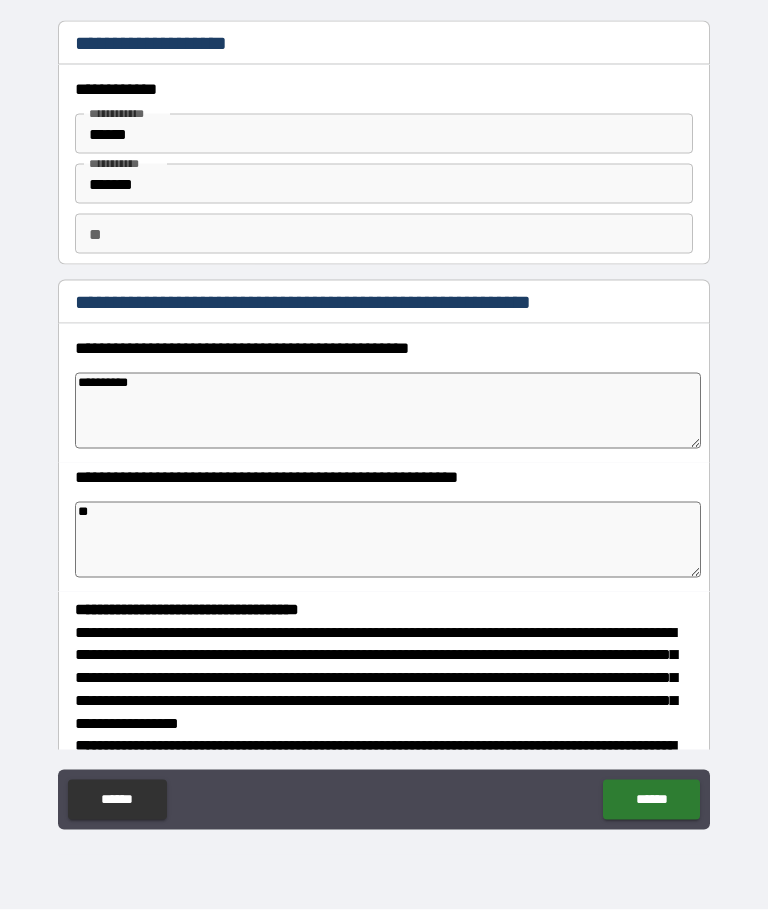 click on "**********" at bounding box center (384, 423) 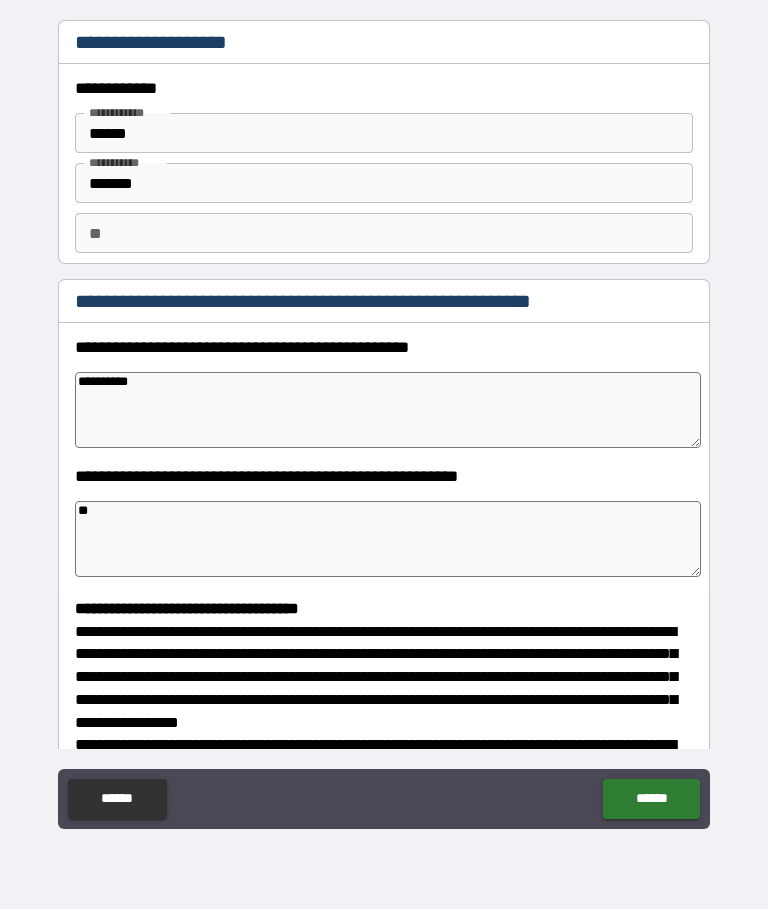 click on "******" at bounding box center [651, 800] 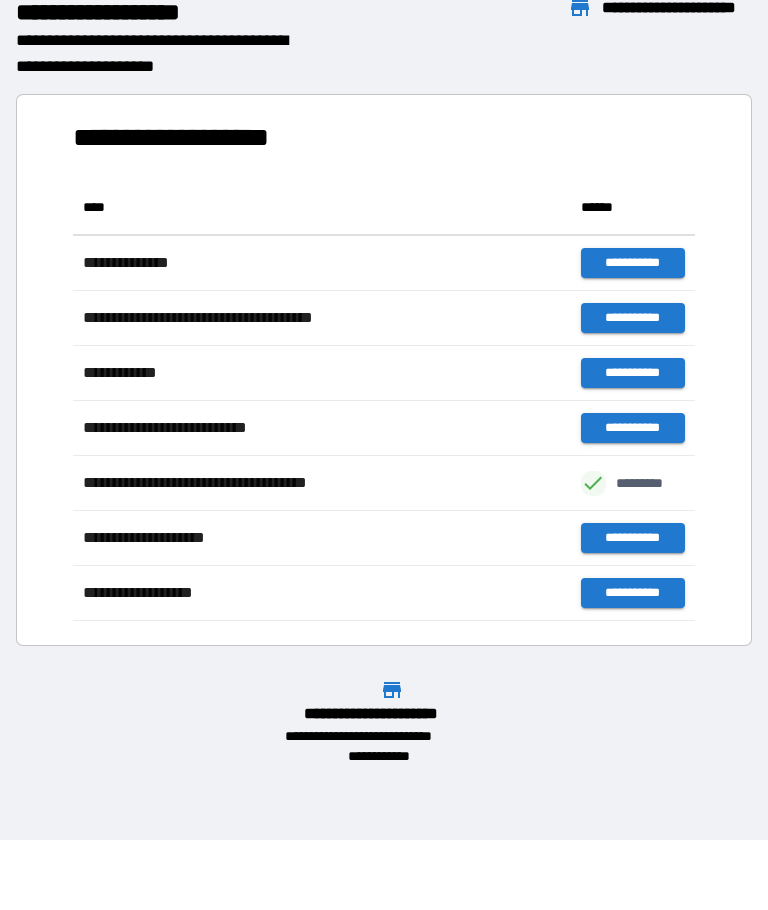 scroll, scrollTop: 1, scrollLeft: 1, axis: both 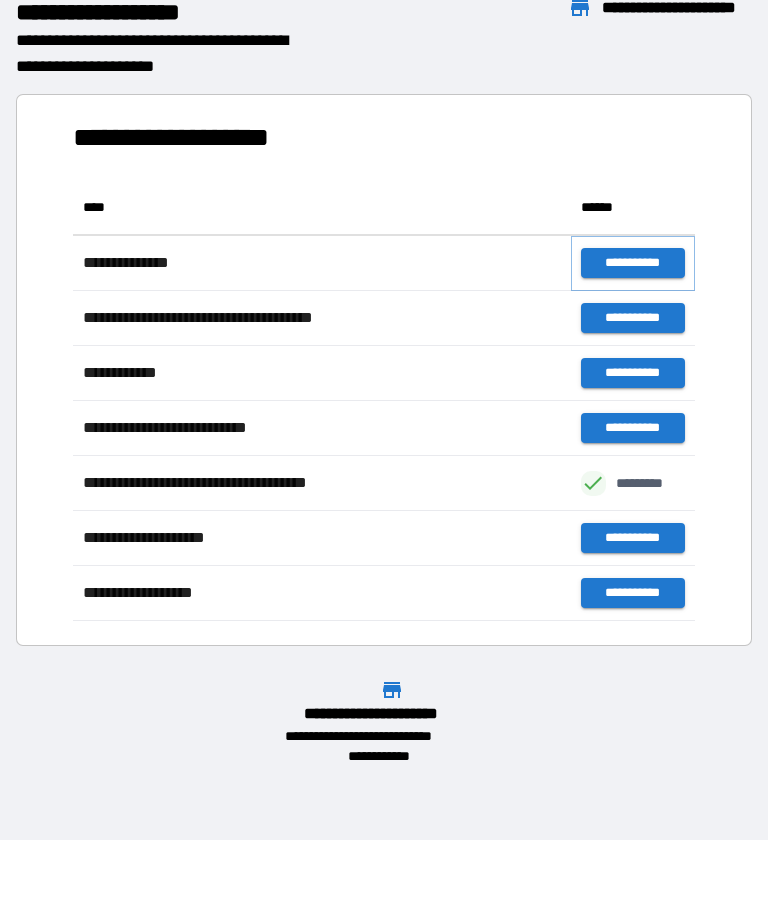 click on "**********" at bounding box center [633, 264] 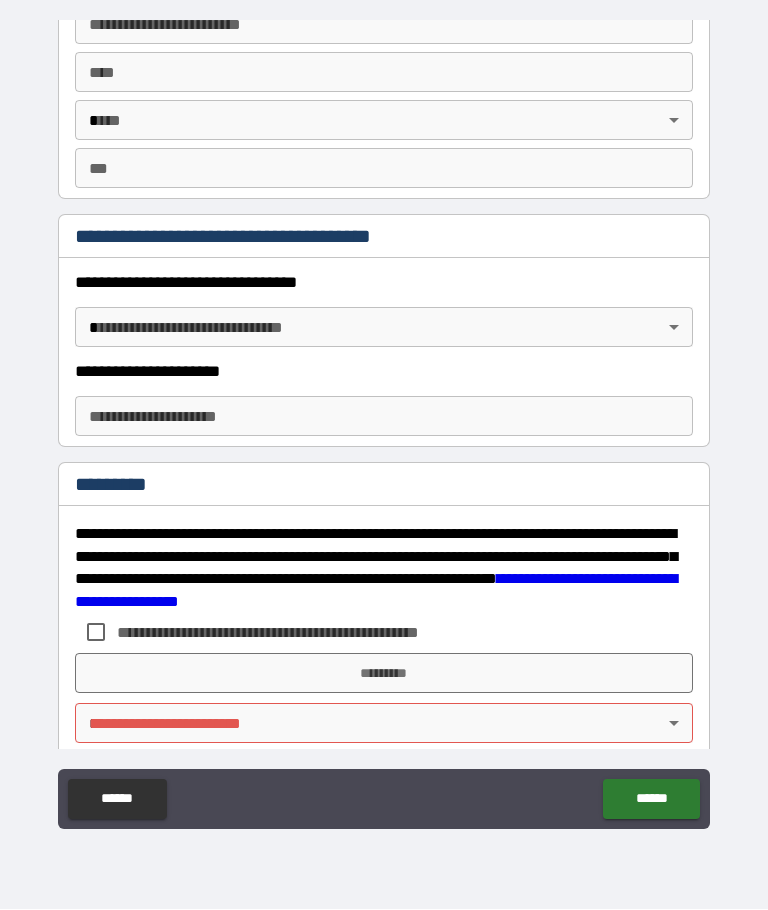 scroll, scrollTop: 2709, scrollLeft: 0, axis: vertical 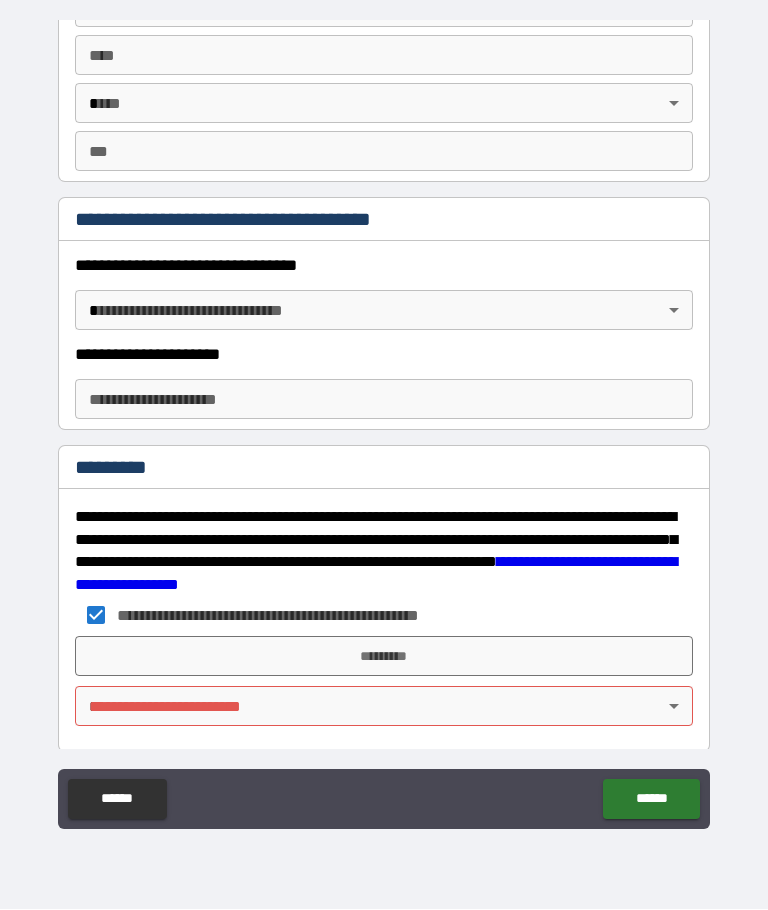 click on "*********" at bounding box center (384, 657) 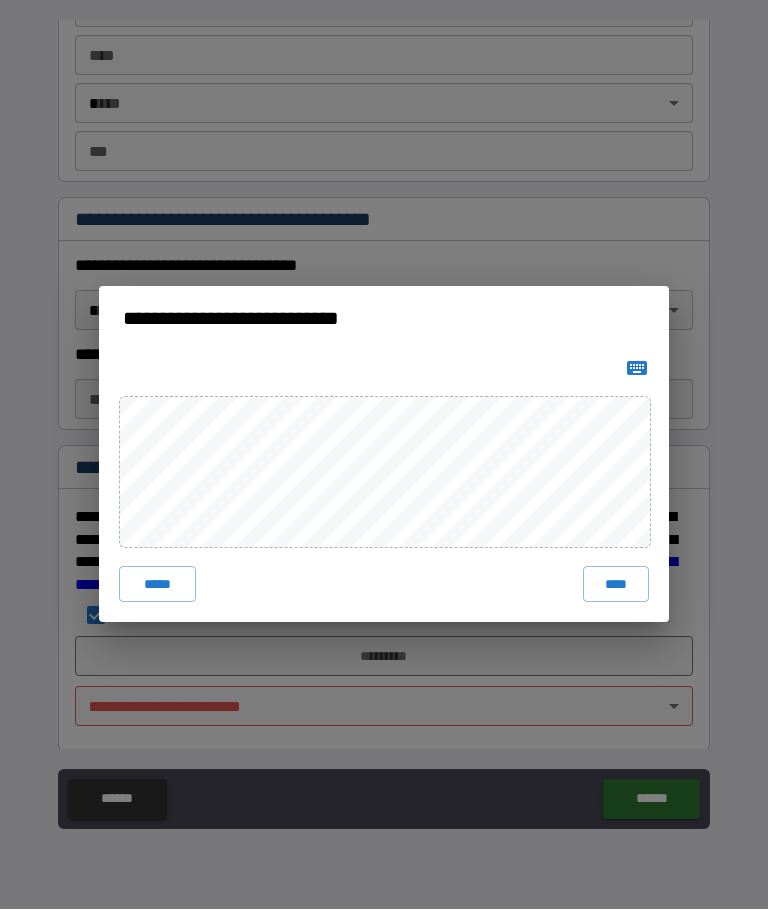 click on "****" at bounding box center [616, 585] 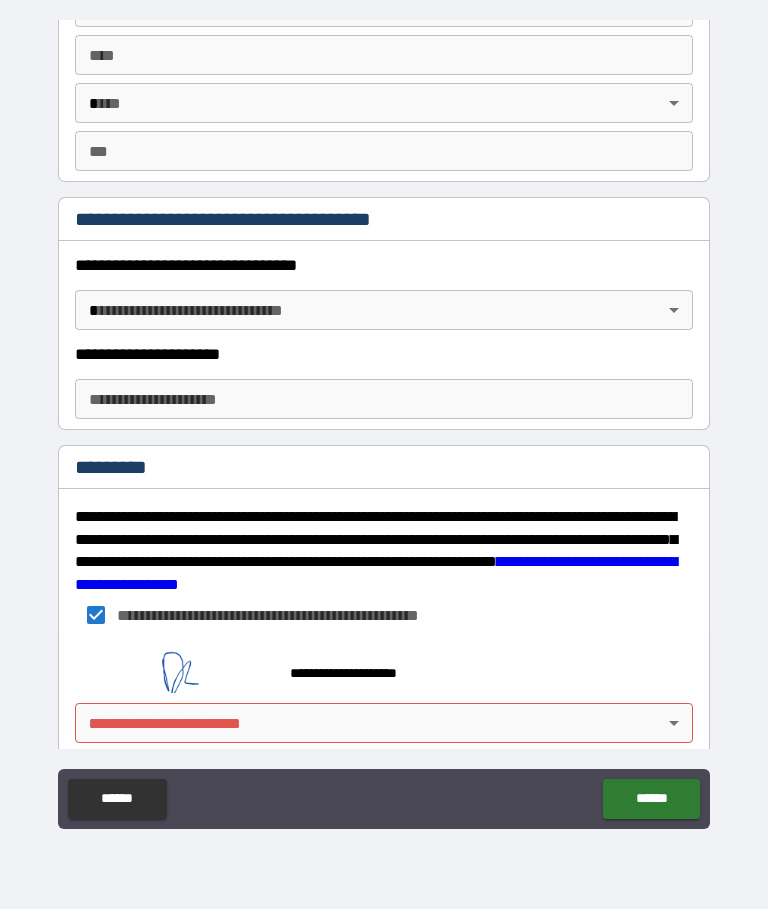 click on "**********" at bounding box center [384, 420] 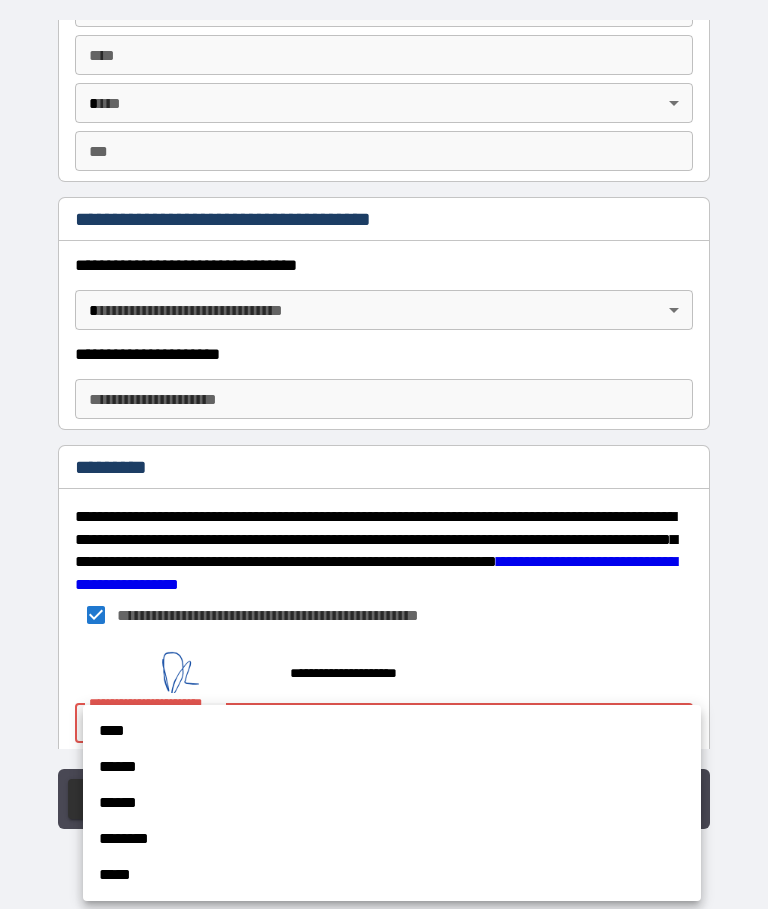 click on "****" at bounding box center (392, 732) 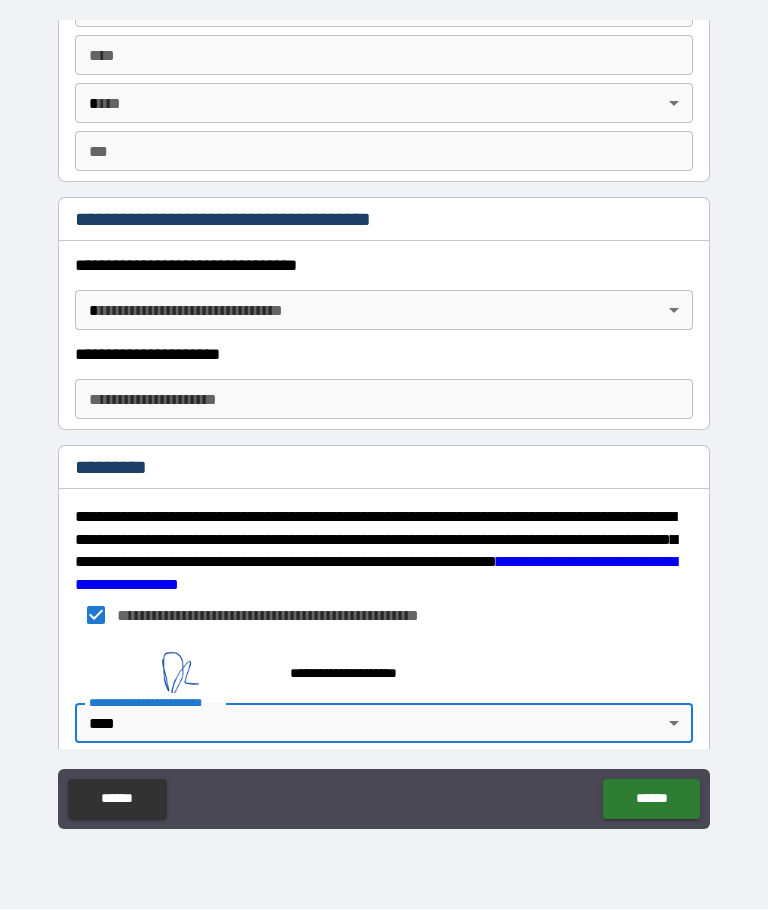 click on "******" at bounding box center [651, 800] 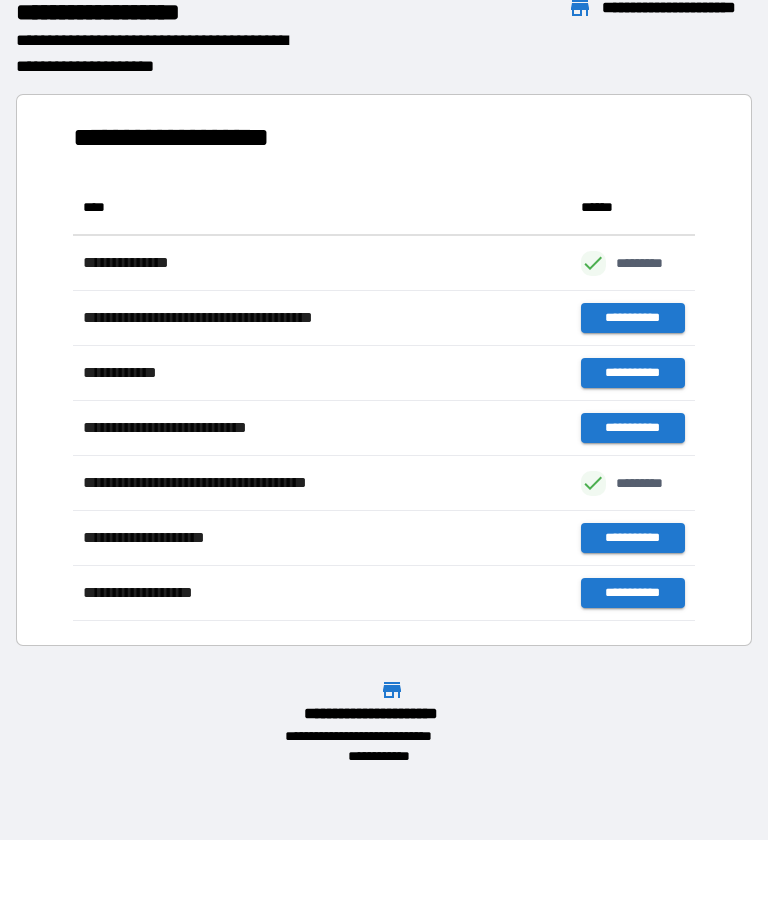 scroll, scrollTop: 1, scrollLeft: 1, axis: both 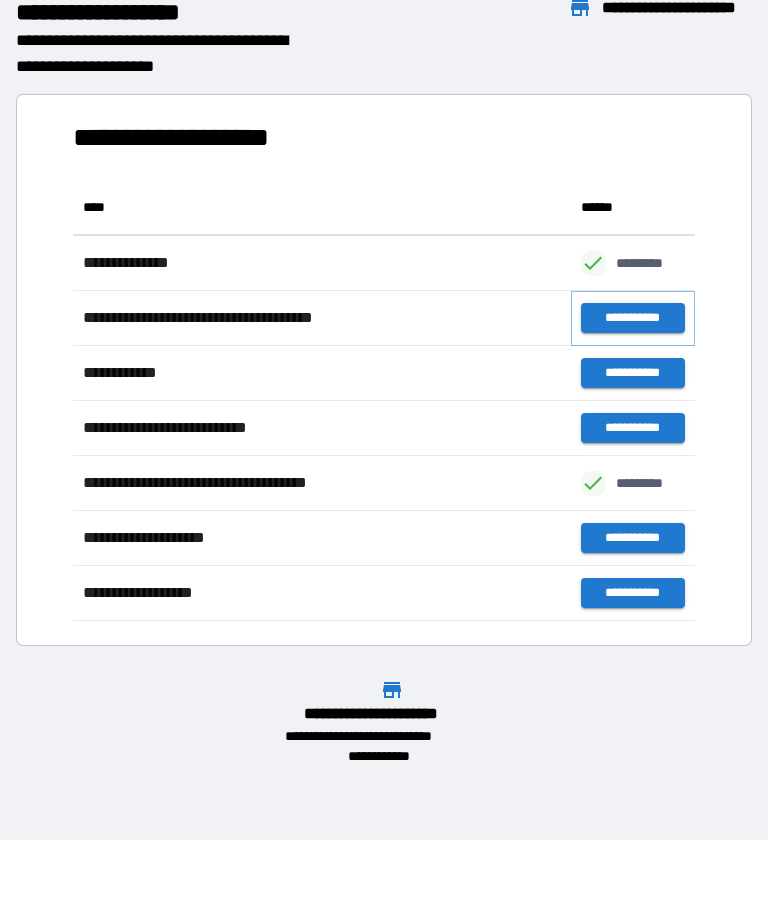 click on "**********" at bounding box center [633, 319] 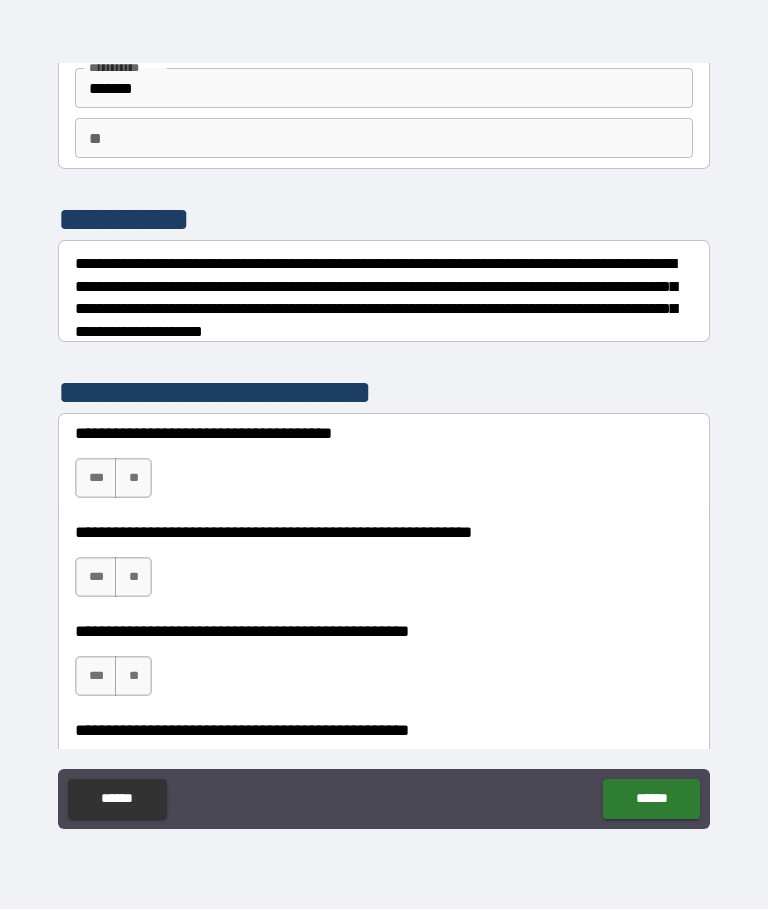 scroll, scrollTop: 139, scrollLeft: 0, axis: vertical 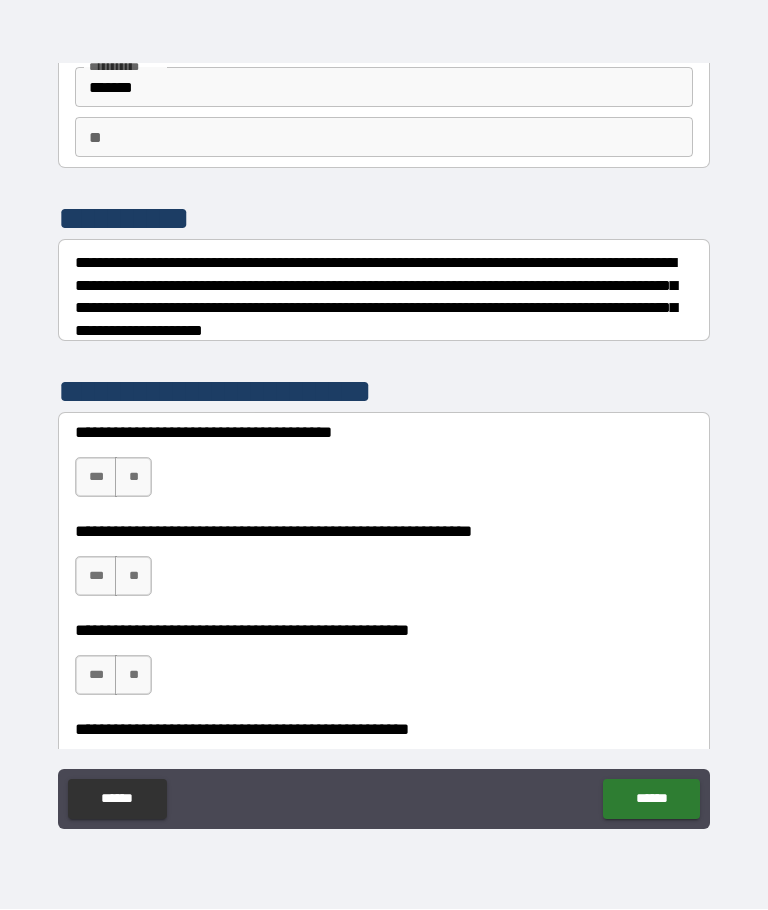 click on "***" at bounding box center [96, 478] 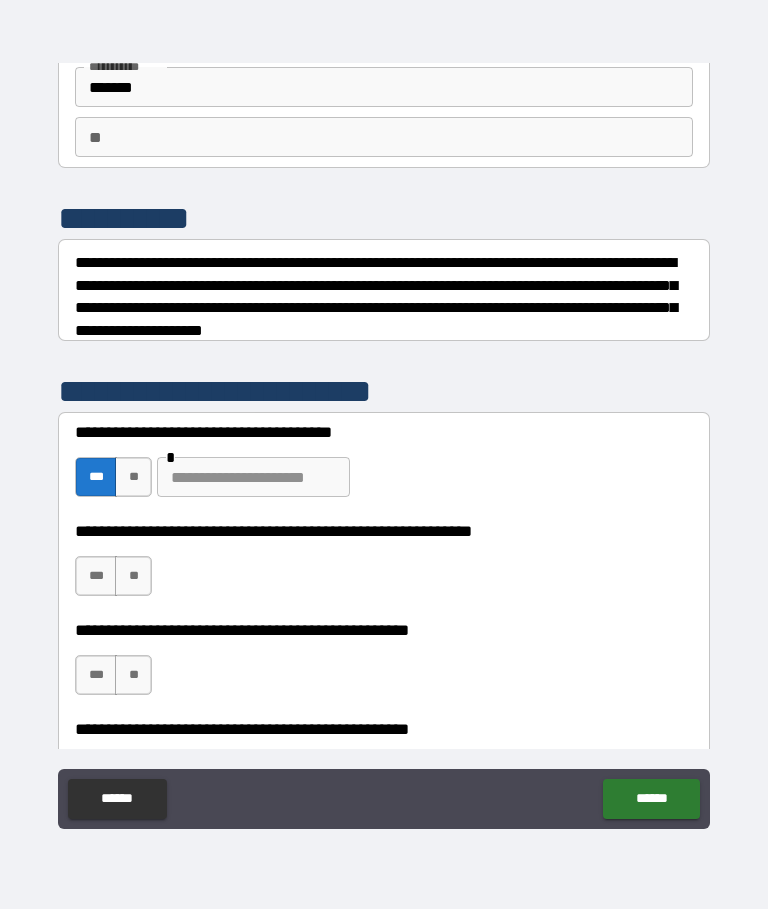click on "***" at bounding box center (96, 577) 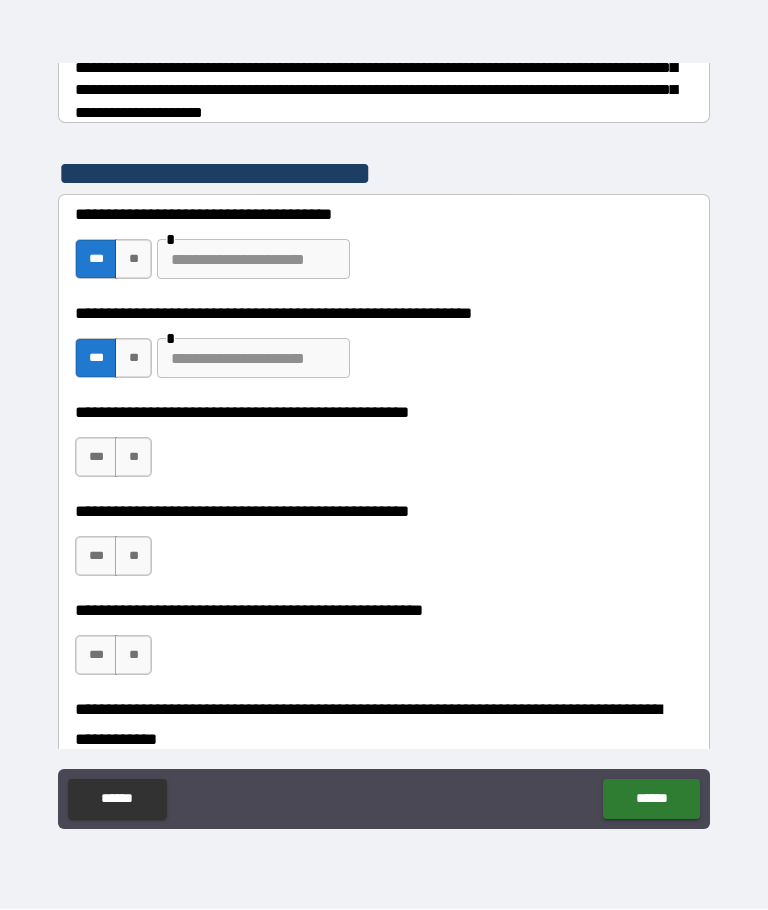 scroll, scrollTop: 359, scrollLeft: 0, axis: vertical 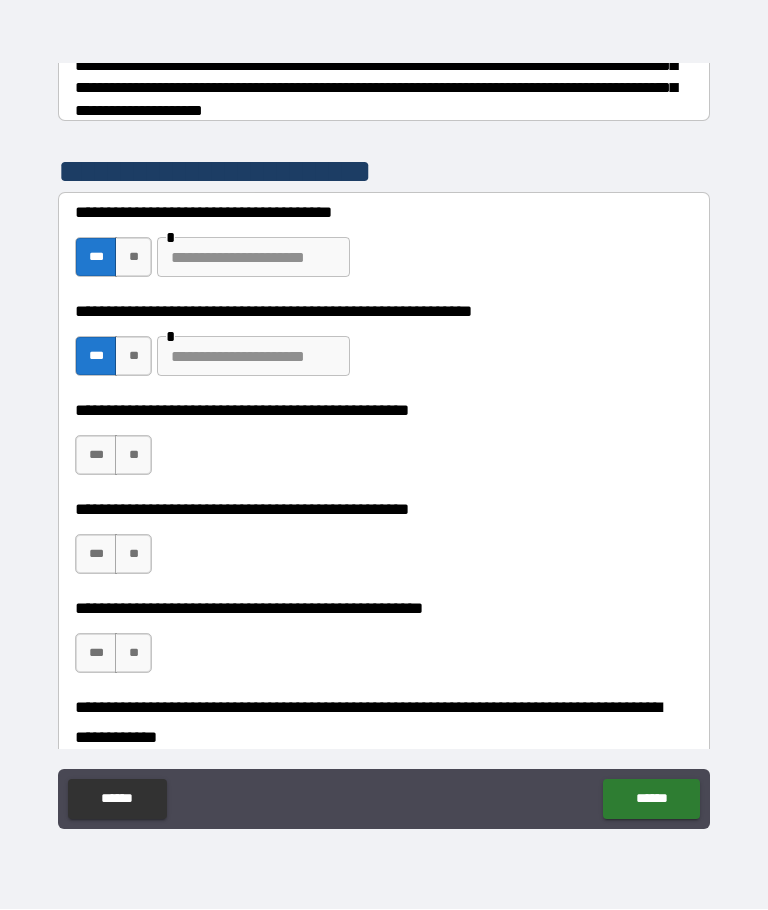 click on "***" at bounding box center [96, 555] 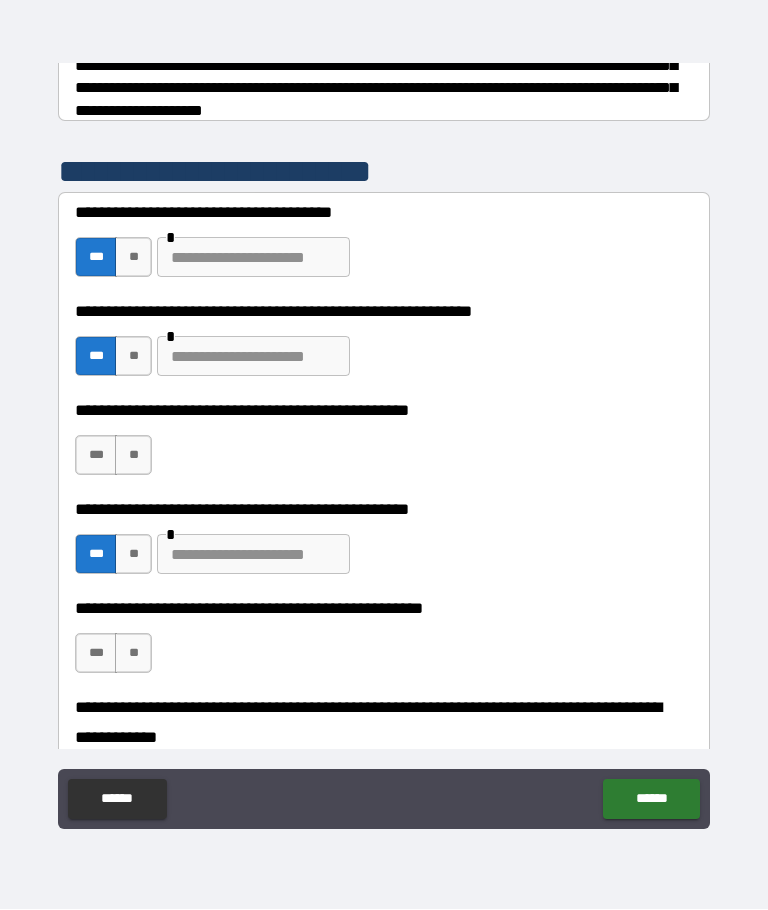 click on "**" at bounding box center [133, 456] 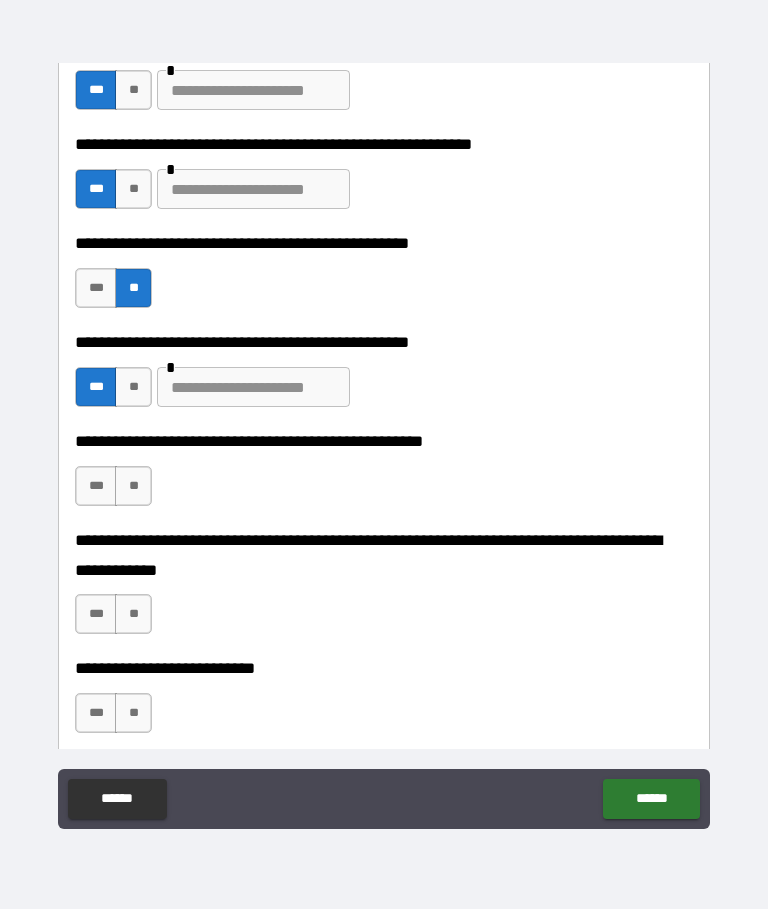 scroll, scrollTop: 526, scrollLeft: 0, axis: vertical 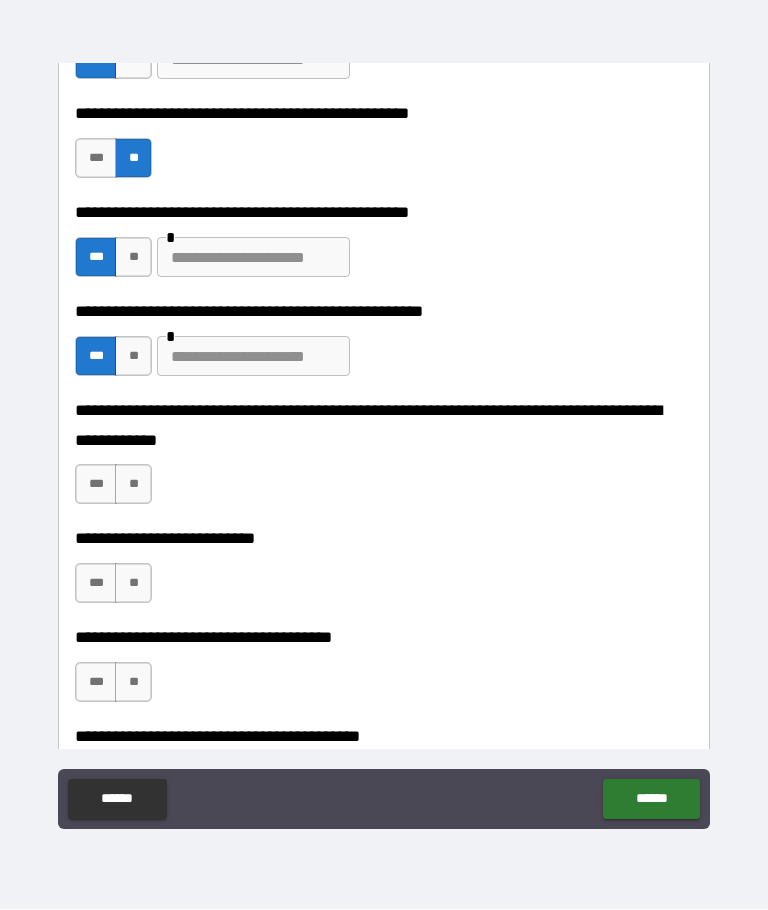 click on "**" at bounding box center (133, 485) 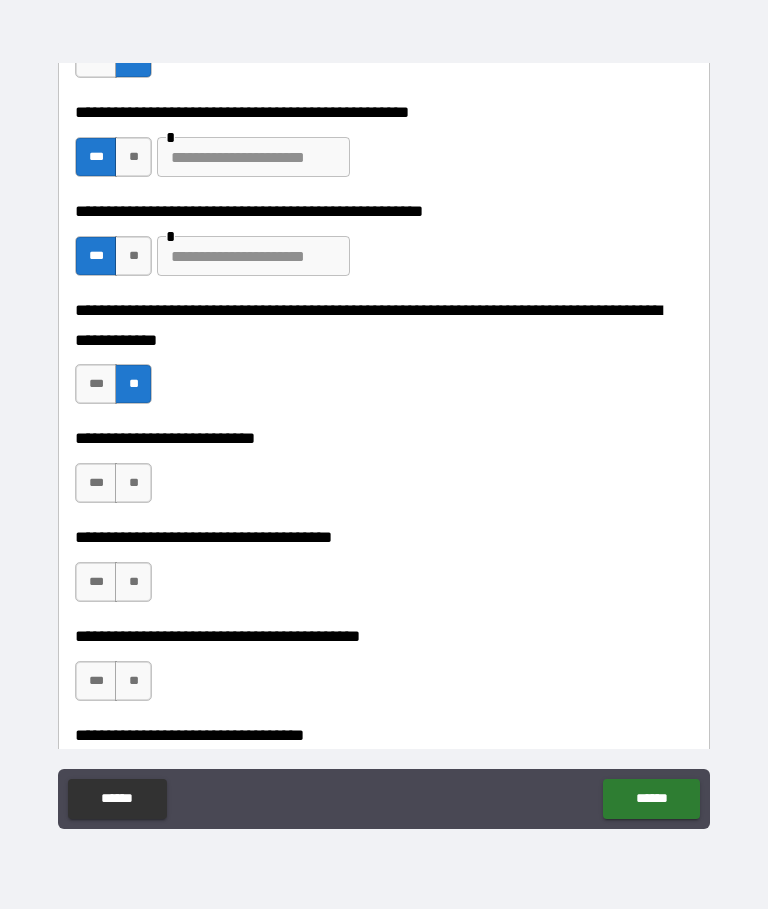 scroll, scrollTop: 767, scrollLeft: 0, axis: vertical 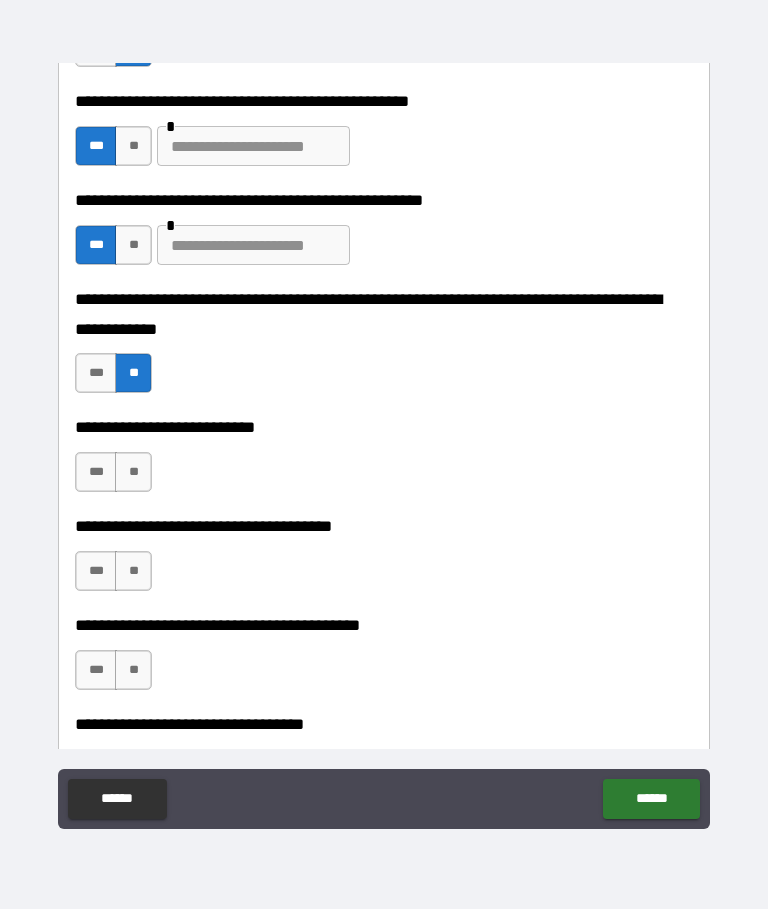 click on "**" at bounding box center (133, 473) 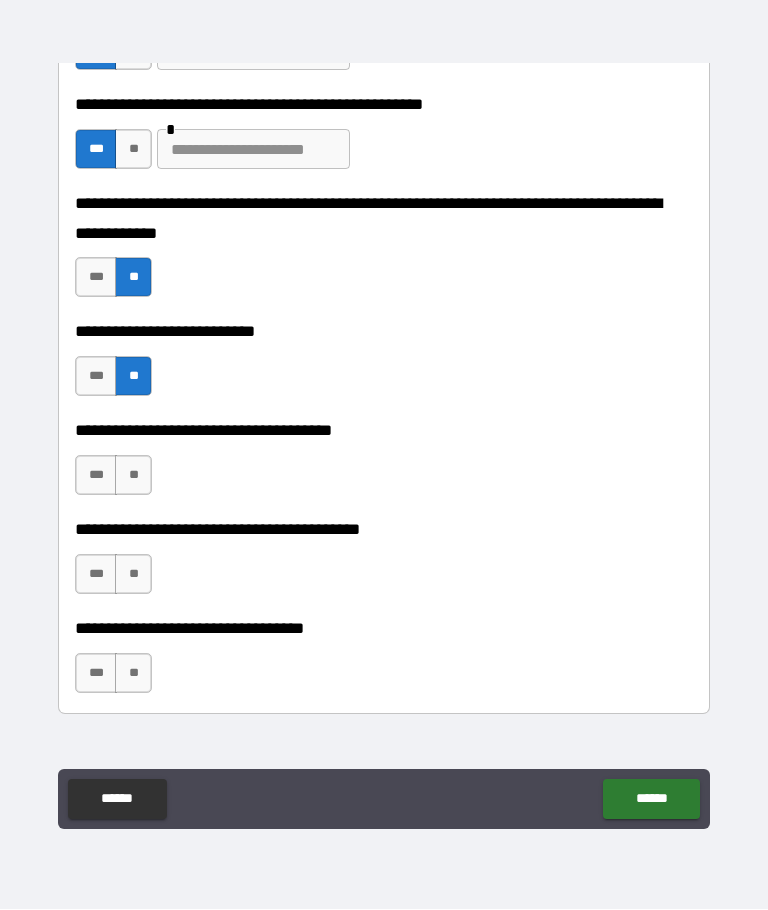 scroll, scrollTop: 887, scrollLeft: 0, axis: vertical 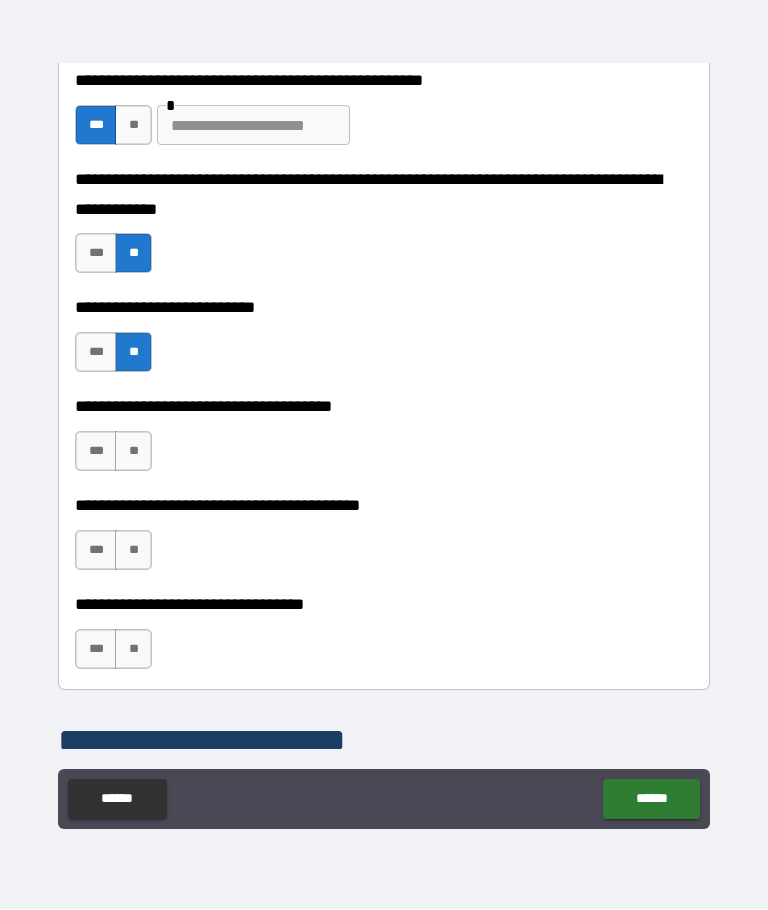 click on "***" at bounding box center [96, 452] 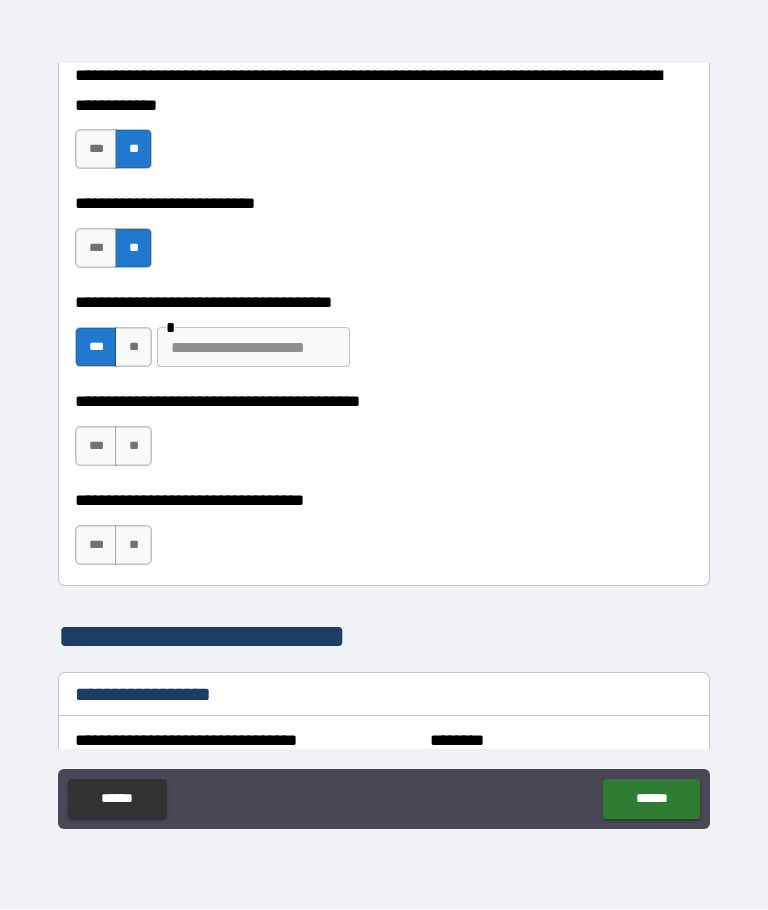 scroll, scrollTop: 1001, scrollLeft: 0, axis: vertical 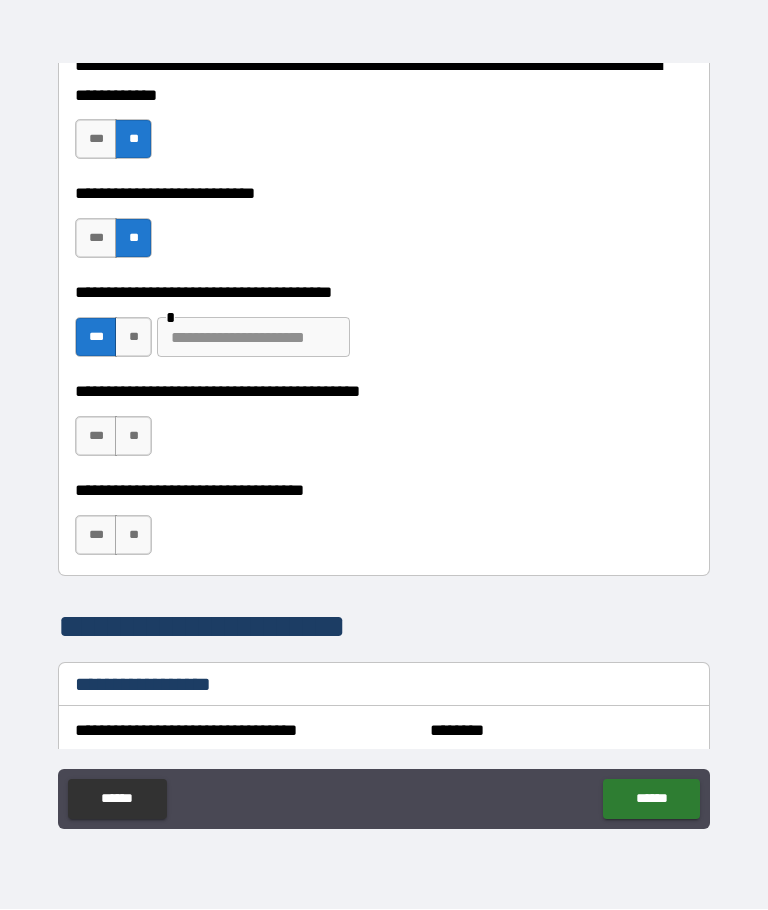 click on "**" at bounding box center (133, 437) 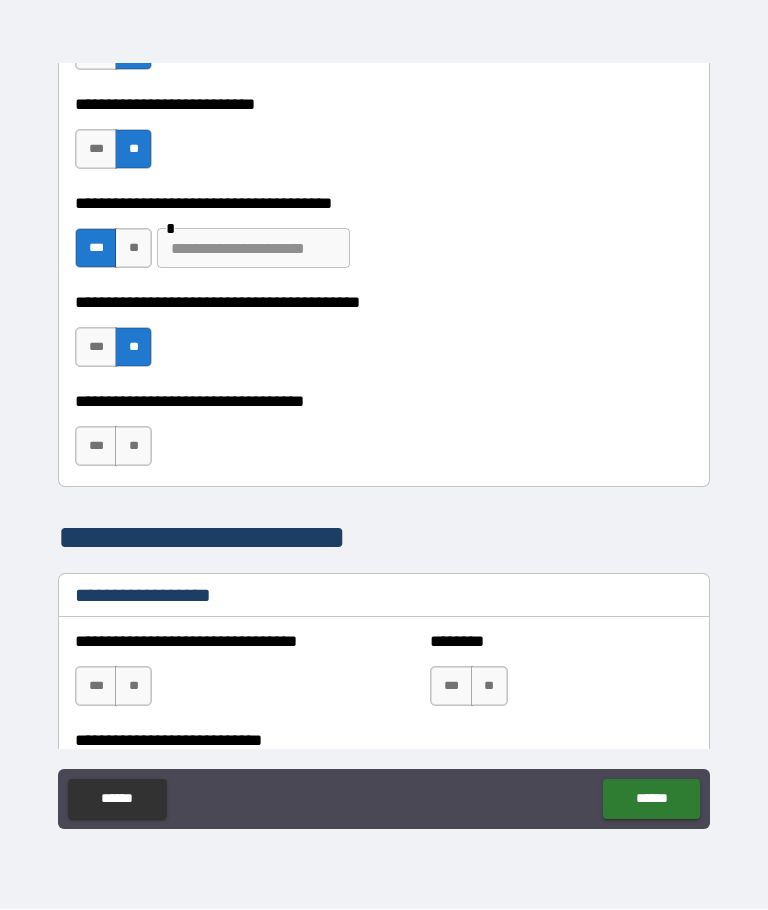 scroll, scrollTop: 1092, scrollLeft: 0, axis: vertical 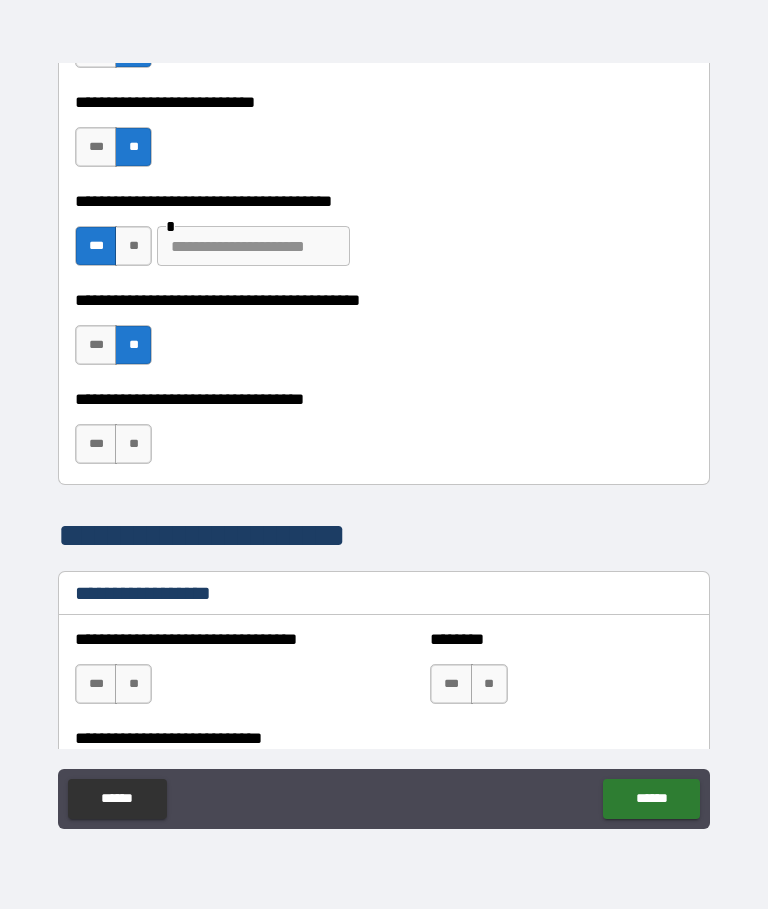 click on "**" at bounding box center (133, 445) 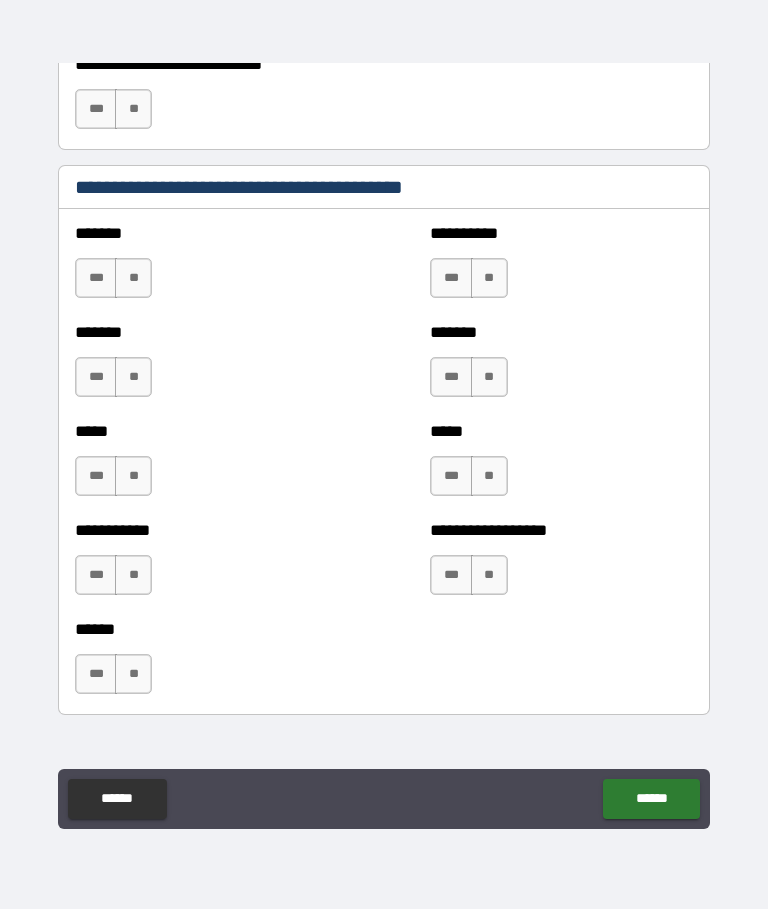 scroll, scrollTop: 1766, scrollLeft: 0, axis: vertical 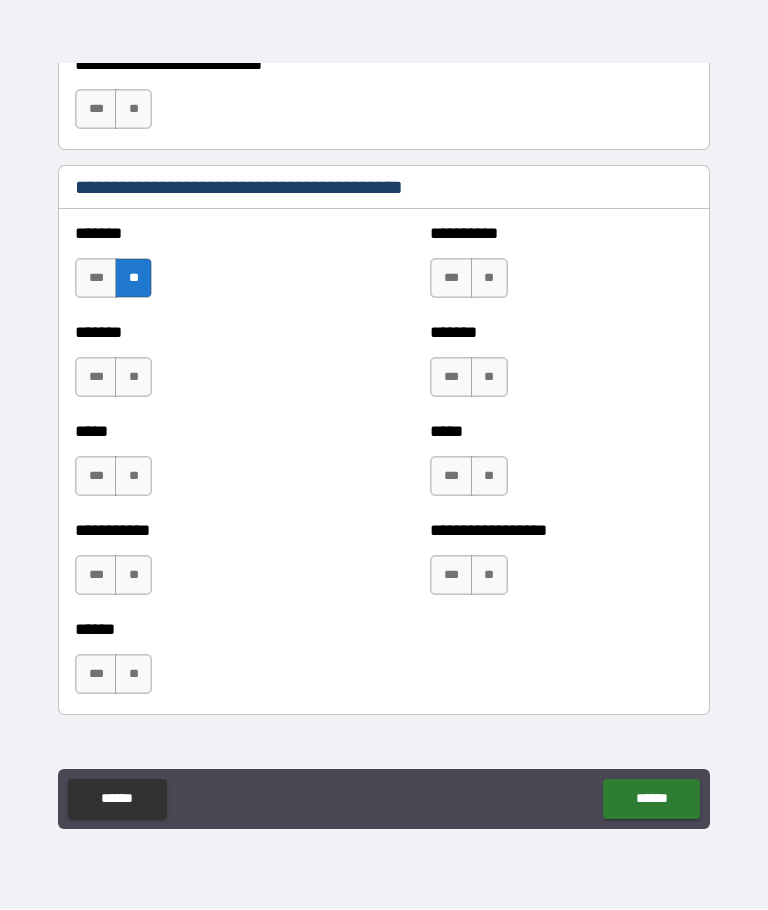 click on "**" at bounding box center [133, 378] 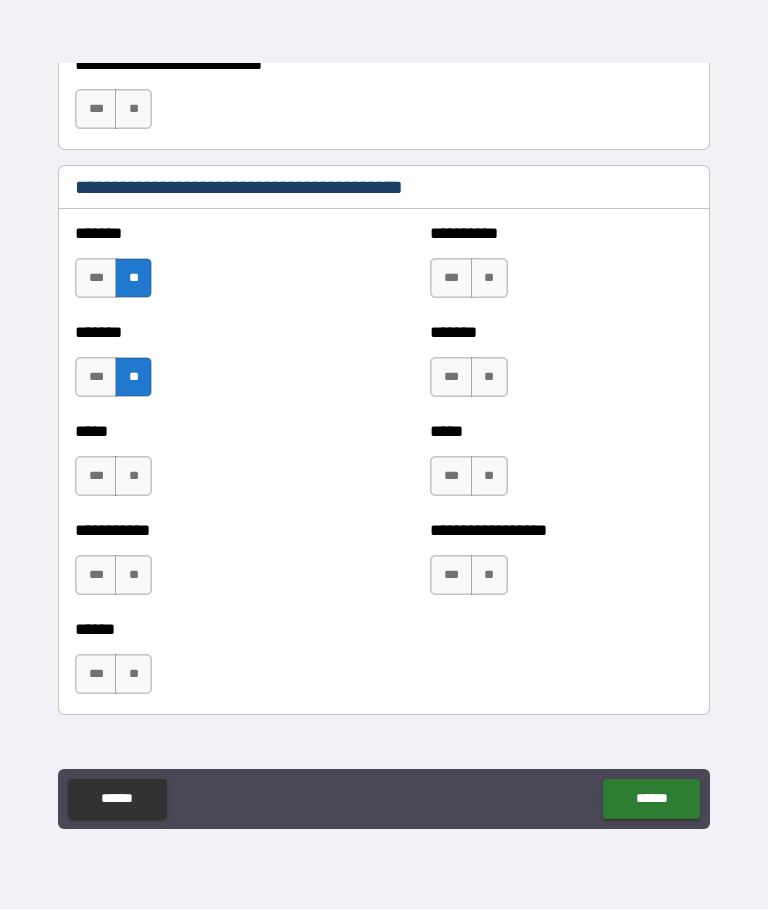 click on "**" at bounding box center [133, 477] 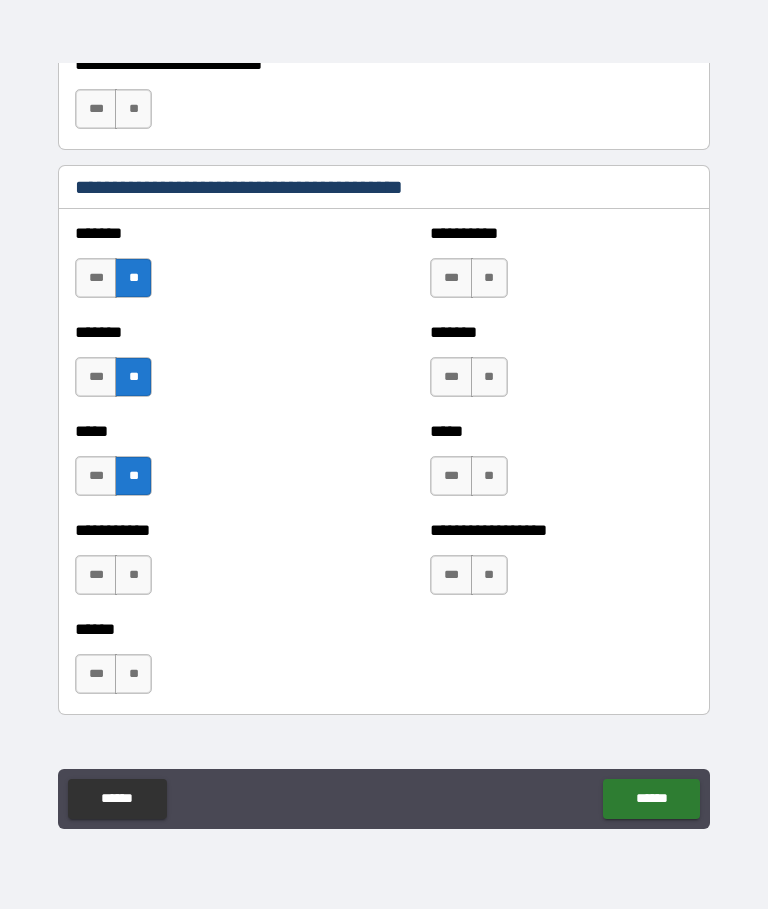 click on "**" at bounding box center (133, 576) 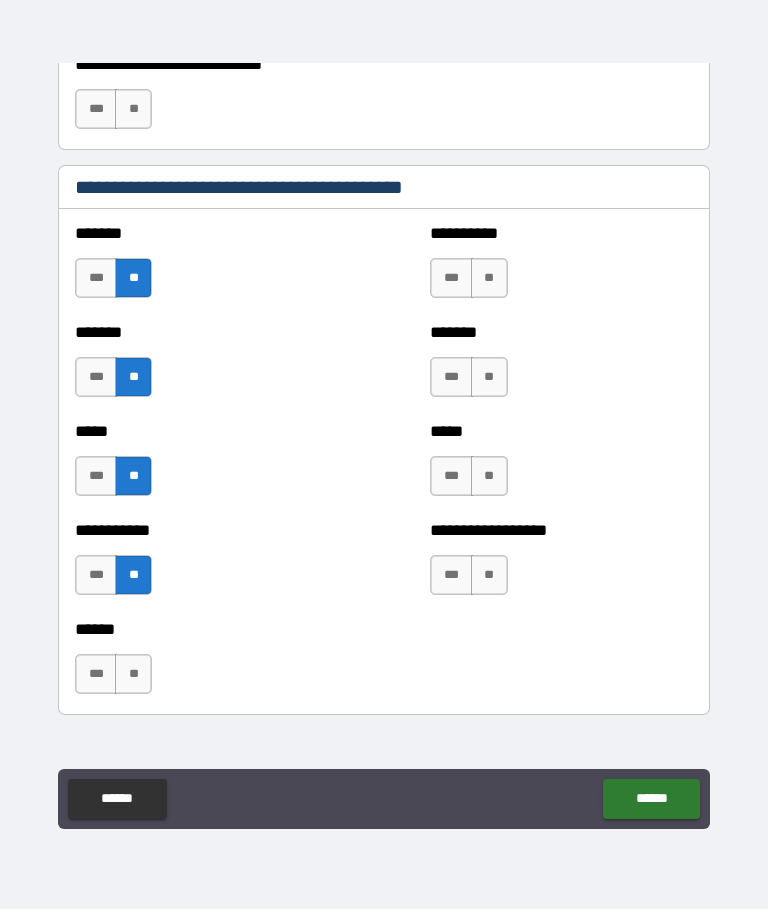 click on "**" at bounding box center (489, 279) 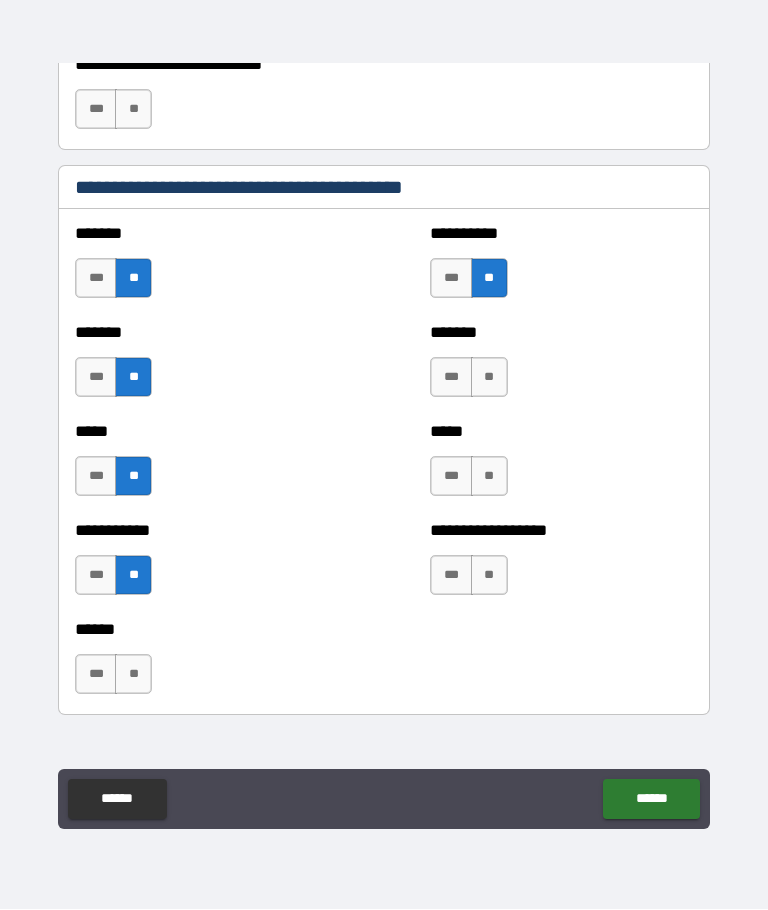 click on "**" at bounding box center (489, 378) 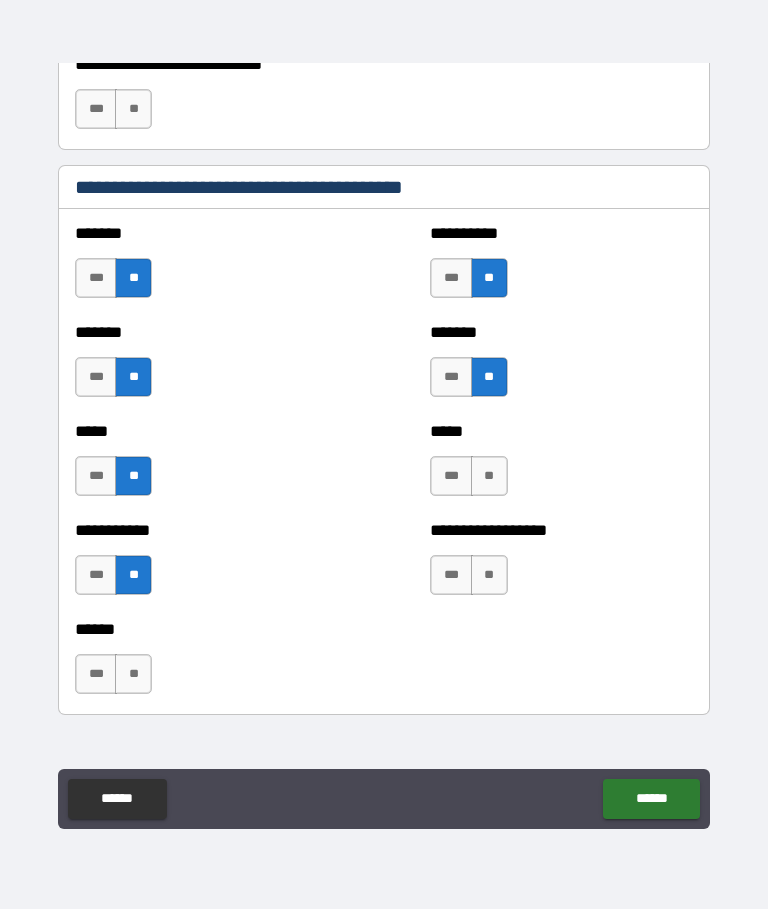 click on "**" at bounding box center (489, 477) 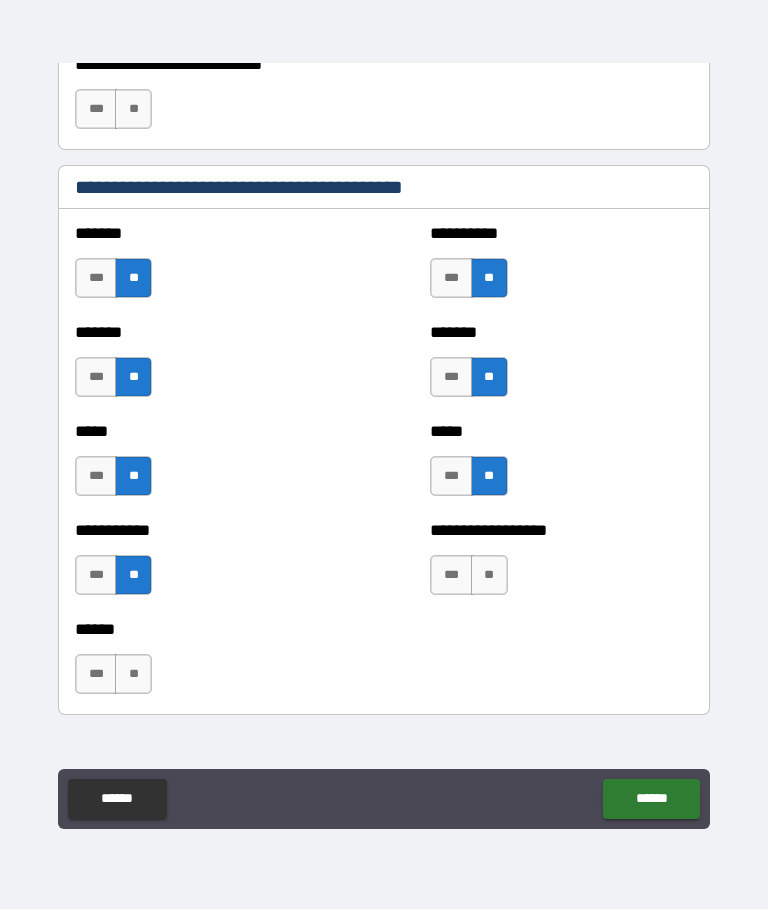 click on "**" at bounding box center [489, 576] 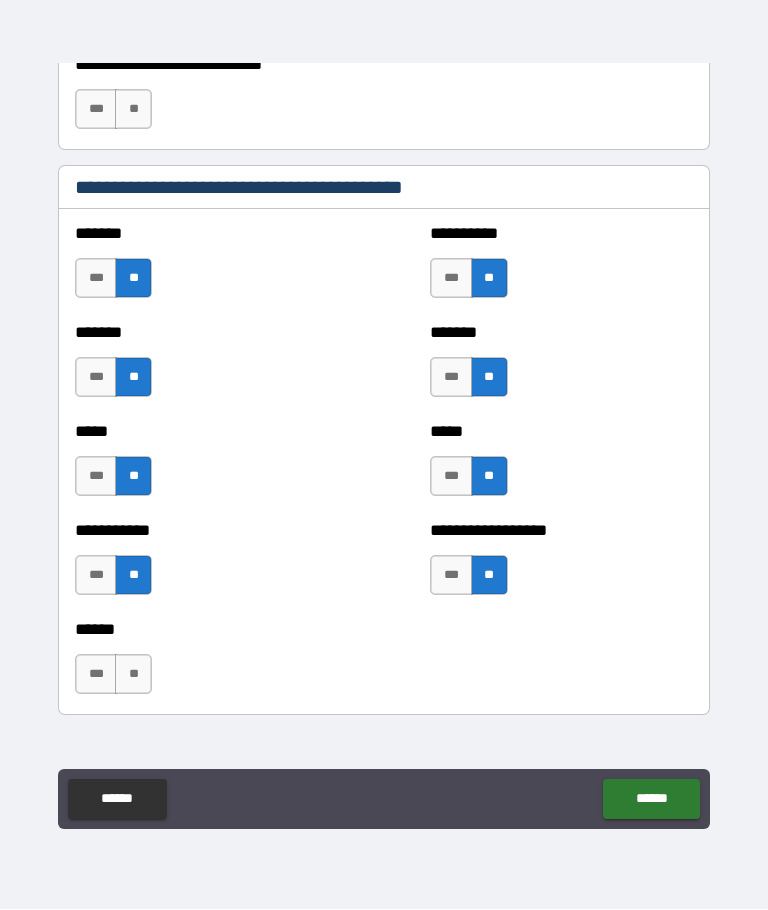 click on "**" at bounding box center (133, 675) 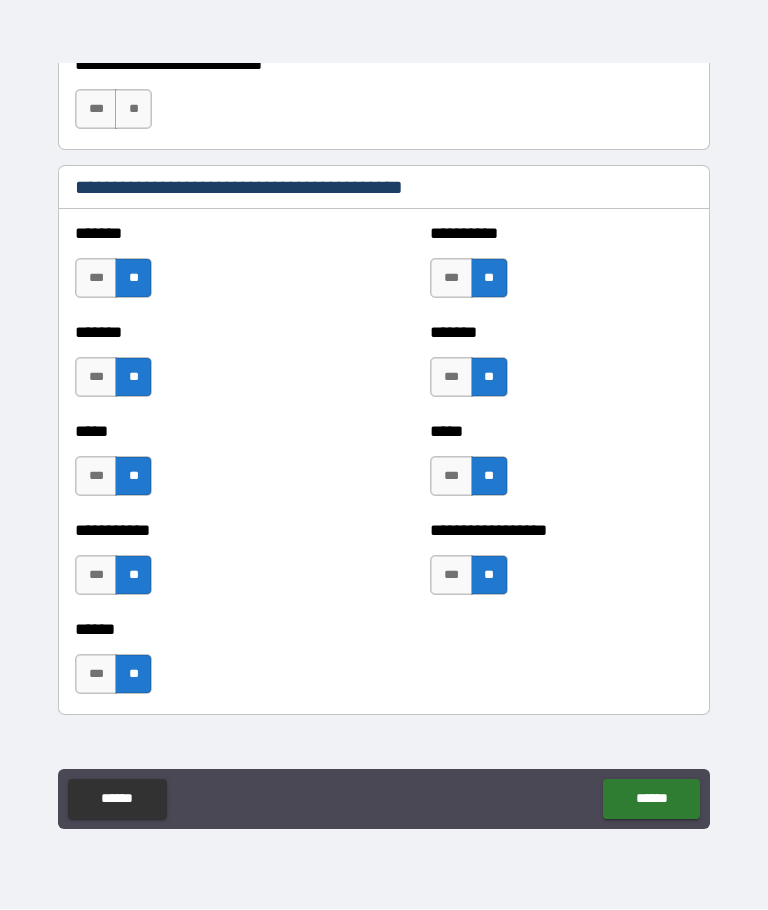 click on "******" at bounding box center (651, 800) 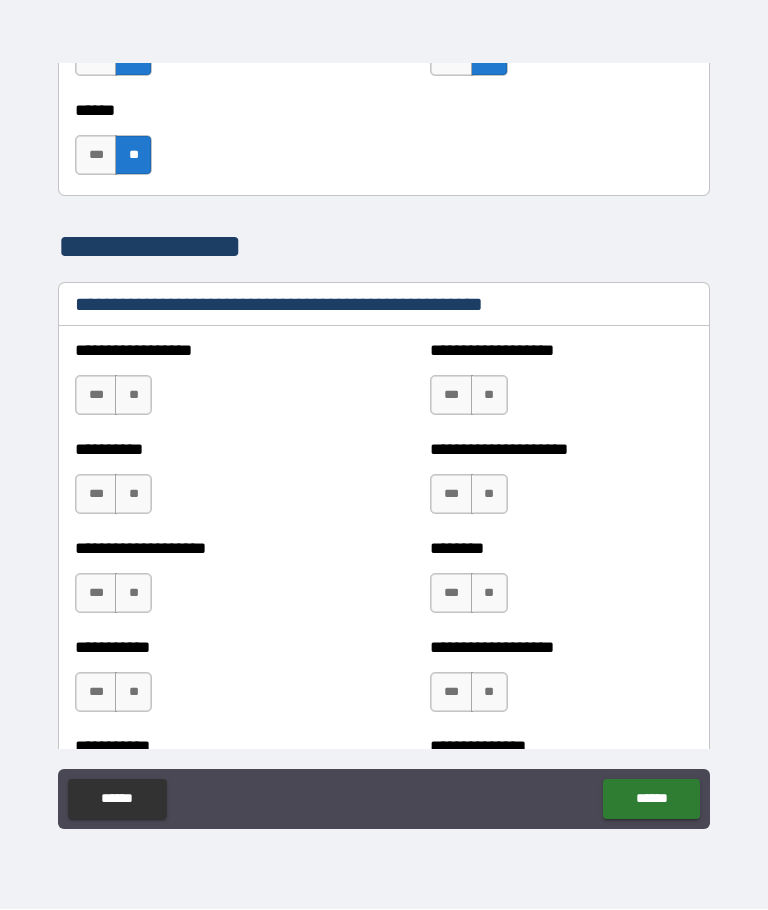 scroll, scrollTop: 2294, scrollLeft: 0, axis: vertical 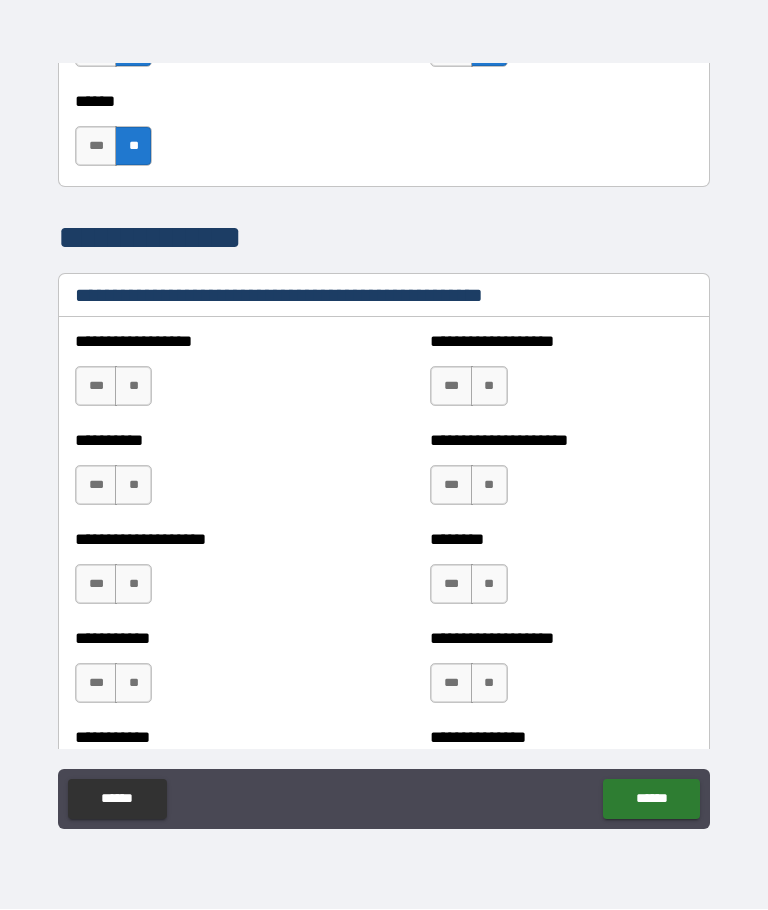 click on "**" at bounding box center (133, 387) 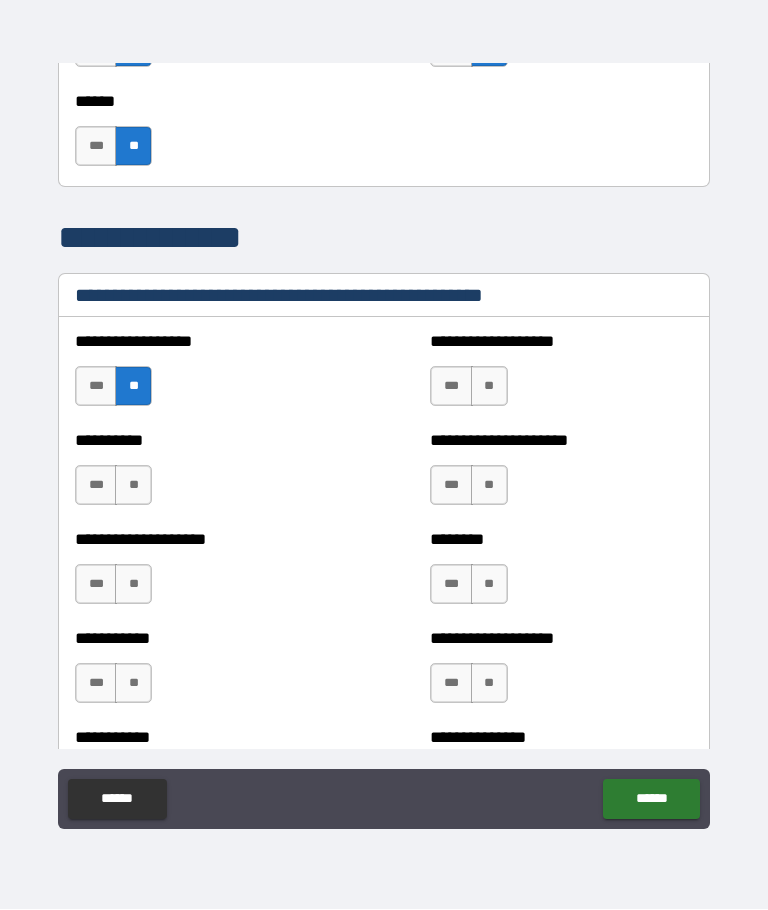 click on "**" at bounding box center (133, 486) 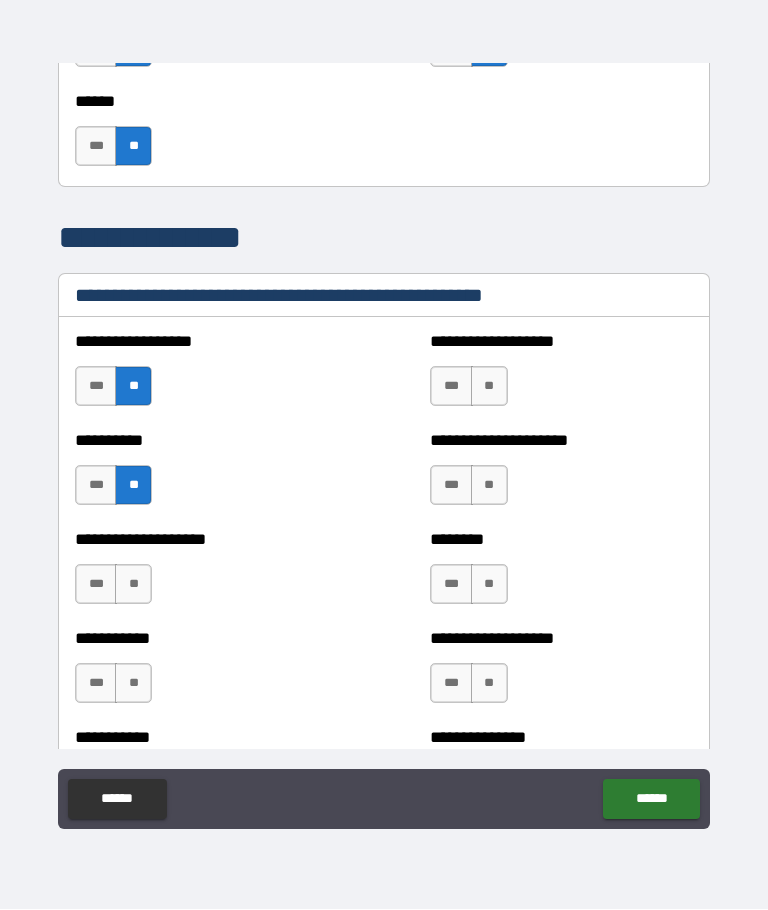 click on "**" at bounding box center (133, 585) 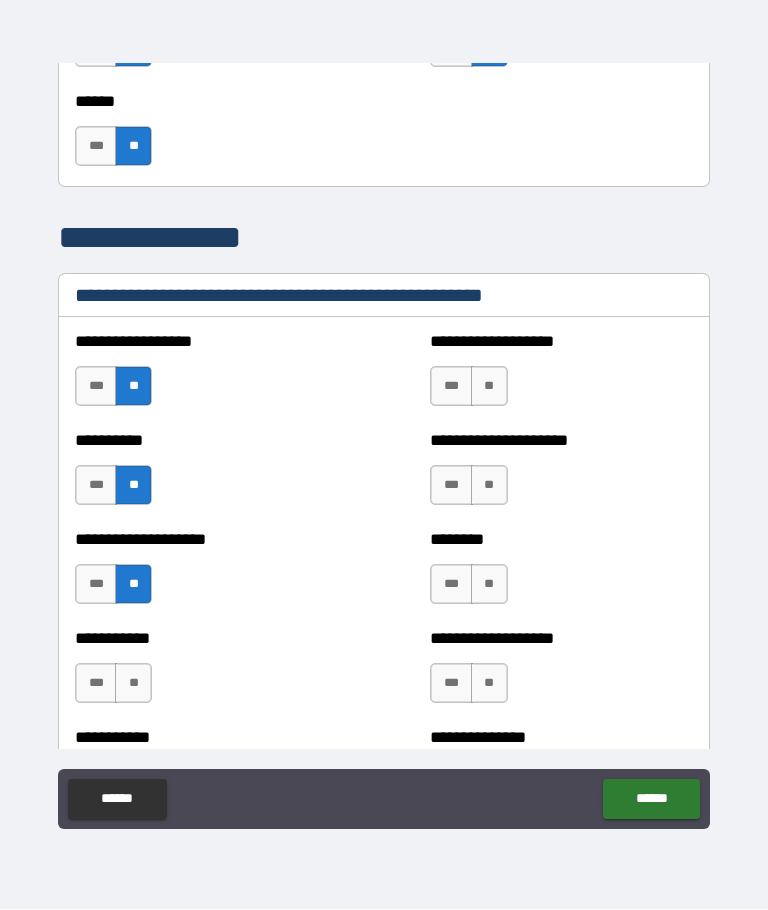 click on "**" at bounding box center (133, 684) 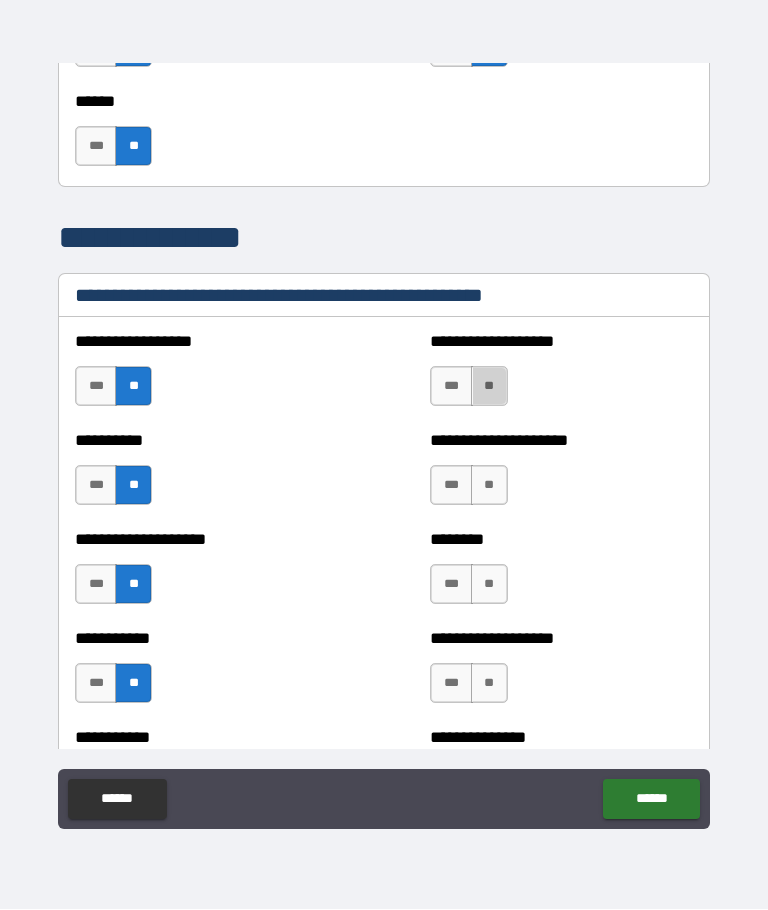 click on "**" at bounding box center [489, 387] 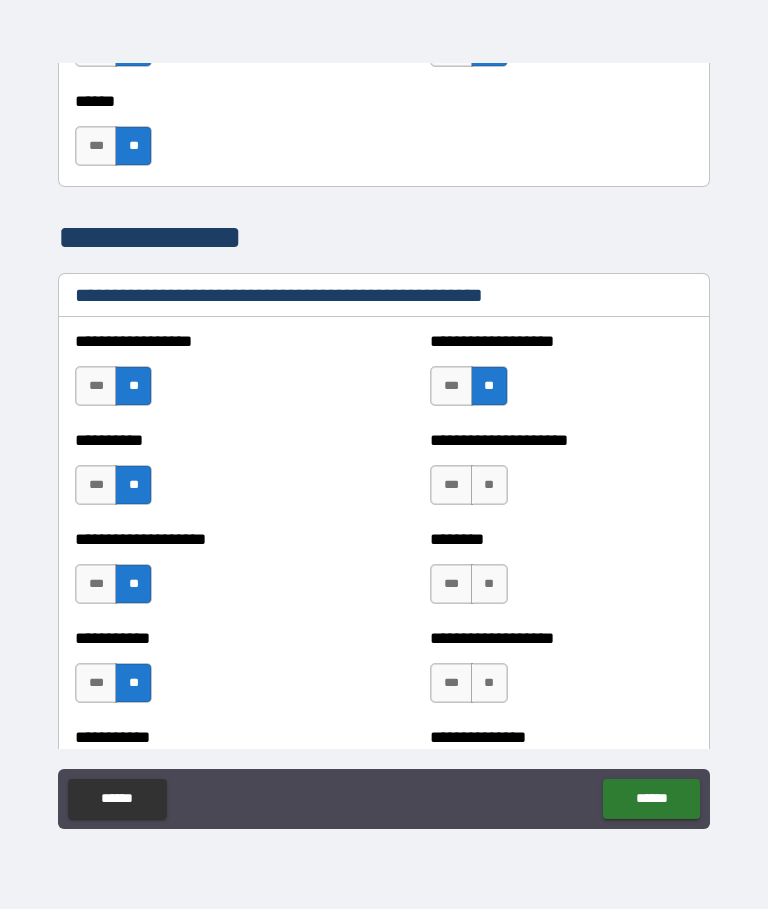 click on "**" at bounding box center (489, 486) 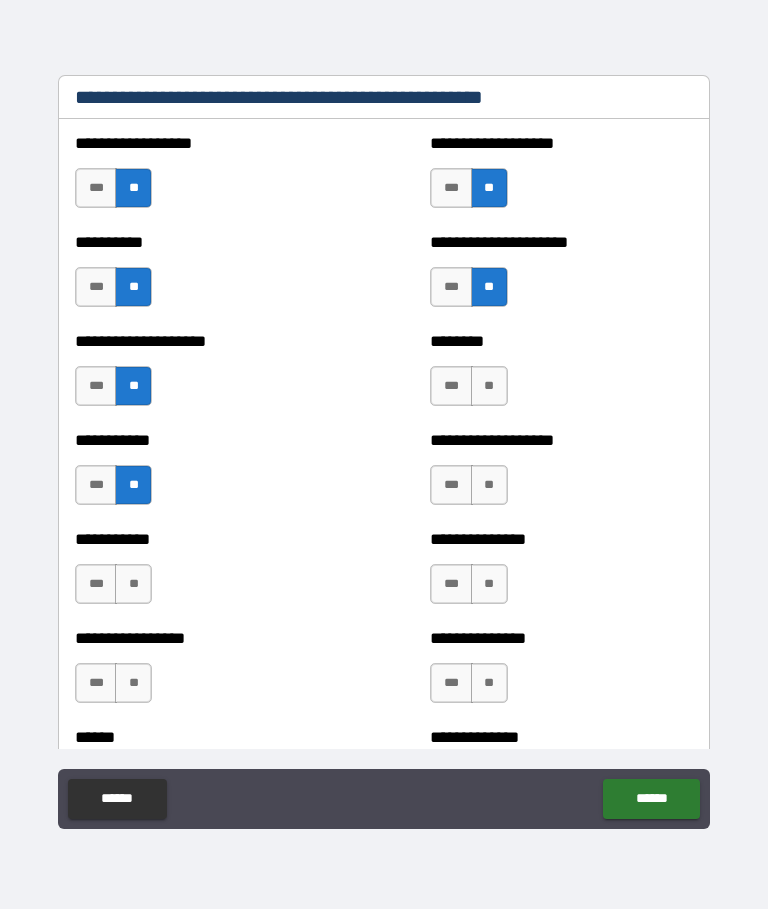 scroll, scrollTop: 2493, scrollLeft: 0, axis: vertical 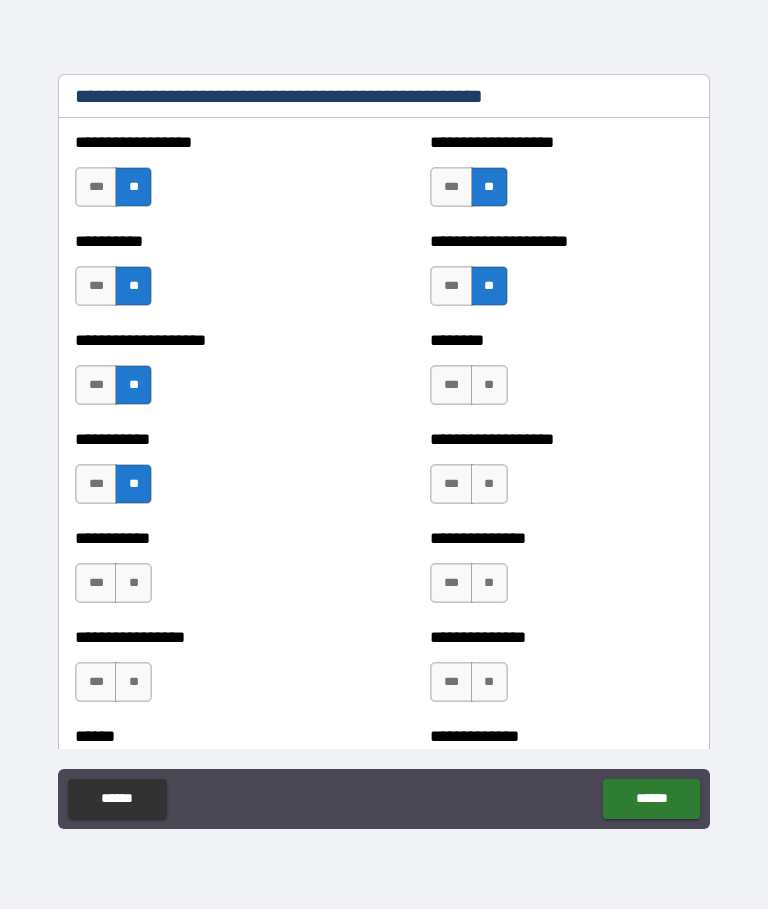 click on "**" at bounding box center (489, 386) 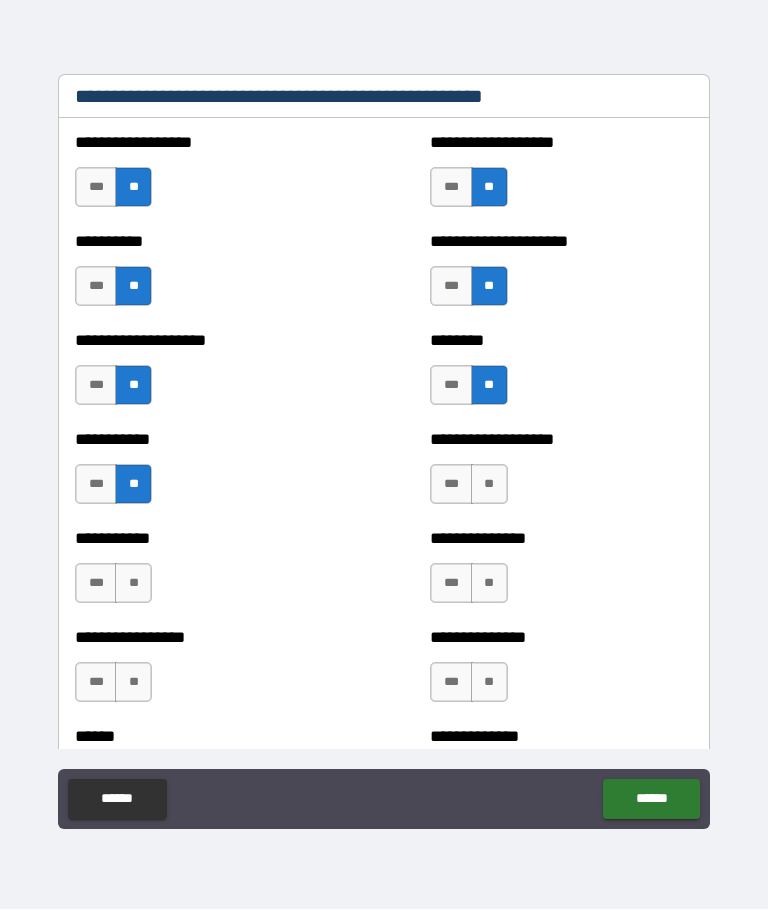 click on "**" at bounding box center [489, 485] 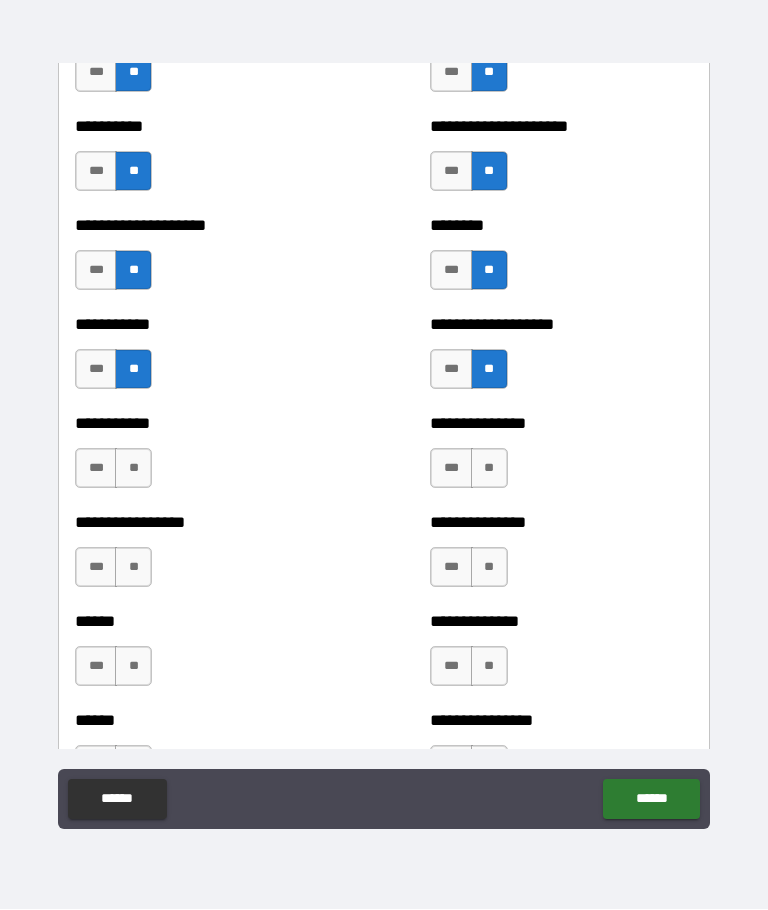 scroll, scrollTop: 2633, scrollLeft: 0, axis: vertical 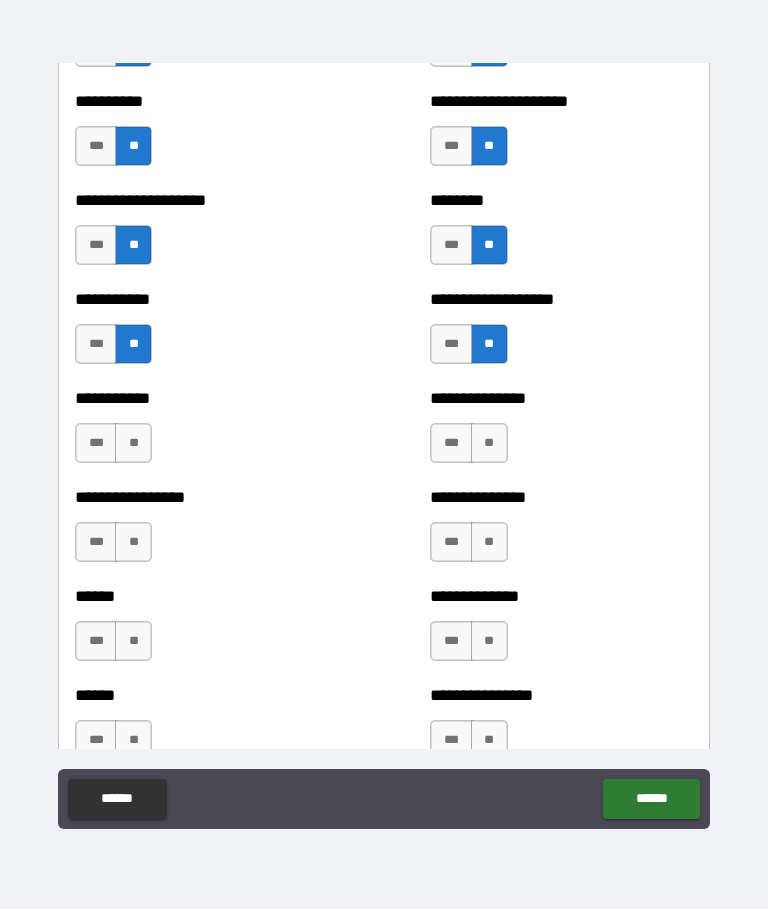 click on "**" at bounding box center [489, 444] 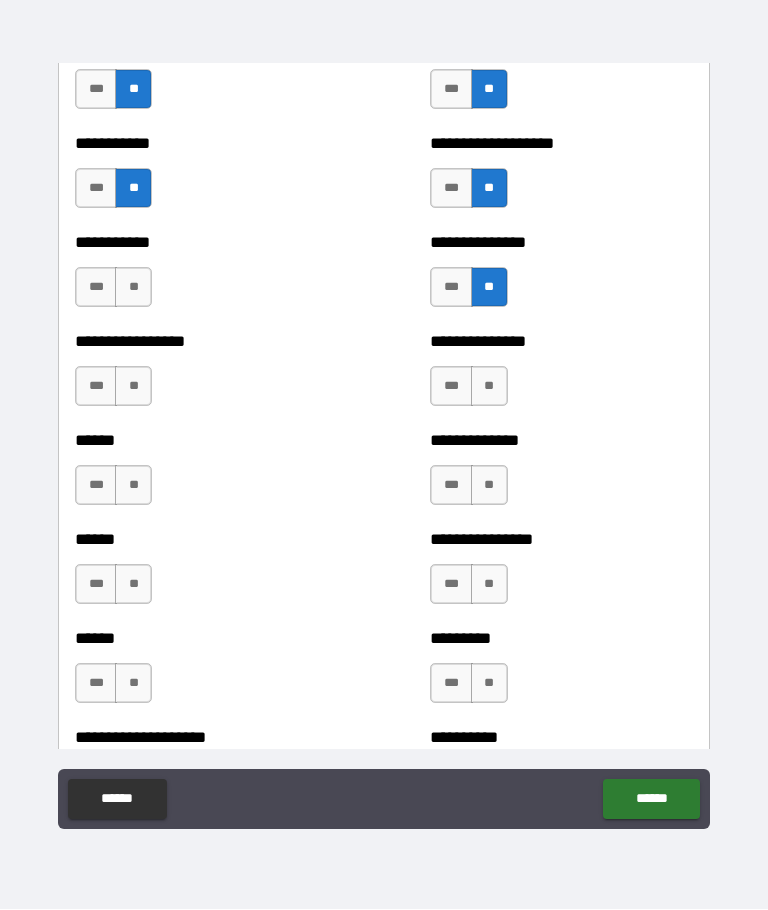 scroll, scrollTop: 2805, scrollLeft: 0, axis: vertical 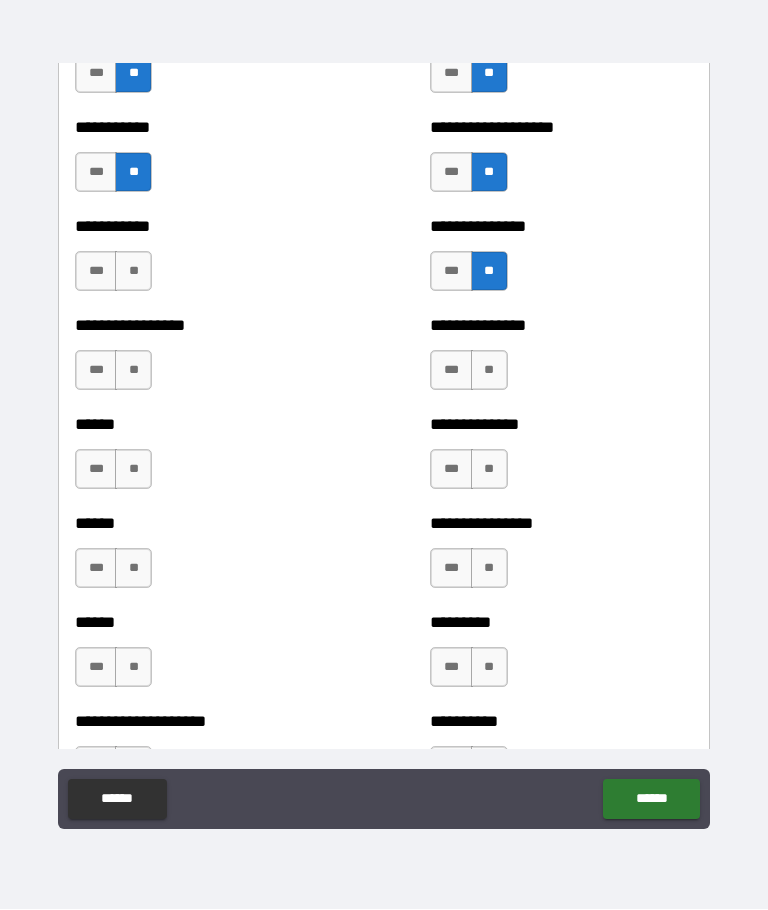 click on "**" at bounding box center (489, 371) 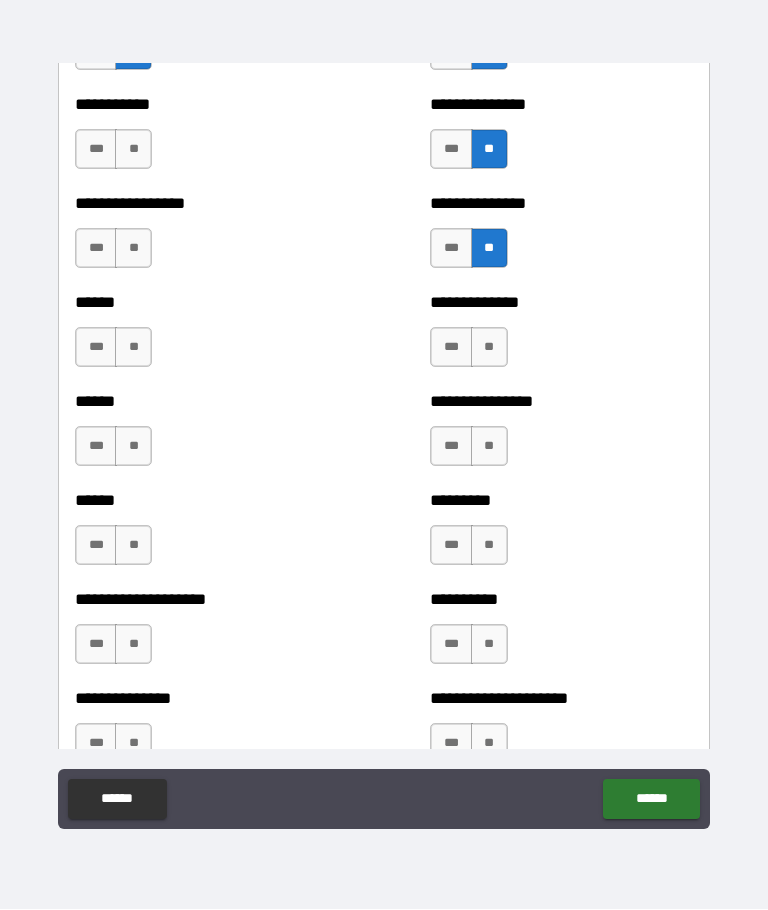 scroll, scrollTop: 2927, scrollLeft: 0, axis: vertical 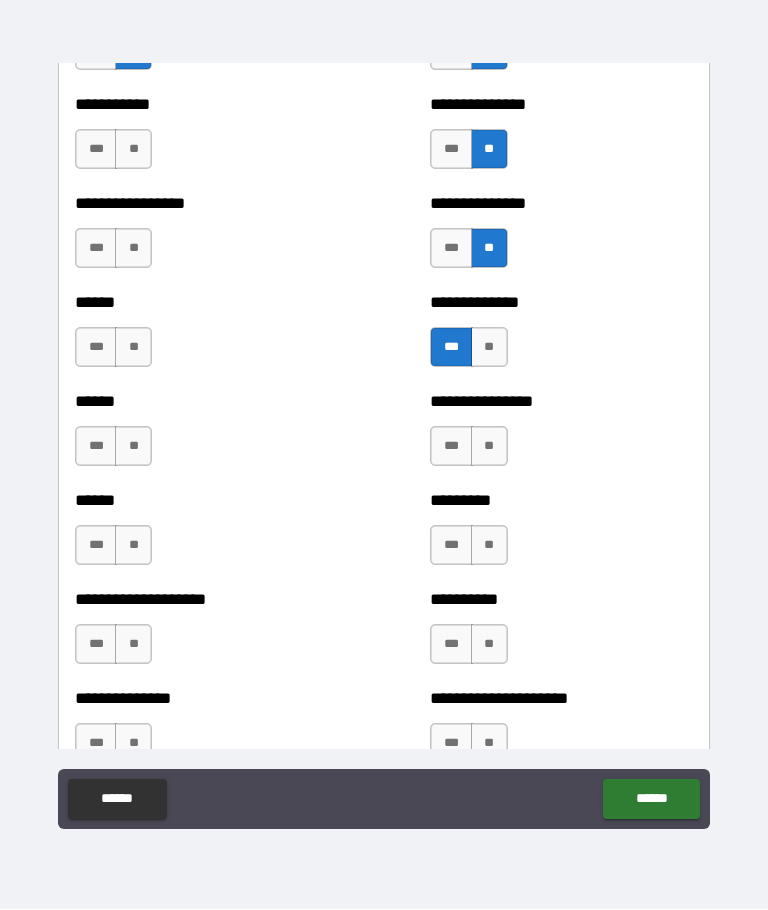click on "**" at bounding box center [489, 447] 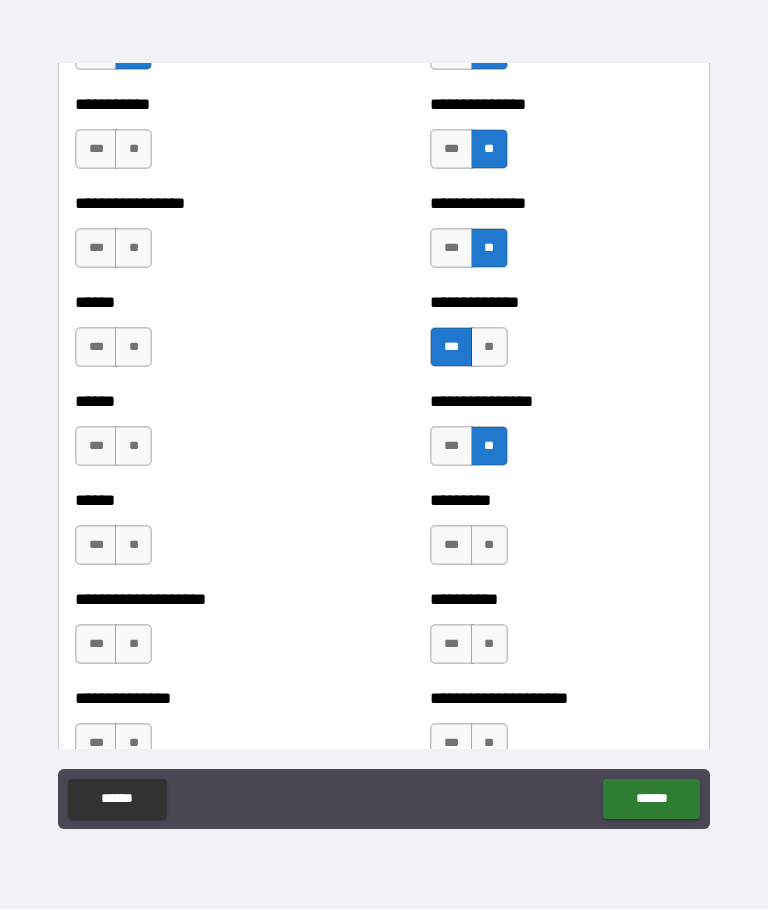 click on "**" at bounding box center (133, 150) 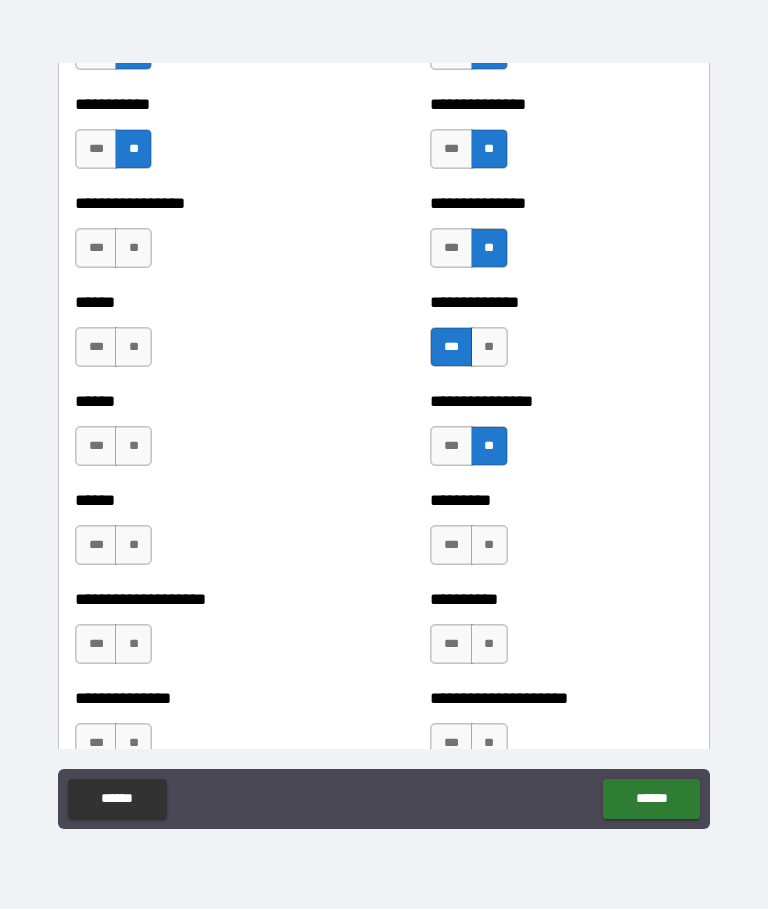 click on "**" at bounding box center (133, 249) 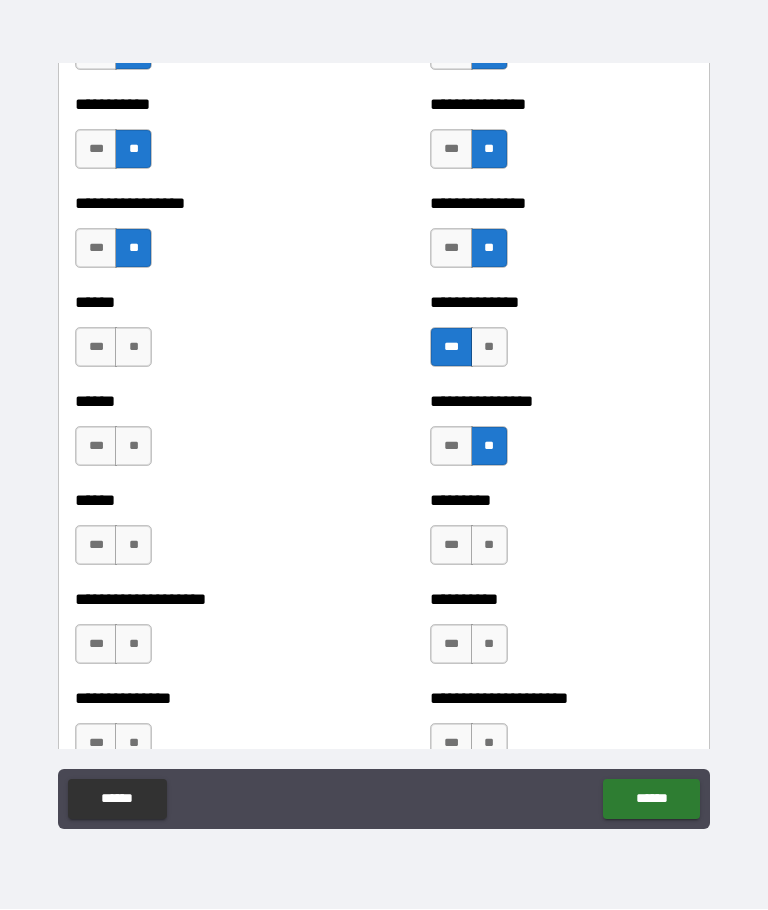 click on "**" at bounding box center (133, 348) 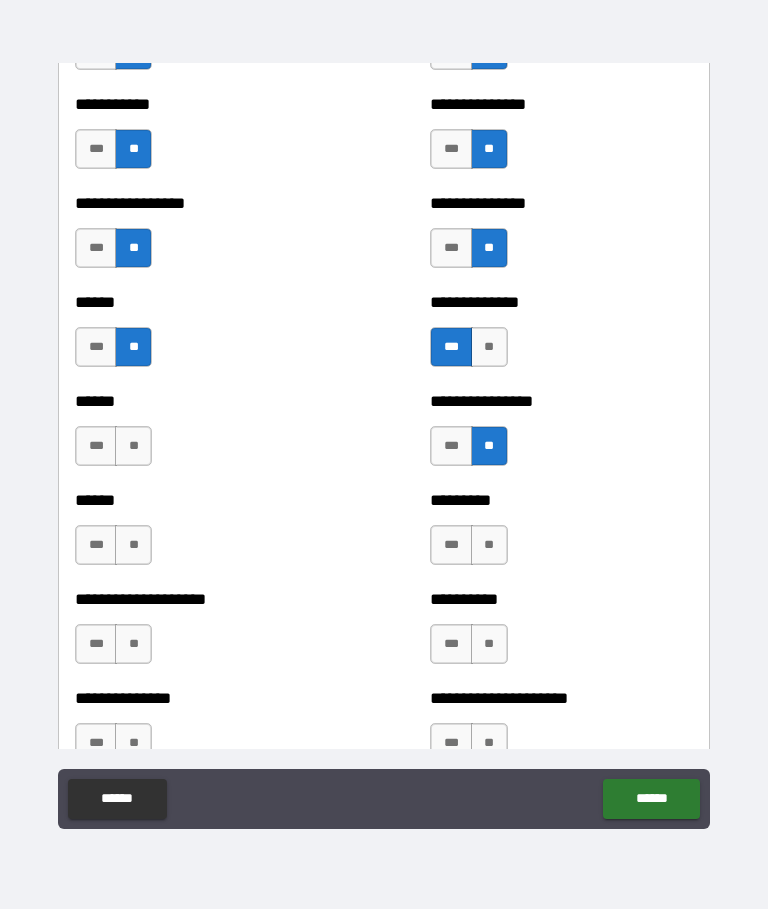 click on "***" at bounding box center (96, 447) 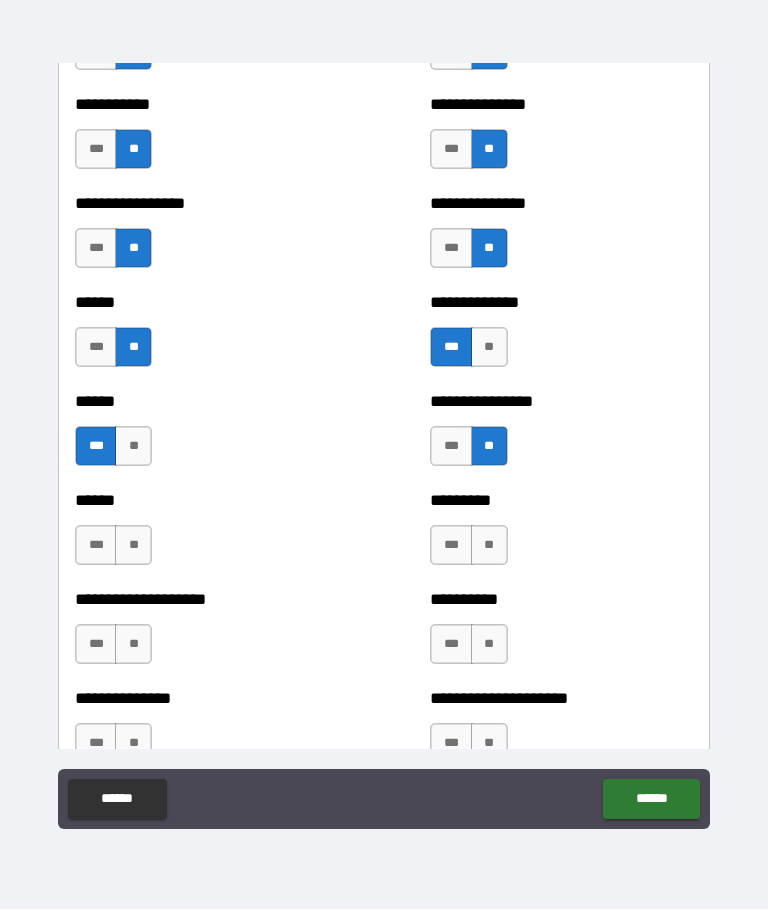 click on "**" at bounding box center (133, 546) 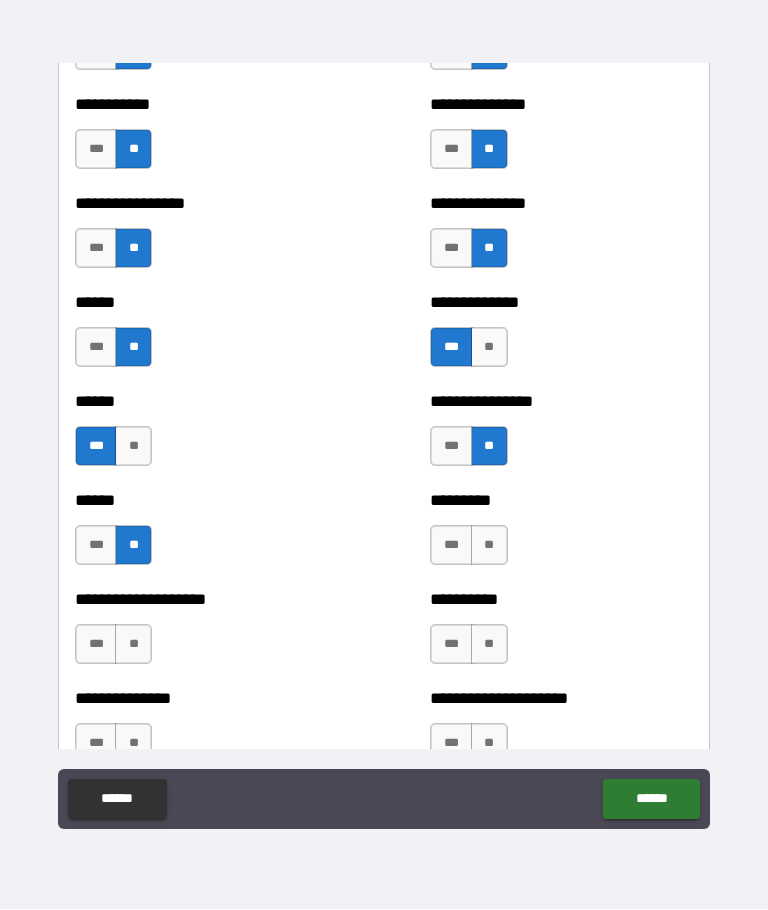 click on "***" at bounding box center (96, 645) 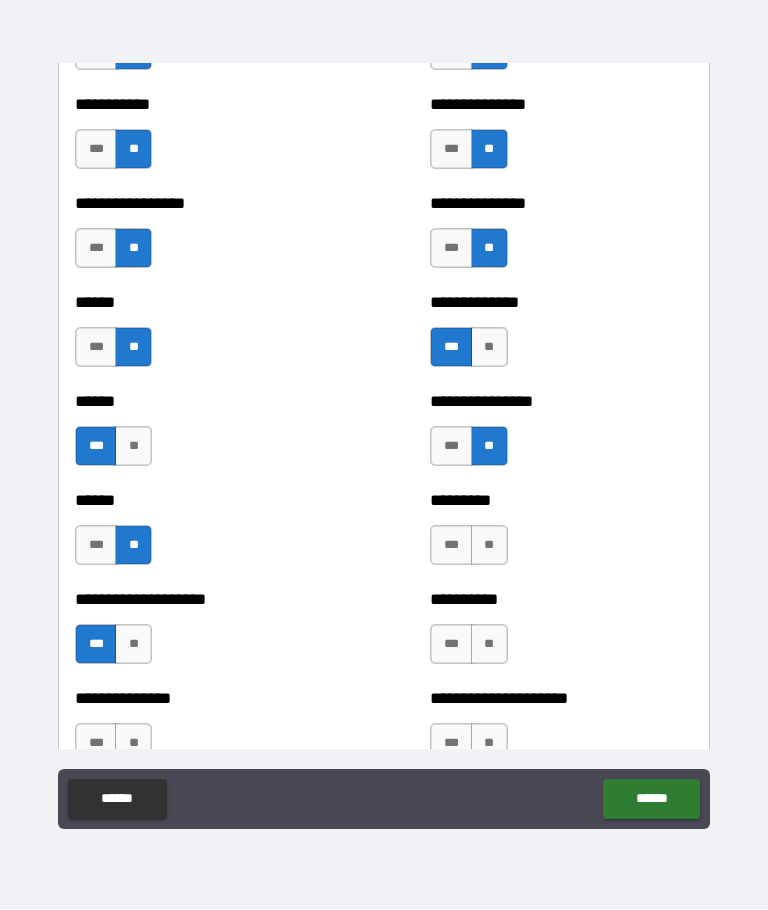 click on "**" at bounding box center [489, 546] 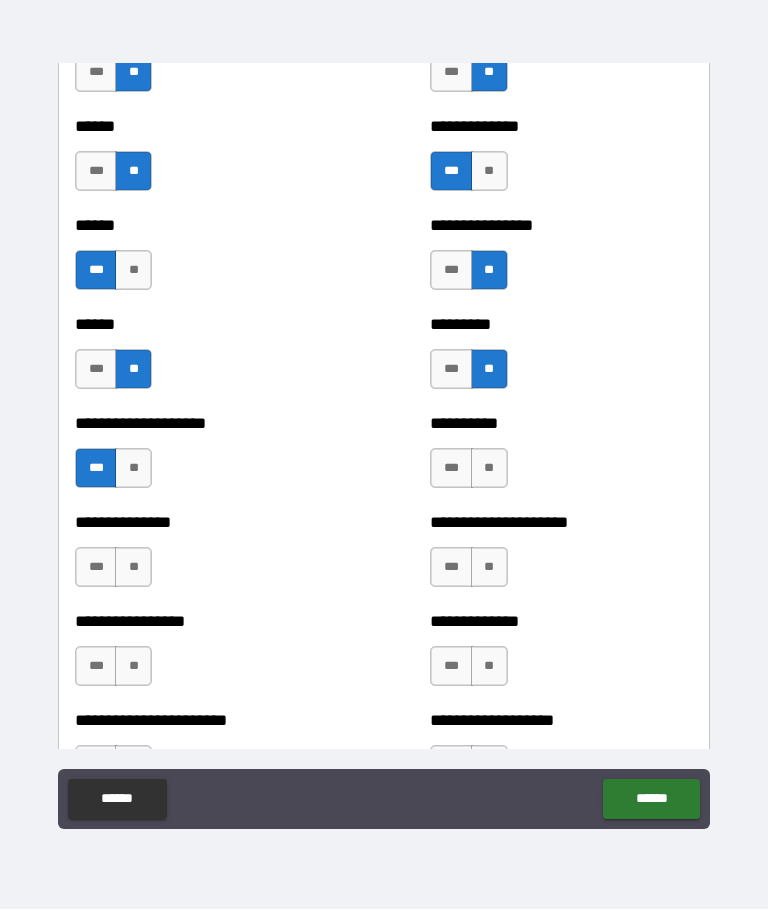scroll, scrollTop: 3110, scrollLeft: 0, axis: vertical 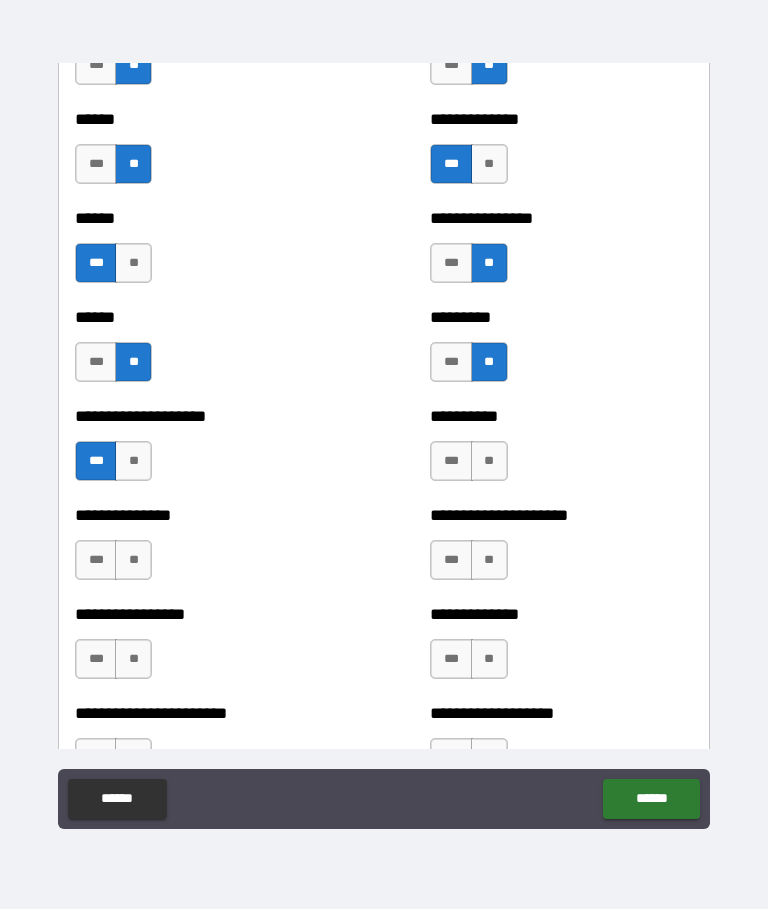 click on "**" at bounding box center [489, 462] 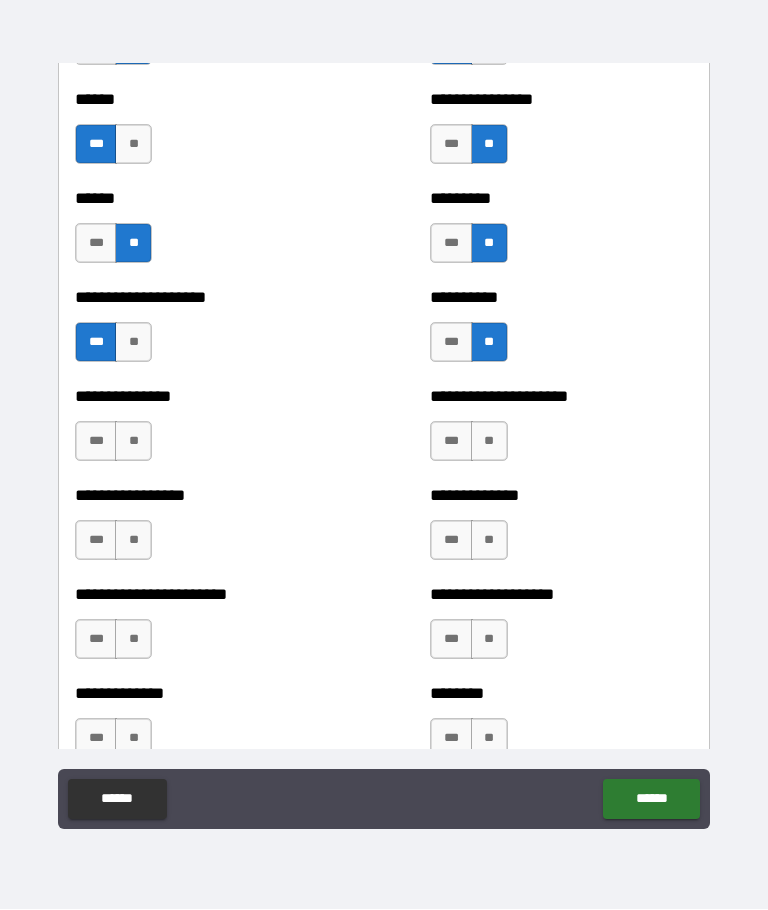 scroll, scrollTop: 3230, scrollLeft: 0, axis: vertical 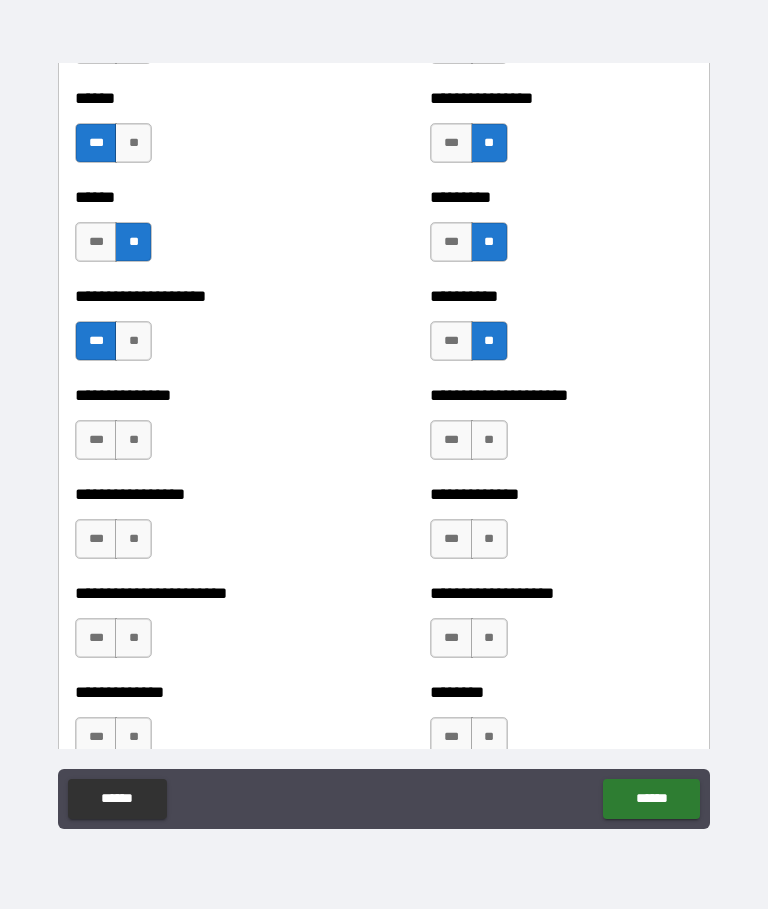click on "**" at bounding box center [489, 441] 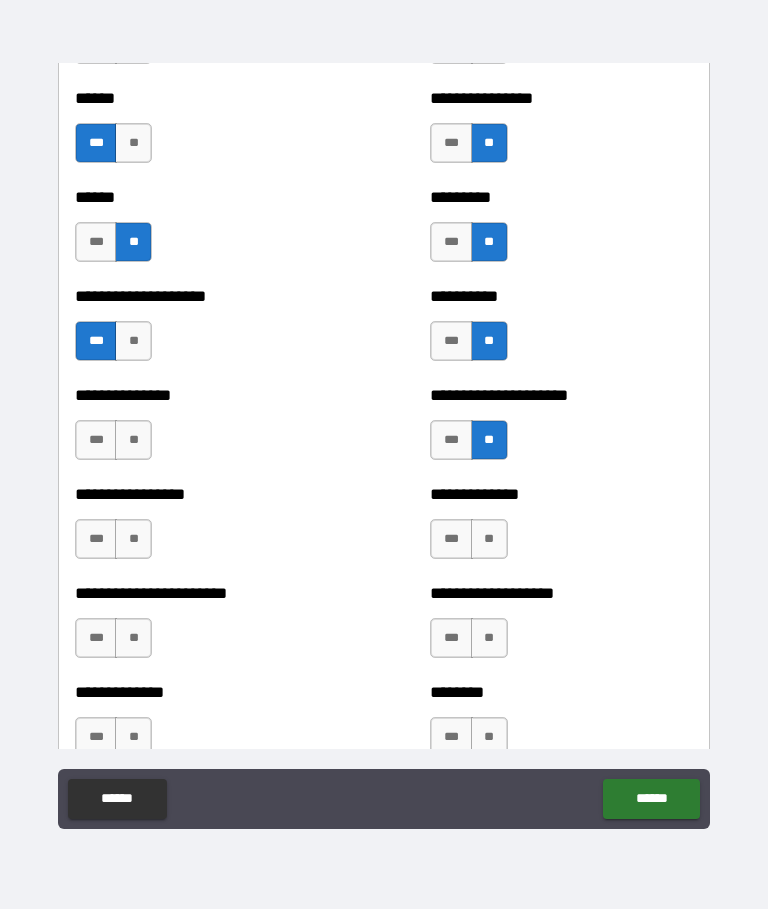 click on "**" at bounding box center [133, 441] 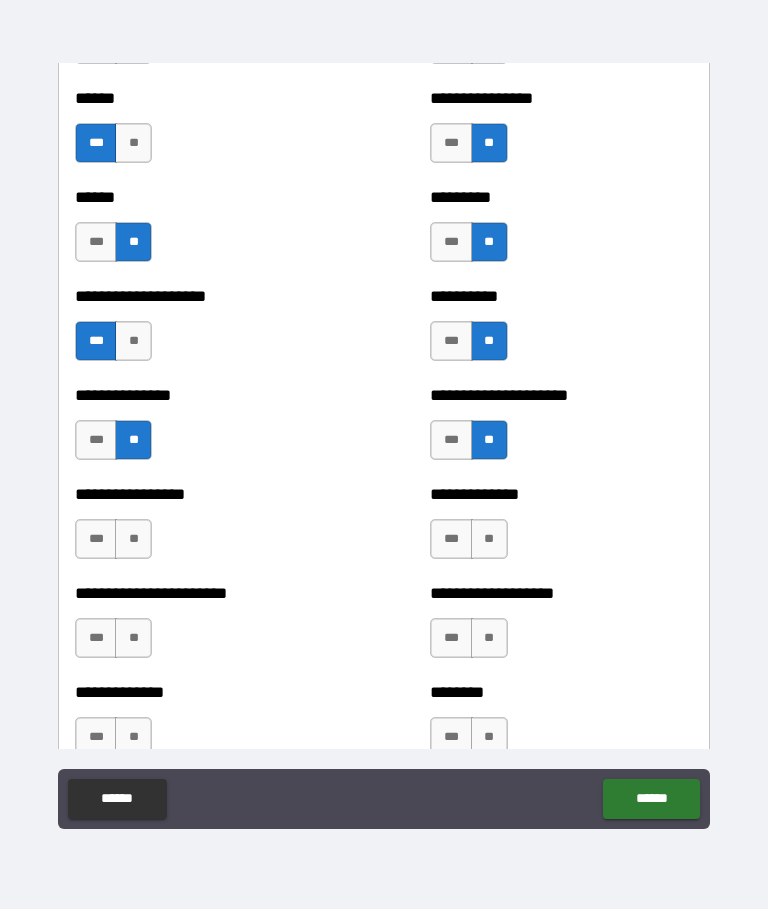 click on "**" at bounding box center [133, 540] 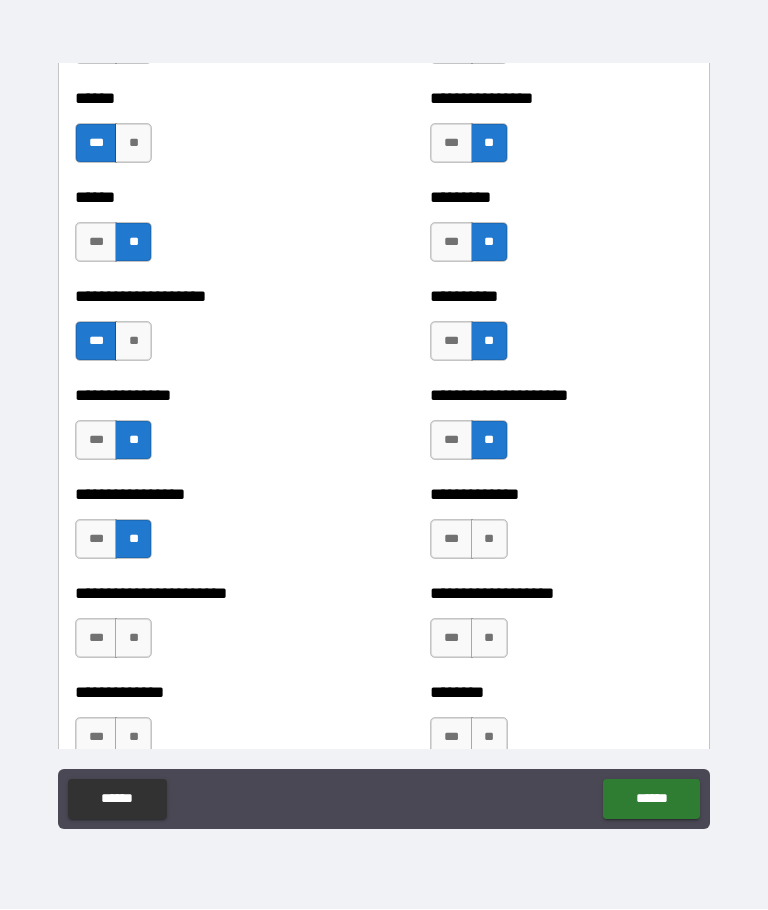 click on "**" at bounding box center (489, 540) 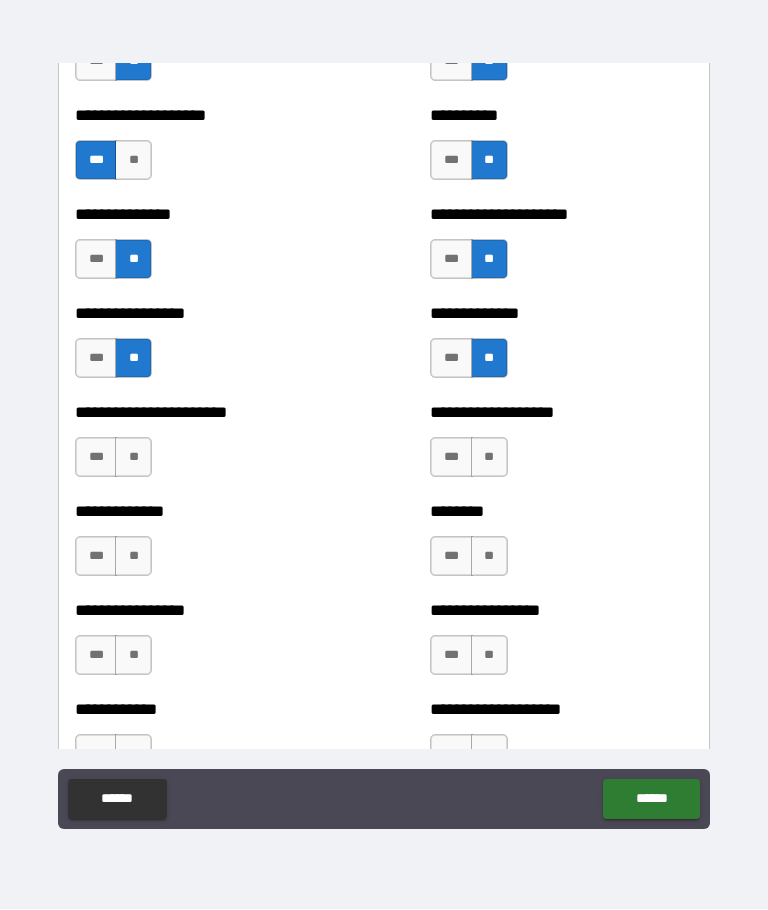 scroll, scrollTop: 3411, scrollLeft: 0, axis: vertical 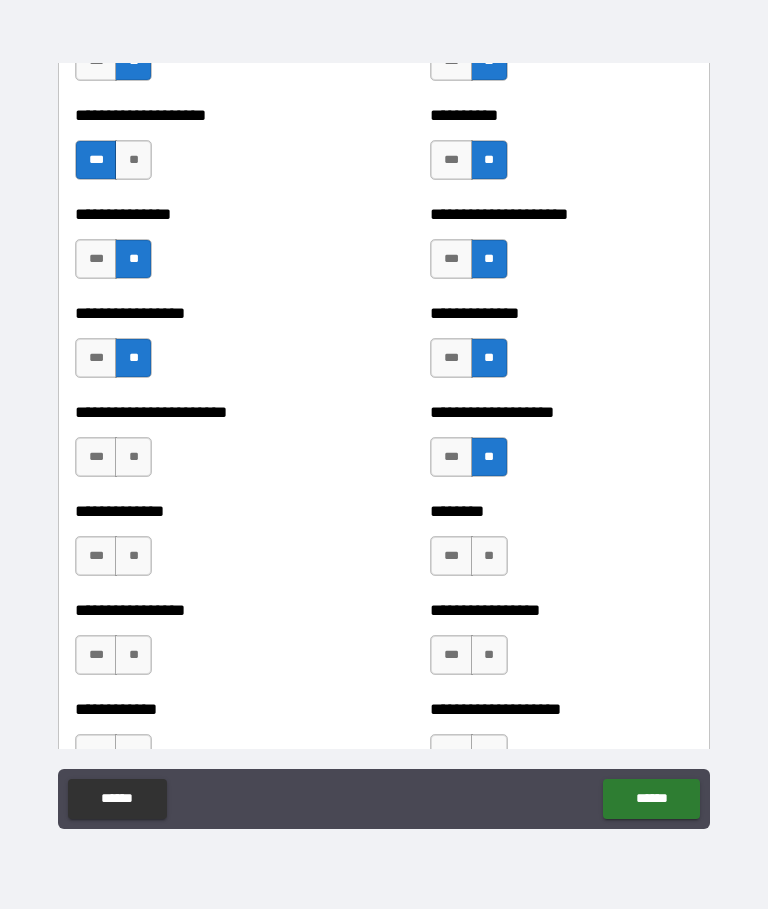 click on "**" at bounding box center [133, 458] 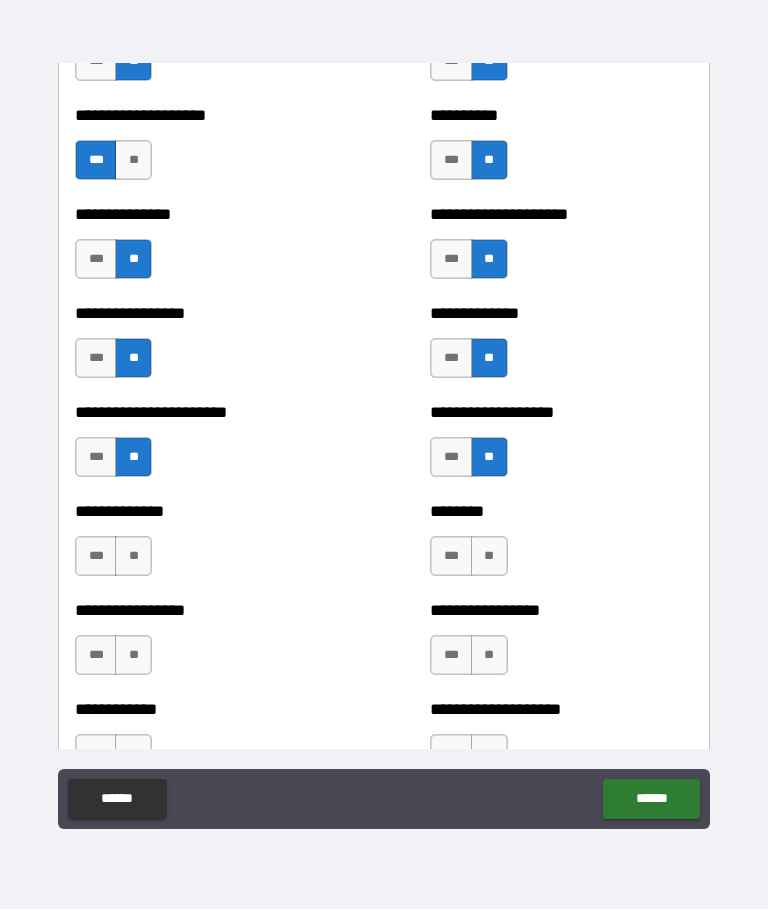 scroll, scrollTop: 3507, scrollLeft: 0, axis: vertical 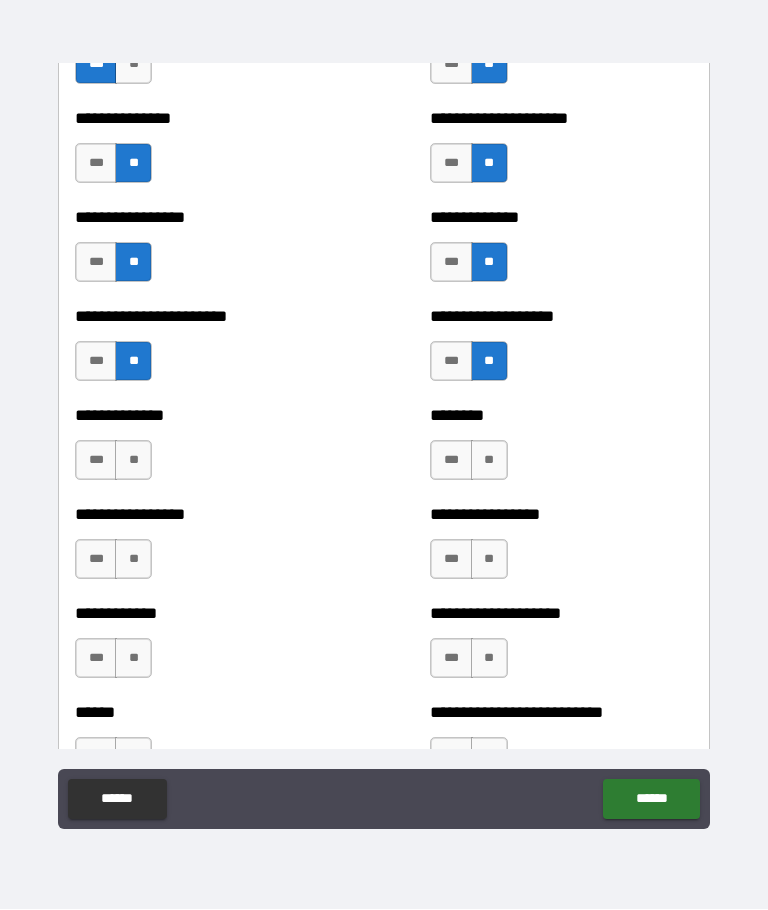 click on "**" at bounding box center [133, 461] 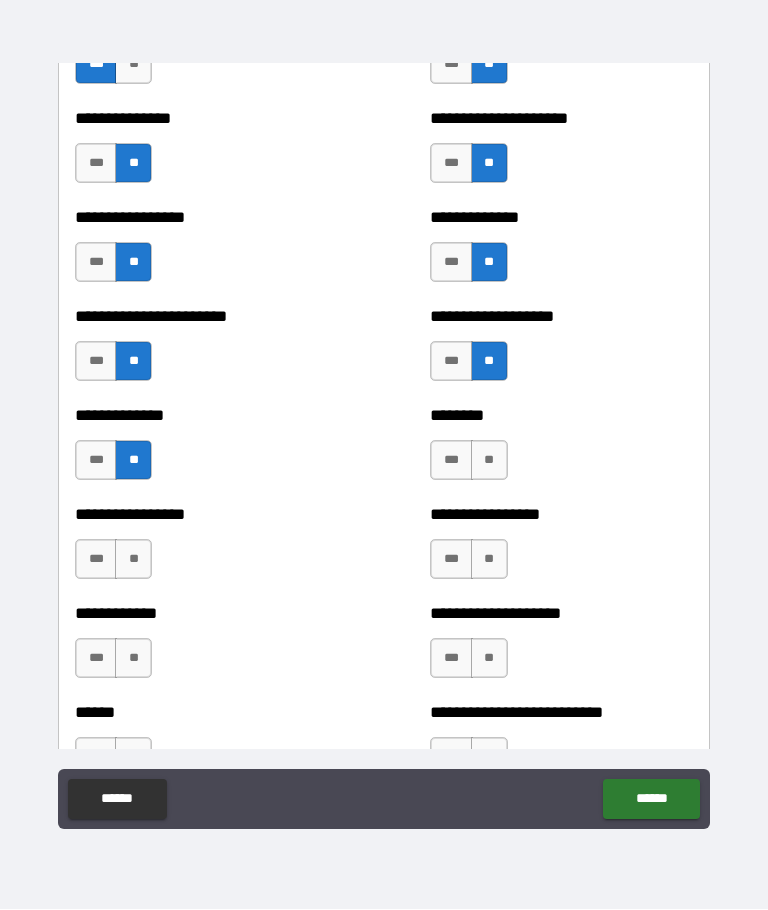 click on "**" at bounding box center [489, 461] 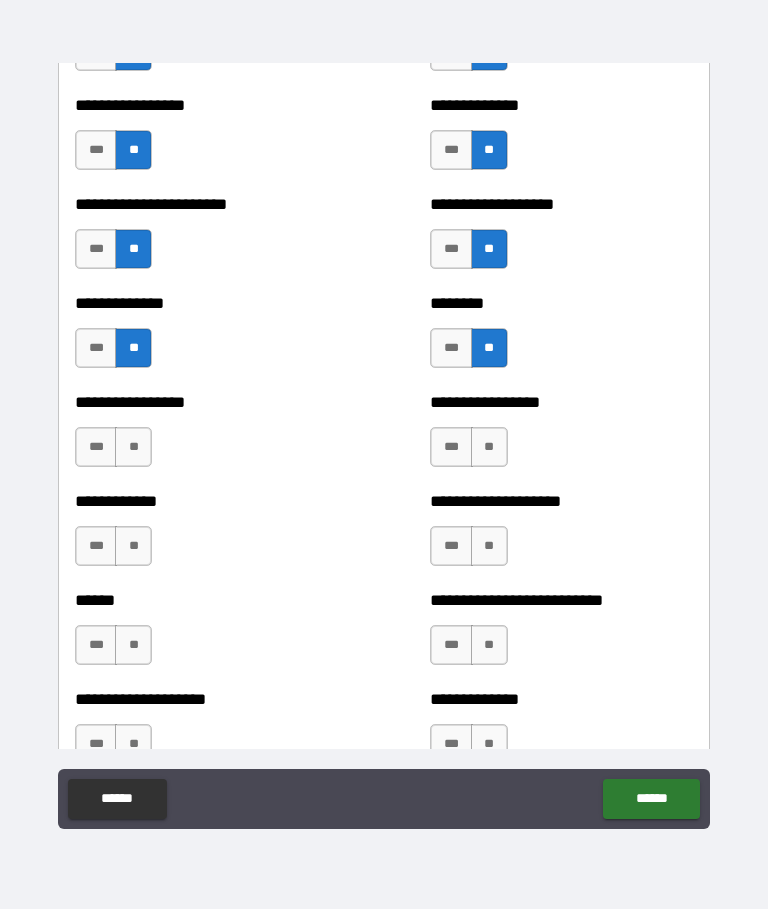 scroll, scrollTop: 3628, scrollLeft: 0, axis: vertical 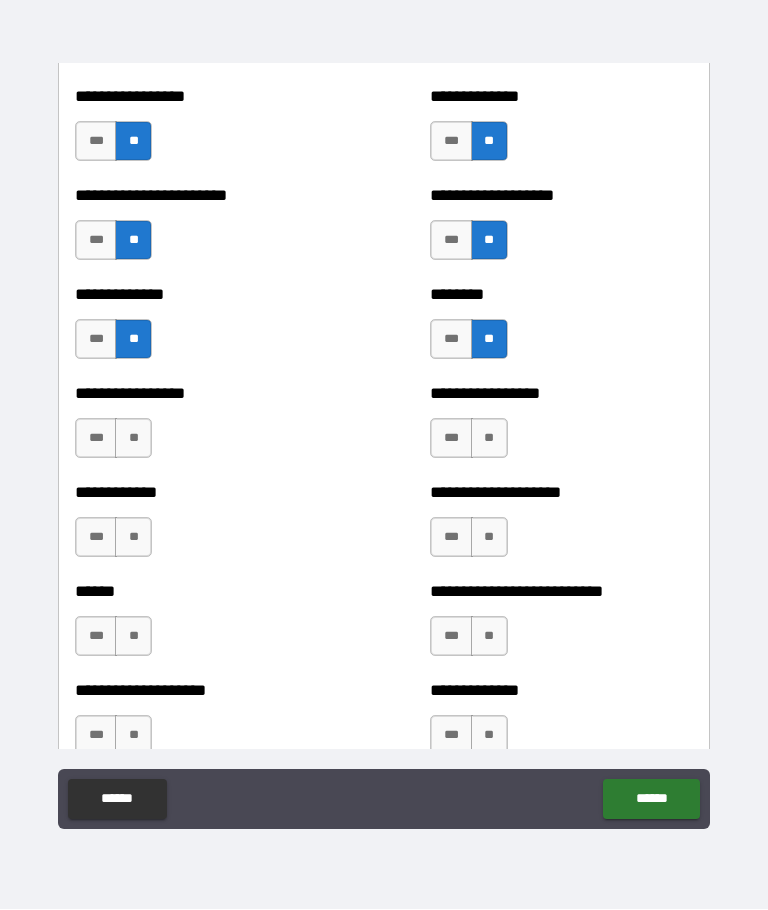 click on "***" at bounding box center [451, 439] 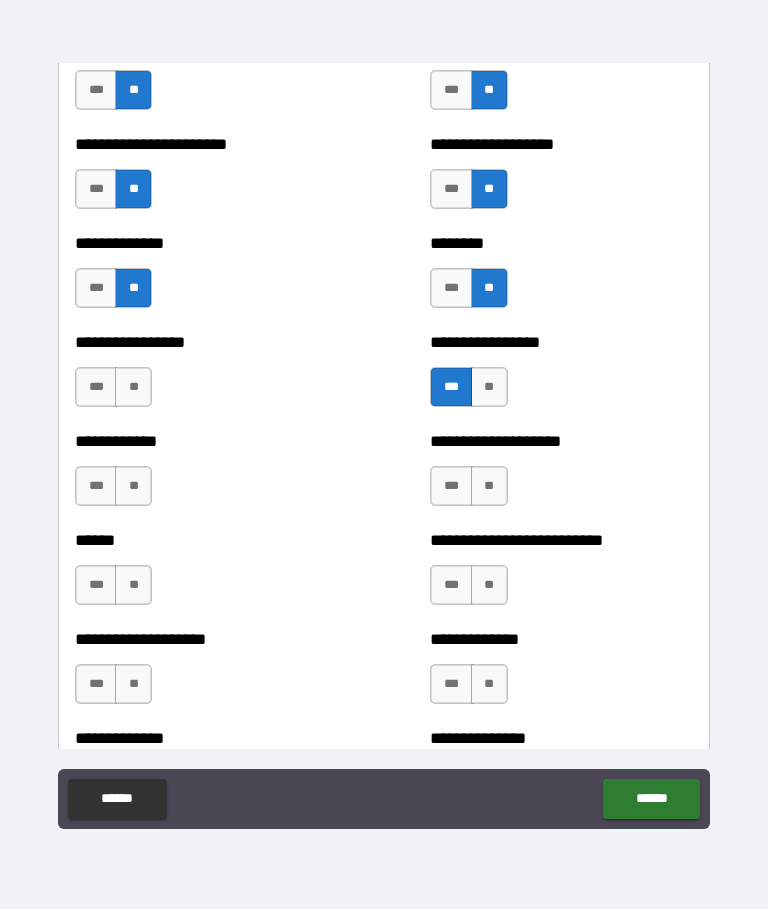 scroll, scrollTop: 3680, scrollLeft: 0, axis: vertical 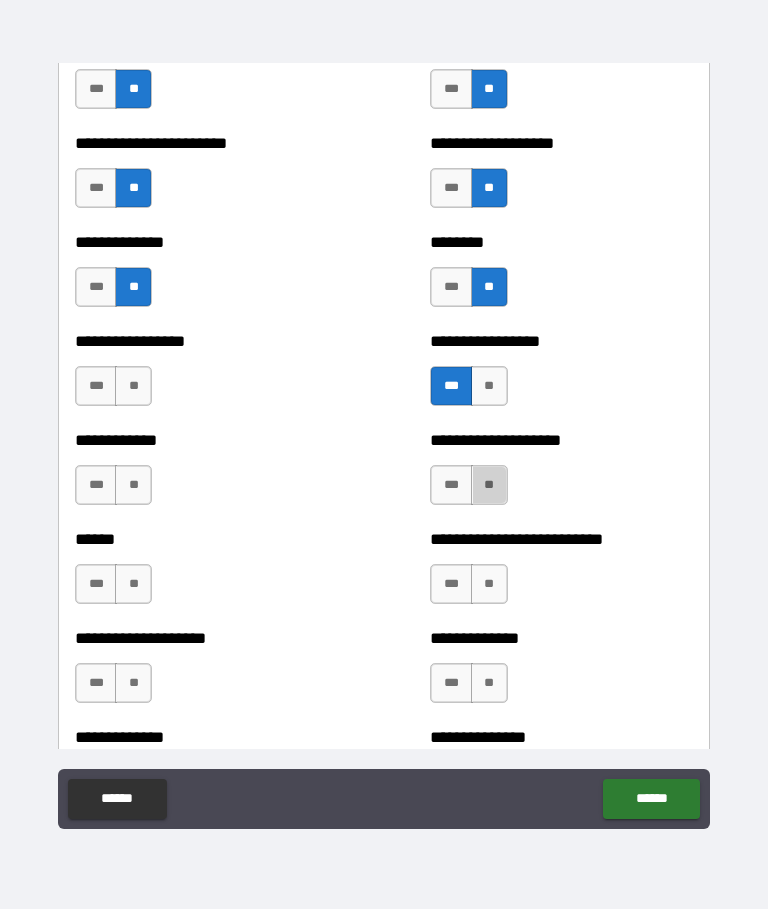 click on "**" at bounding box center [489, 486] 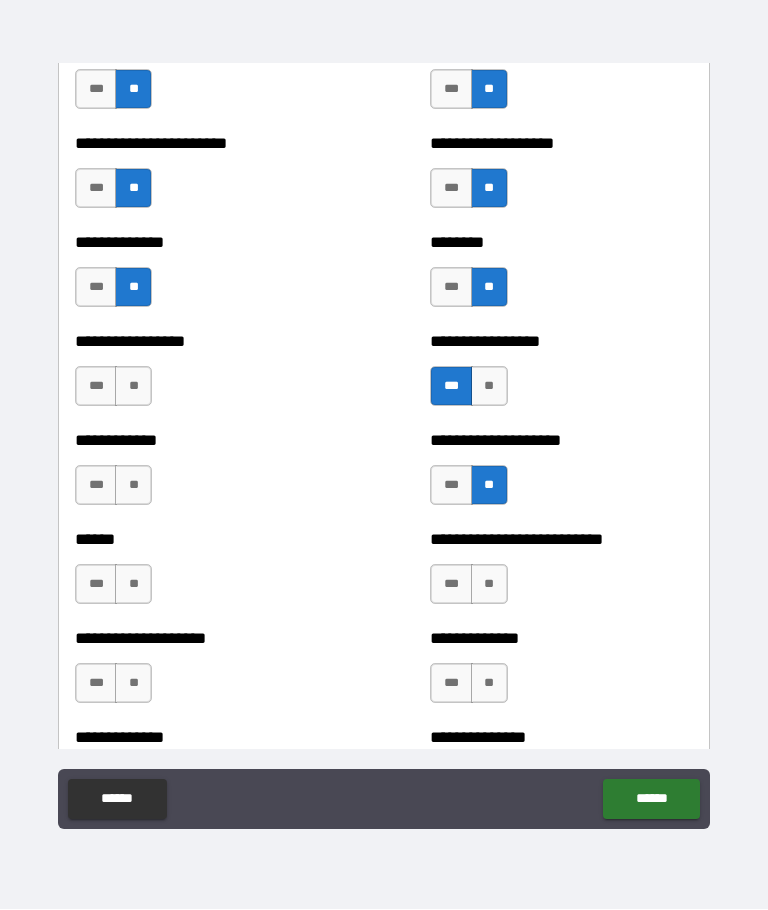 click on "**" at bounding box center (133, 387) 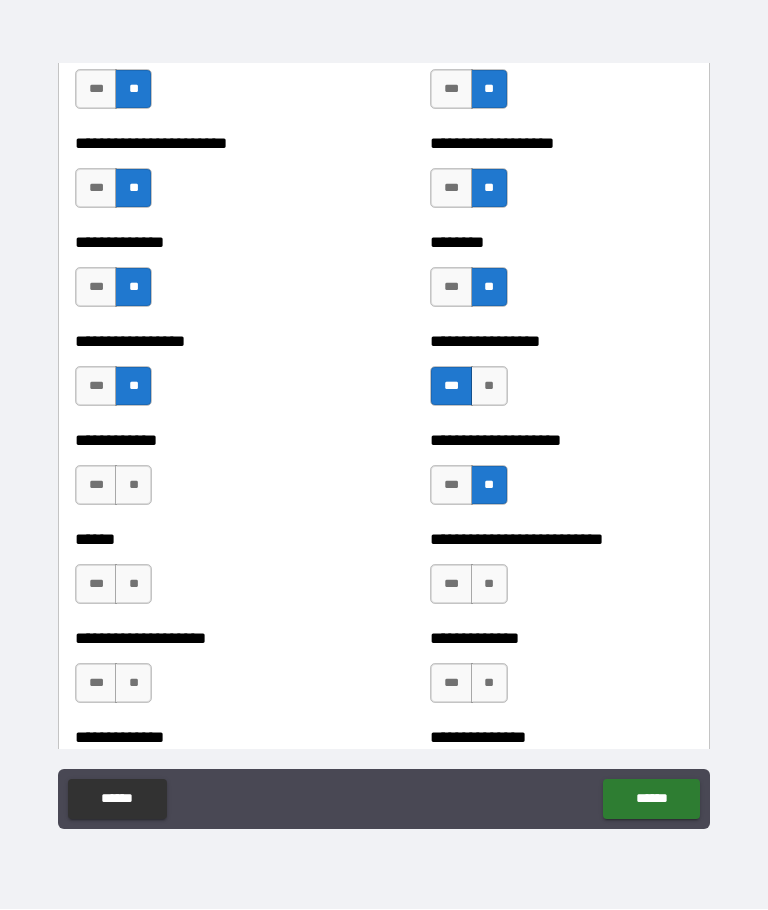 click on "**" at bounding box center [133, 486] 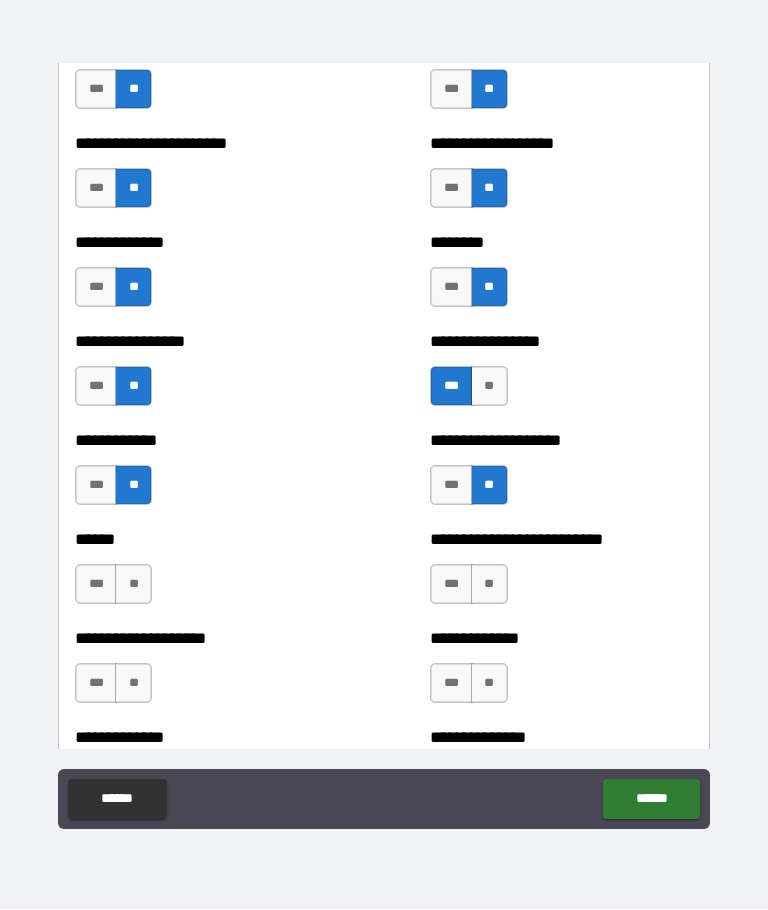 click on "**" at bounding box center (133, 585) 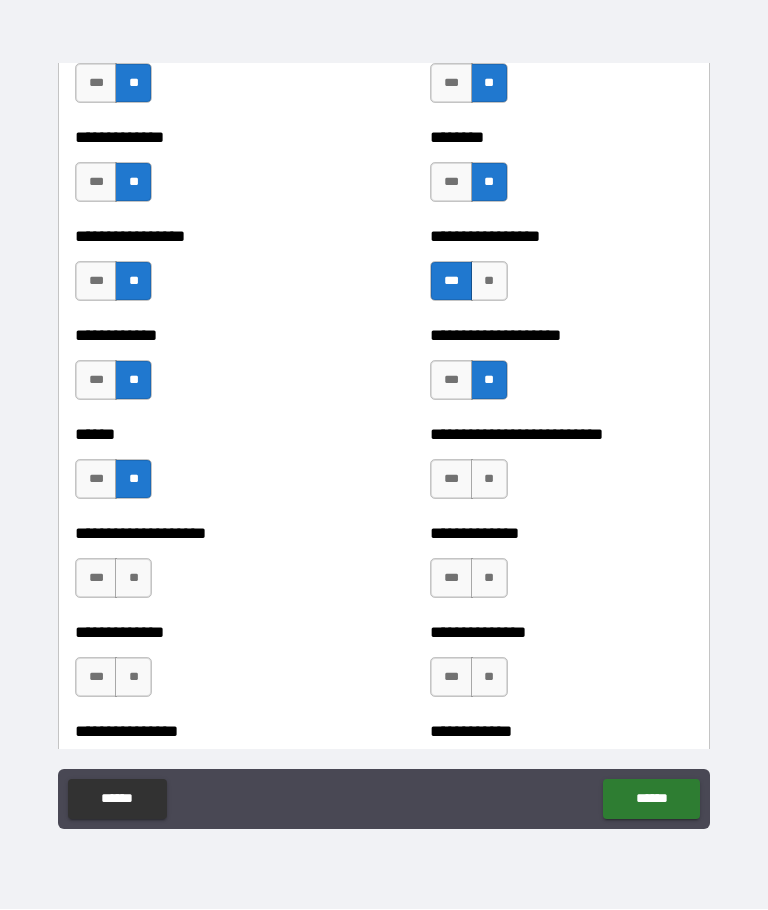 scroll, scrollTop: 3790, scrollLeft: 0, axis: vertical 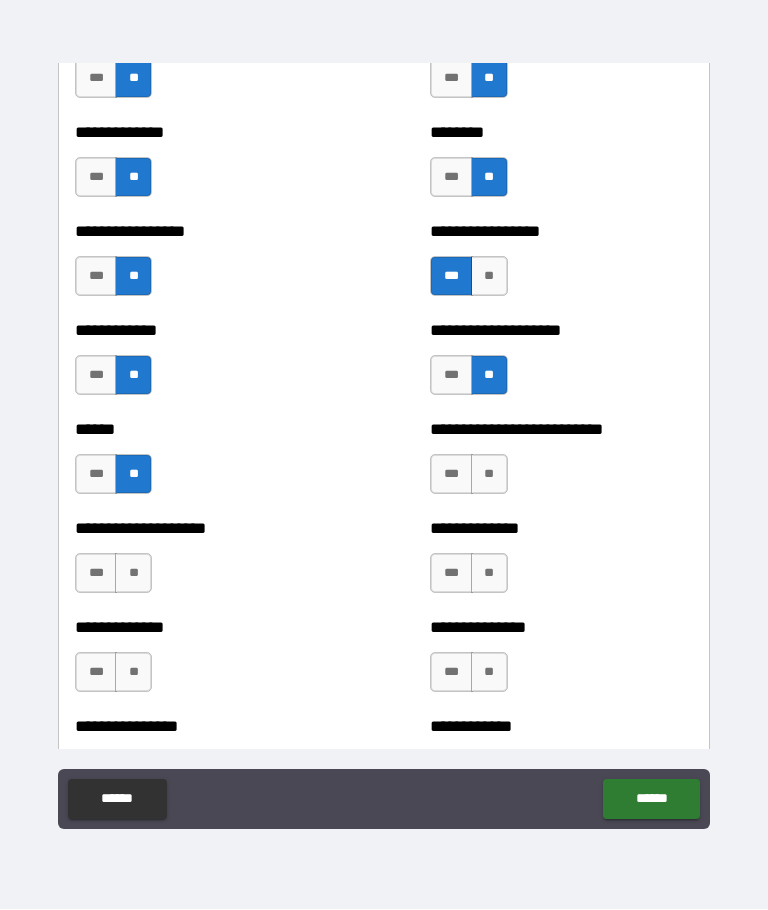 click on "**" at bounding box center [489, 475] 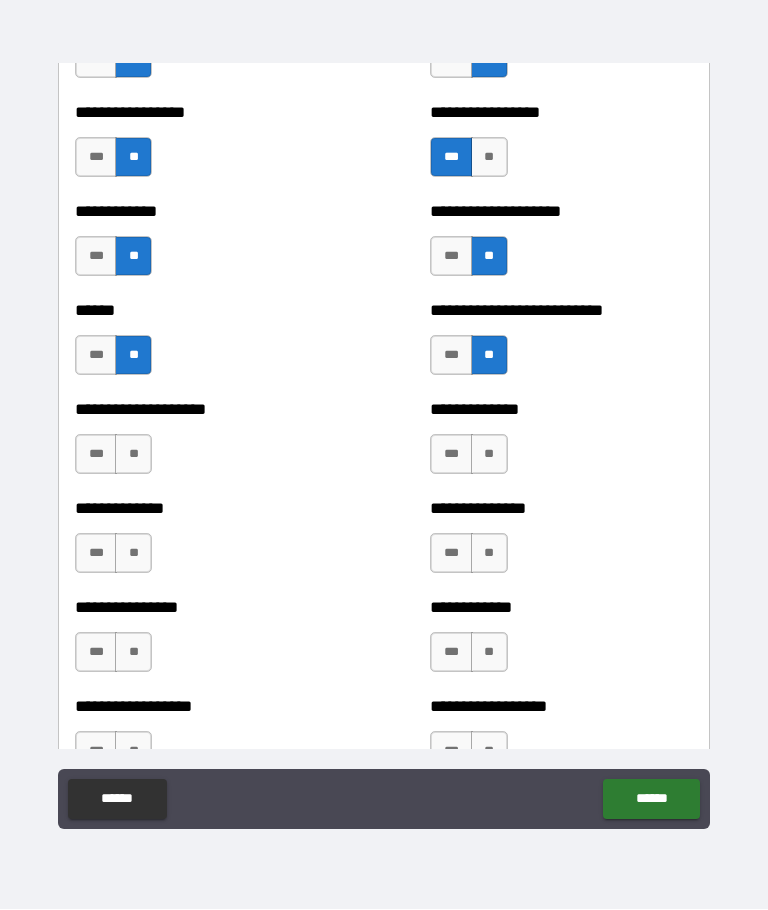 scroll, scrollTop: 3911, scrollLeft: 0, axis: vertical 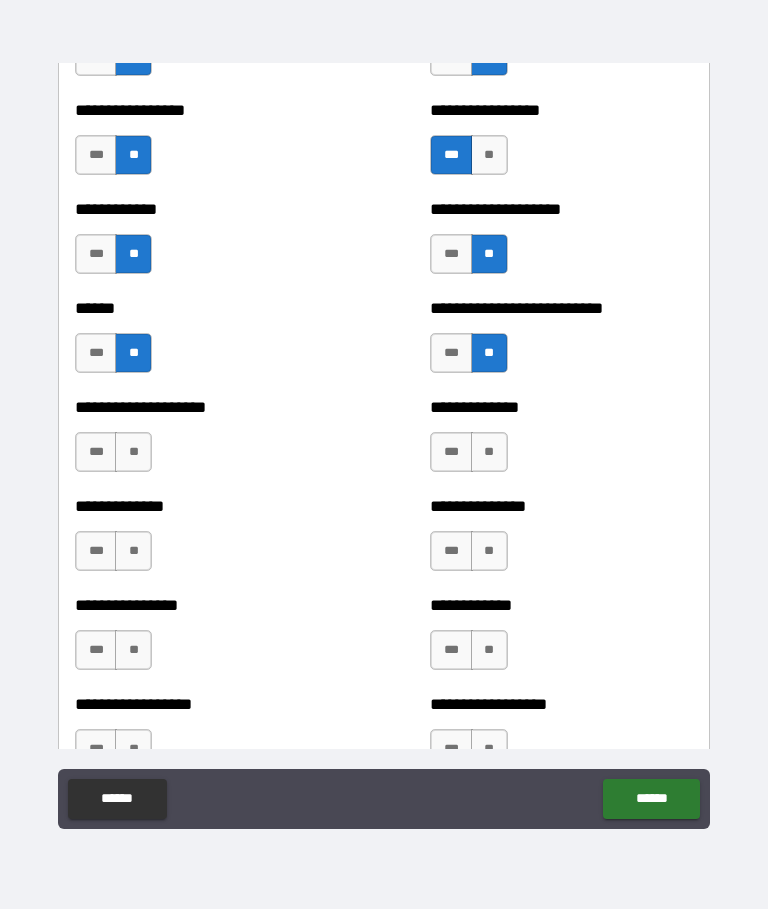 click on "***" at bounding box center (451, 453) 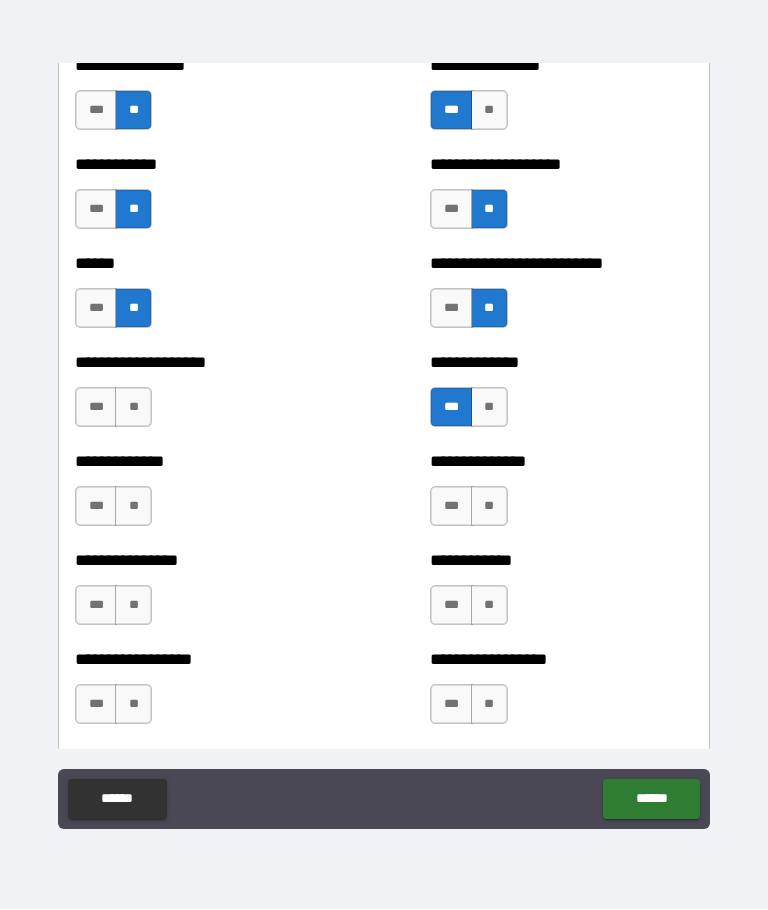 scroll, scrollTop: 3959, scrollLeft: 0, axis: vertical 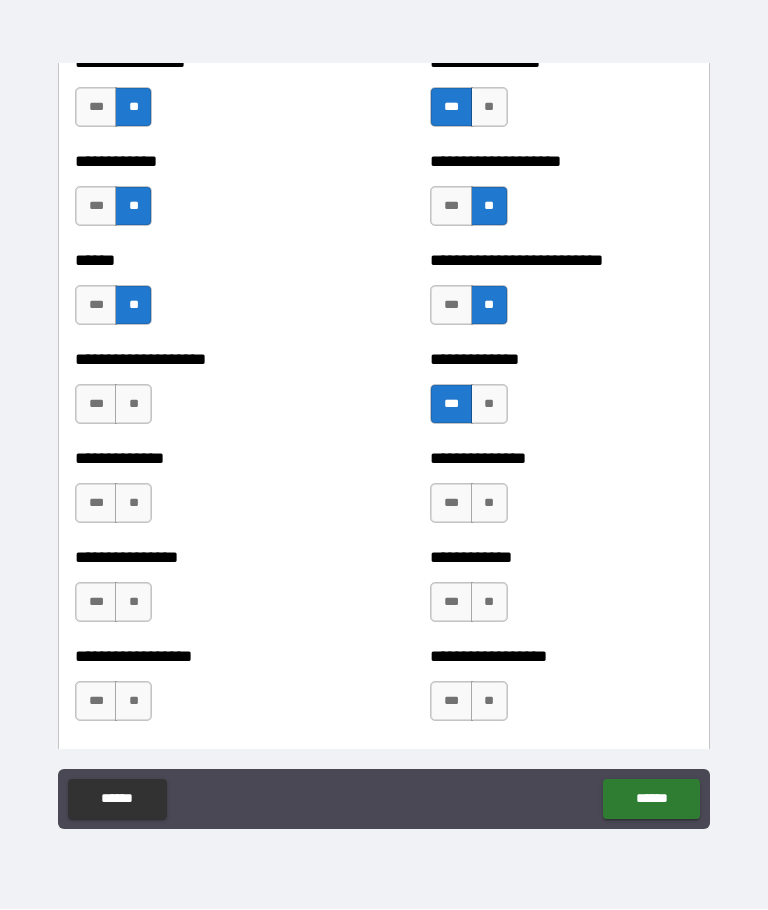 click on "***" at bounding box center [451, 504] 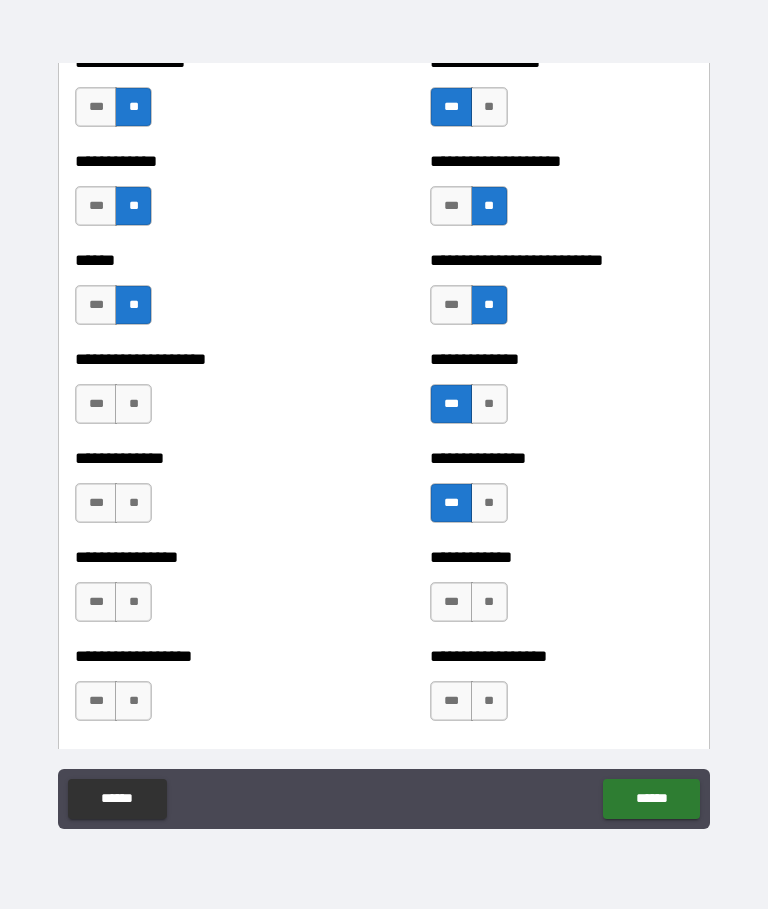 click on "**" at bounding box center (133, 405) 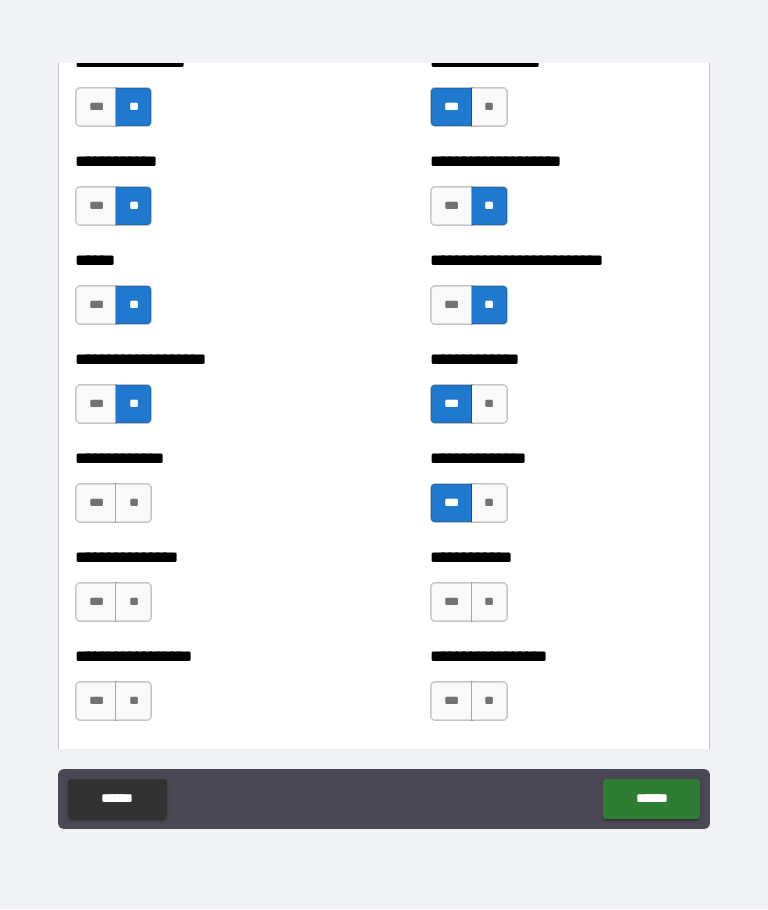 click on "**********" at bounding box center [206, 494] 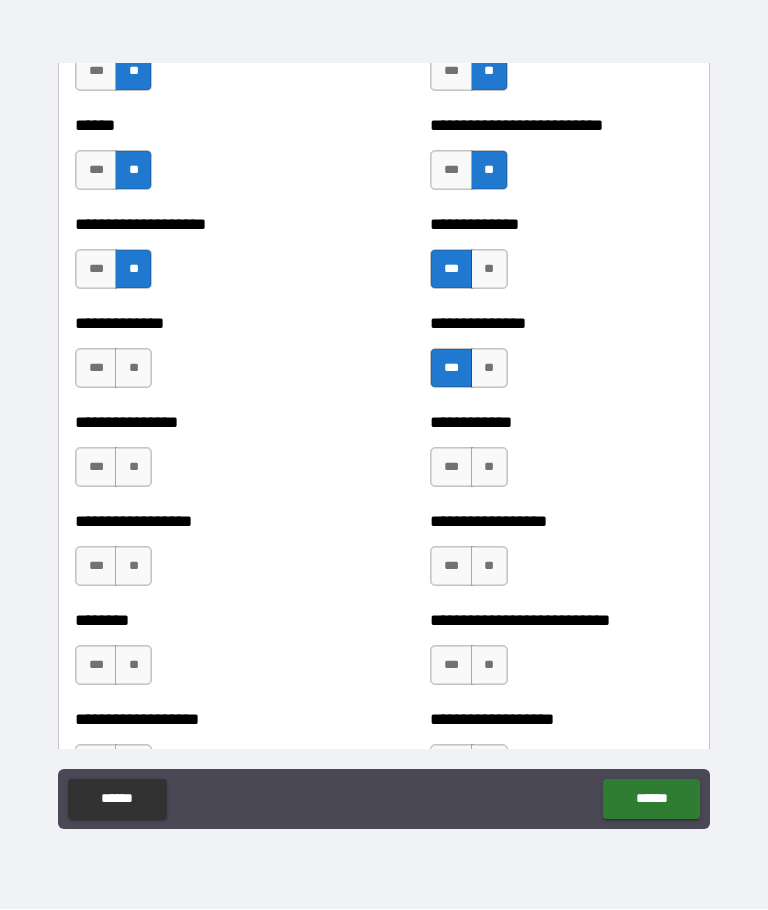 scroll, scrollTop: 4097, scrollLeft: 0, axis: vertical 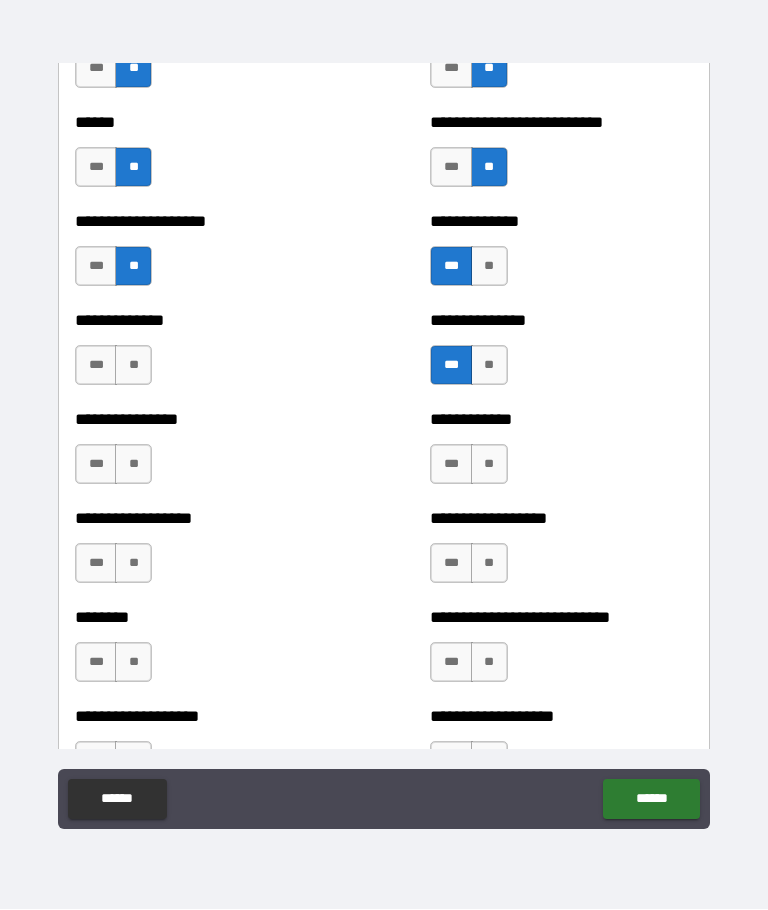 click on "**" at bounding box center (133, 465) 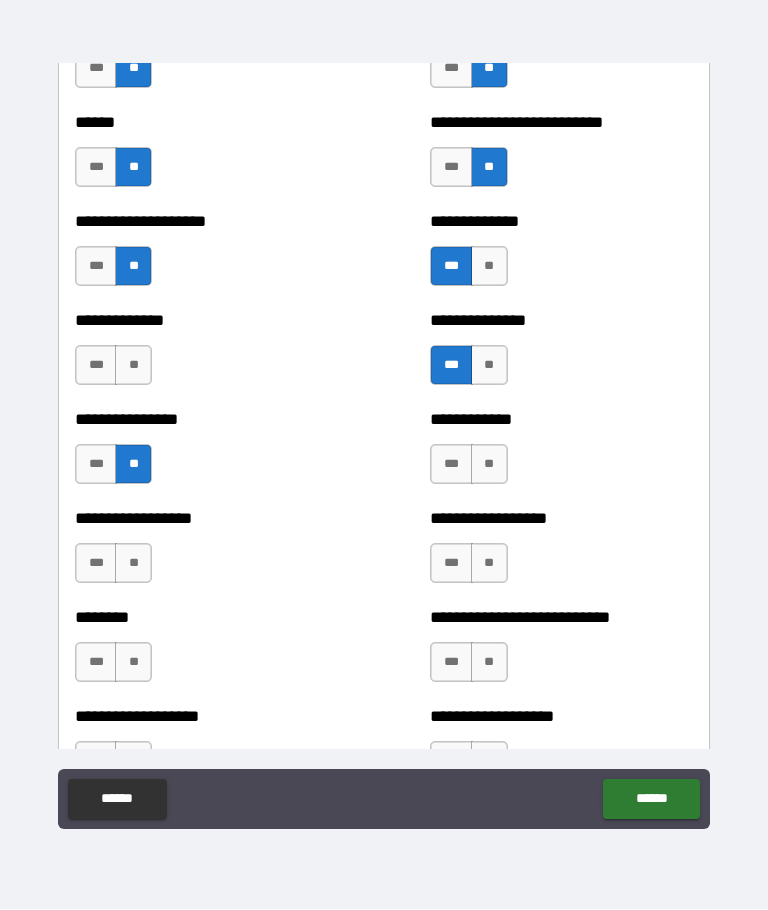 click on "**" at bounding box center [489, 465] 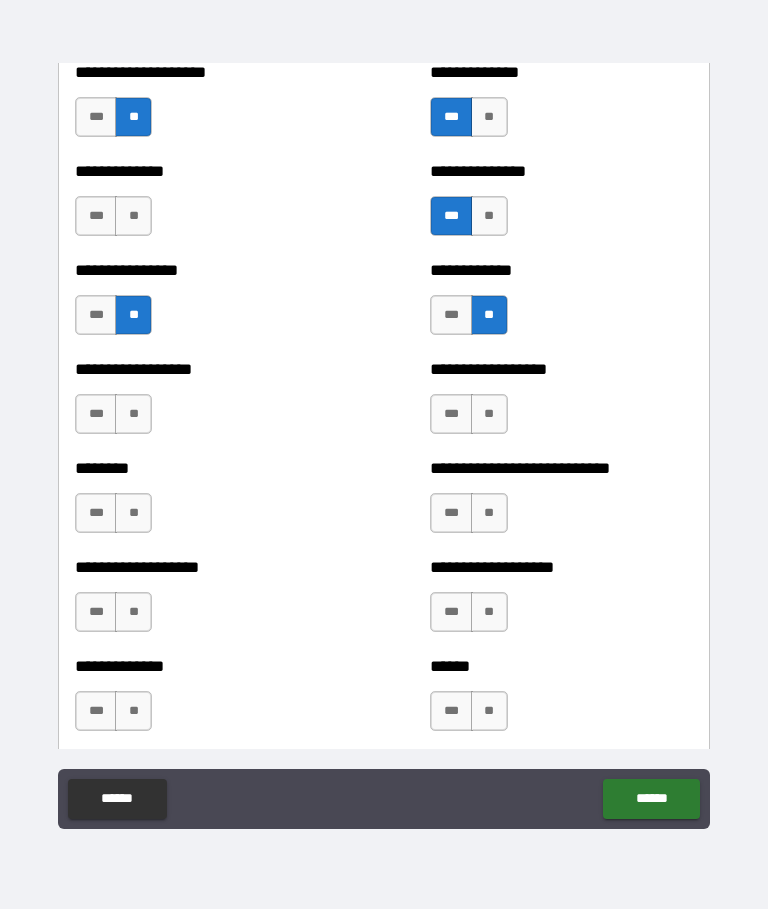 scroll, scrollTop: 4248, scrollLeft: 0, axis: vertical 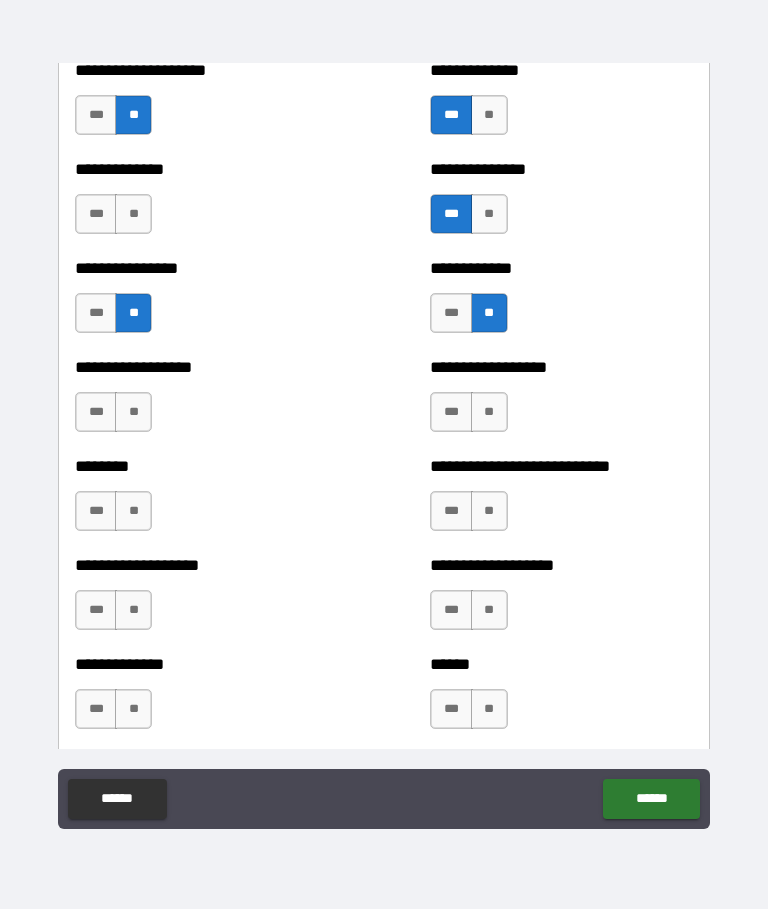 click on "**" at bounding box center (489, 413) 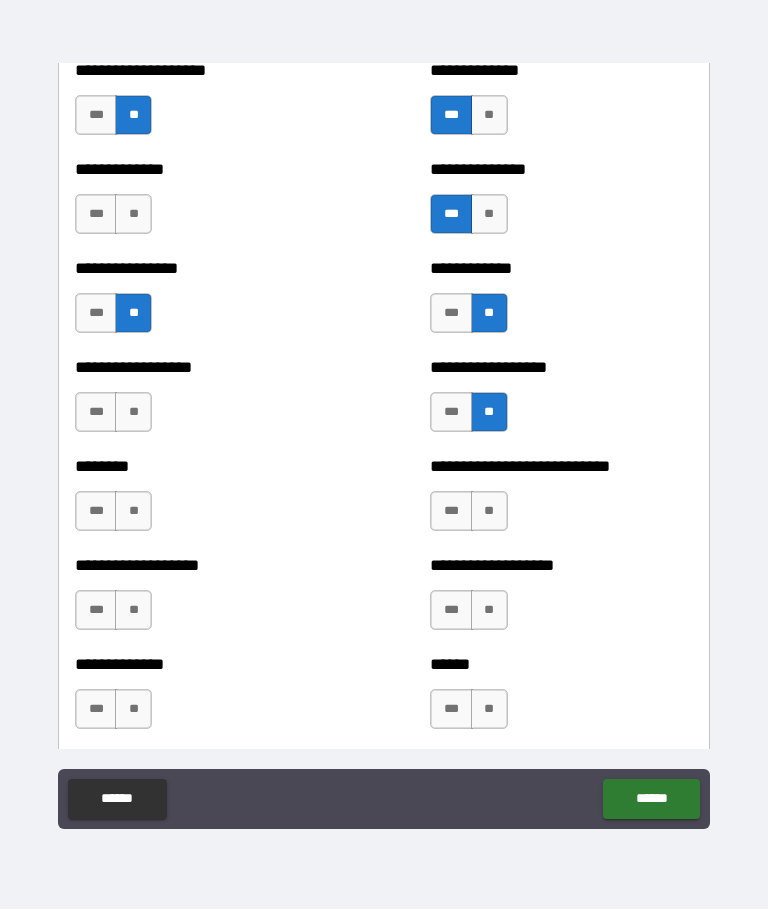 click on "**" at bounding box center (133, 413) 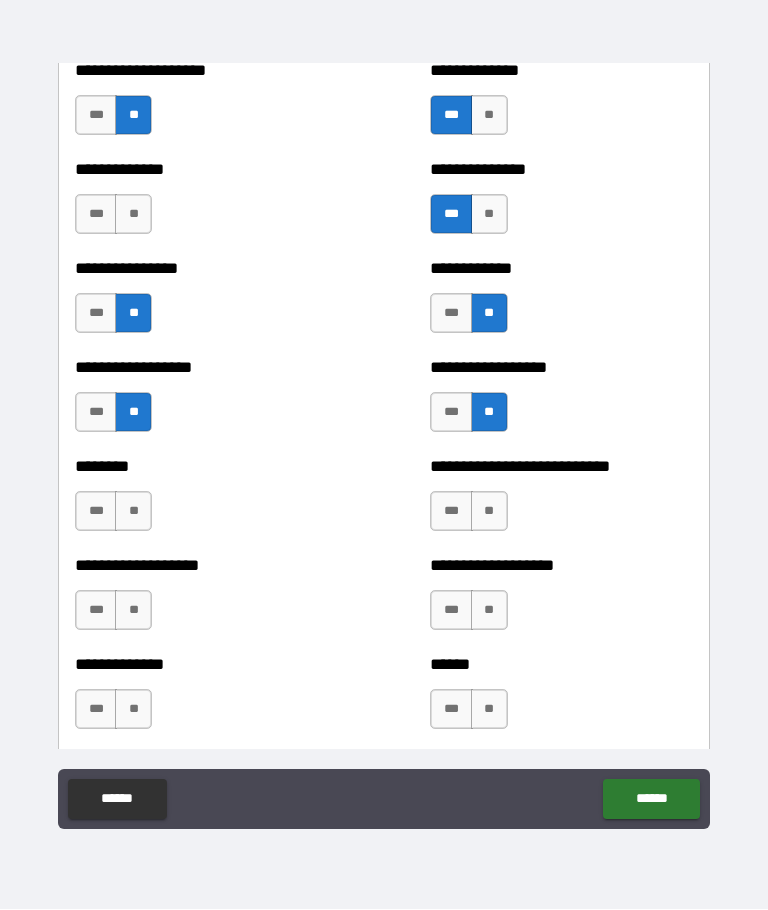 click on "**" at bounding box center (133, 512) 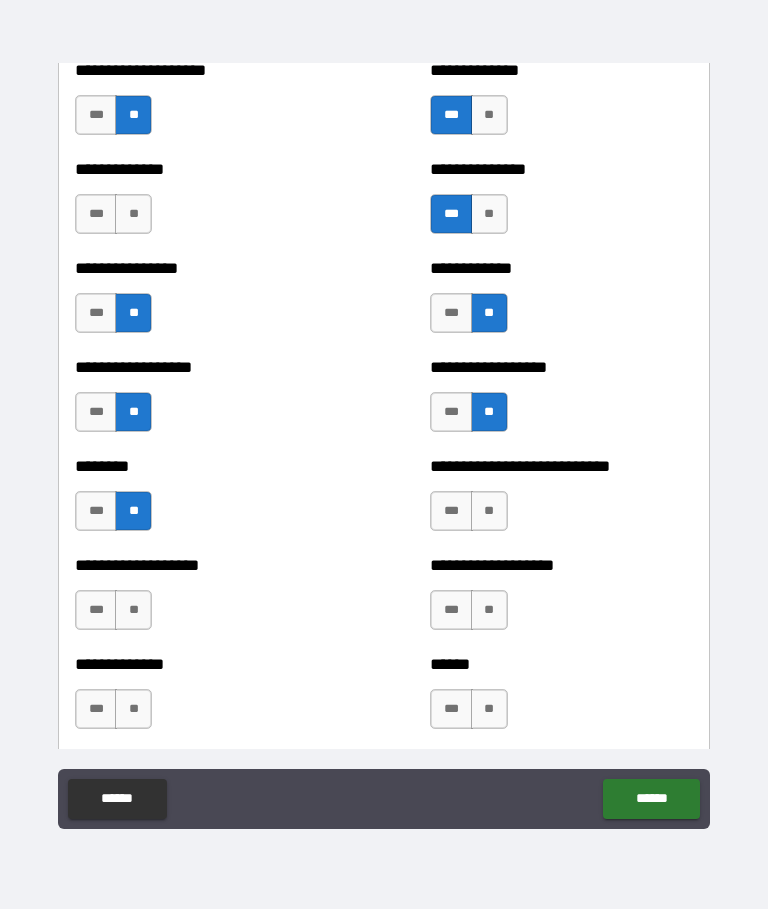 click on "**" at bounding box center [489, 512] 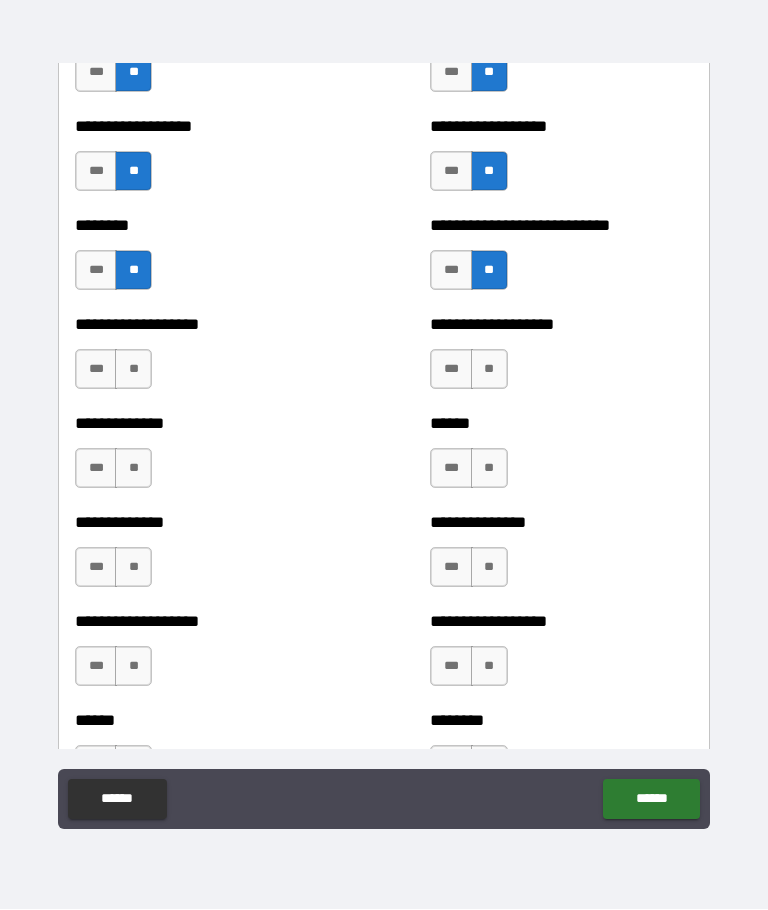 scroll, scrollTop: 4496, scrollLeft: 0, axis: vertical 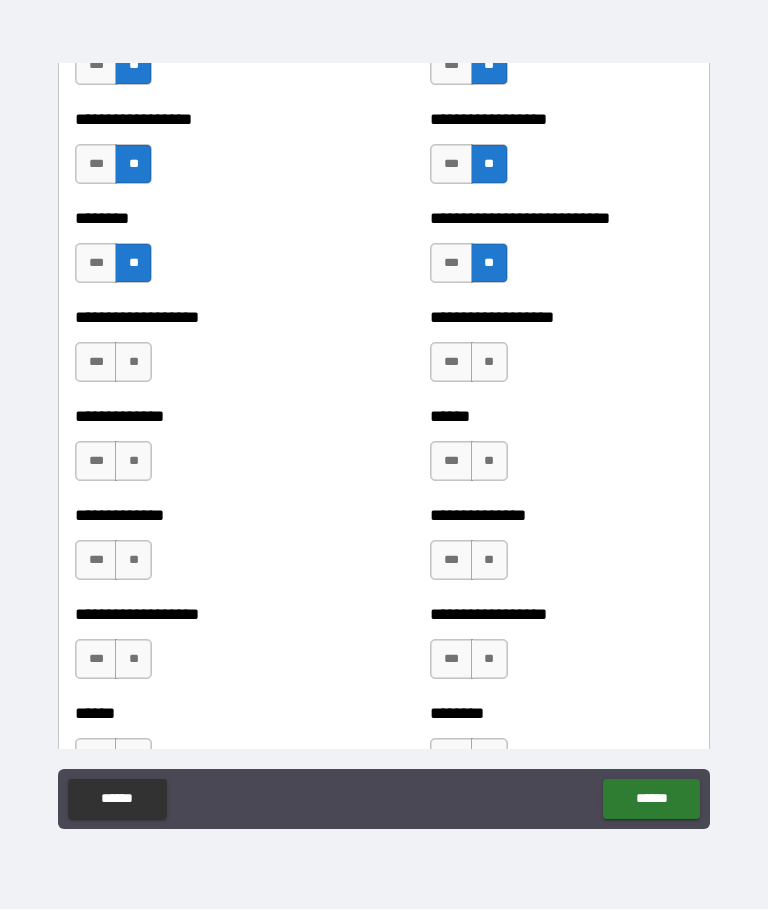 click on "**" at bounding box center (133, 363) 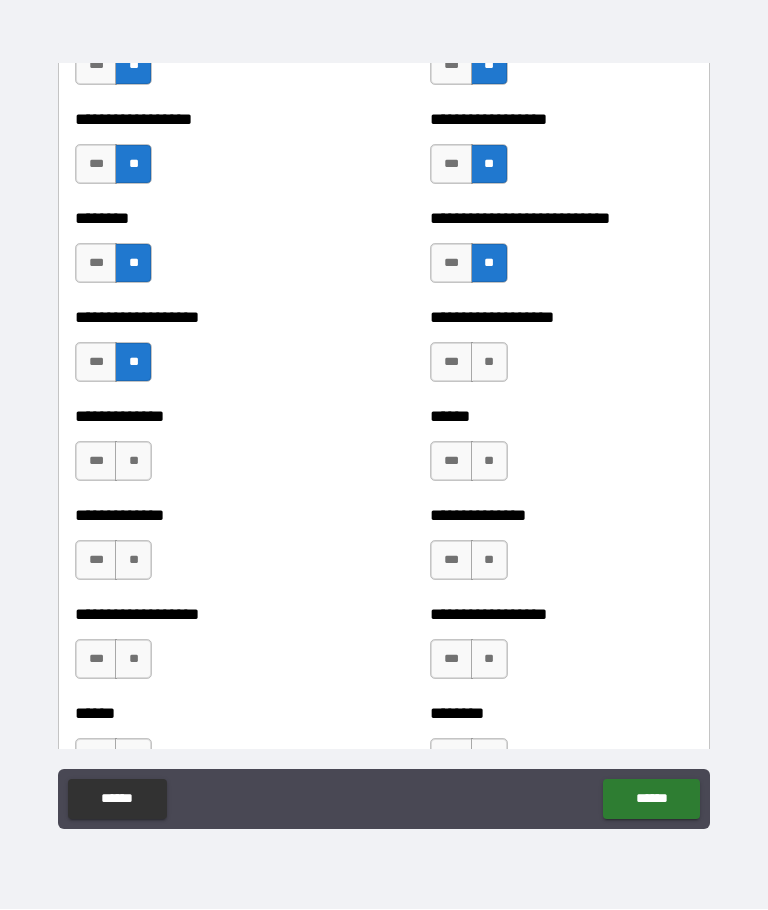 click on "**" at bounding box center (133, 462) 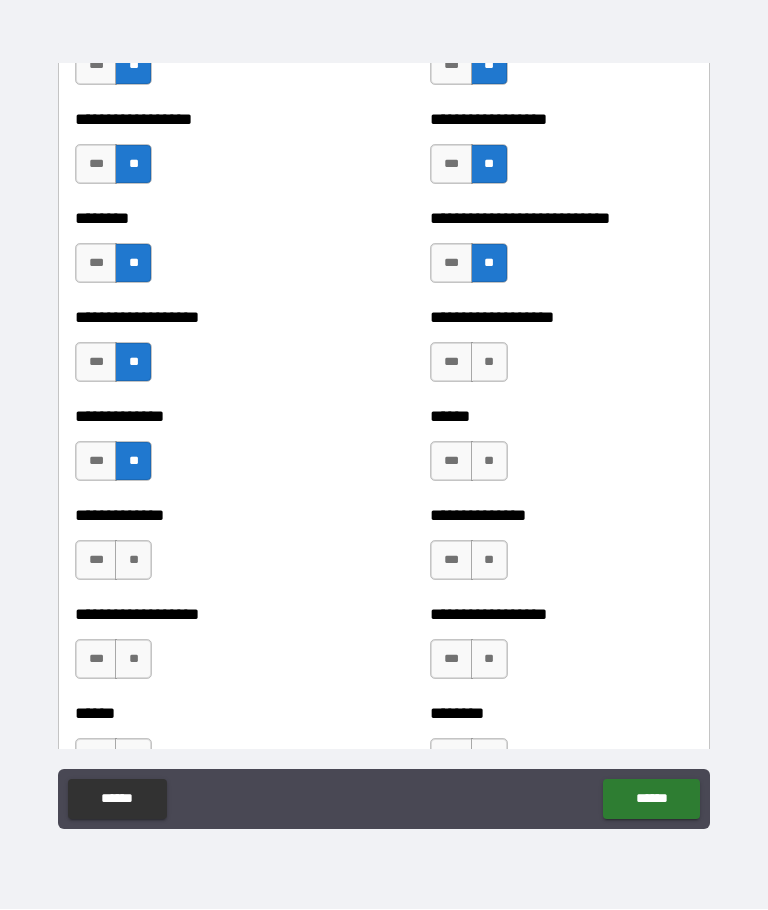 click on "*** **" at bounding box center [471, 467] 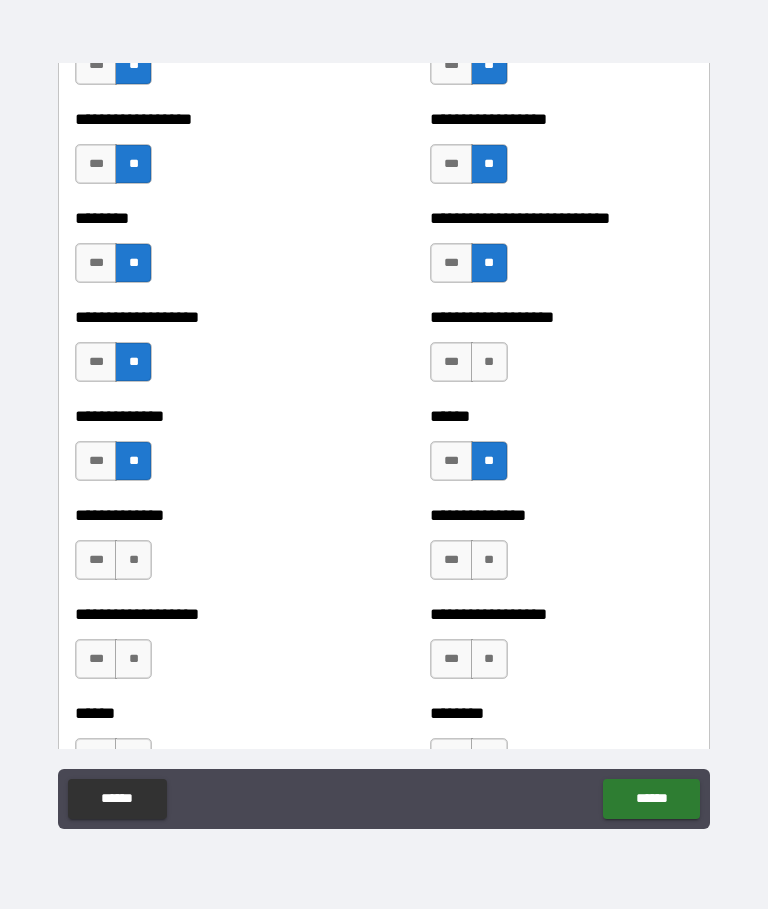 click on "**" at bounding box center (489, 561) 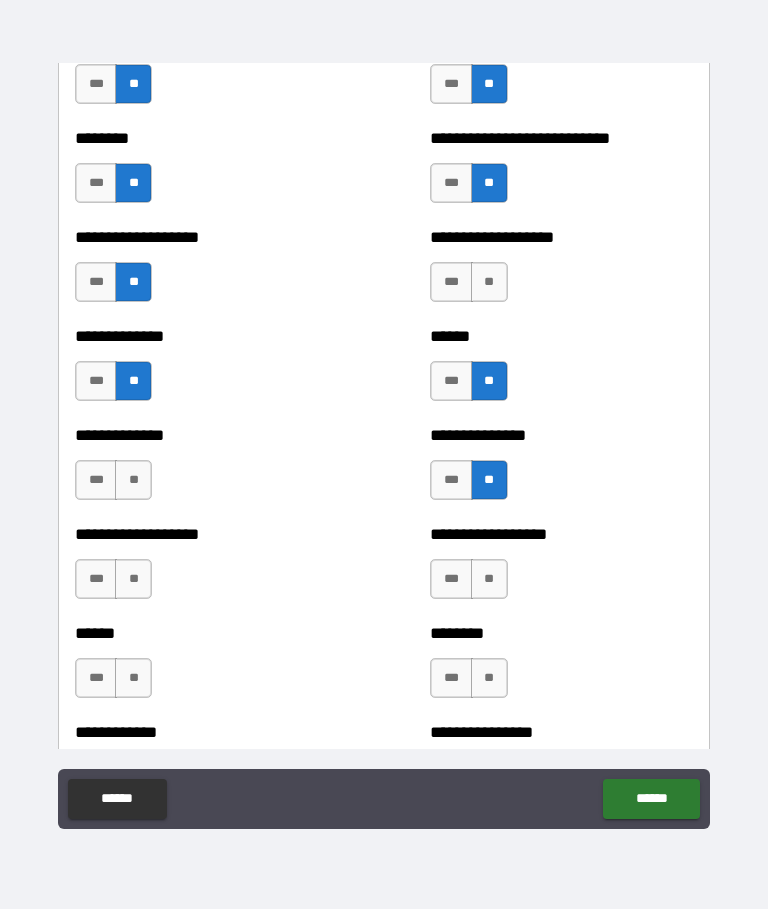 scroll, scrollTop: 4598, scrollLeft: 0, axis: vertical 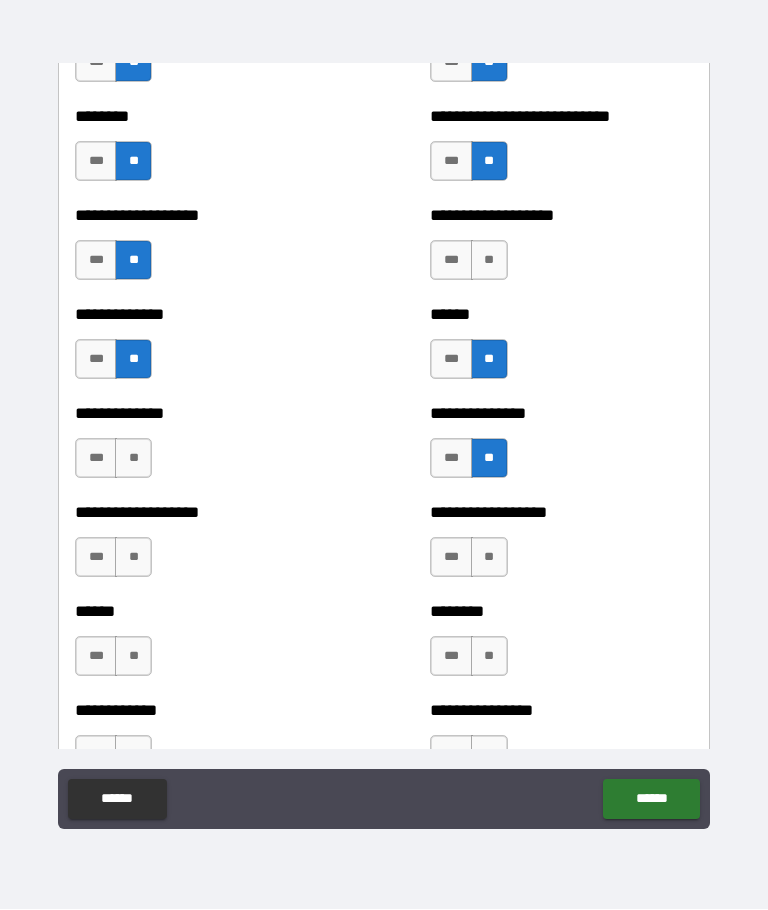 click on "**" at bounding box center (133, 459) 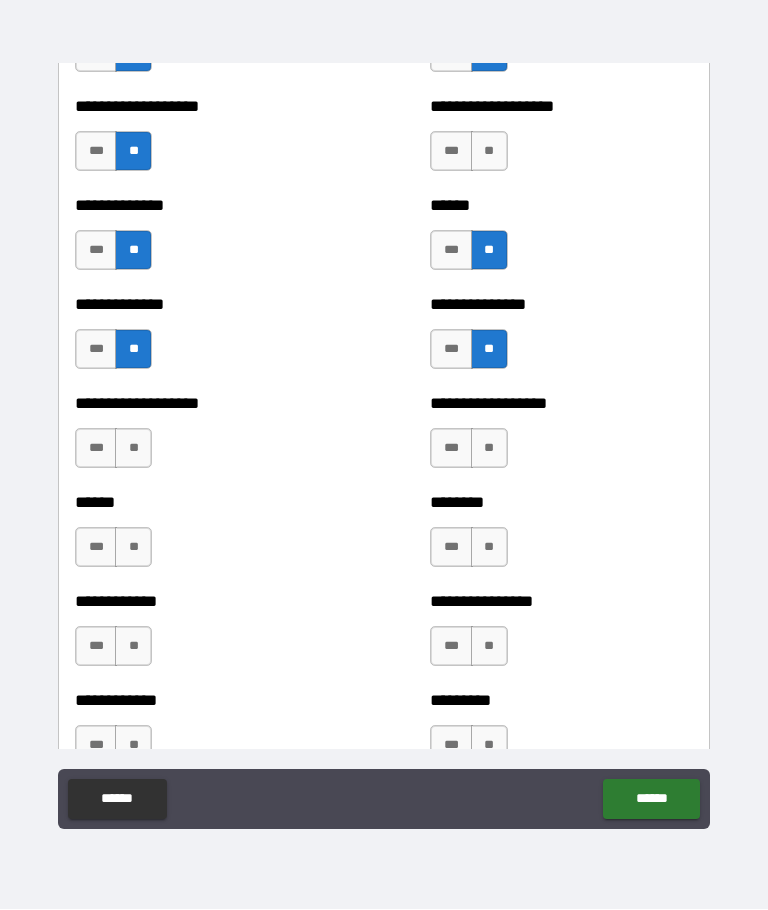 scroll, scrollTop: 4710, scrollLeft: 0, axis: vertical 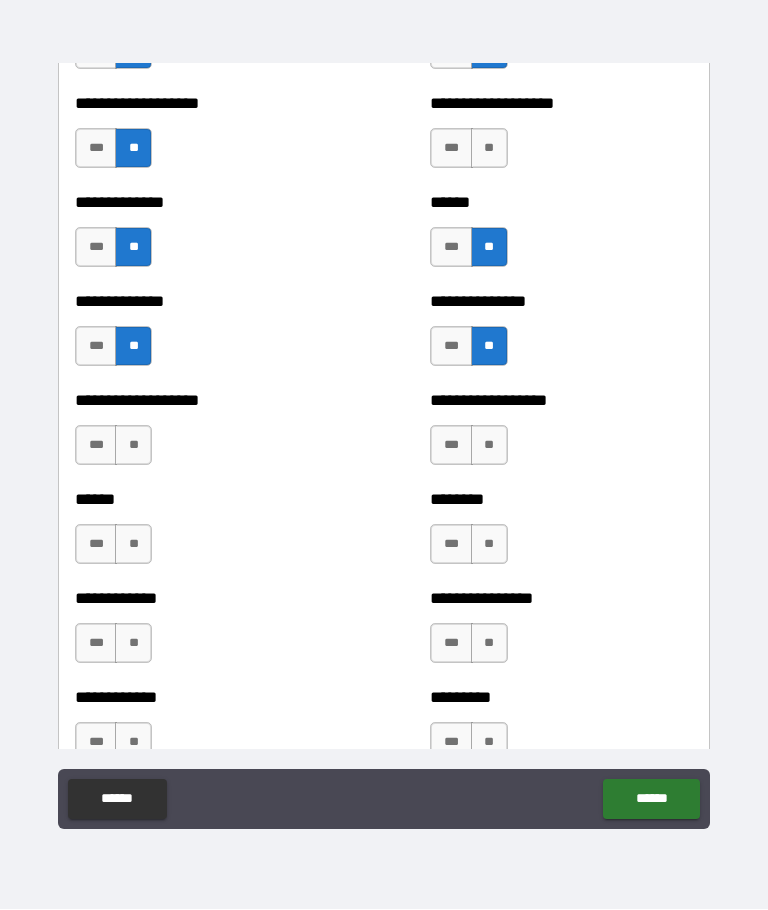 click on "**" at bounding box center [133, 446] 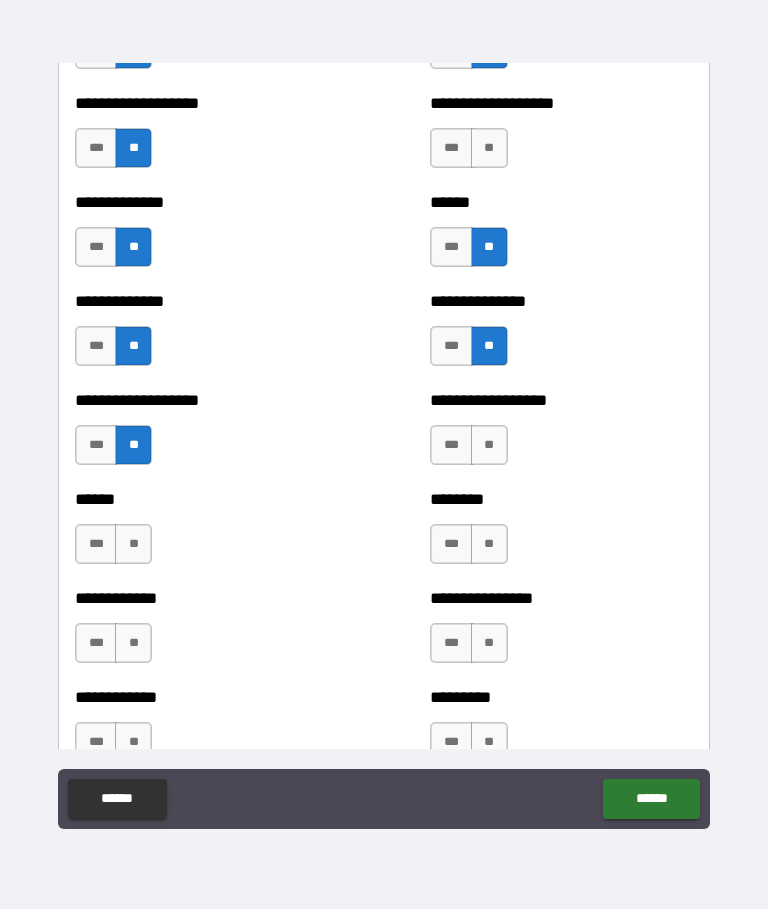 click on "**" at bounding box center (489, 446) 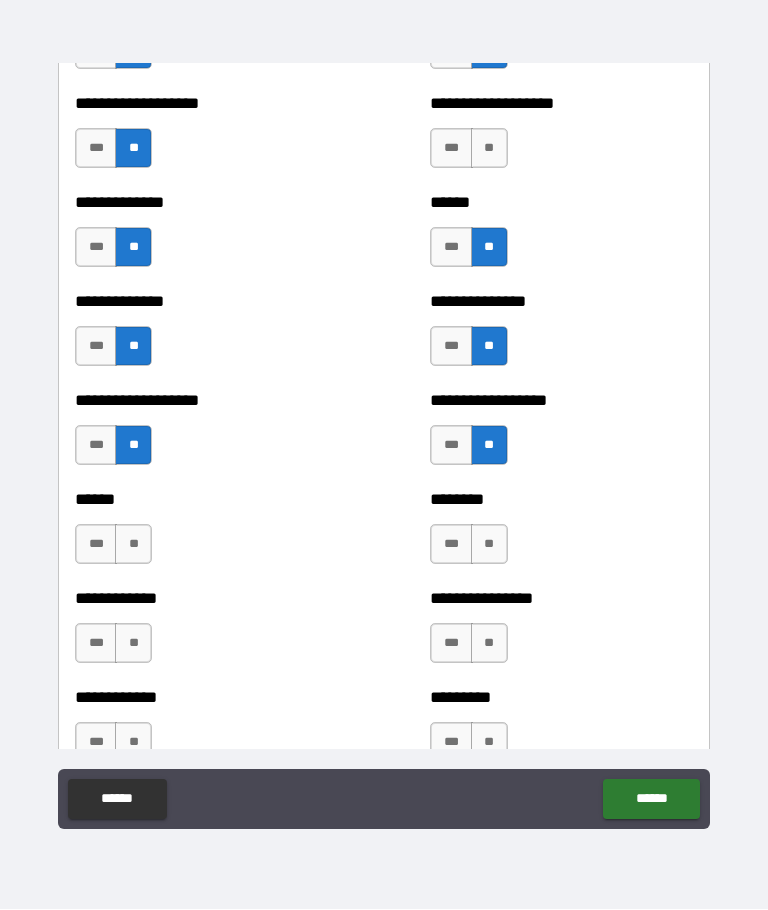 click on "**" at bounding box center (489, 545) 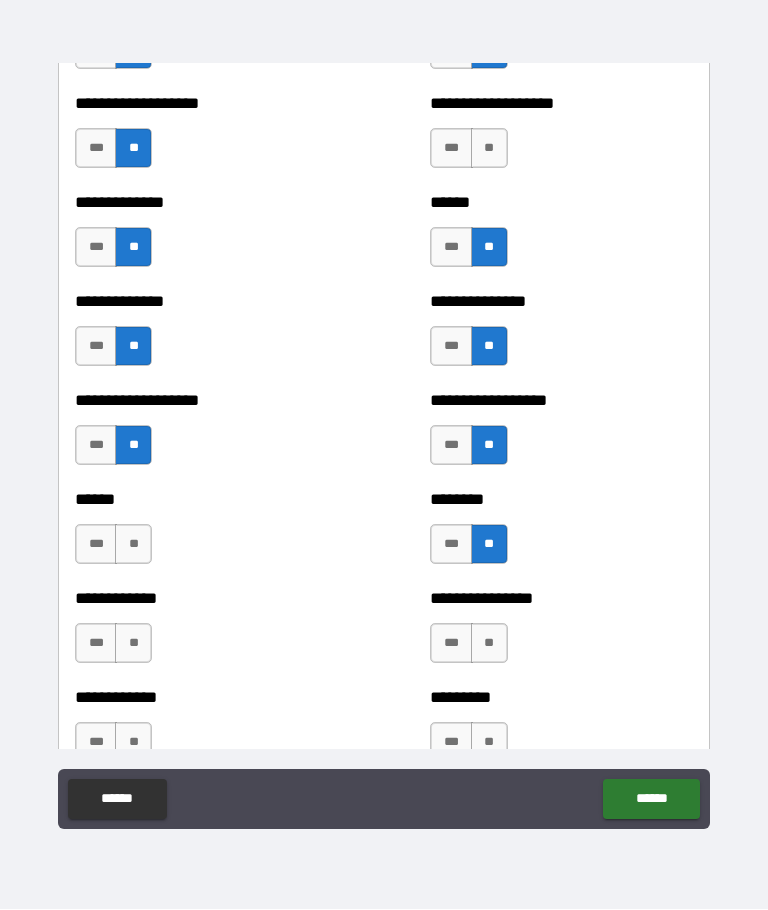 click on "**" at bounding box center (133, 545) 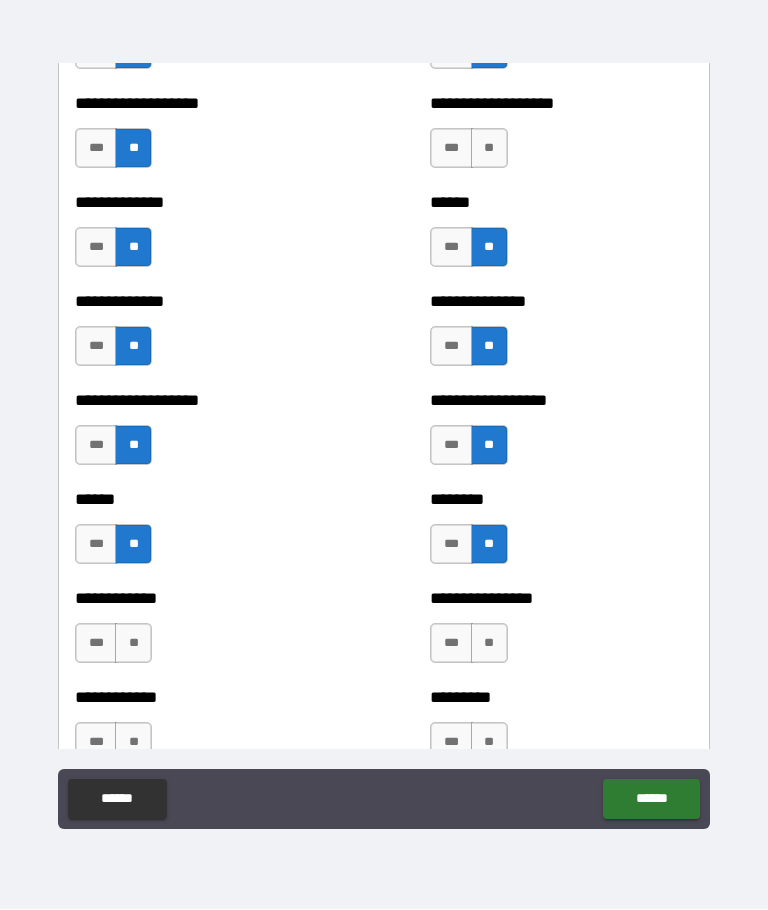 click on "**" at bounding box center [133, 644] 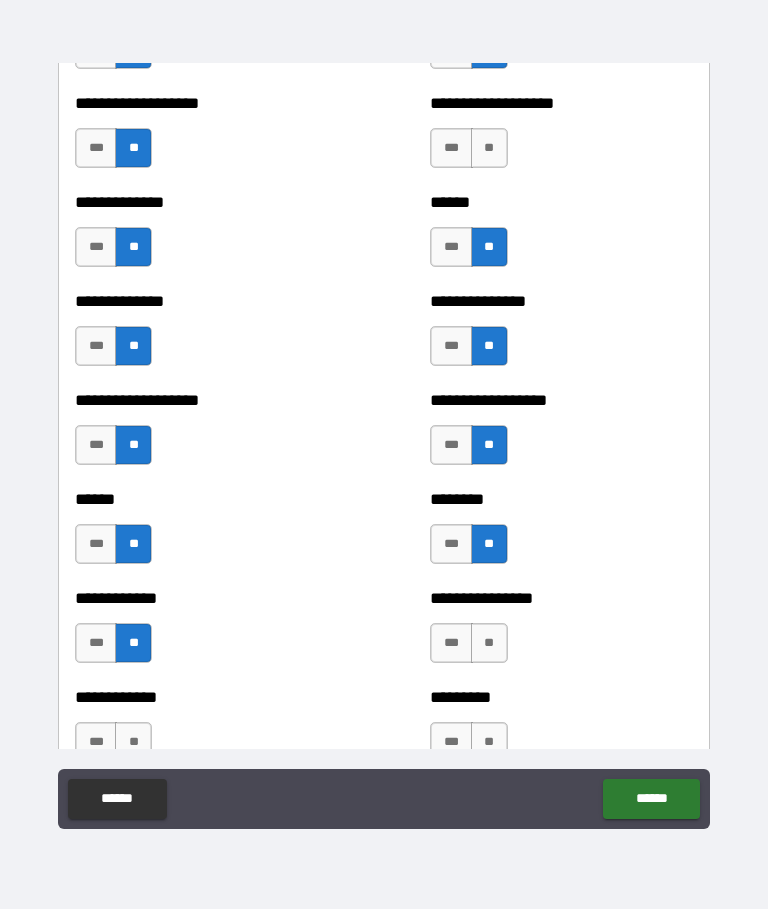 click on "**" at bounding box center [489, 644] 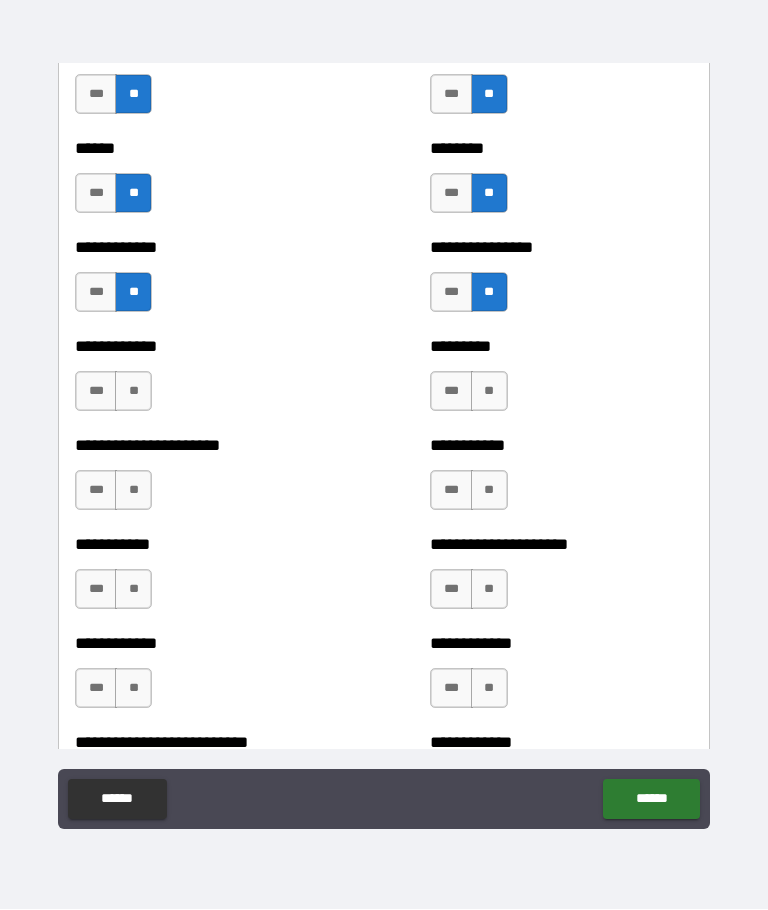 scroll, scrollTop: 5065, scrollLeft: 0, axis: vertical 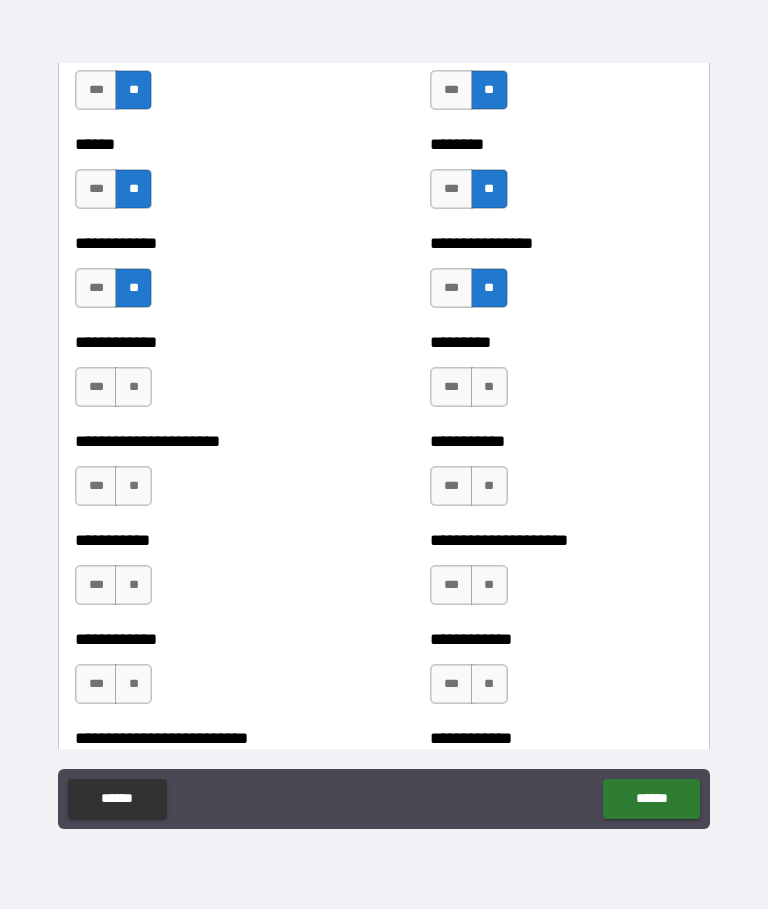 click on "**" at bounding box center (489, 388) 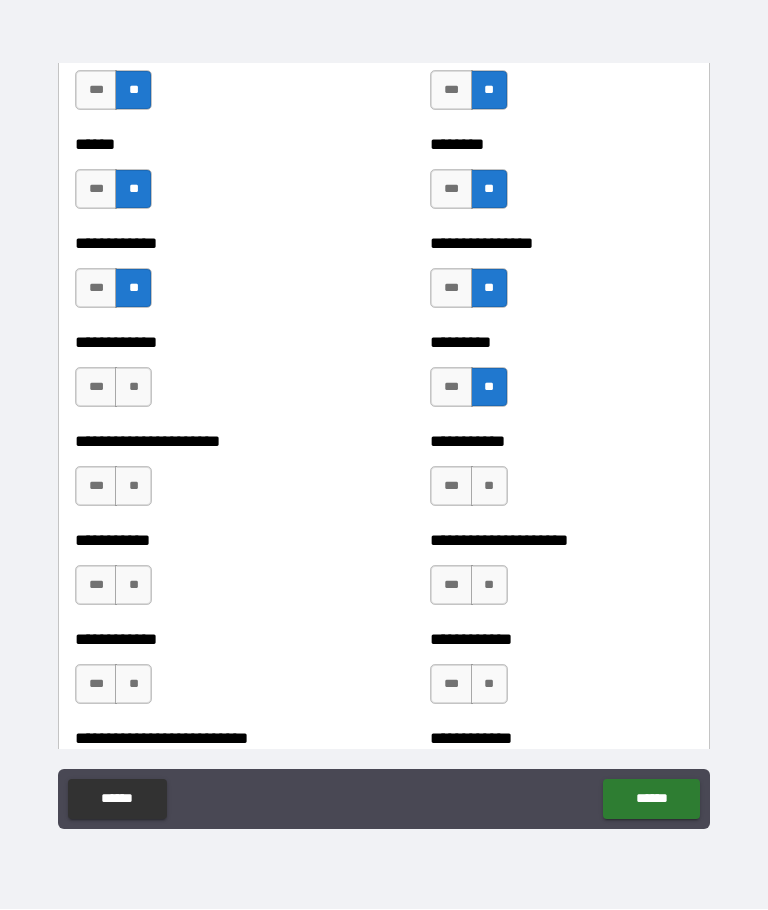 click on "**" at bounding box center [489, 487] 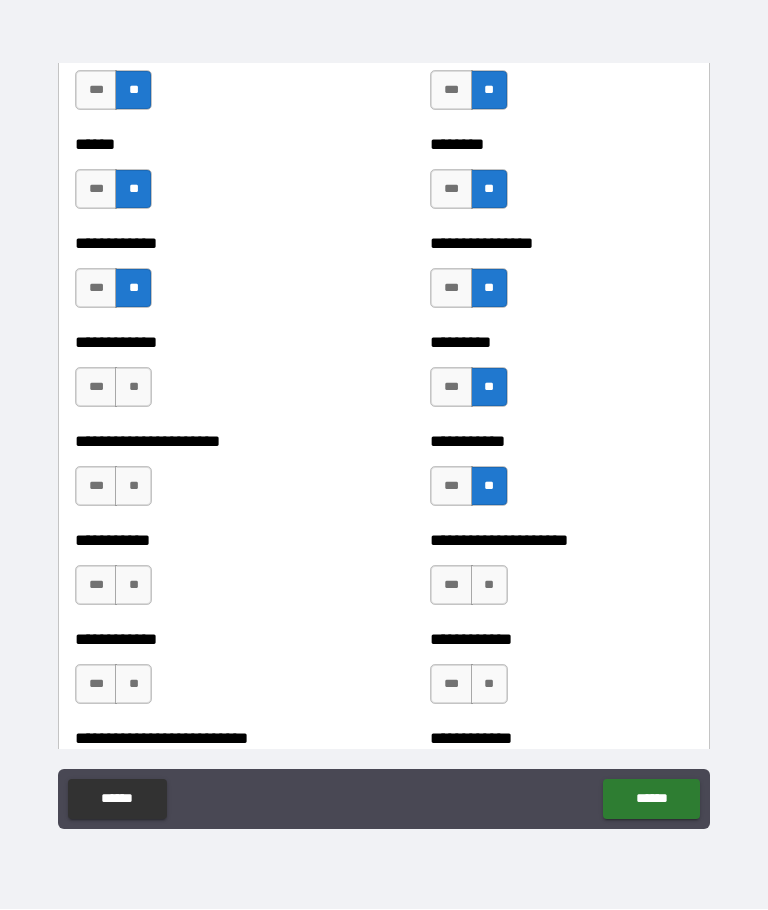 click on "**" at bounding box center (133, 388) 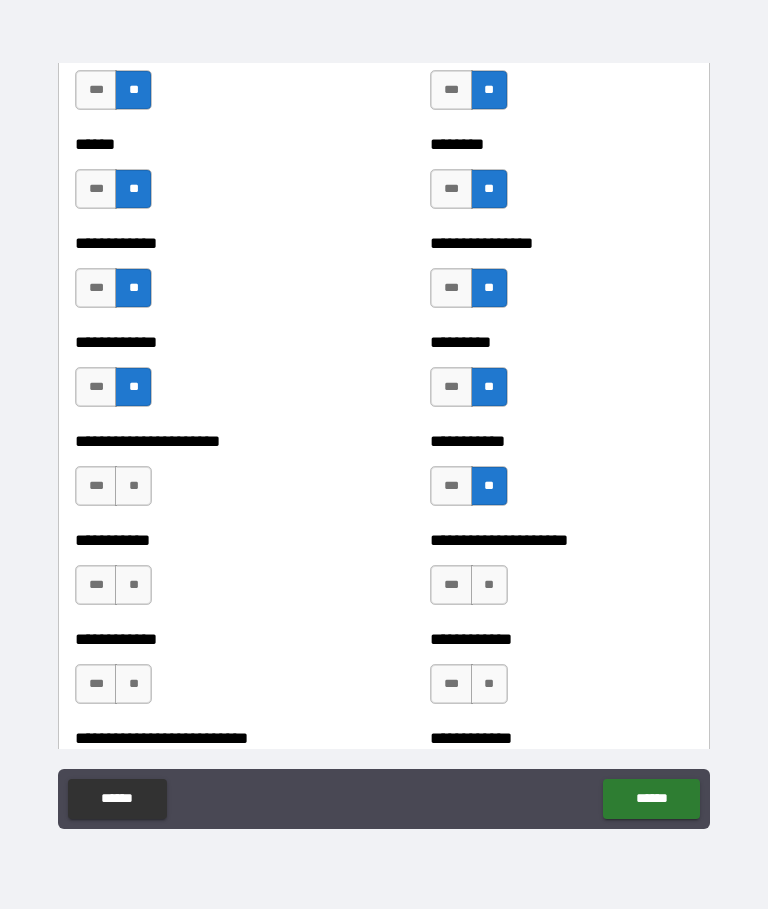 click on "**" at bounding box center [133, 487] 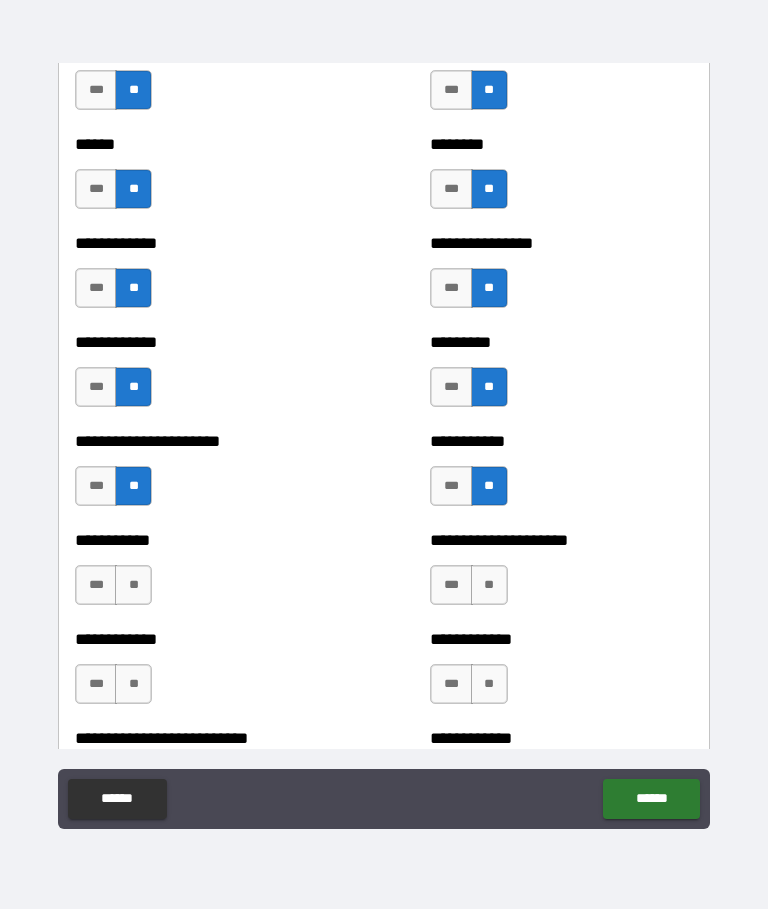click on "**********" at bounding box center [206, 576] 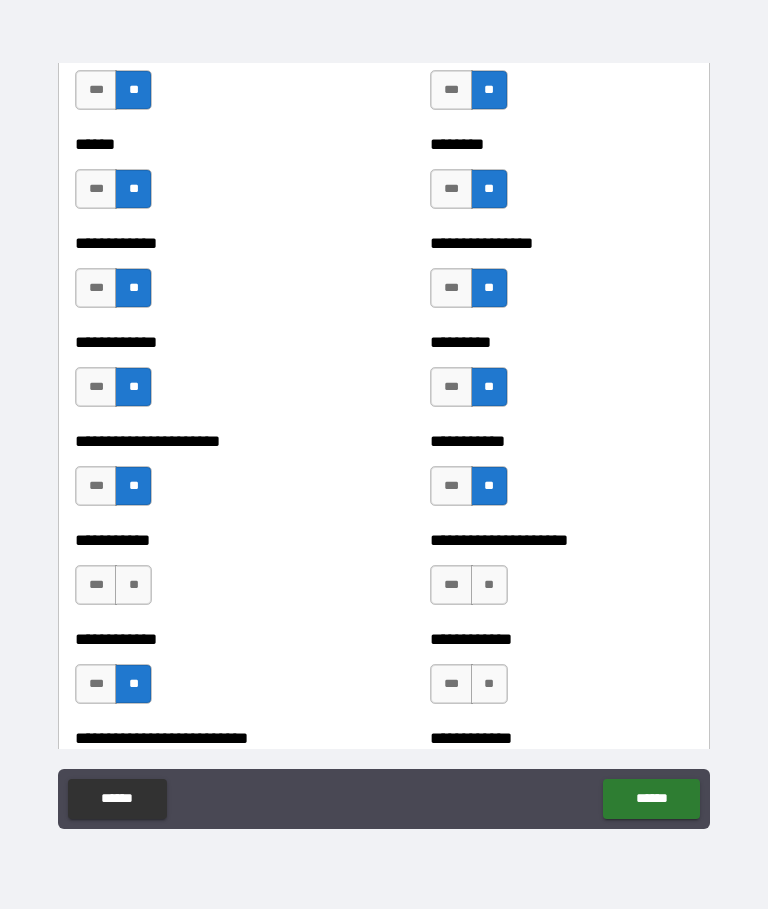 click on "**" at bounding box center [489, 685] 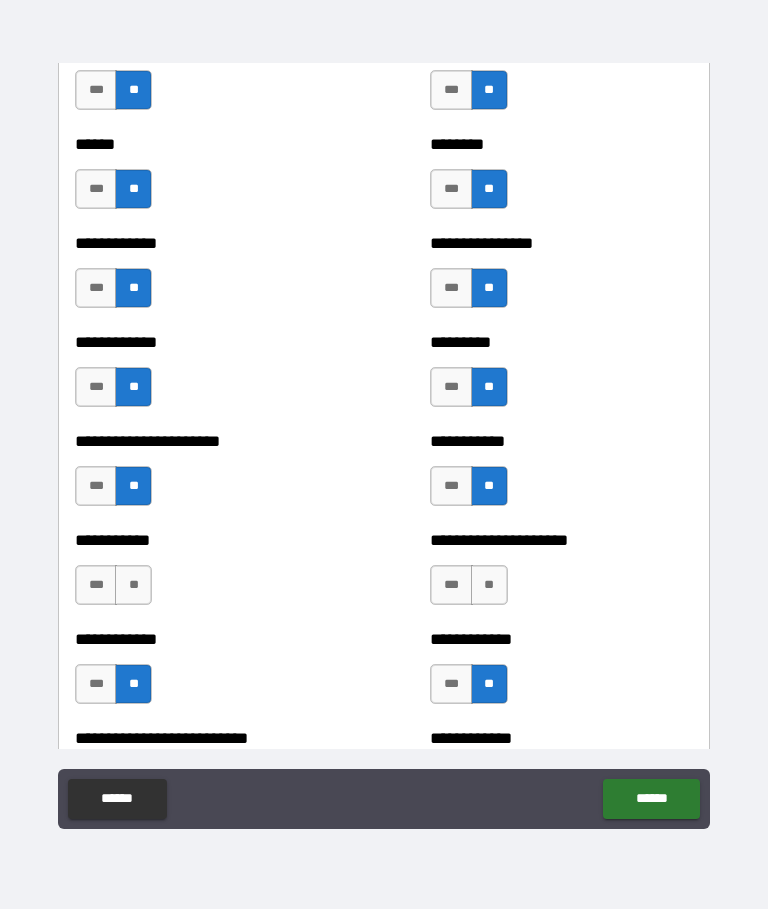 click on "**" at bounding box center (489, 586) 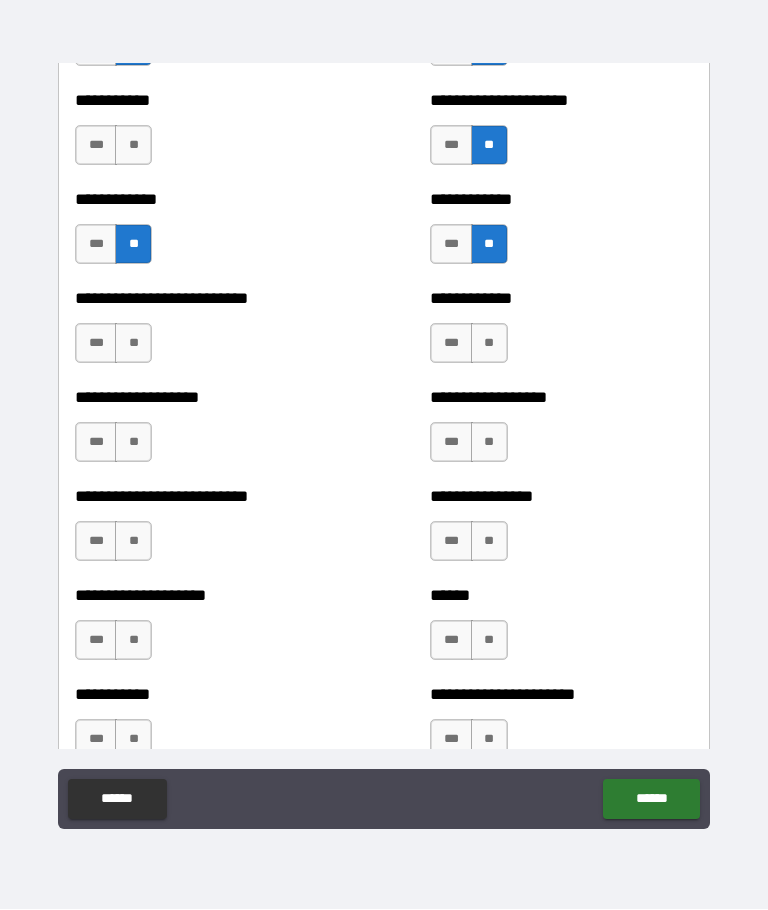 scroll, scrollTop: 5517, scrollLeft: 0, axis: vertical 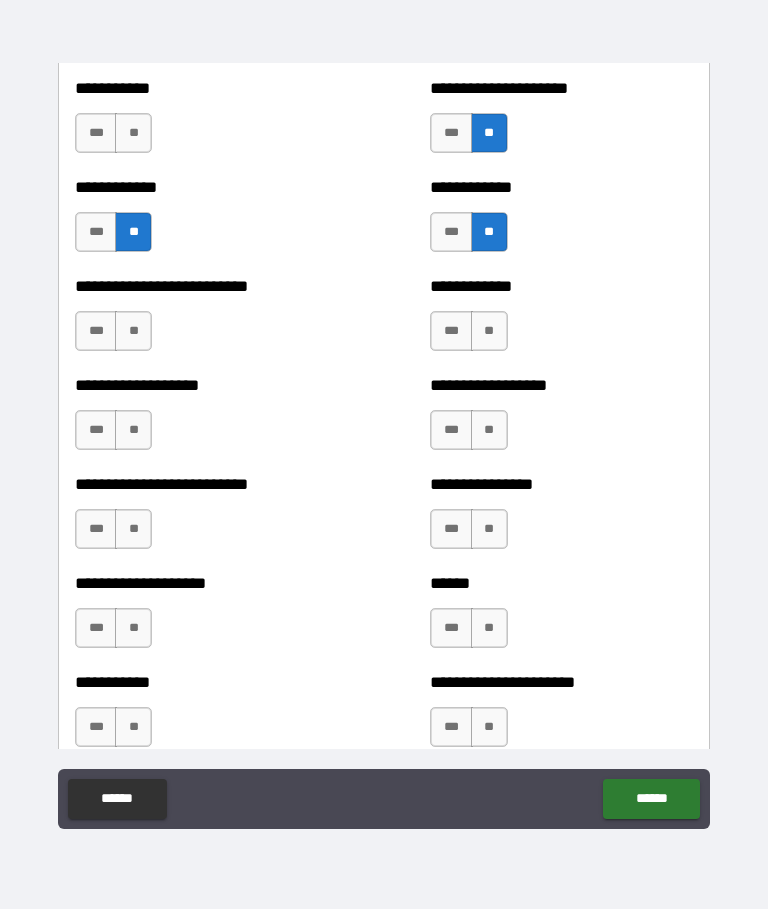 click on "**" at bounding box center [489, 332] 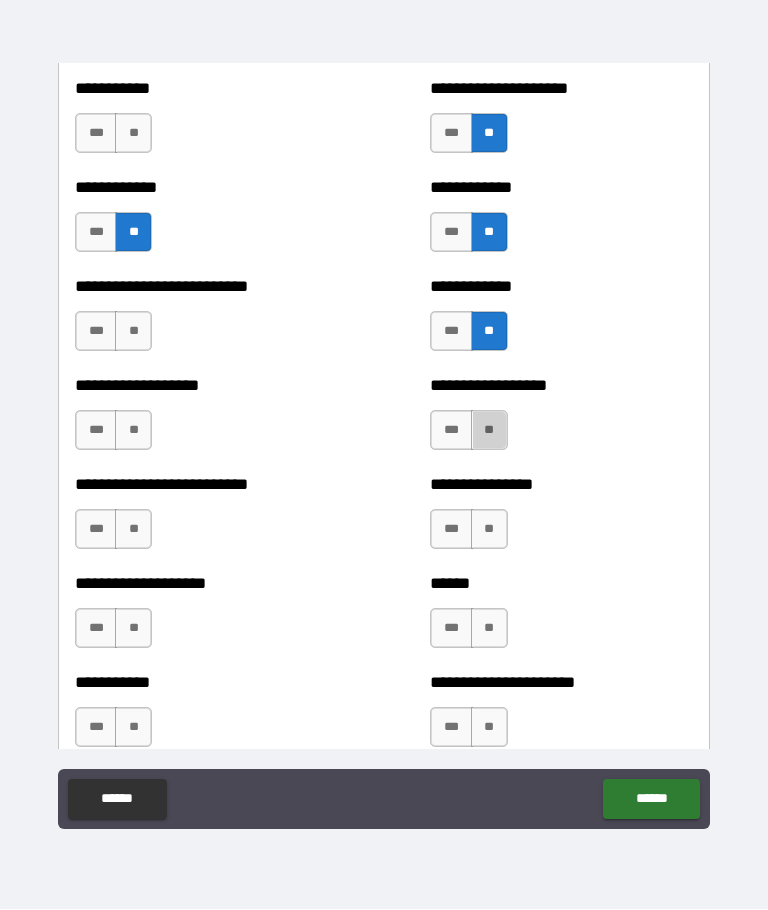 click on "**" at bounding box center (489, 431) 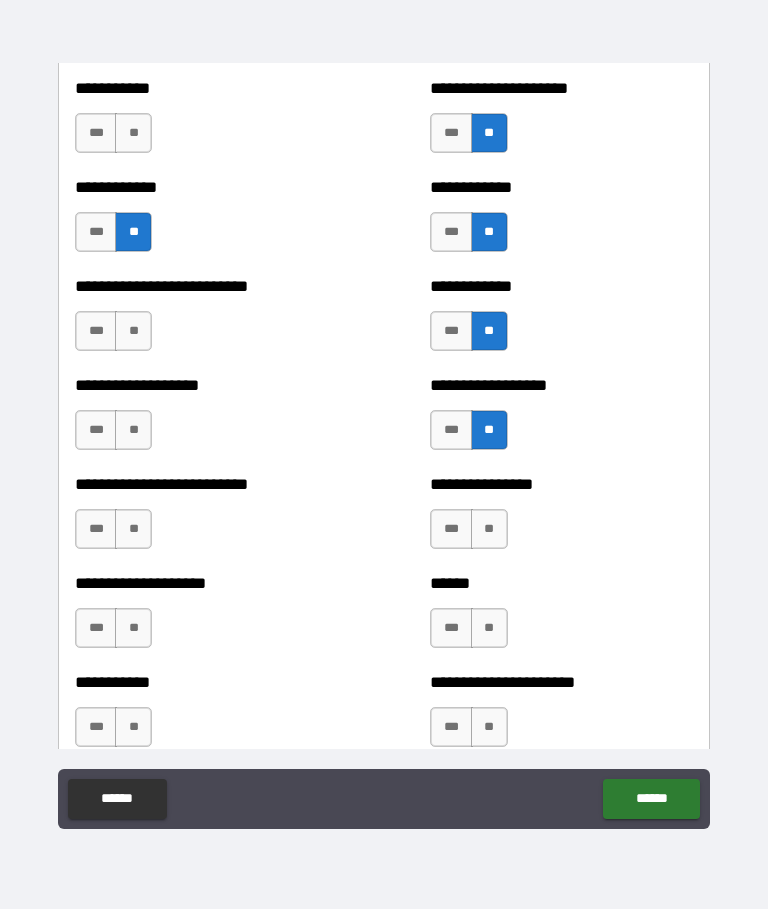 click on "***" at bounding box center [96, 332] 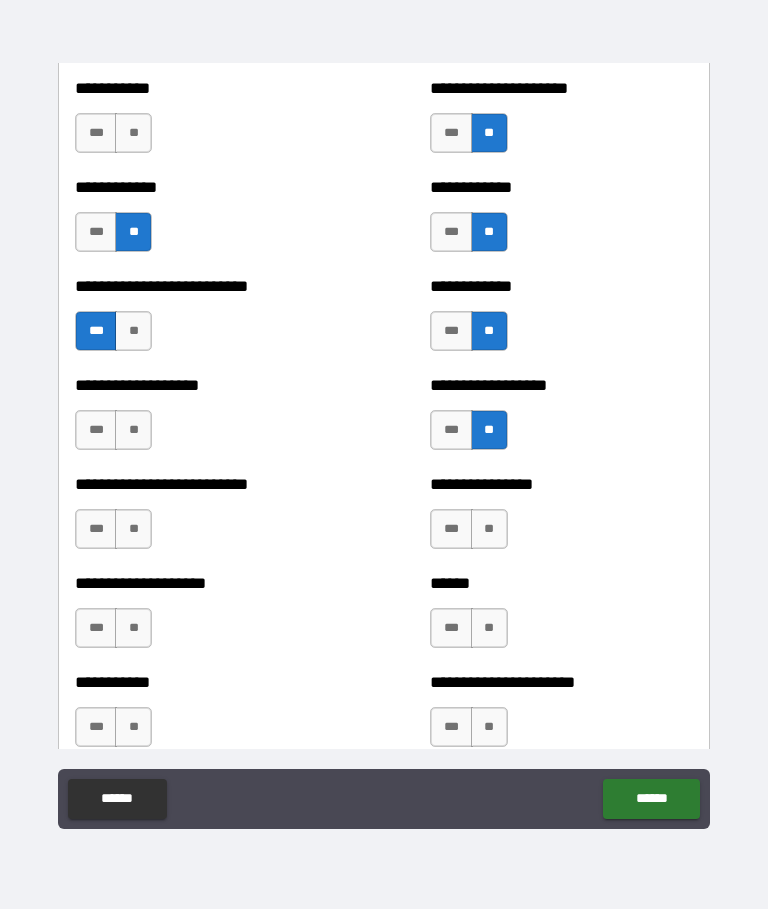 click on "***" at bounding box center [96, 431] 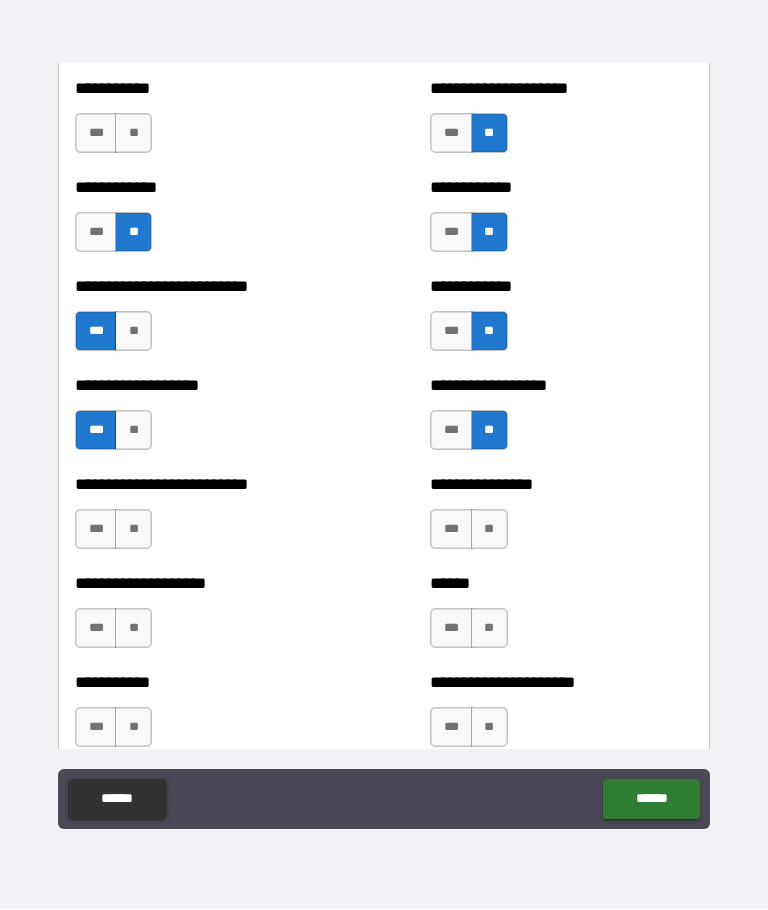 click on "**" at bounding box center (133, 530) 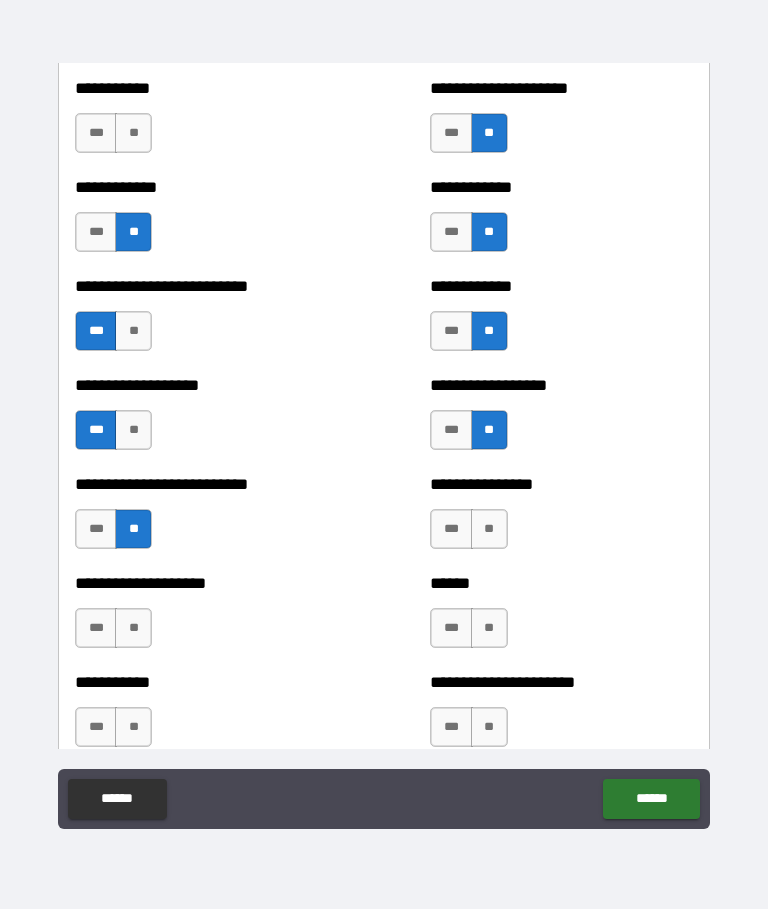 click on "**" at bounding box center (489, 530) 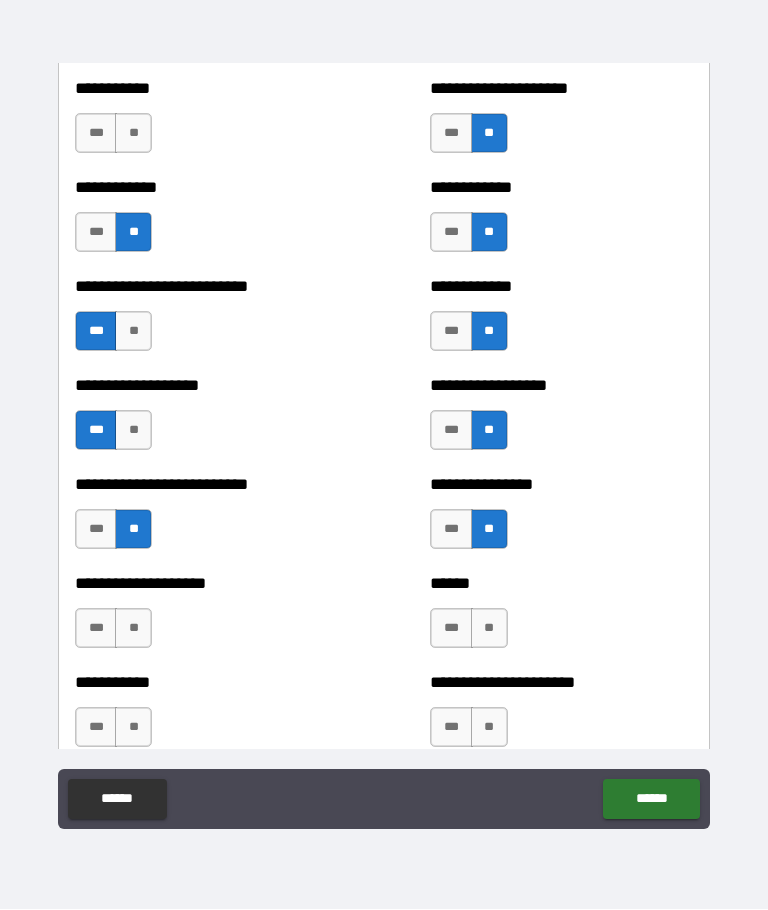 click on "**" at bounding box center [489, 629] 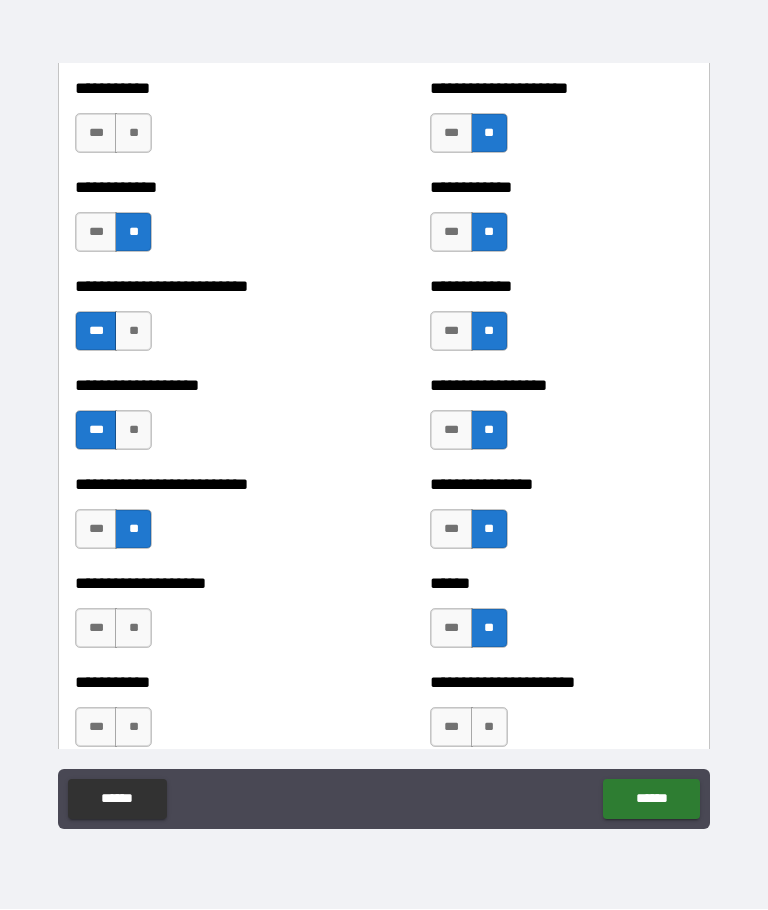 click on "**" at bounding box center (133, 629) 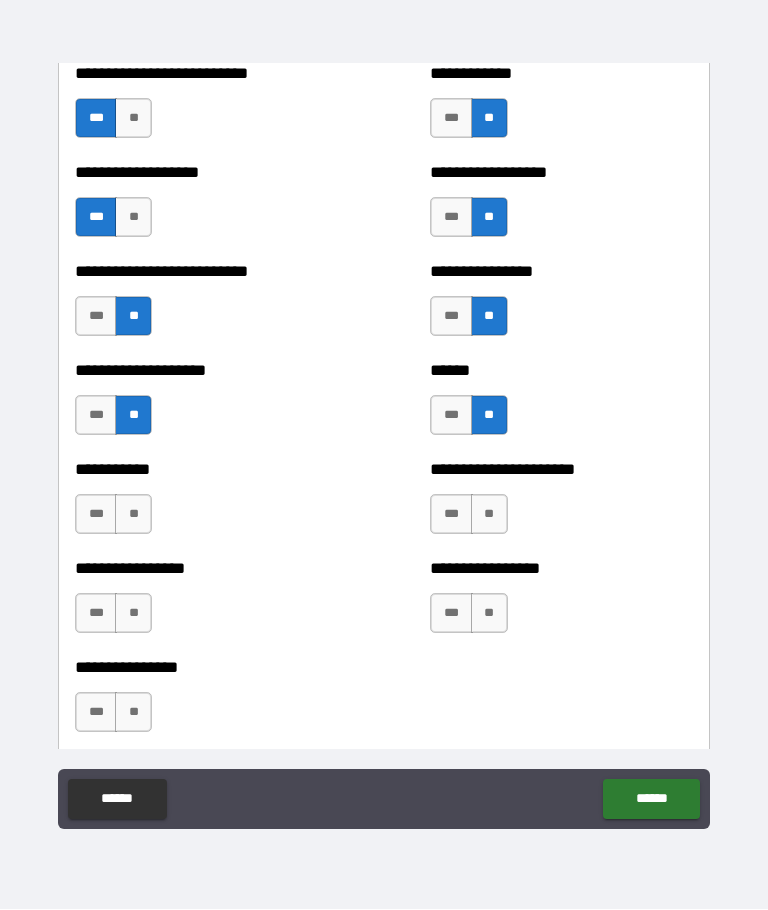 scroll, scrollTop: 5731, scrollLeft: 0, axis: vertical 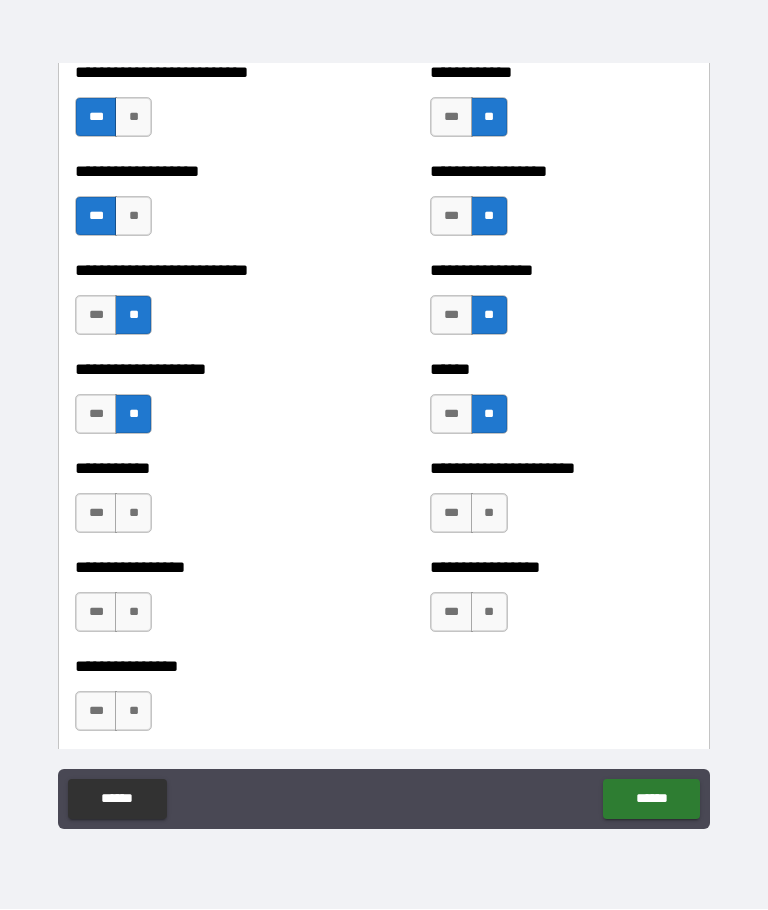 click on "**" at bounding box center (133, 514) 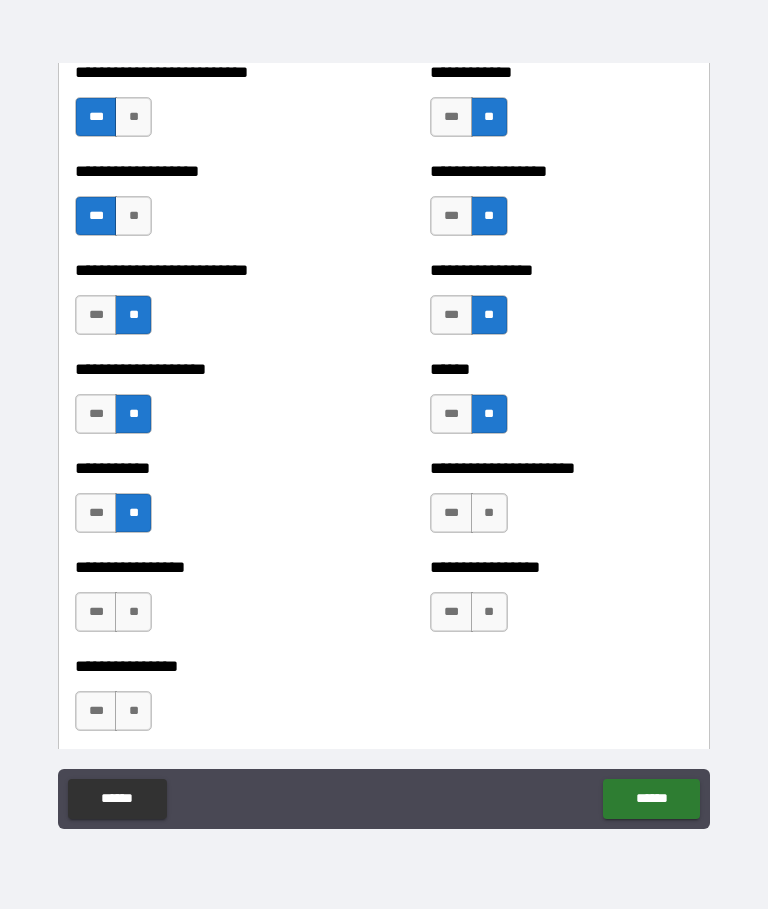 click on "**" at bounding box center [489, 514] 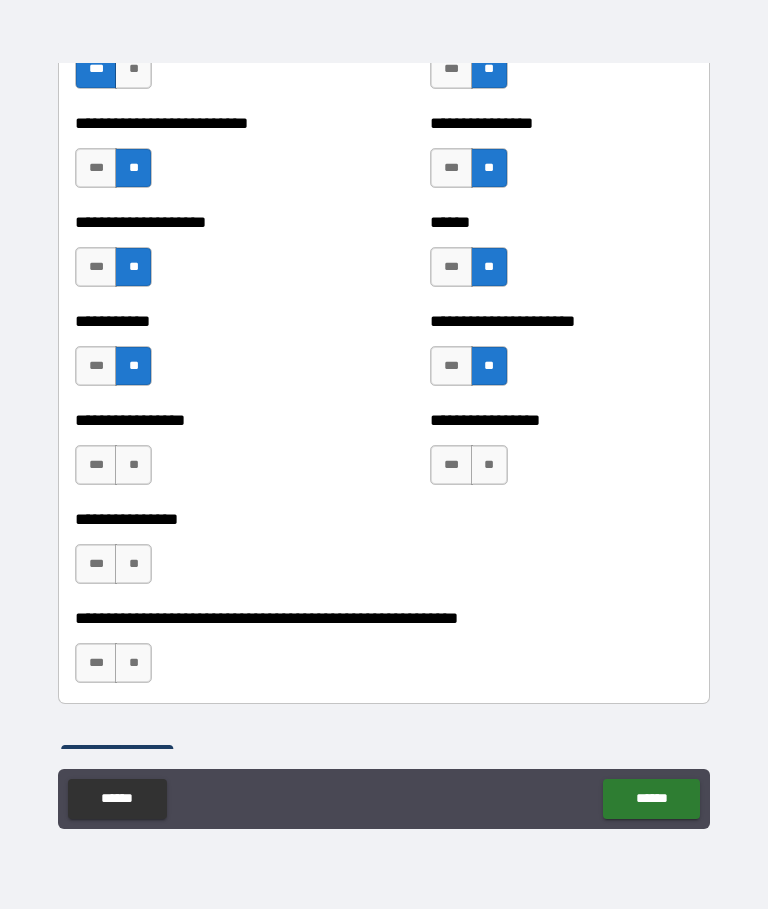 scroll, scrollTop: 5879, scrollLeft: 0, axis: vertical 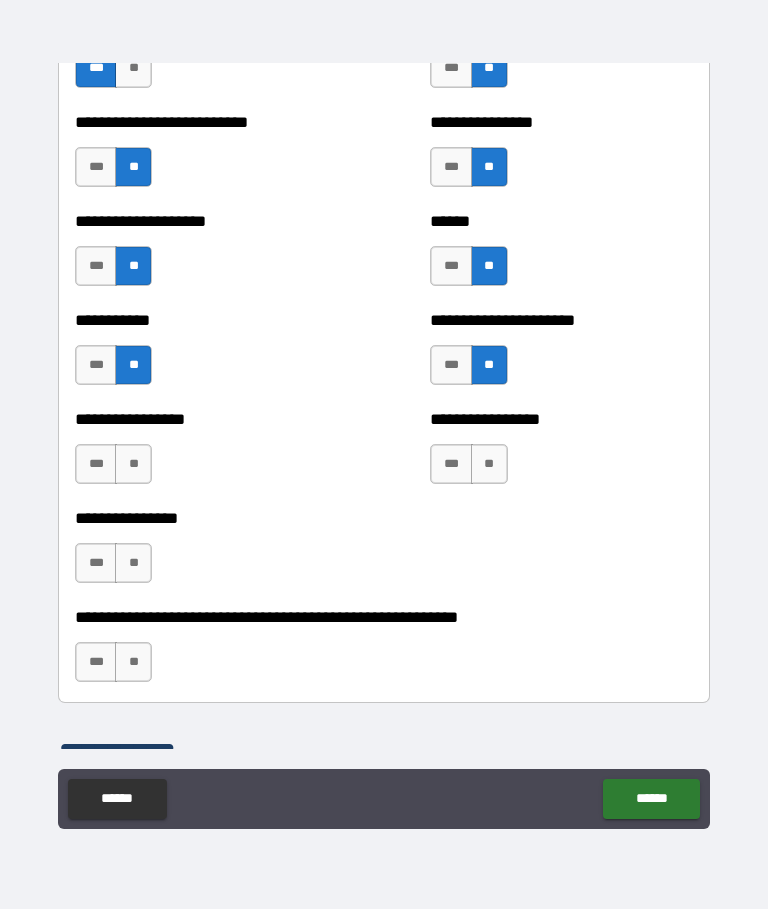 click on "**" at bounding box center (489, 465) 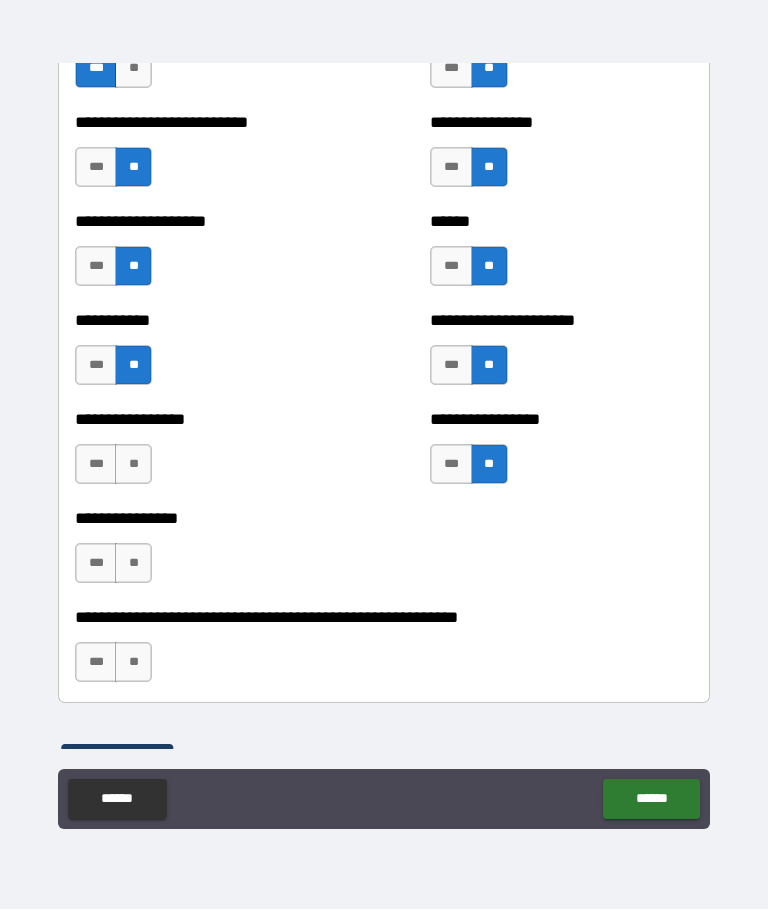 click on "***" at bounding box center (96, 465) 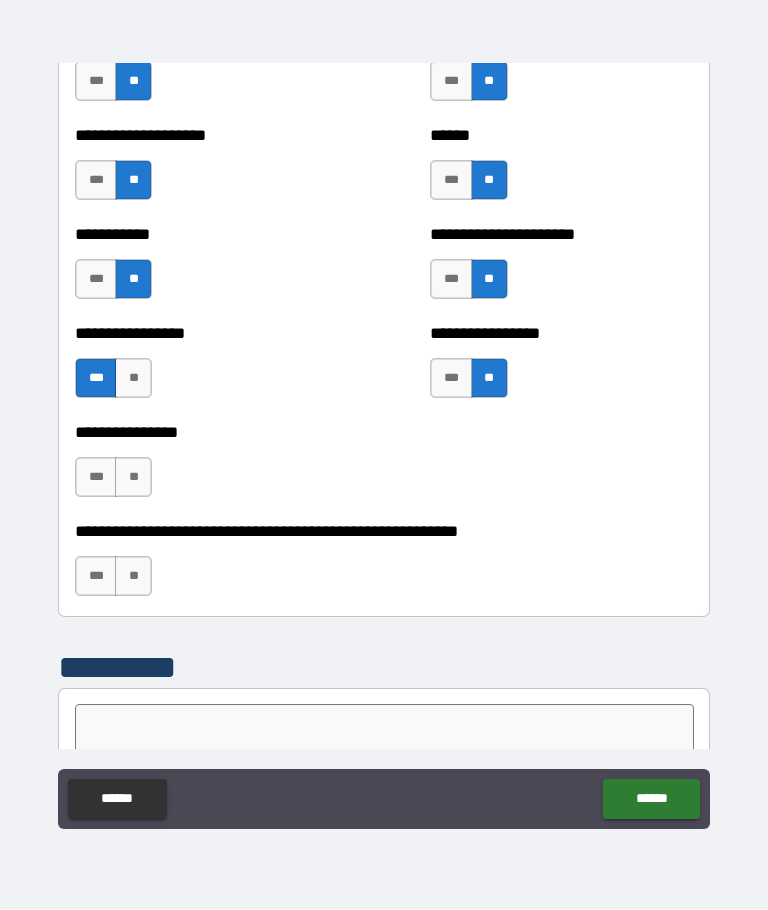 scroll, scrollTop: 5966, scrollLeft: 0, axis: vertical 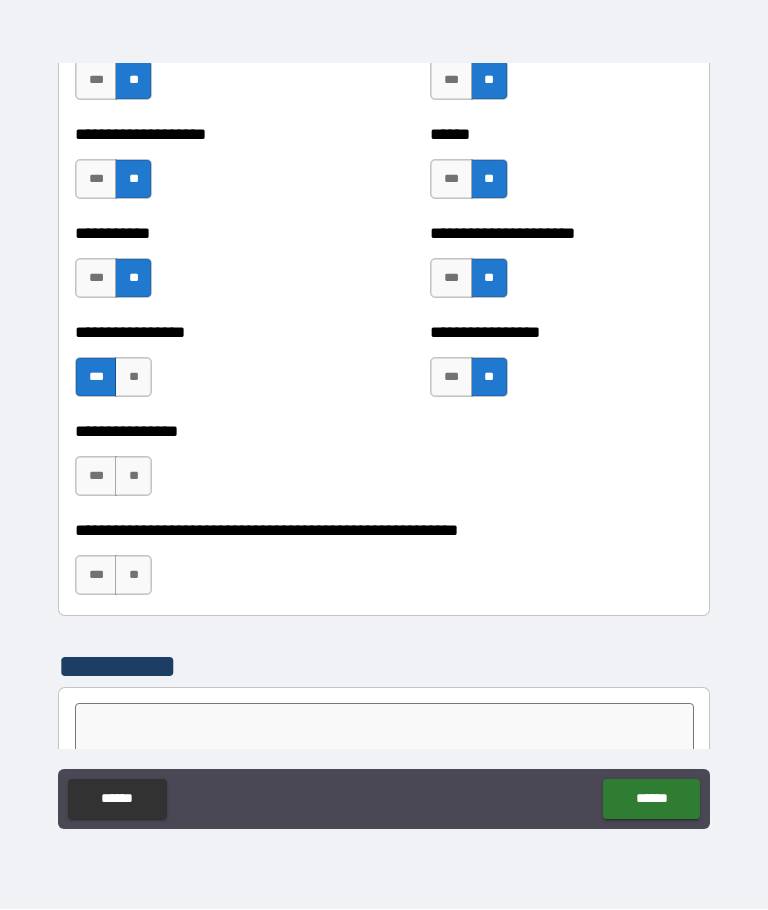 click on "**" at bounding box center [133, 477] 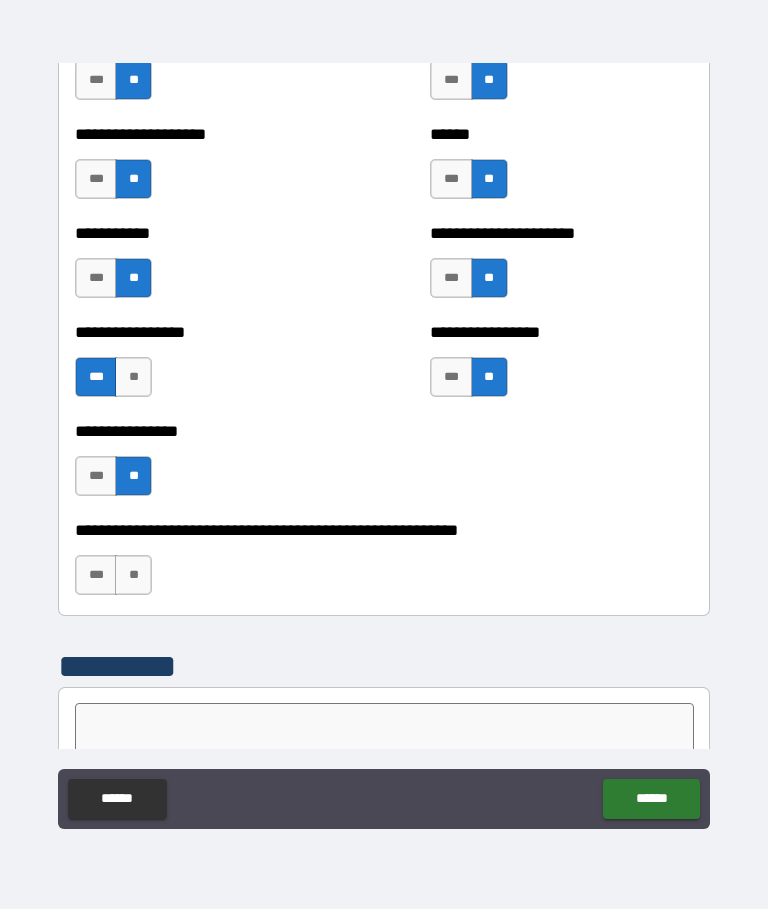click on "***" at bounding box center (96, 477) 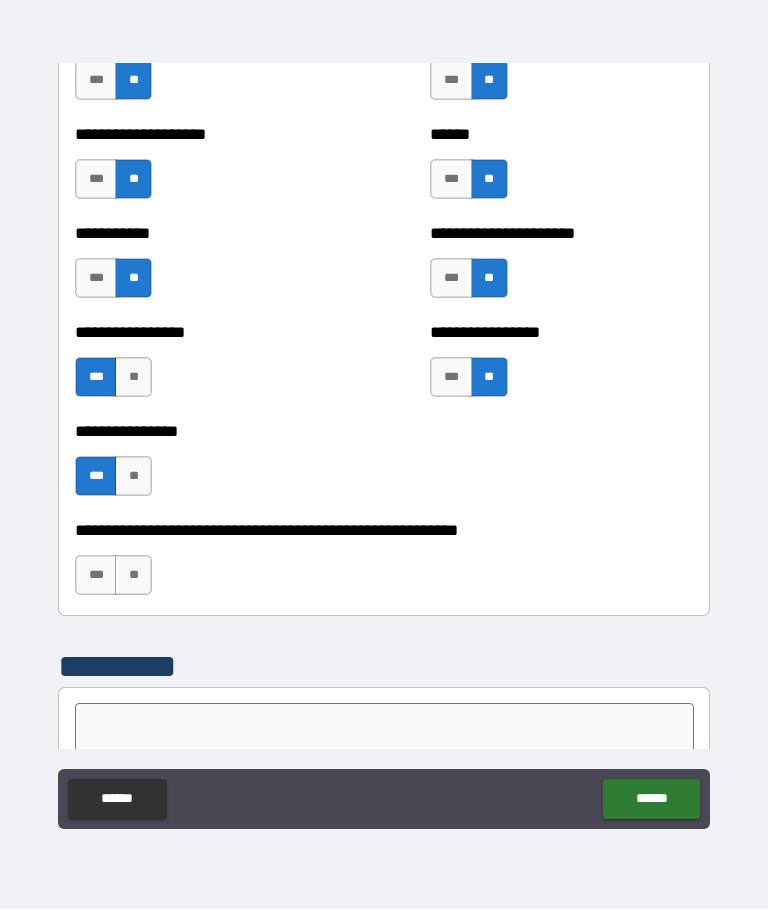 click on "**" at bounding box center (133, 576) 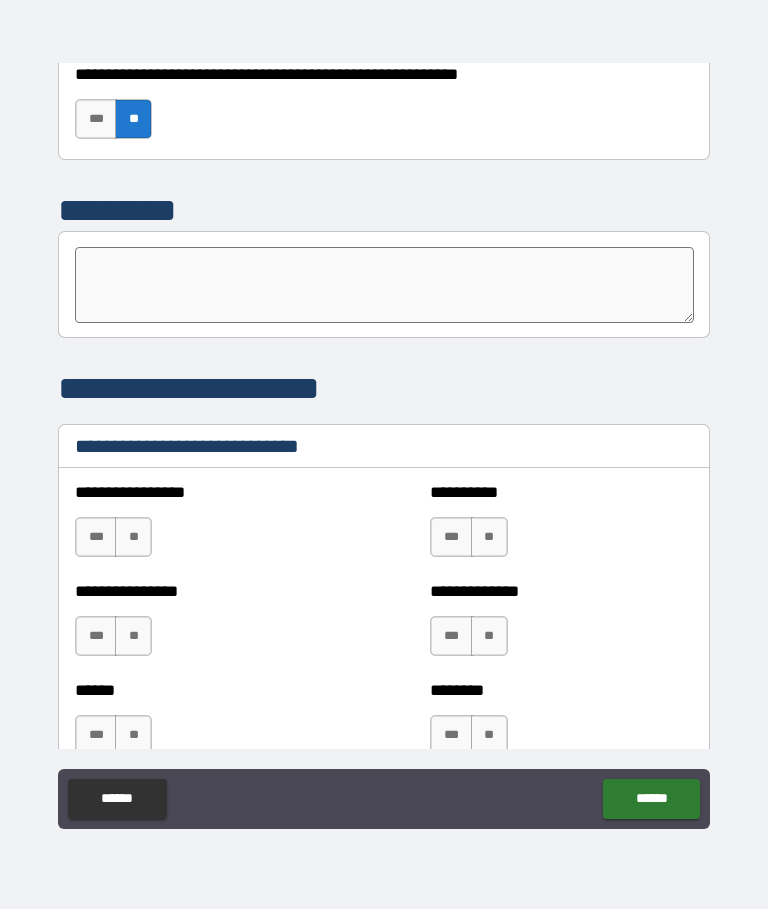 scroll, scrollTop: 6449, scrollLeft: 0, axis: vertical 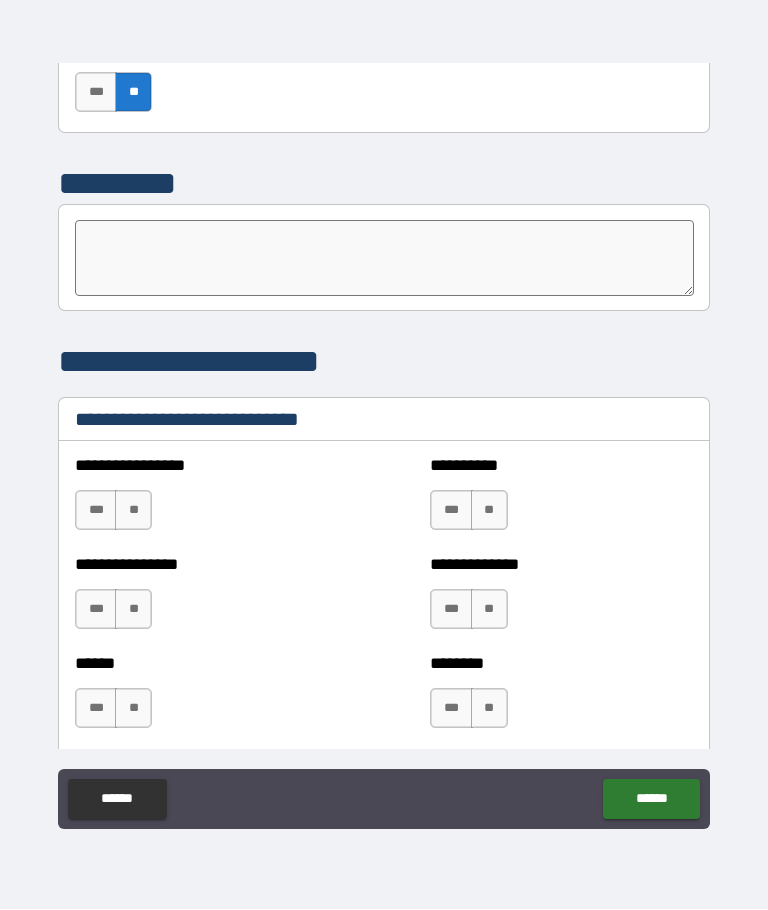 click on "***" at bounding box center [96, 511] 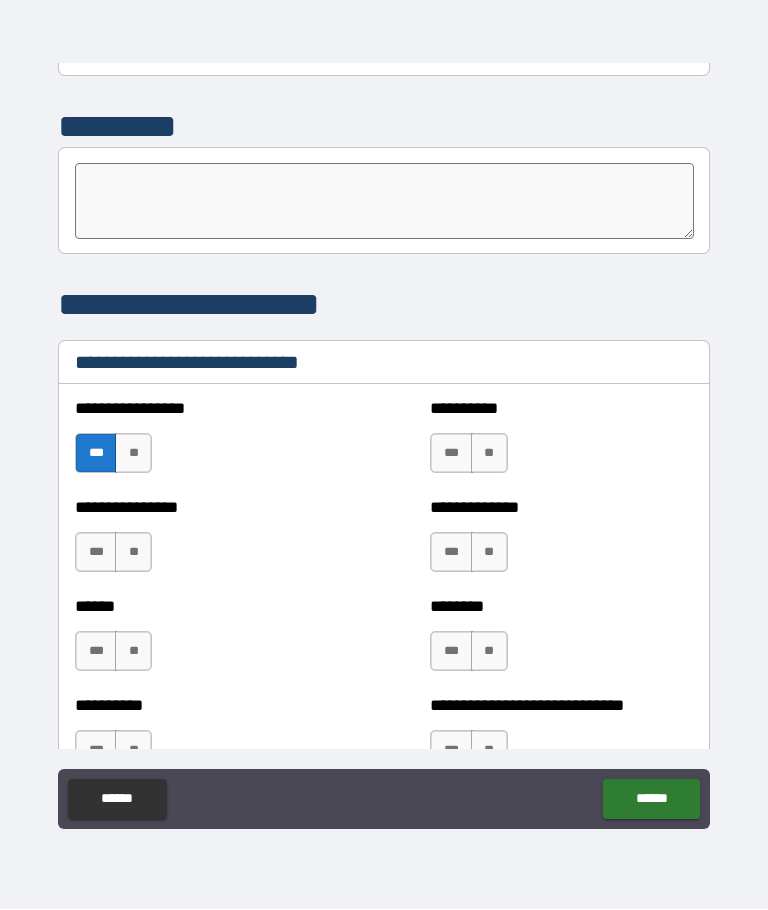 scroll, scrollTop: 6511, scrollLeft: 0, axis: vertical 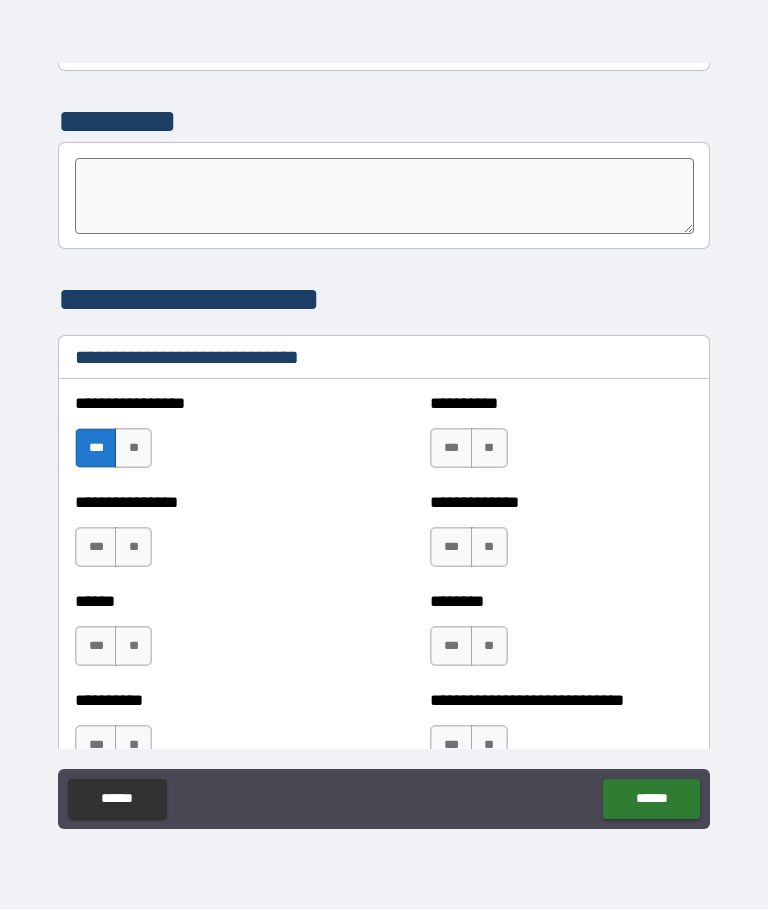 click on "***" at bounding box center [451, 449] 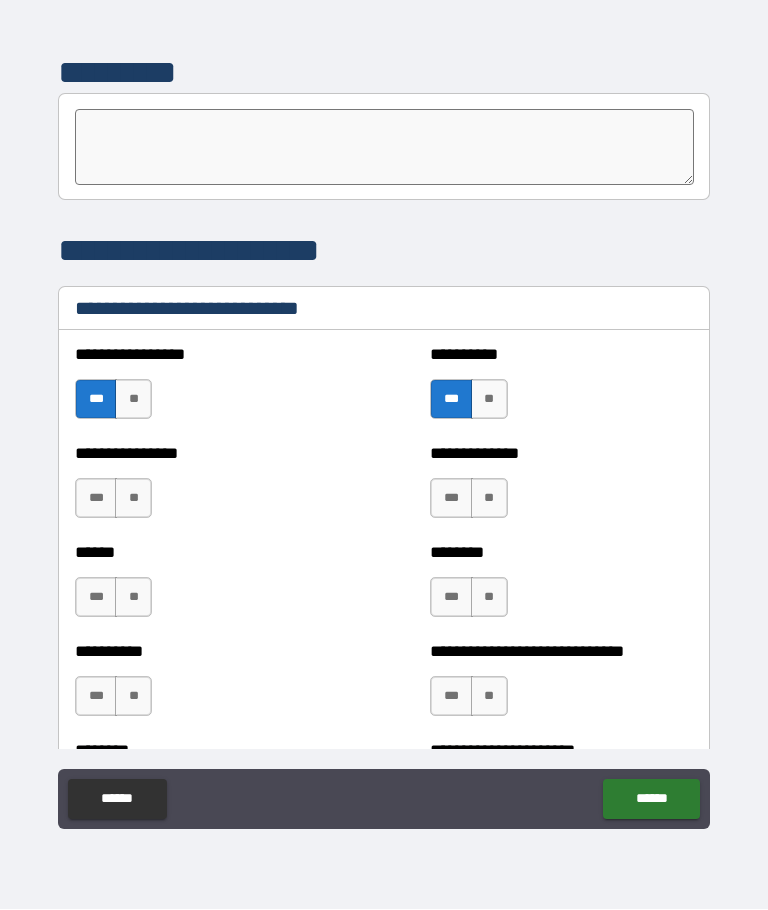 scroll, scrollTop: 6564, scrollLeft: 0, axis: vertical 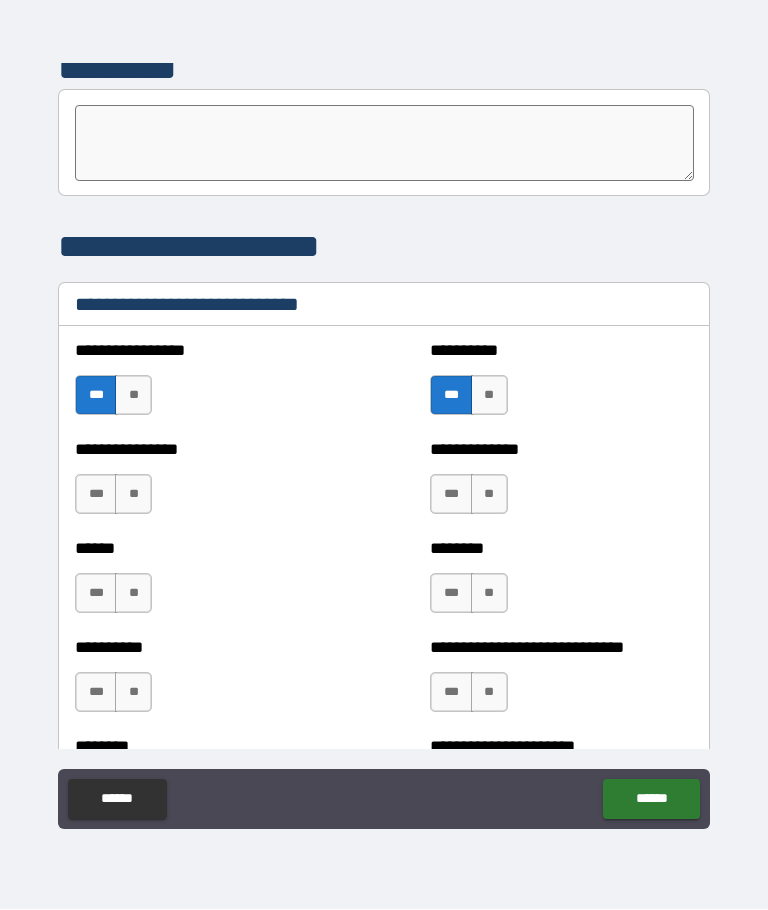 click on "***" at bounding box center [451, 495] 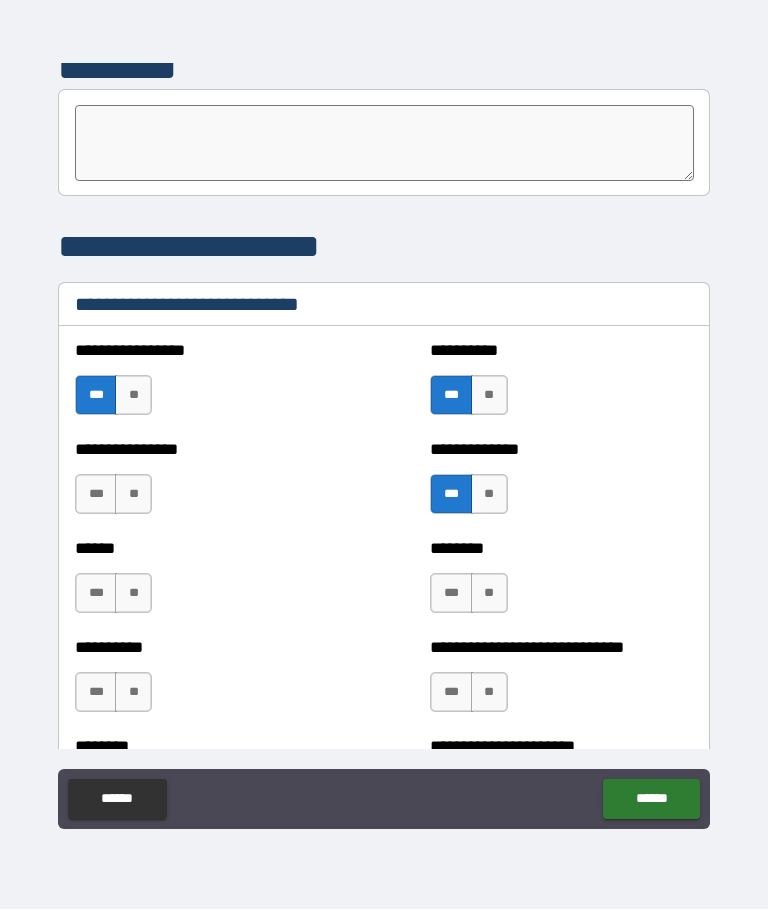 click on "***" at bounding box center (96, 495) 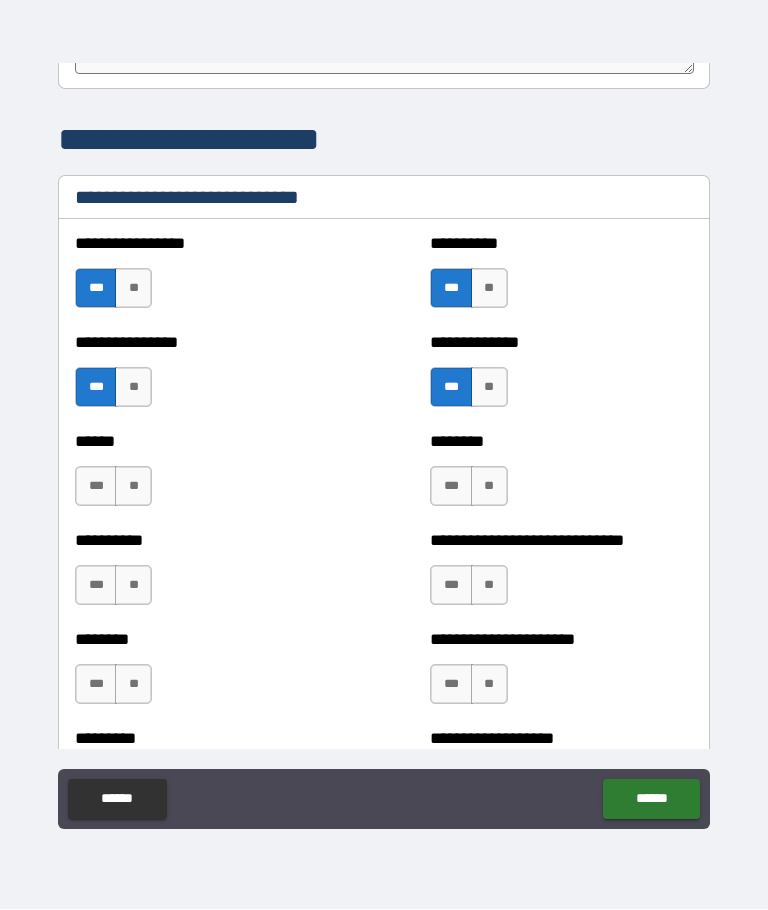 scroll, scrollTop: 6674, scrollLeft: 0, axis: vertical 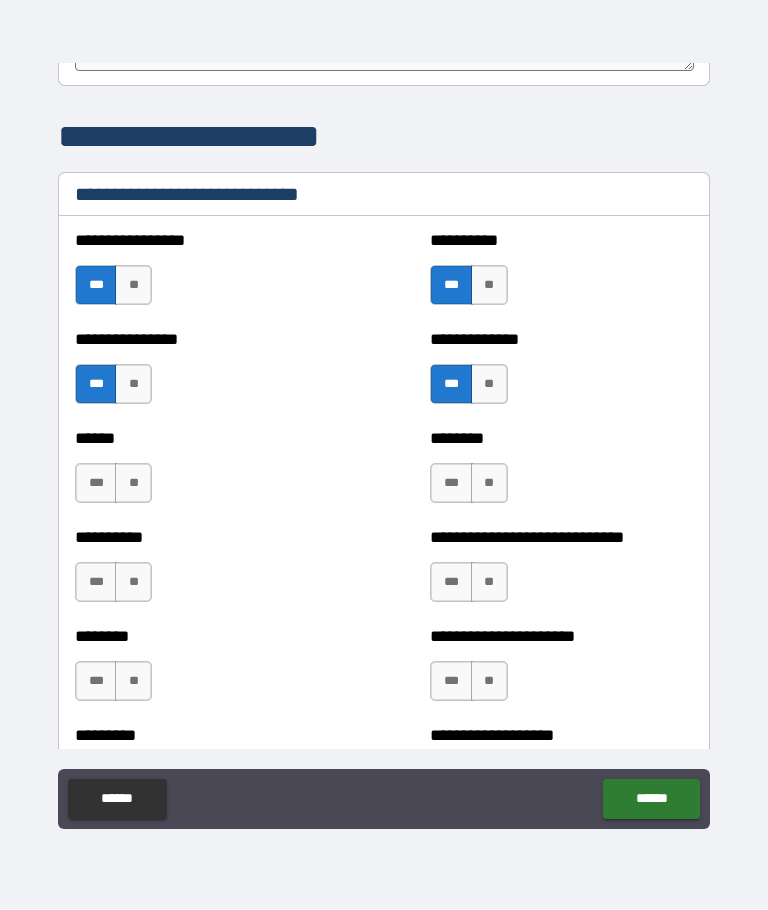 click on "***" at bounding box center (96, 484) 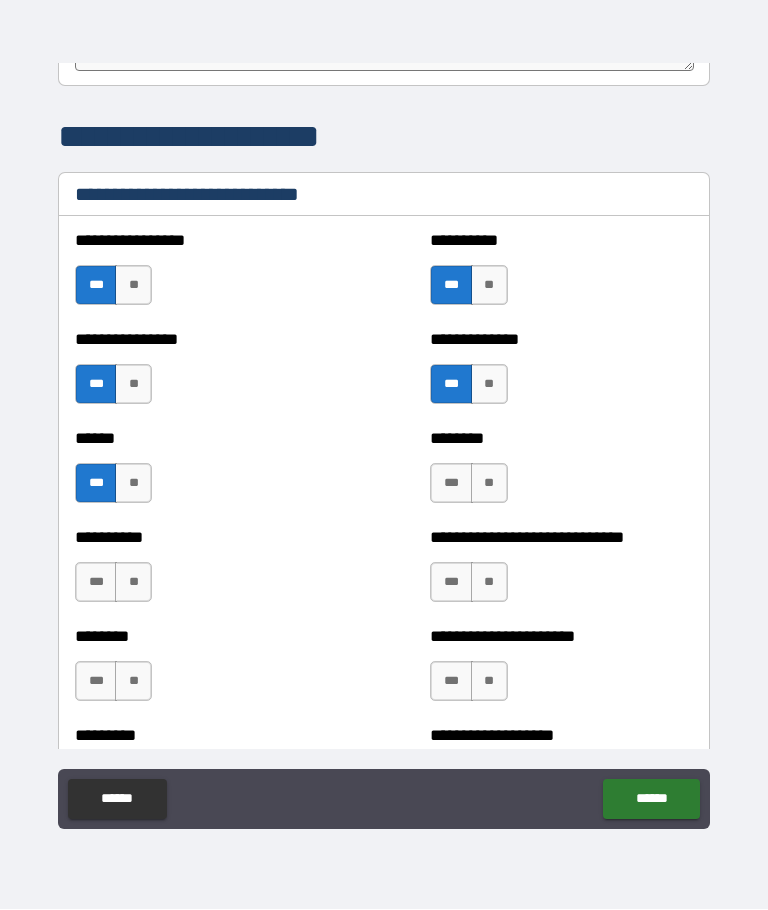 click on "***" at bounding box center [451, 484] 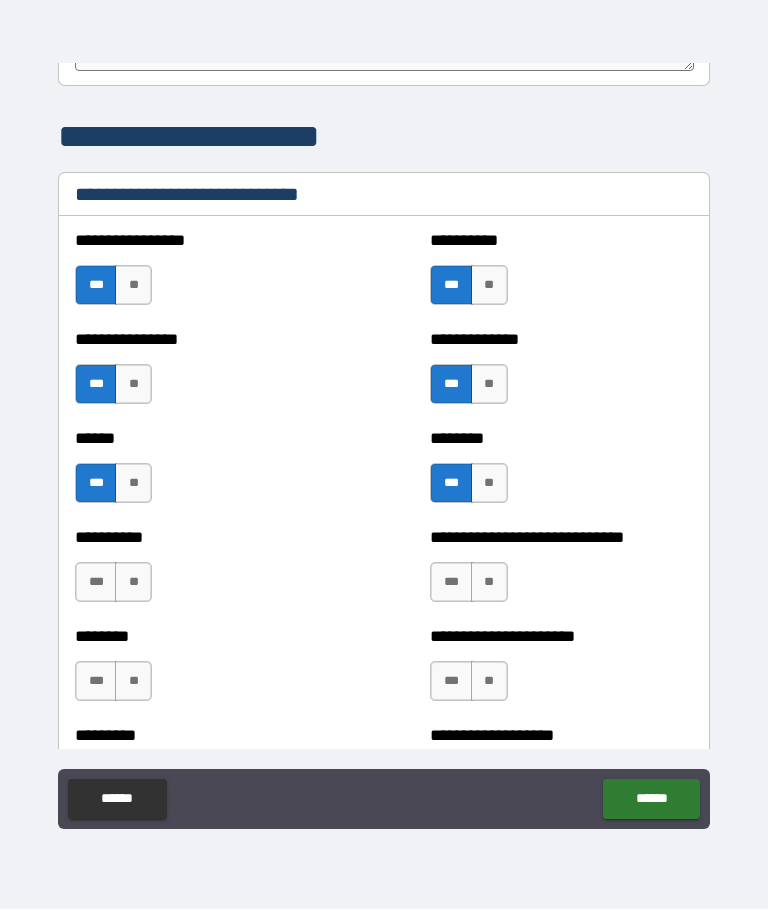 scroll, scrollTop: 6763, scrollLeft: 0, axis: vertical 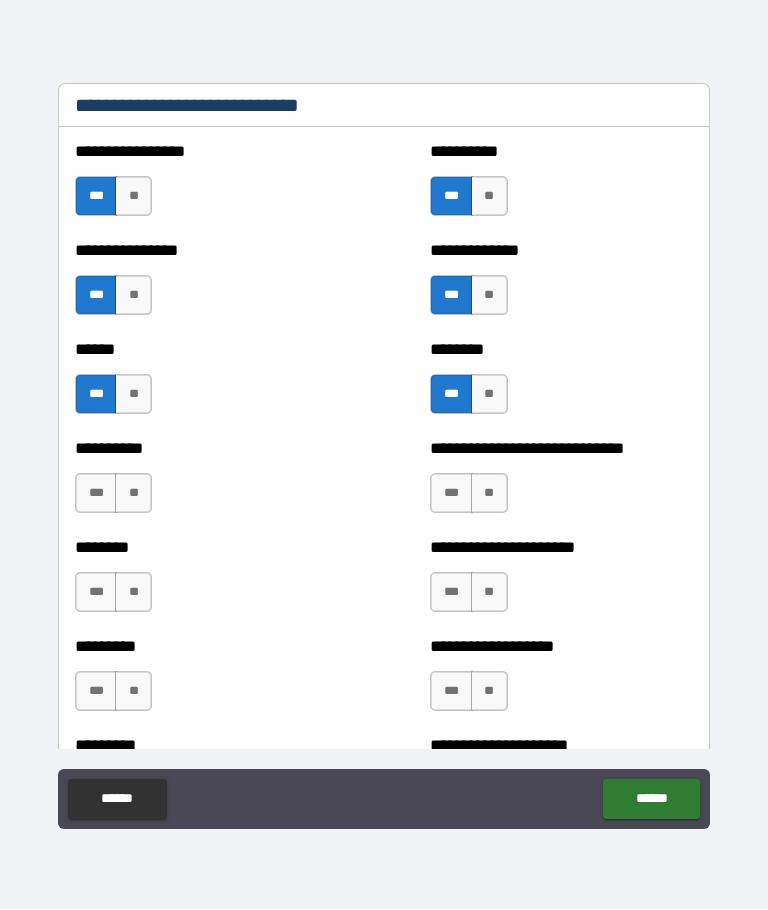 click on "**" at bounding box center [489, 395] 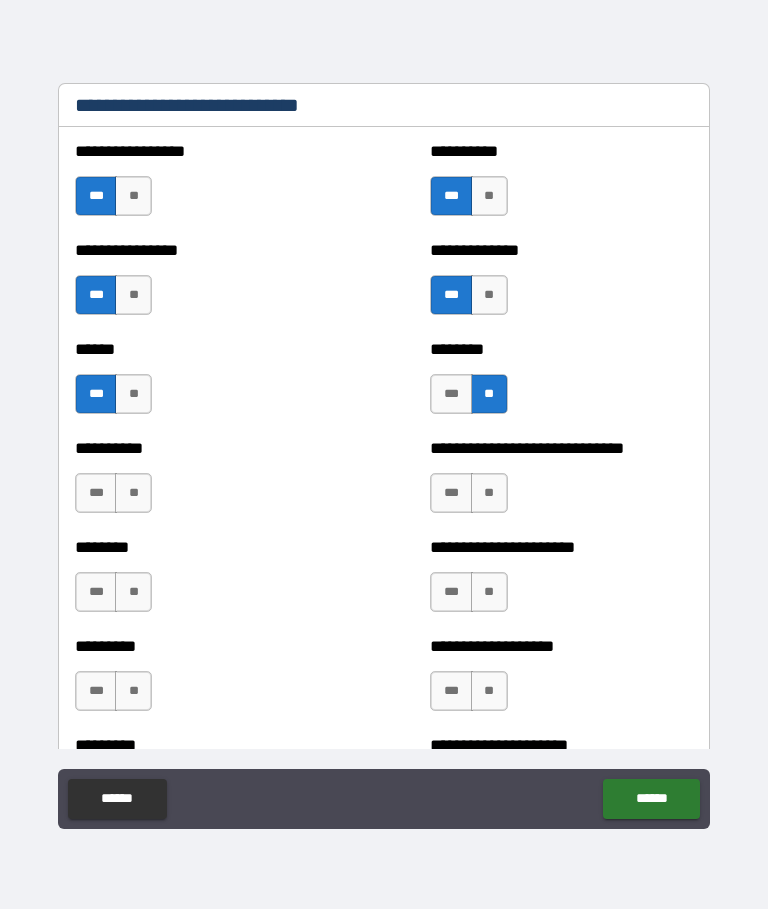 click on "**" at bounding box center (133, 494) 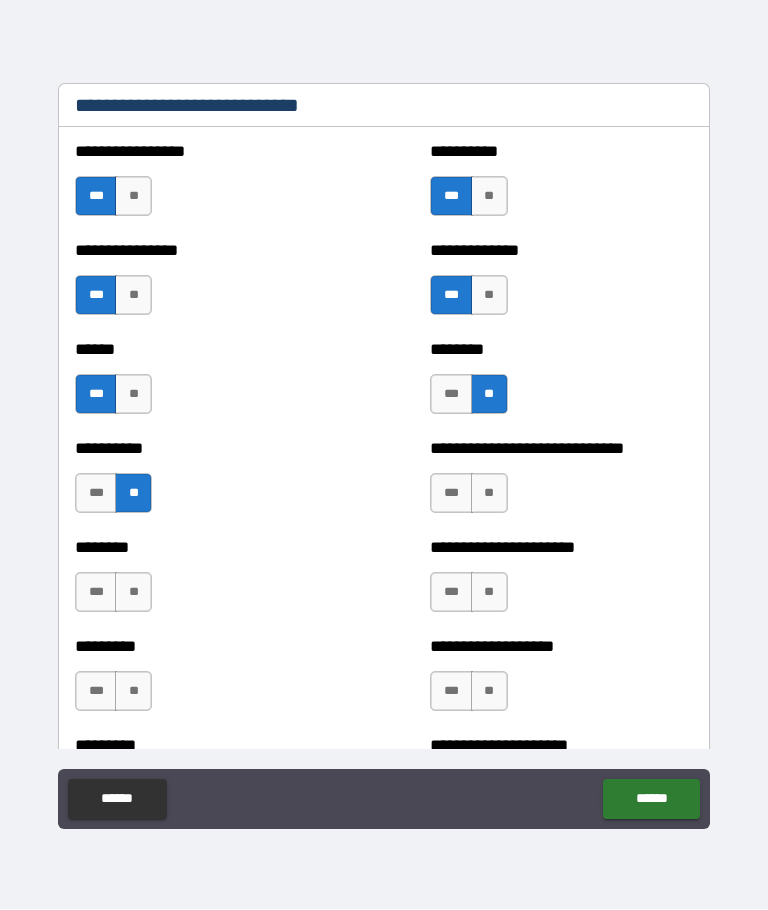 click on "***" at bounding box center (451, 494) 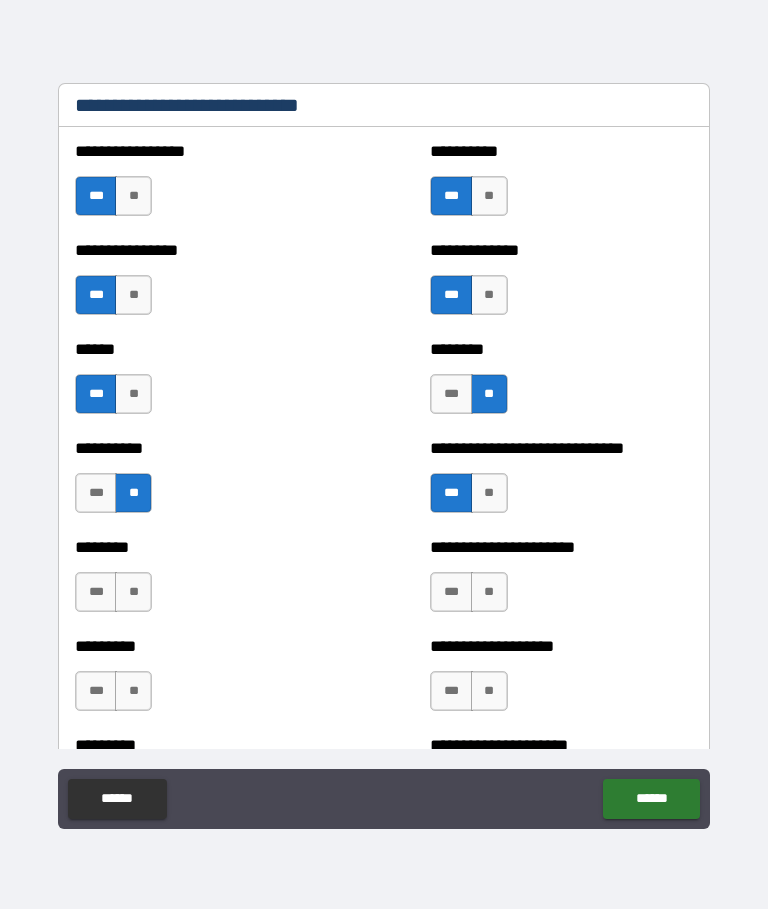 click on "***" at bounding box center [451, 692] 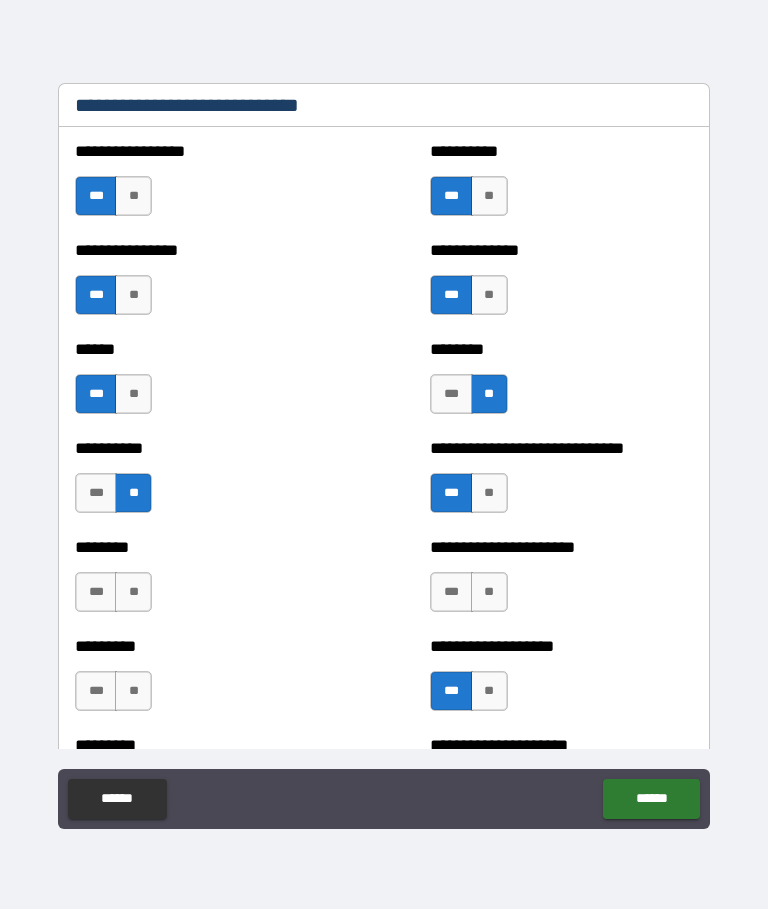 click on "**" at bounding box center [489, 593] 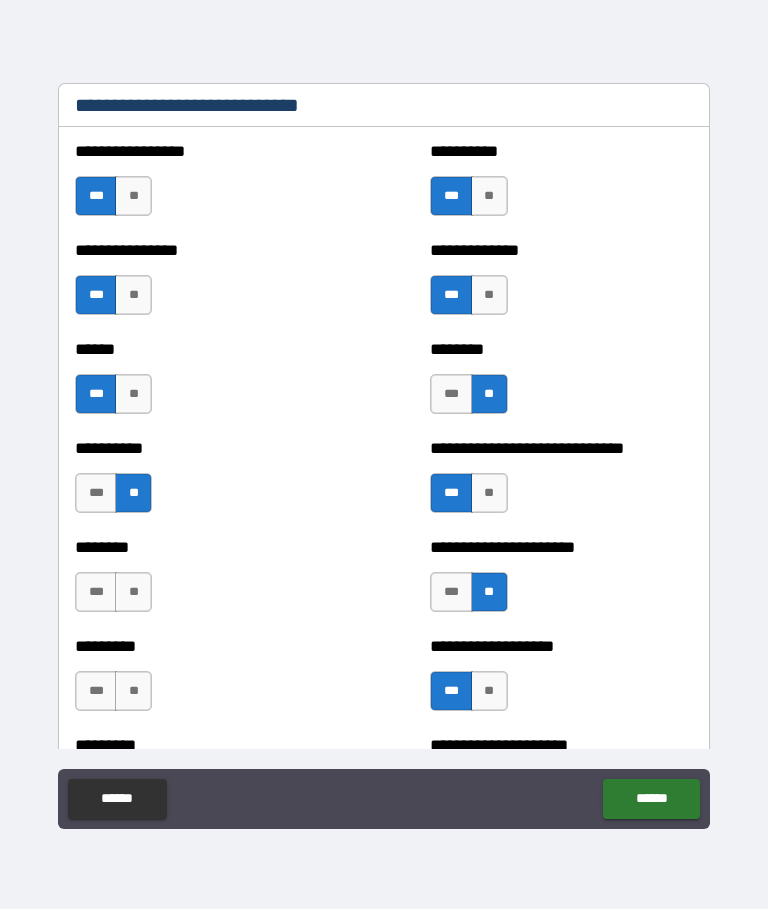 click on "***" at bounding box center [96, 593] 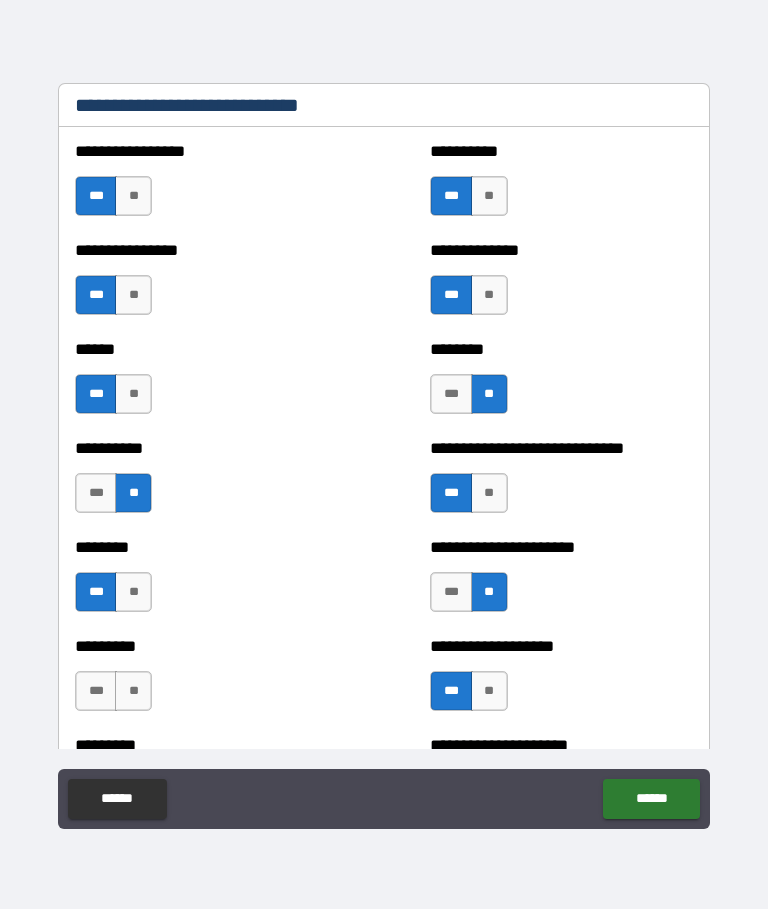 click on "***" at bounding box center (96, 692) 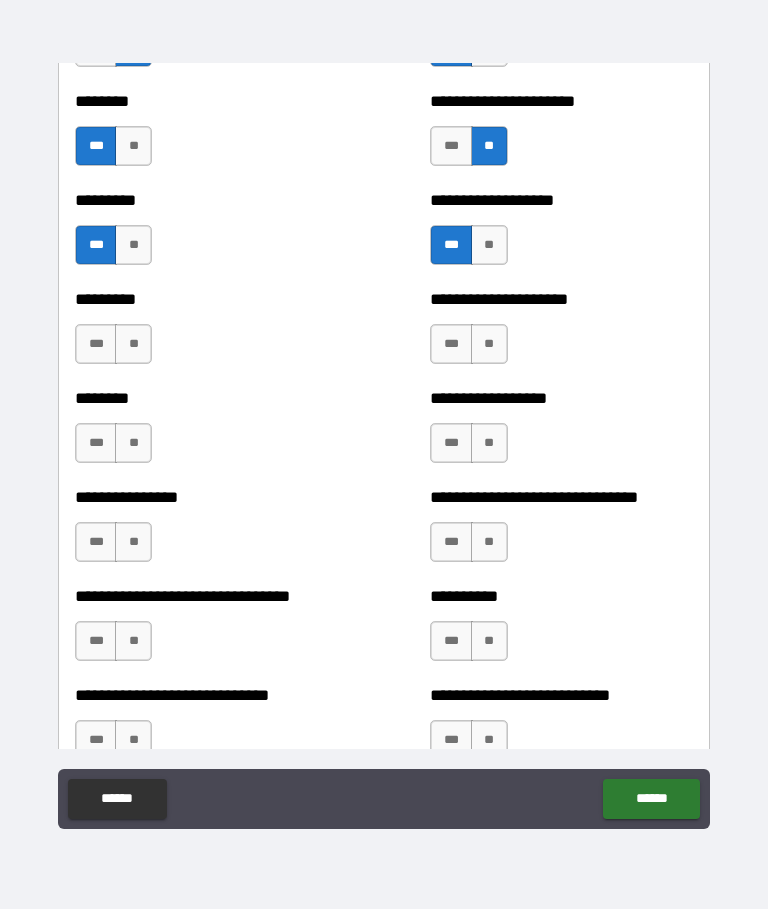 scroll, scrollTop: 7210, scrollLeft: 0, axis: vertical 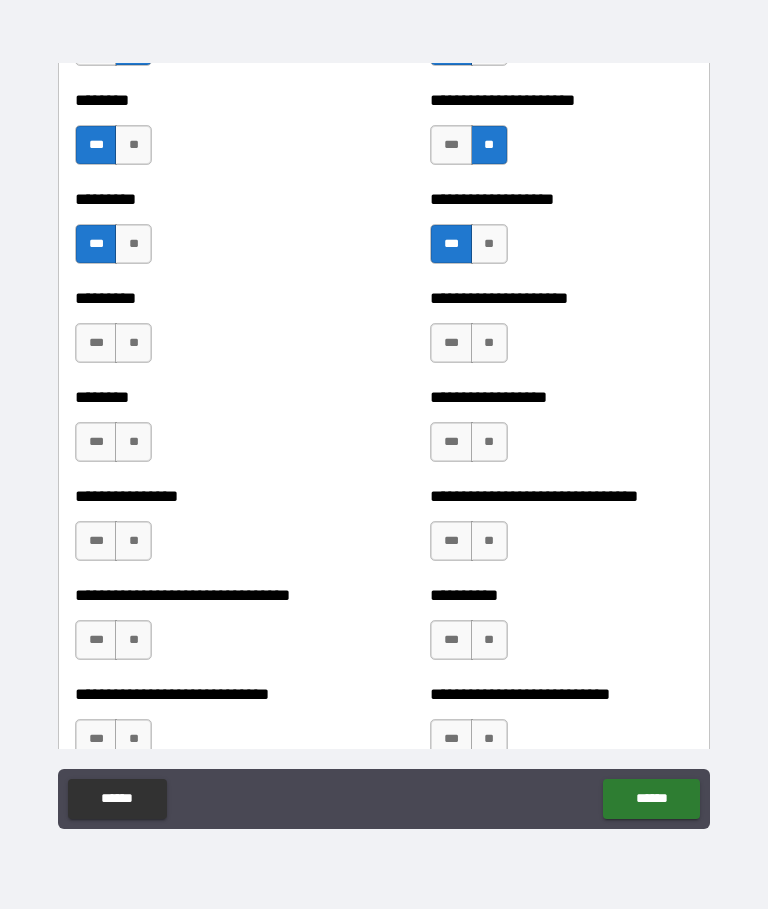 click on "***" at bounding box center (451, 344) 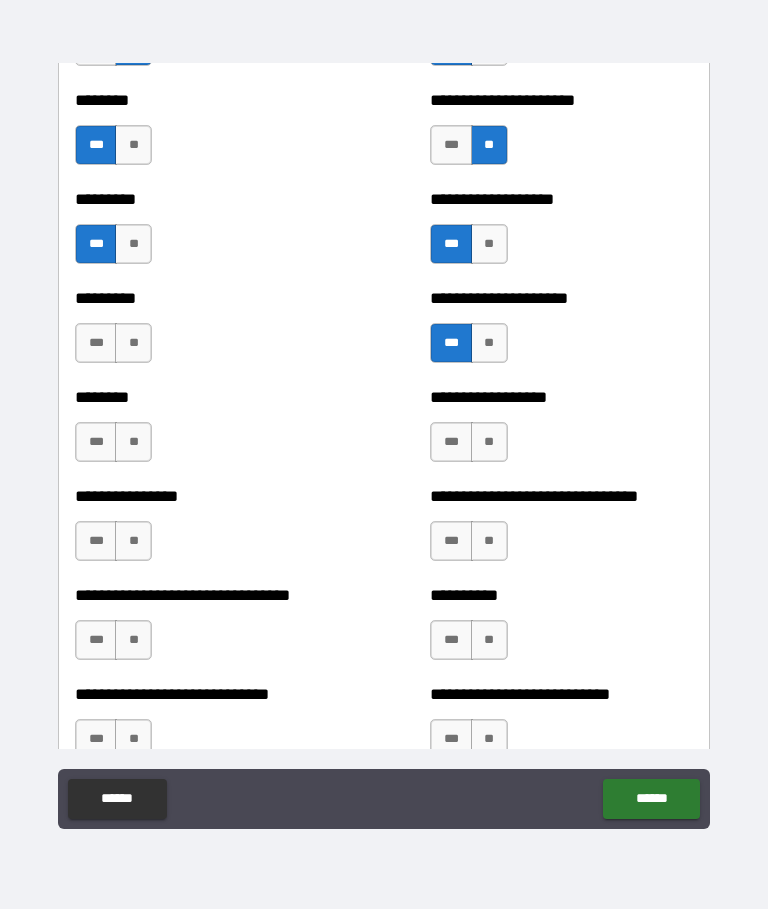 click on "**" at bounding box center [133, 344] 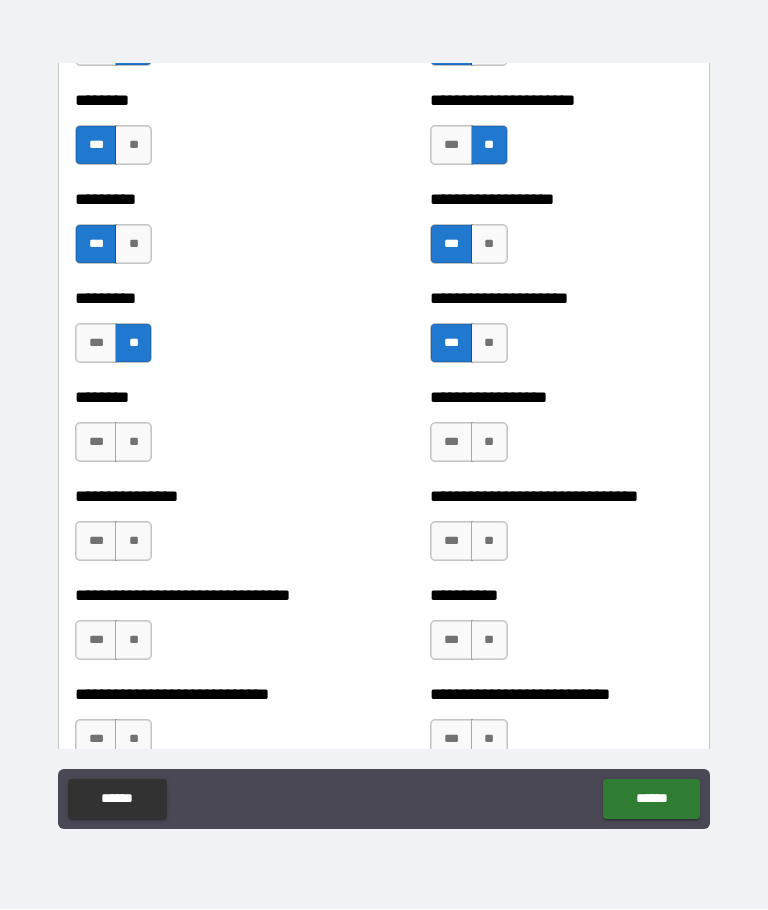click on "**" at bounding box center (133, 443) 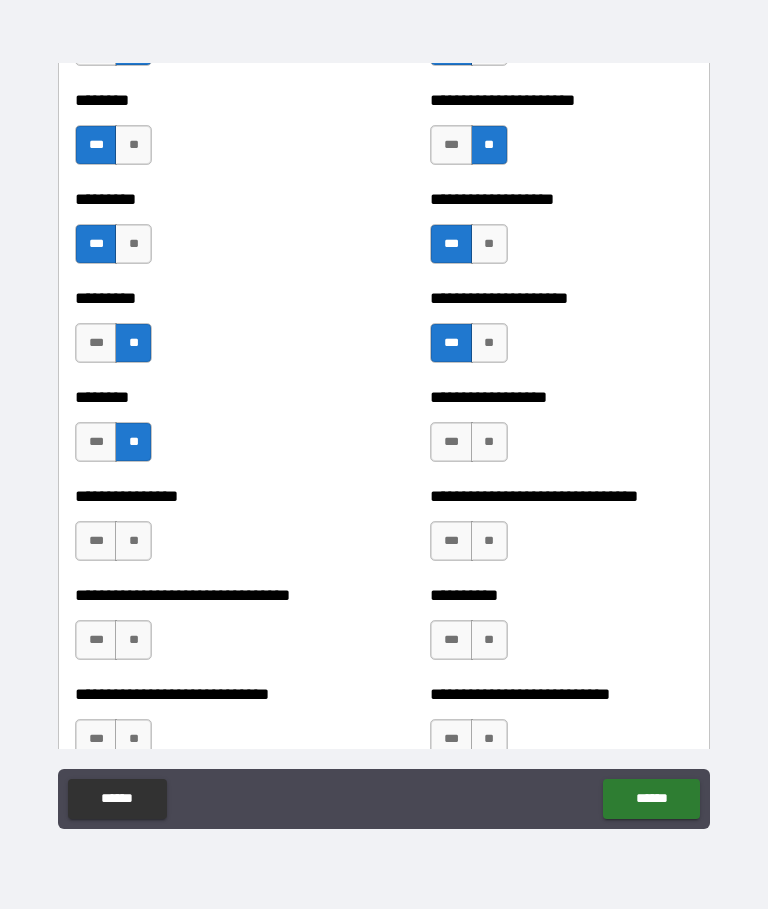 click on "***" at bounding box center [96, 542] 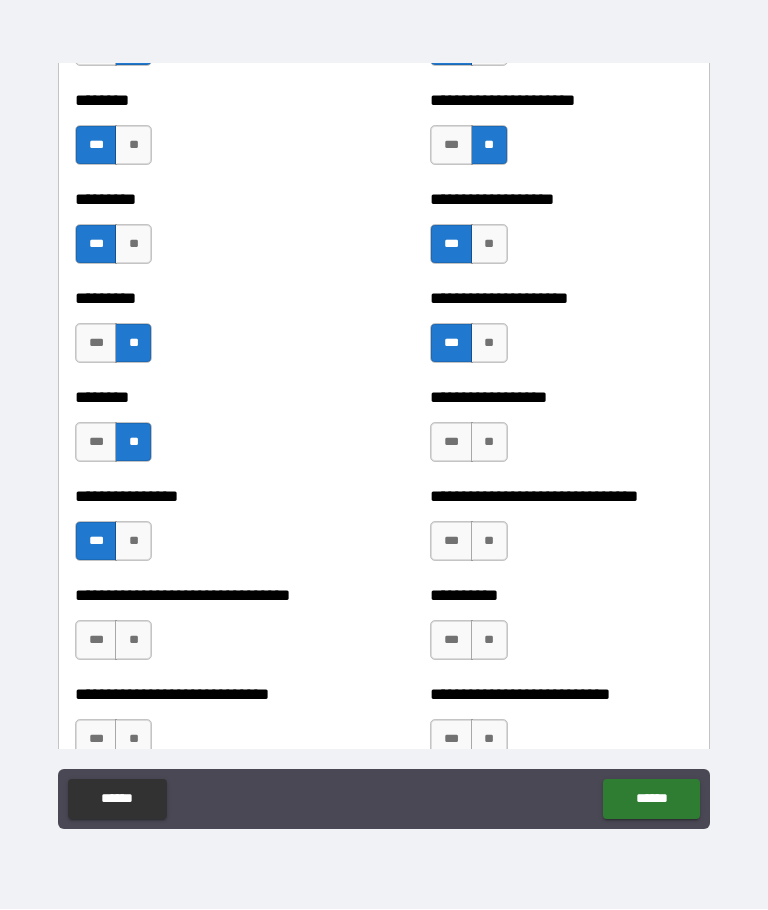 click on "**" at bounding box center (489, 443) 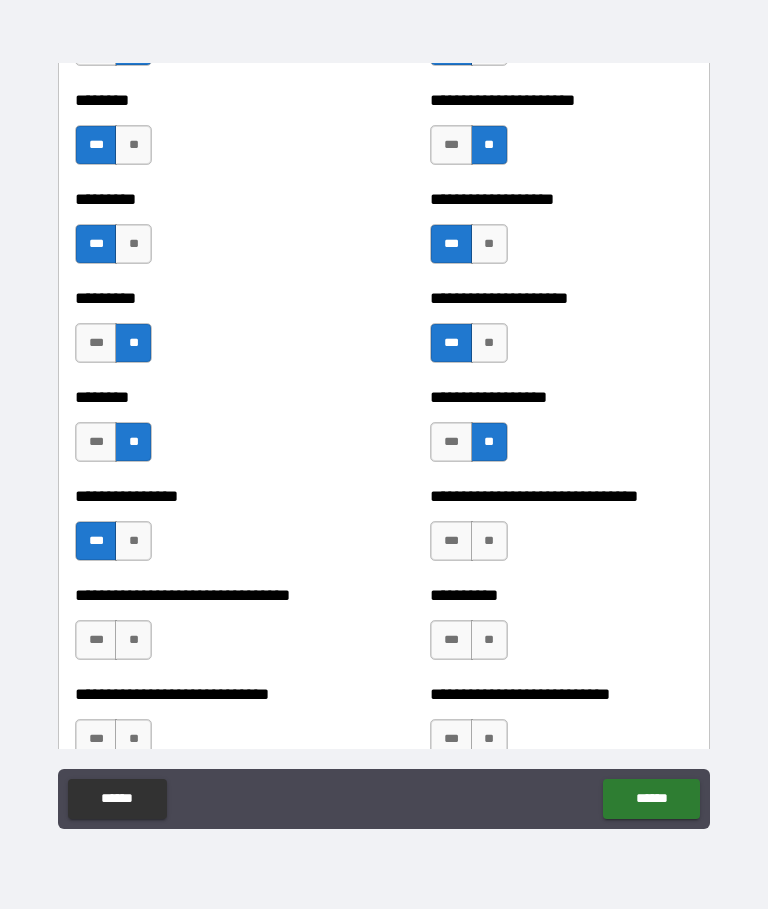 click on "***" at bounding box center [451, 542] 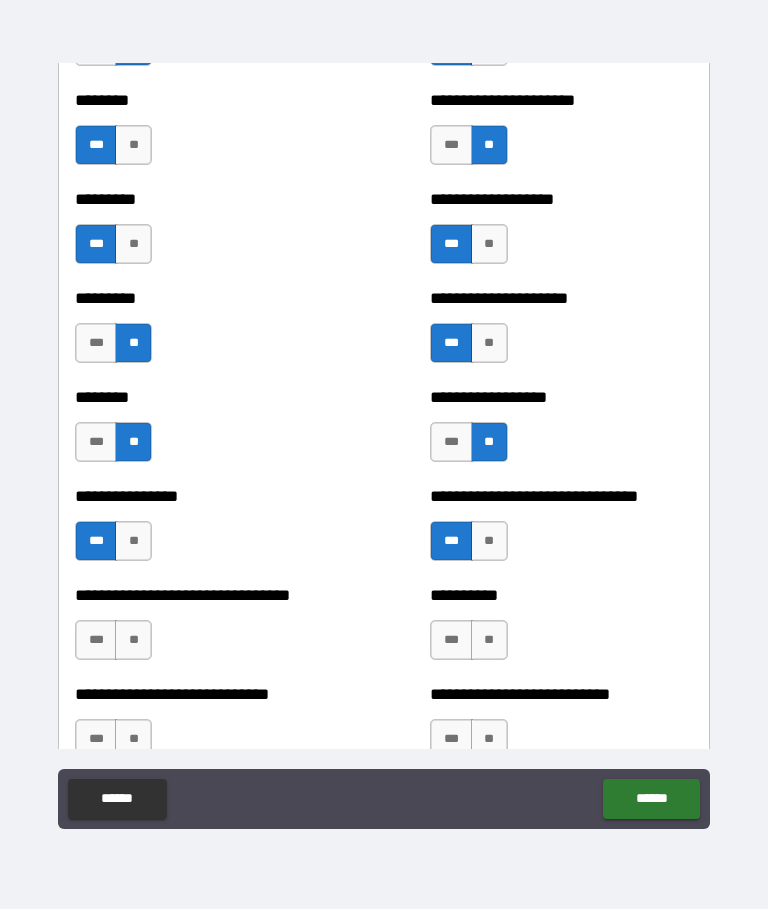 click on "***" at bounding box center [451, 641] 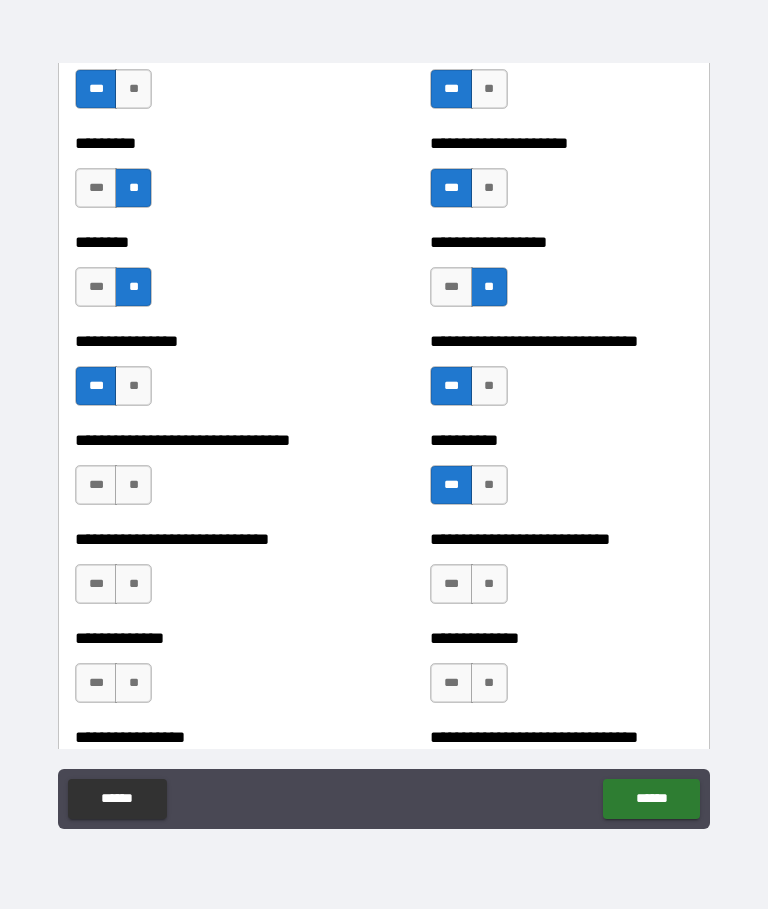 scroll, scrollTop: 7368, scrollLeft: 0, axis: vertical 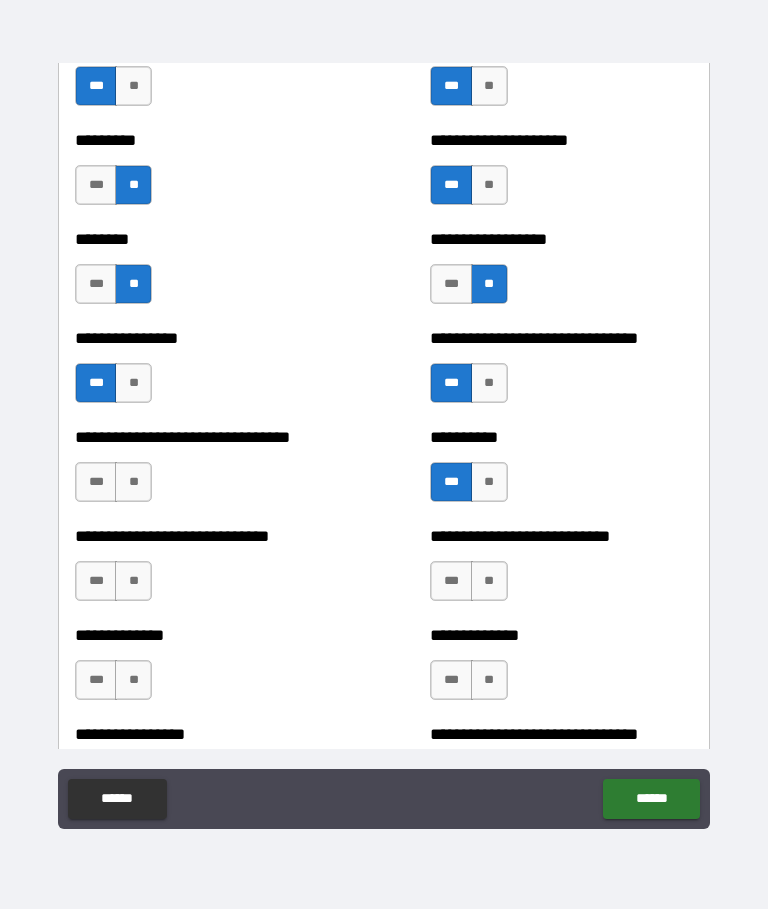 click on "***" at bounding box center [96, 483] 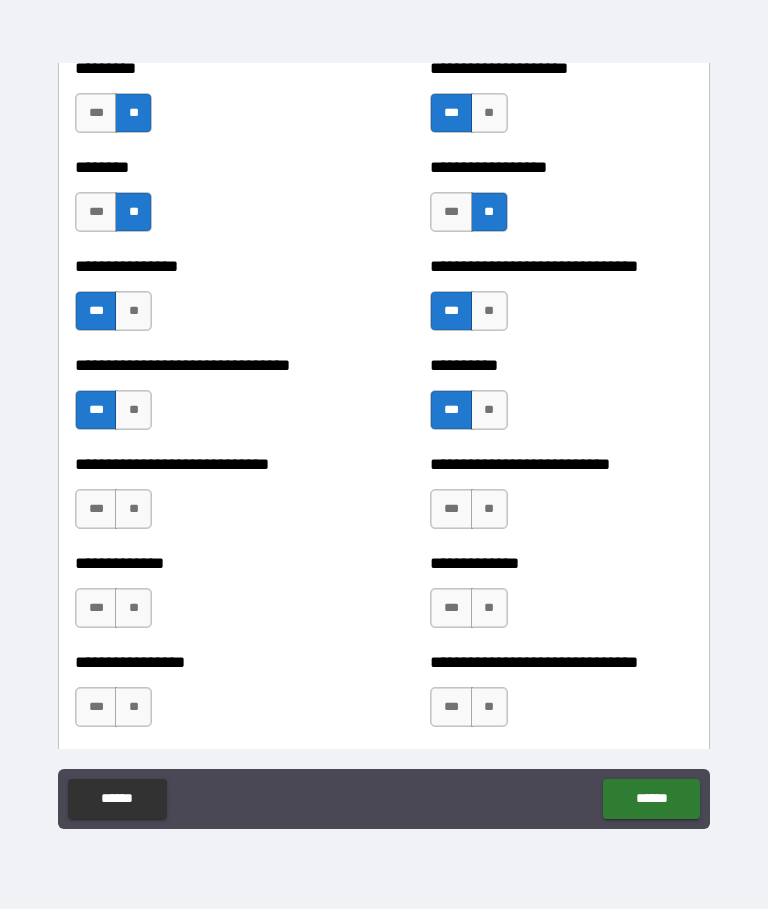 scroll, scrollTop: 7445, scrollLeft: 0, axis: vertical 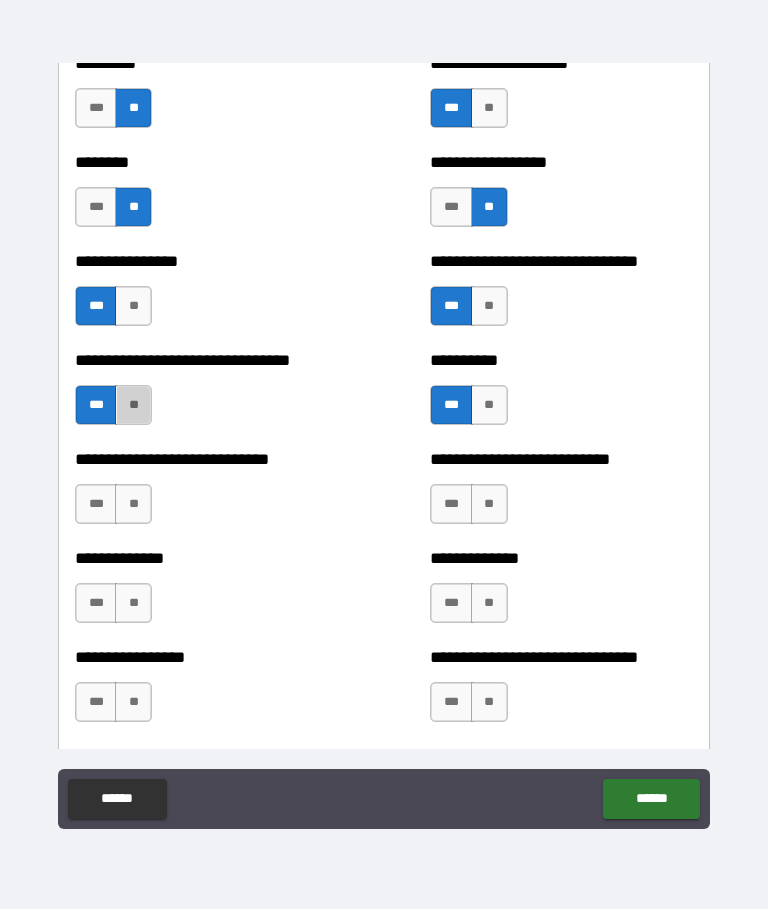 click on "**" at bounding box center [133, 406] 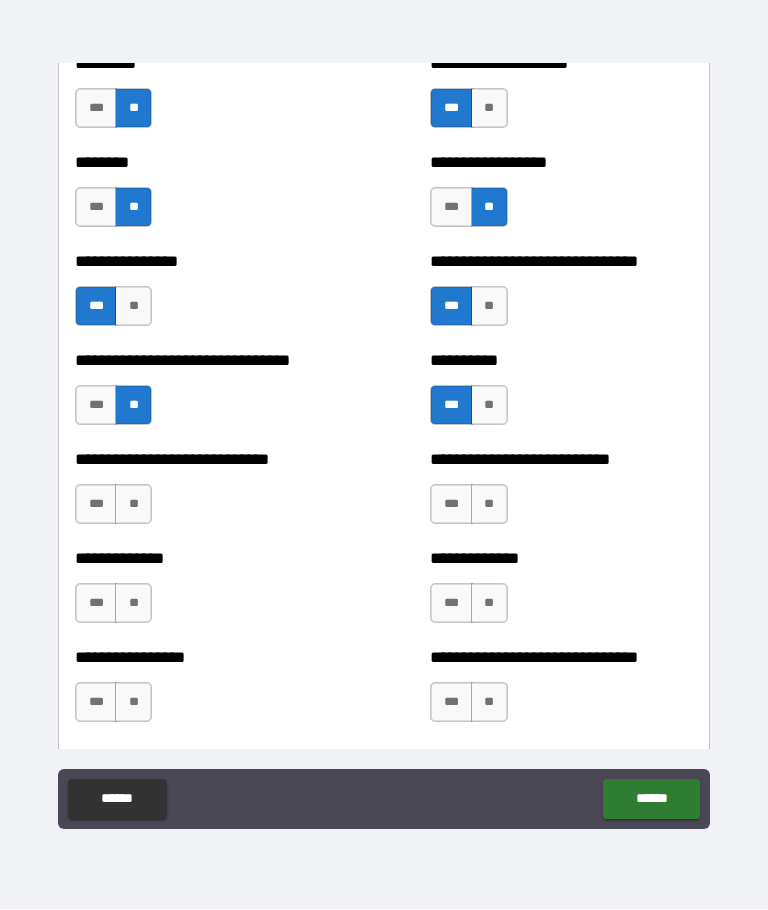 click on "***" at bounding box center [96, 406] 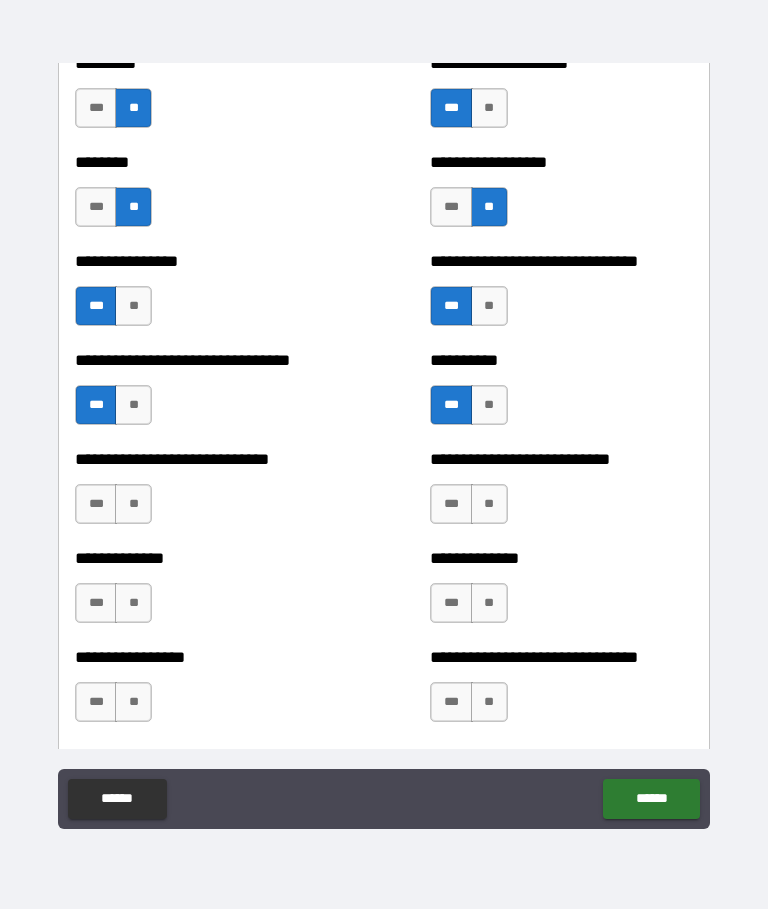 click on "***" at bounding box center [96, 505] 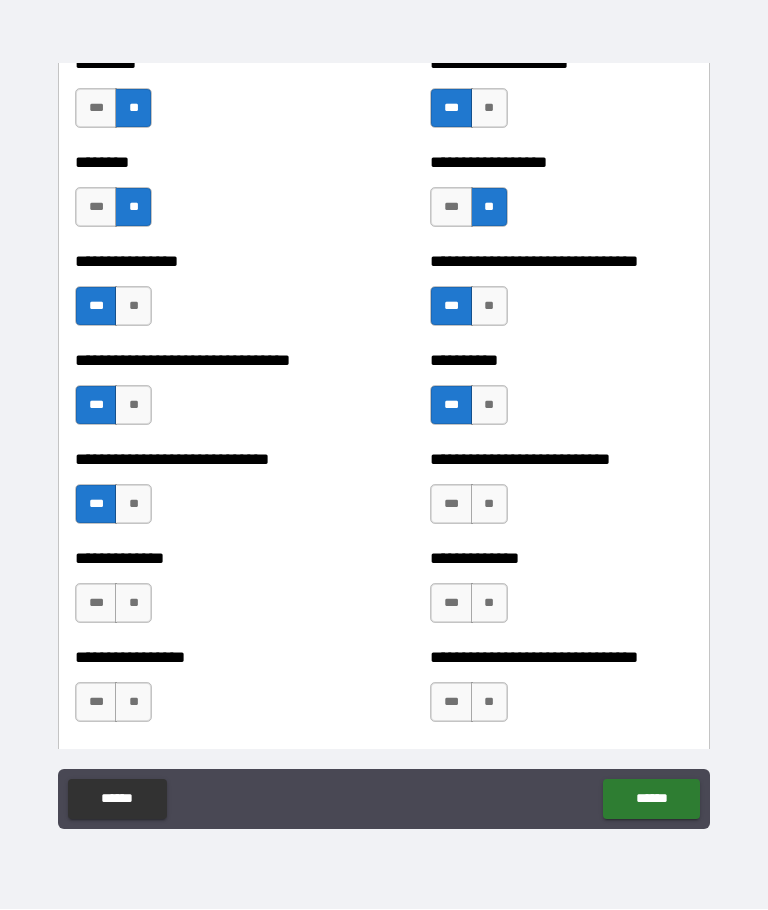 click on "**" at bounding box center [489, 505] 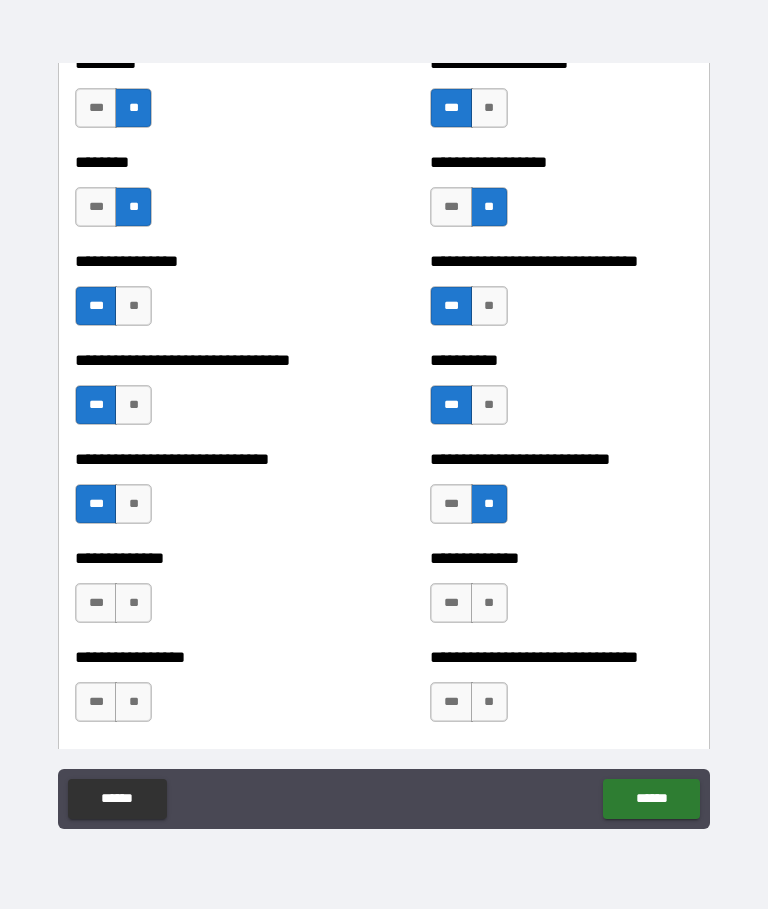 click on "**" at bounding box center [489, 604] 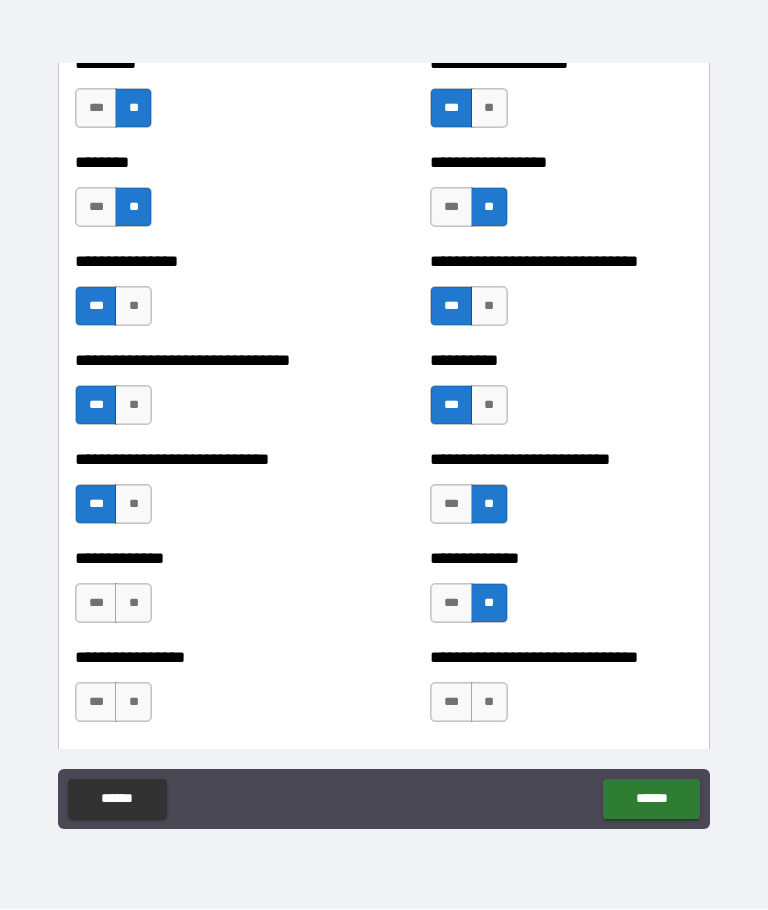 click on "**" at bounding box center (133, 604) 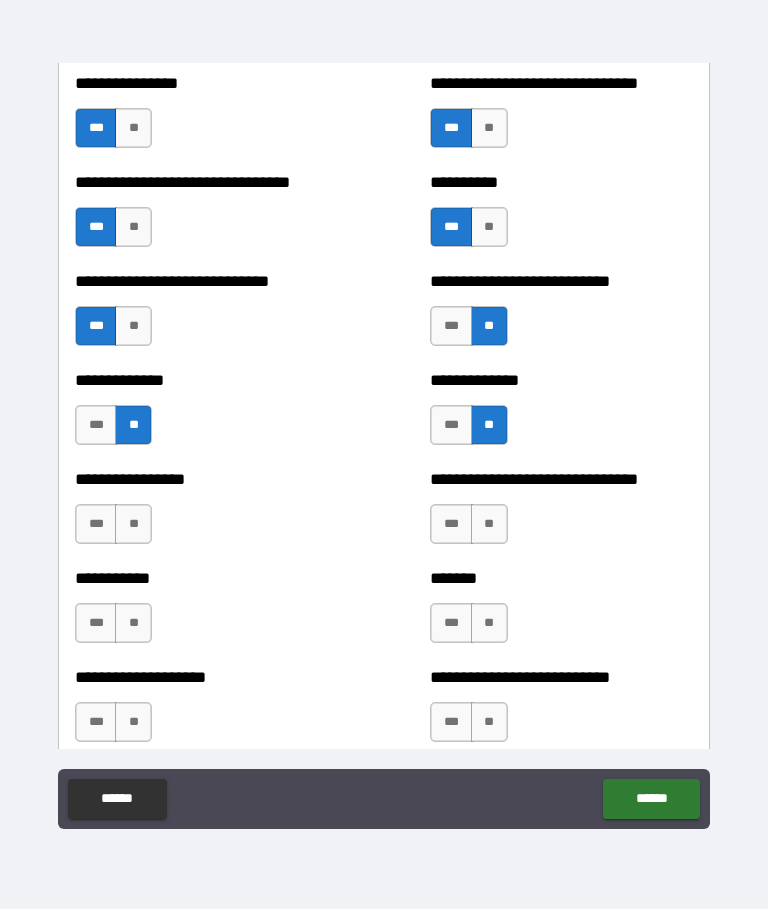 scroll, scrollTop: 7625, scrollLeft: 0, axis: vertical 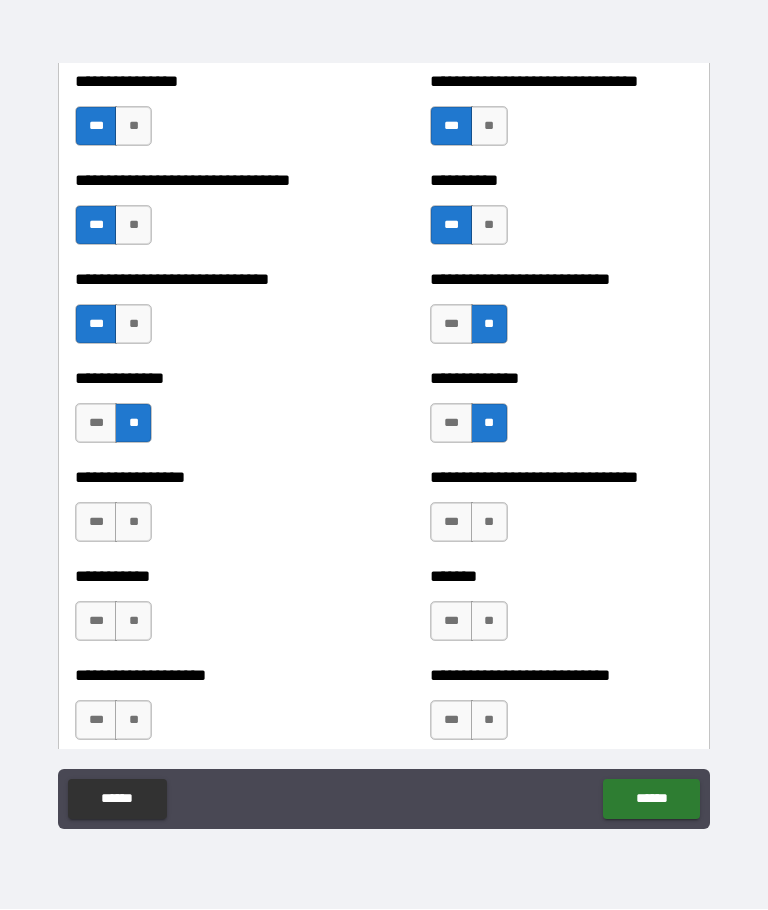 click on "**" at bounding box center [133, 523] 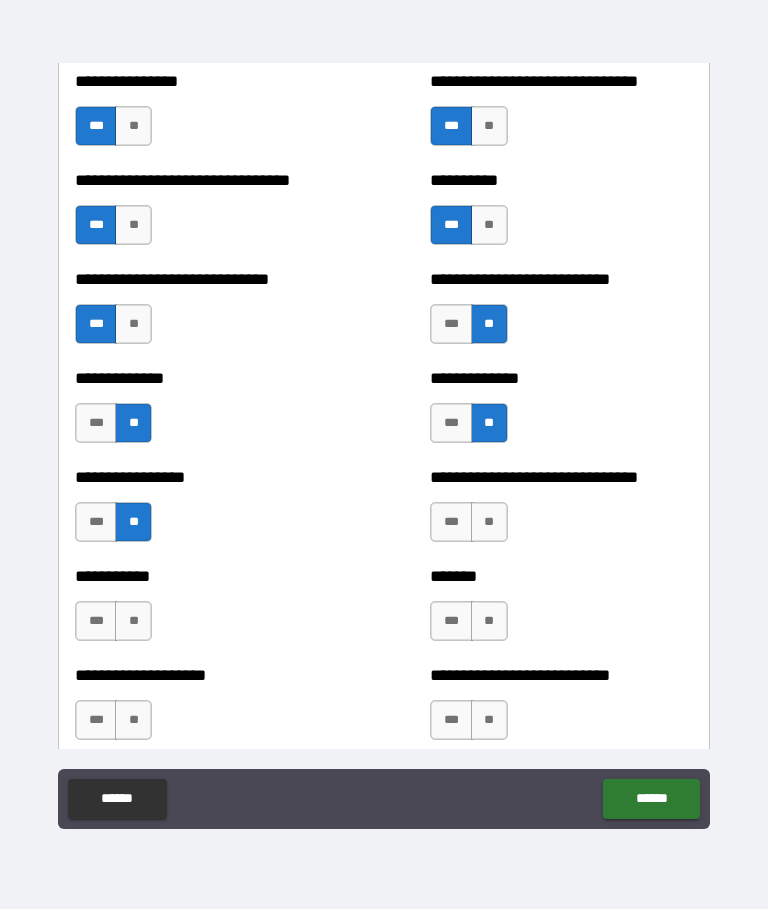 click on "**" at bounding box center (489, 523) 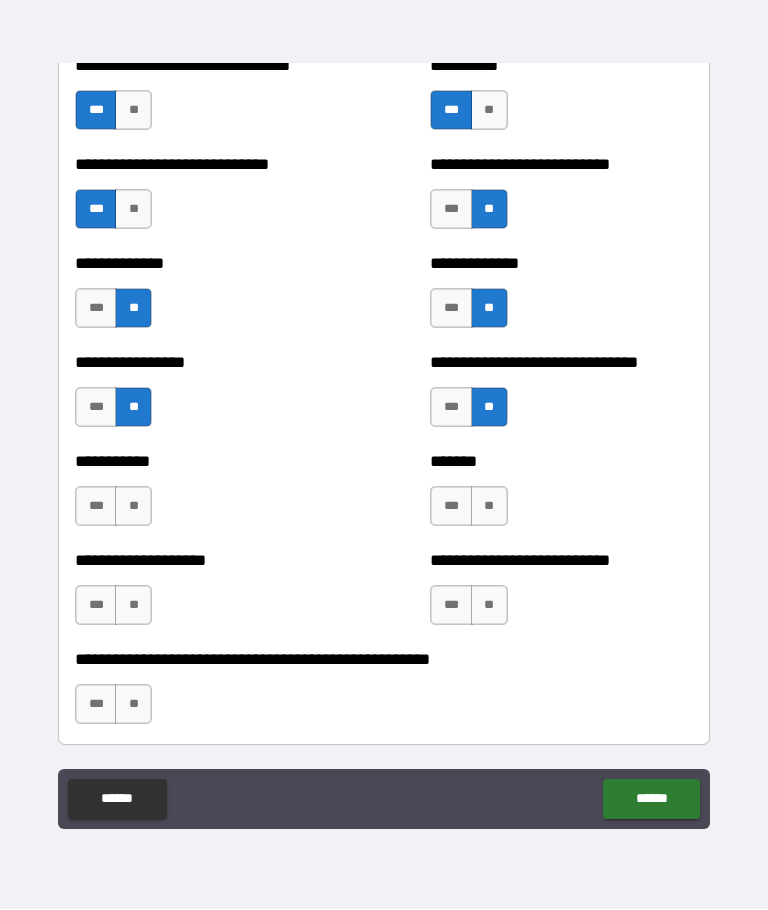scroll, scrollTop: 7742, scrollLeft: 0, axis: vertical 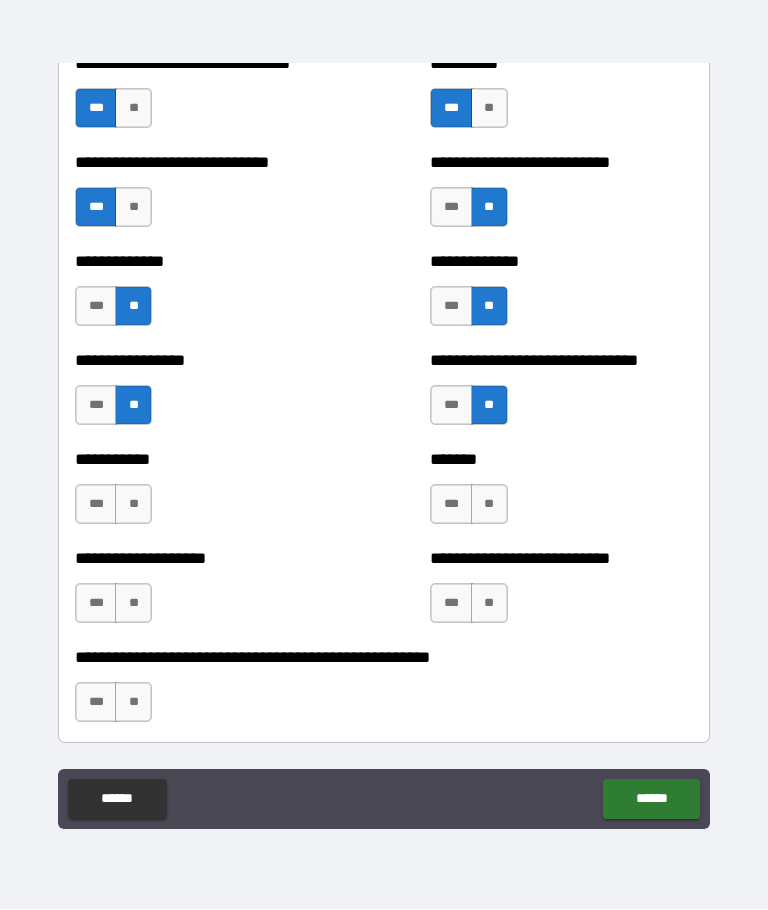 click on "***" at bounding box center (451, 505) 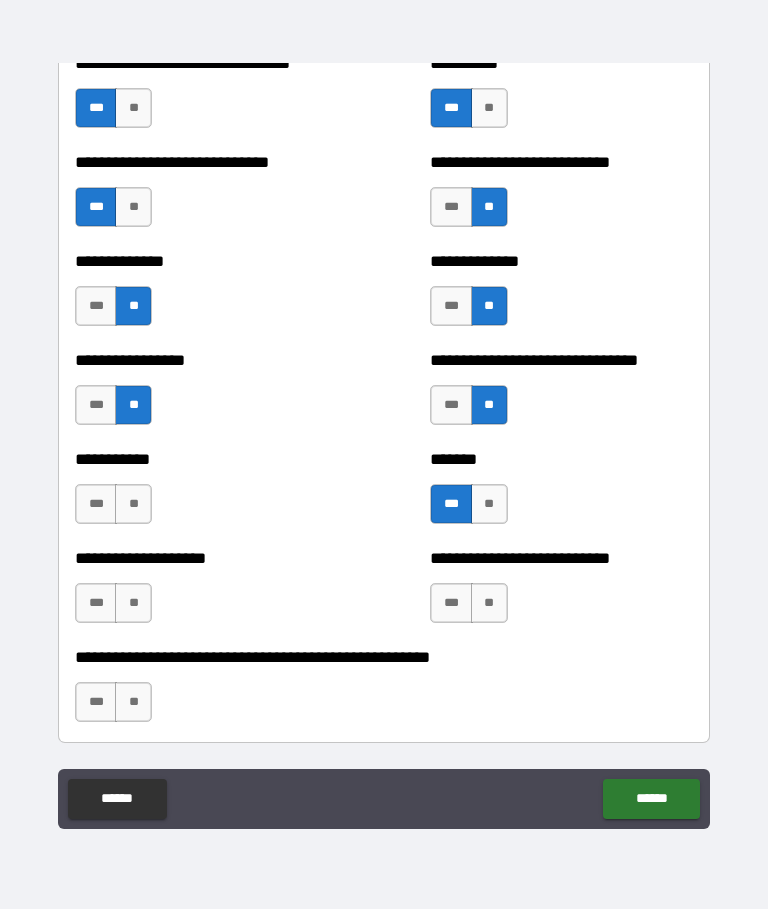 click on "**" at bounding box center (133, 505) 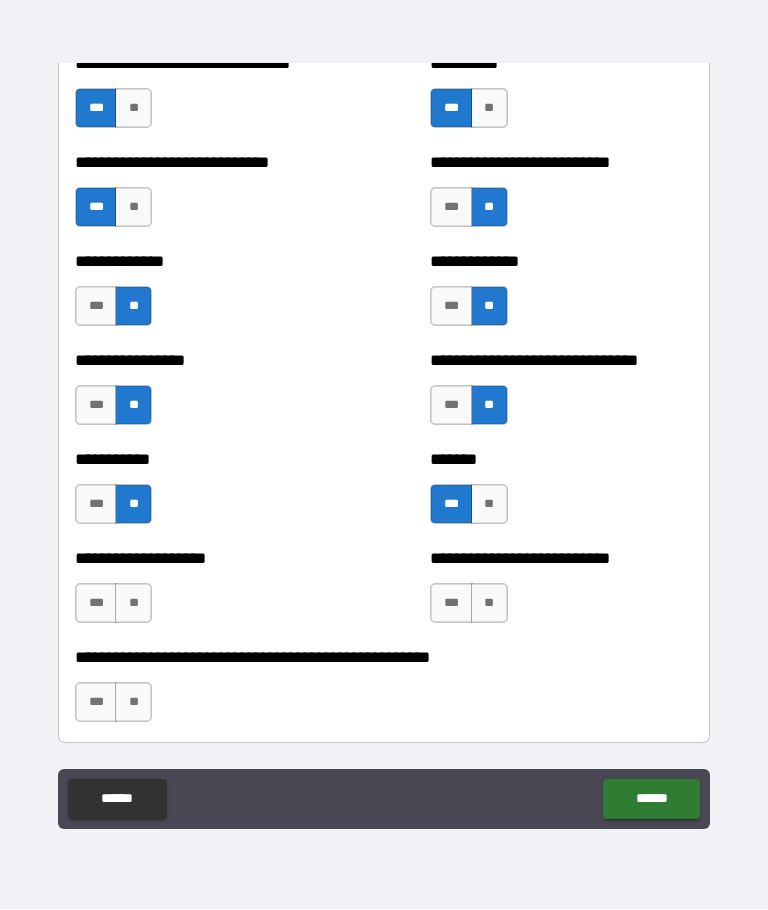 click on "**" at bounding box center [133, 604] 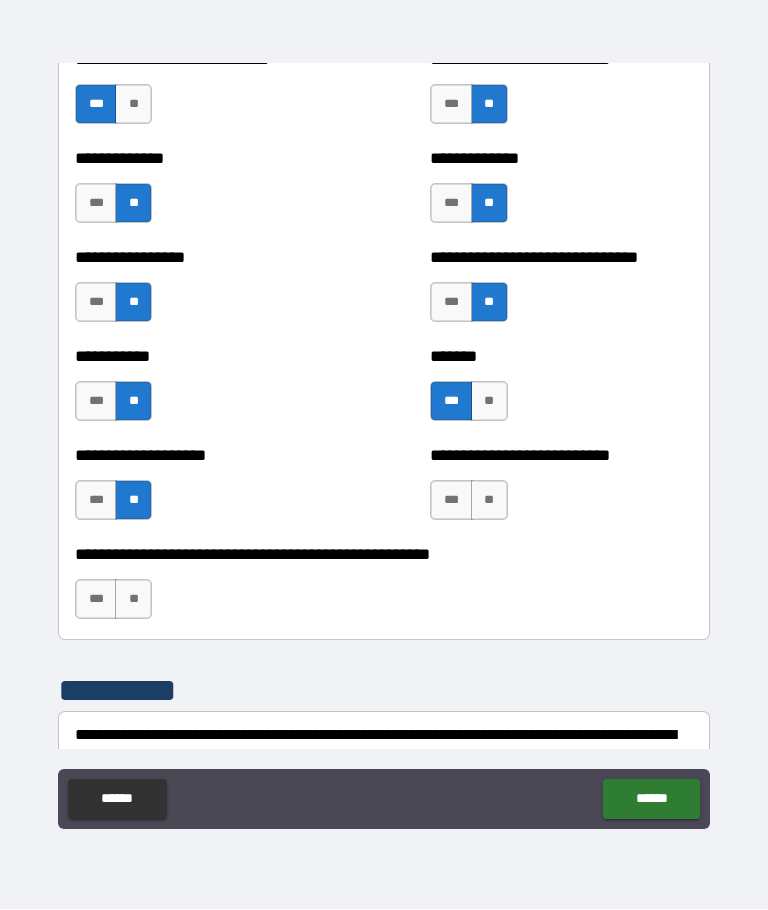 click on "**" at bounding box center [489, 501] 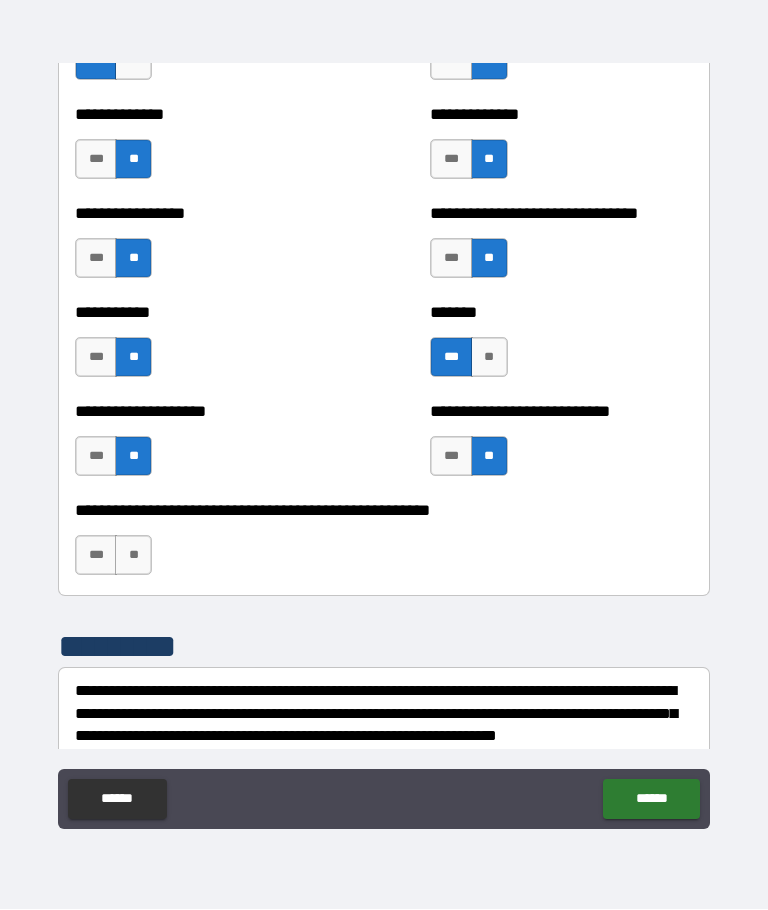 scroll, scrollTop: 7891, scrollLeft: 0, axis: vertical 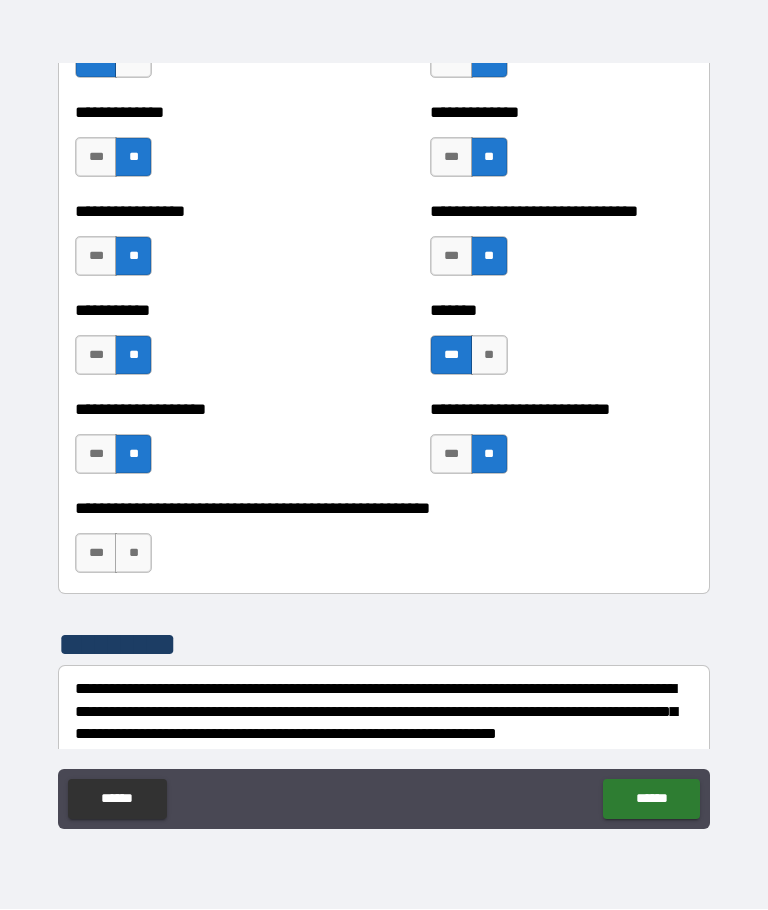 click on "**" at bounding box center [133, 554] 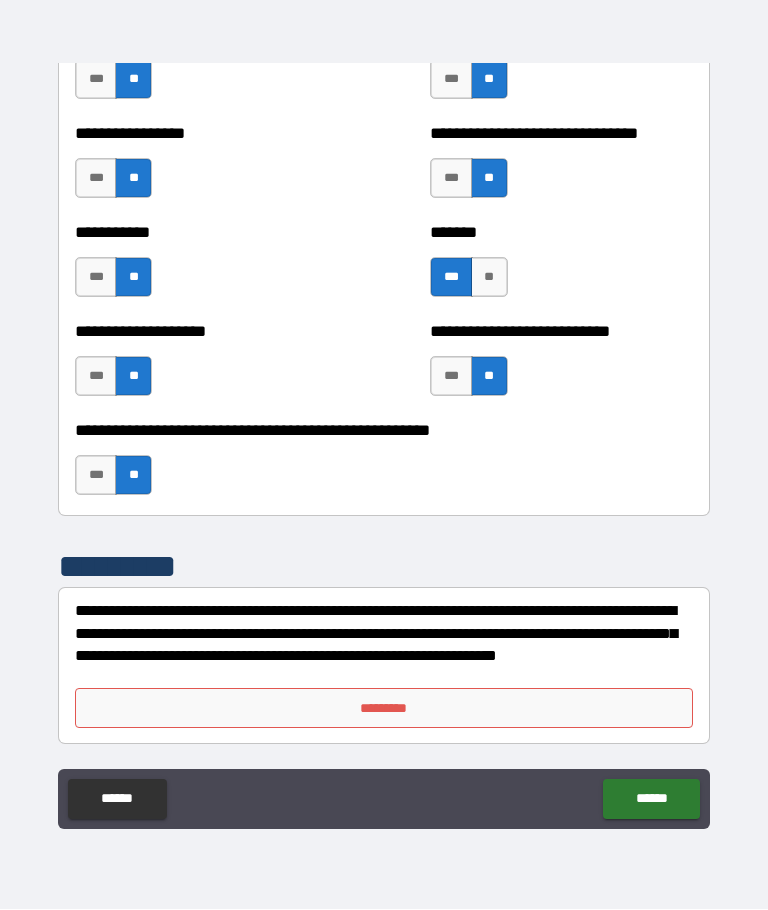 scroll, scrollTop: 7969, scrollLeft: 0, axis: vertical 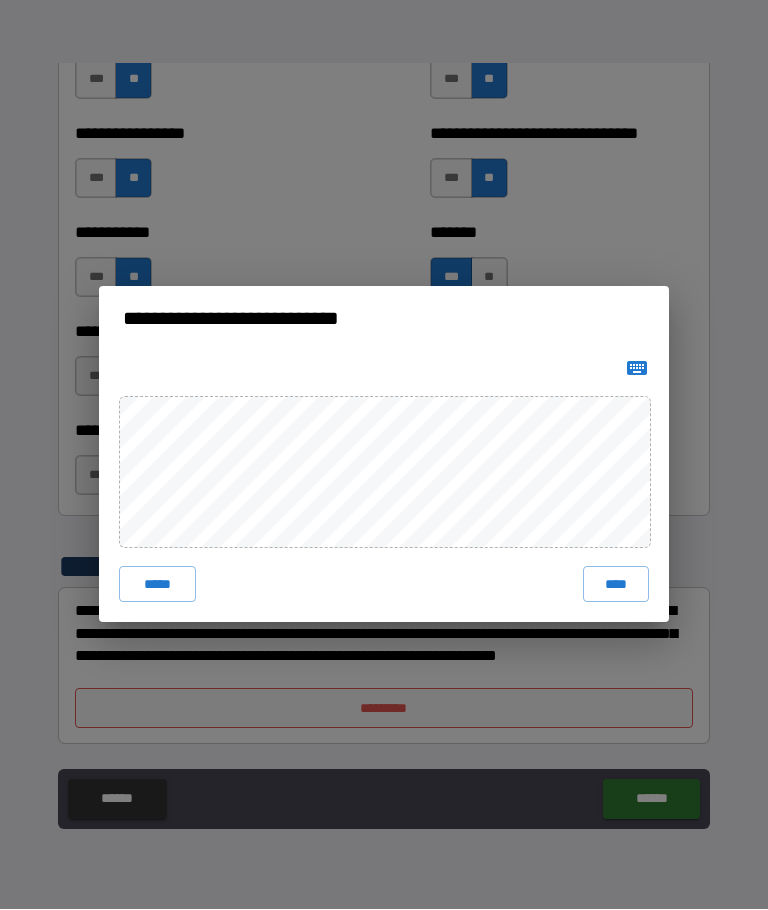 click on "****" at bounding box center [616, 585] 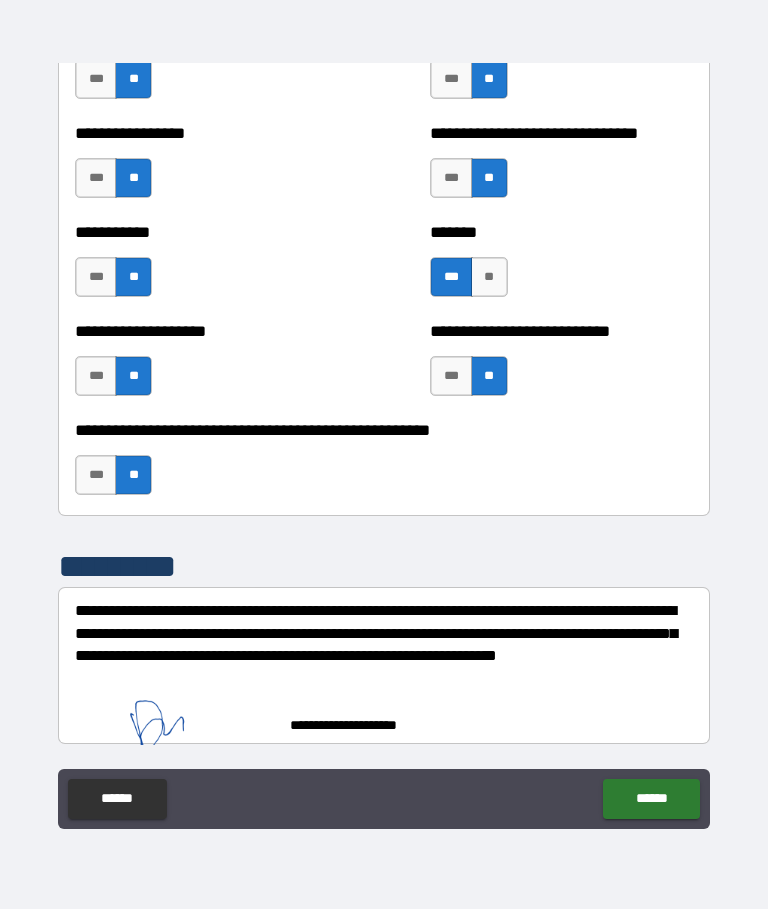 scroll, scrollTop: 7959, scrollLeft: 0, axis: vertical 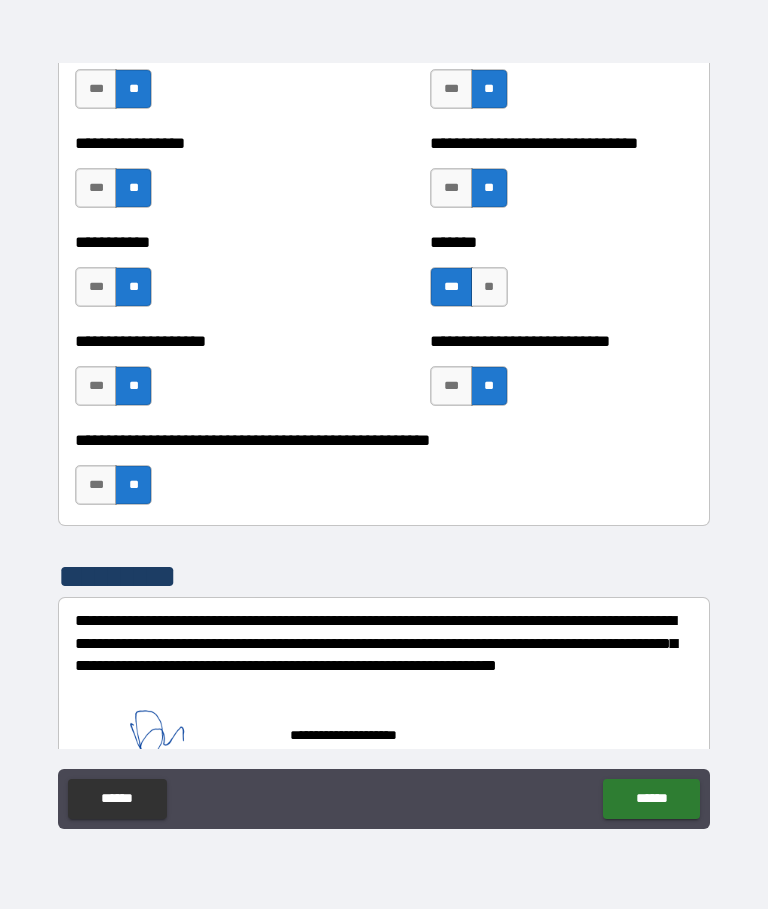 click on "******" at bounding box center (651, 800) 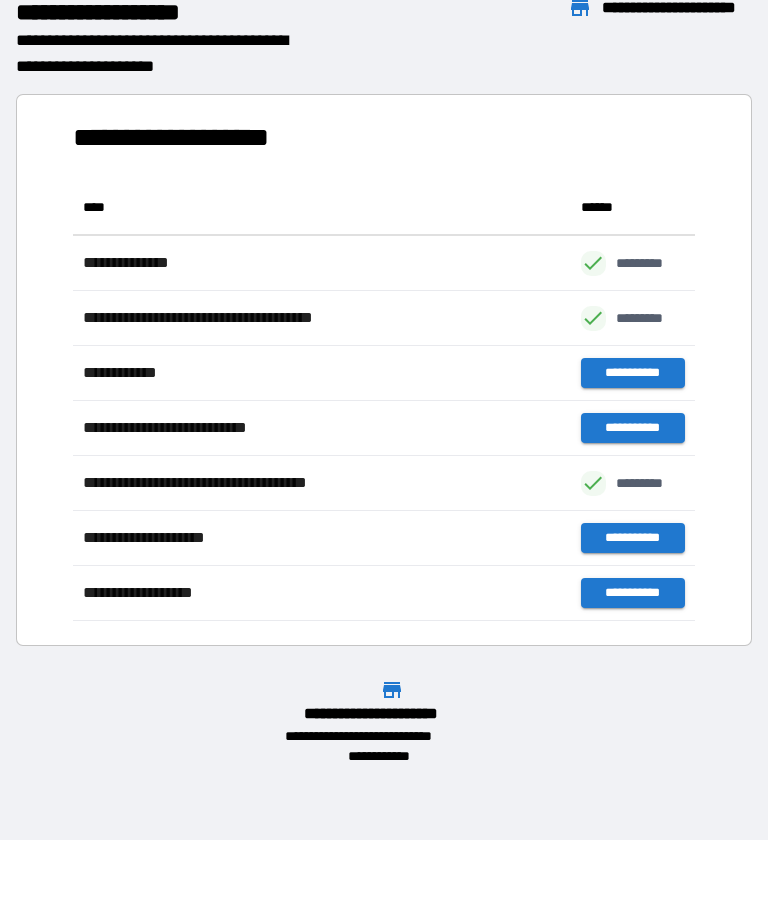 scroll, scrollTop: 1, scrollLeft: 1, axis: both 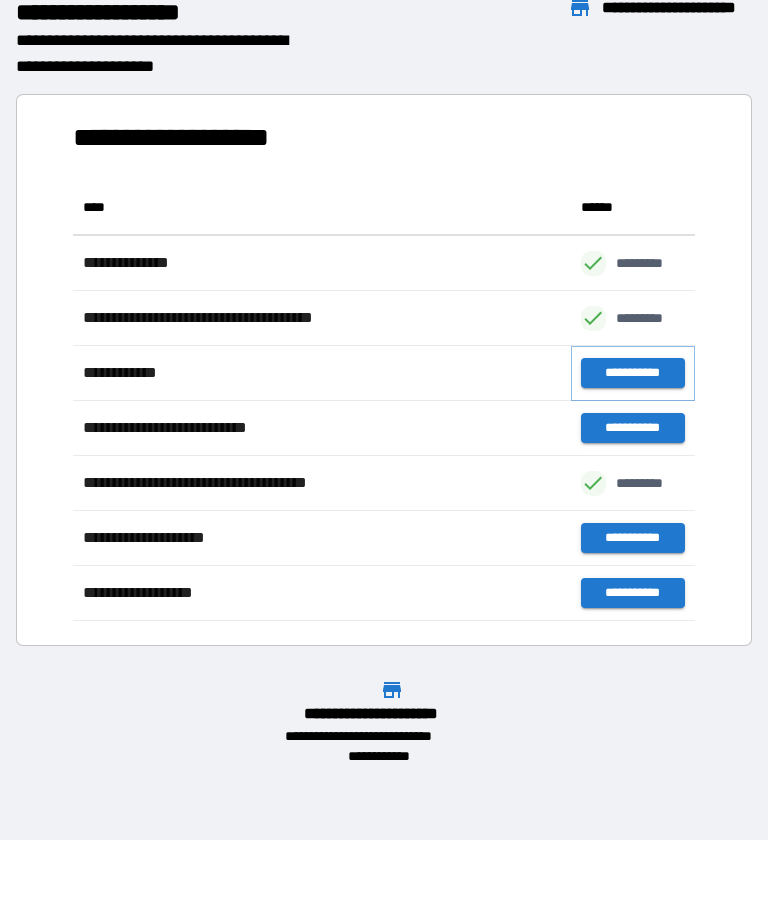 click on "**********" at bounding box center (633, 374) 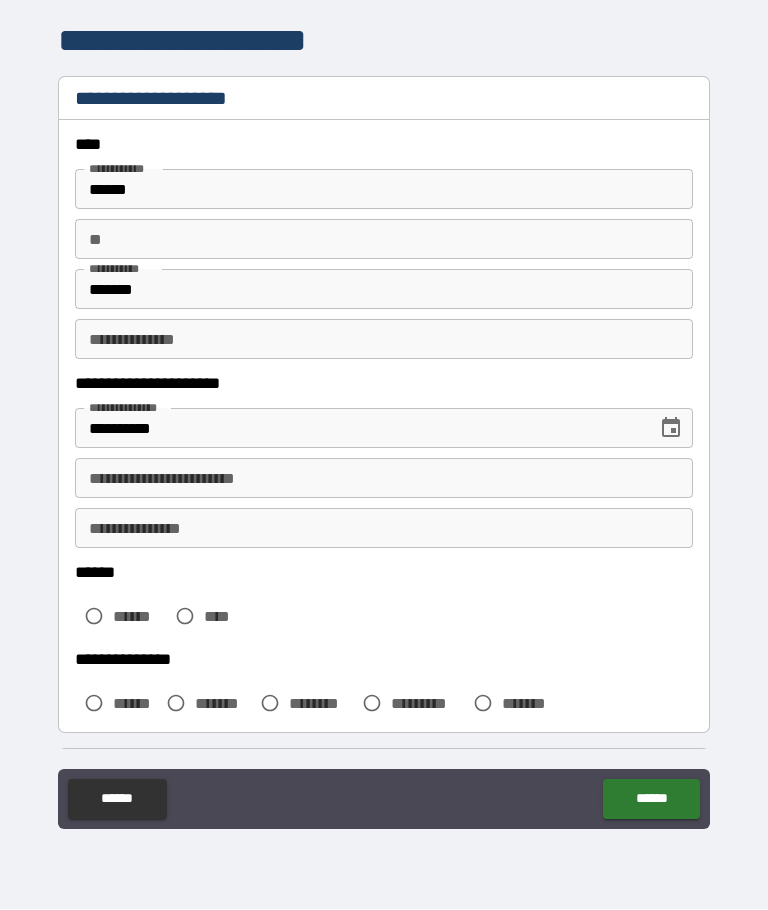 click on "**********" at bounding box center (384, 479) 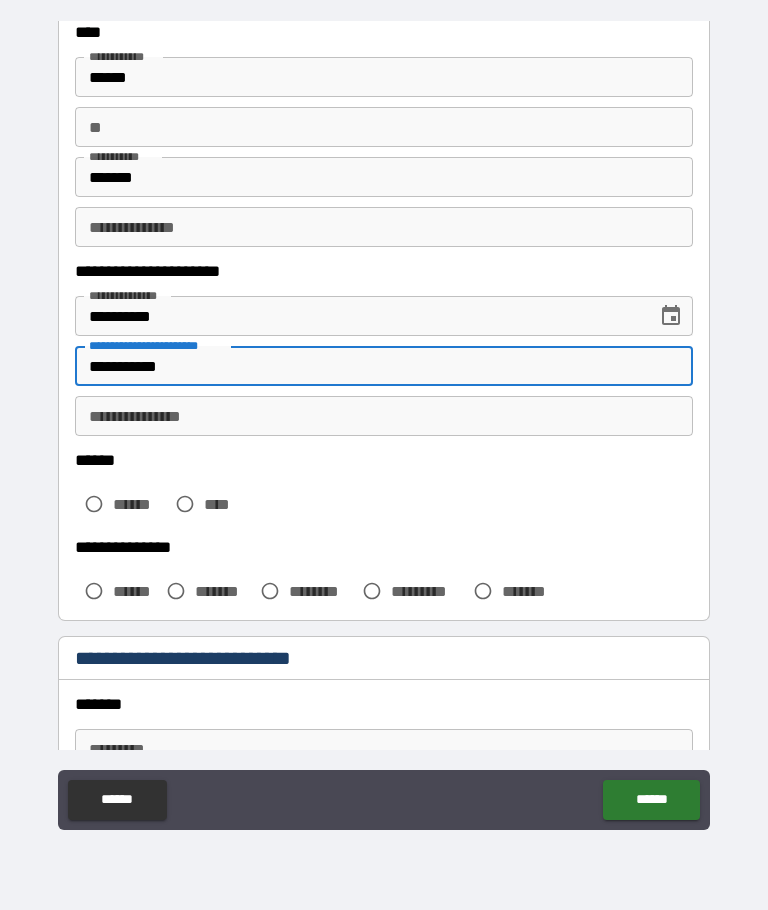 scroll, scrollTop: 117, scrollLeft: 0, axis: vertical 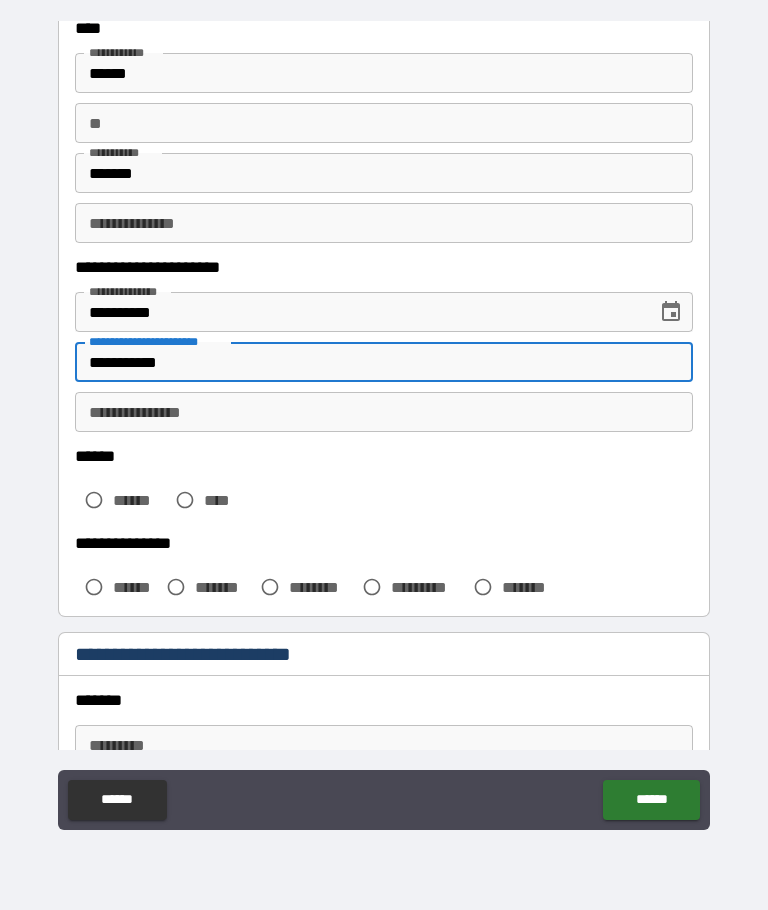 click on "**********" at bounding box center (384, 412) 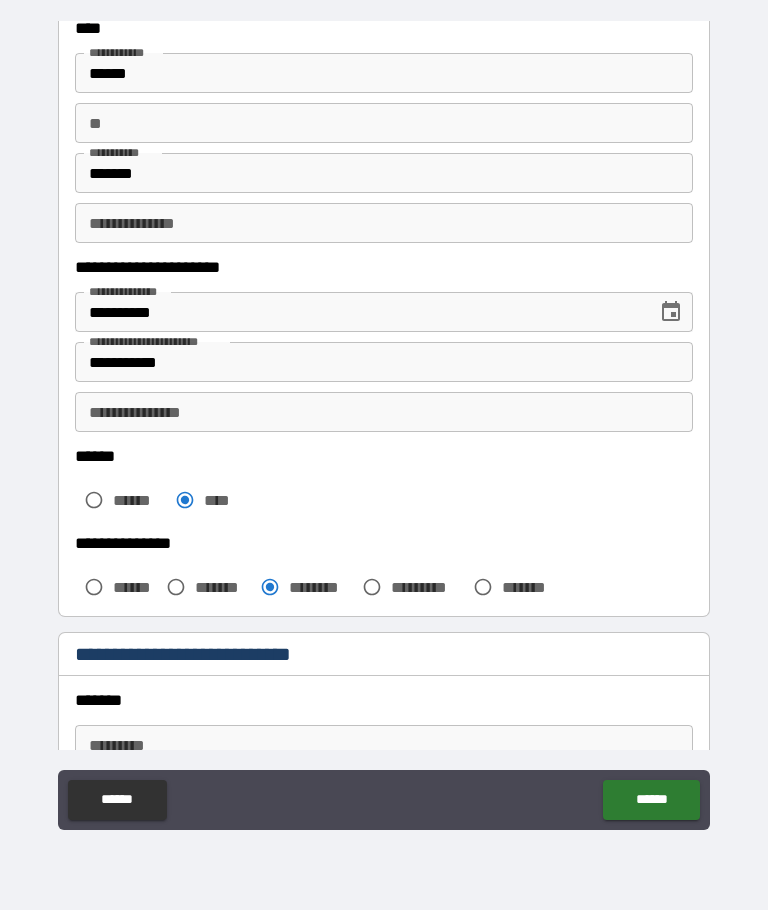 click on "**********" at bounding box center (384, 412) 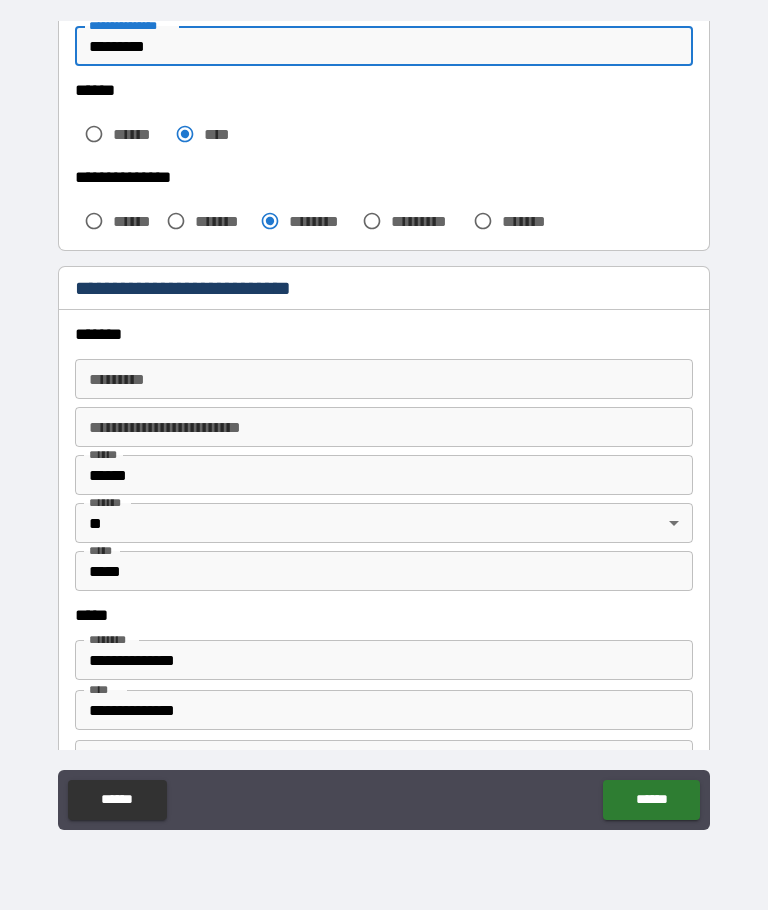 scroll, scrollTop: 486, scrollLeft: 0, axis: vertical 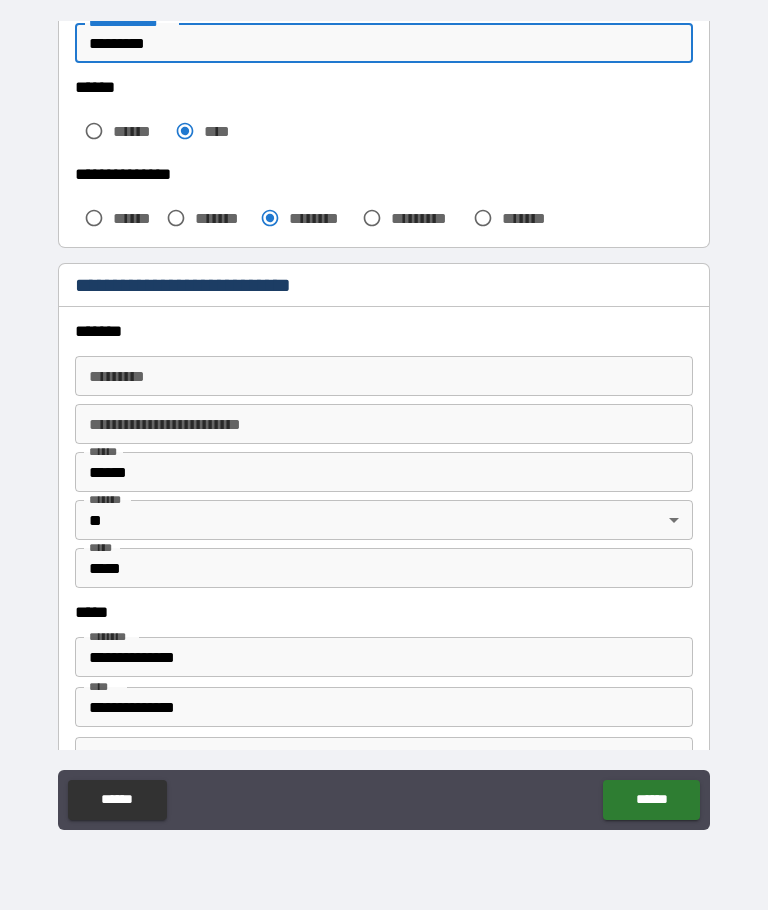 click on "*******   *" at bounding box center [384, 376] 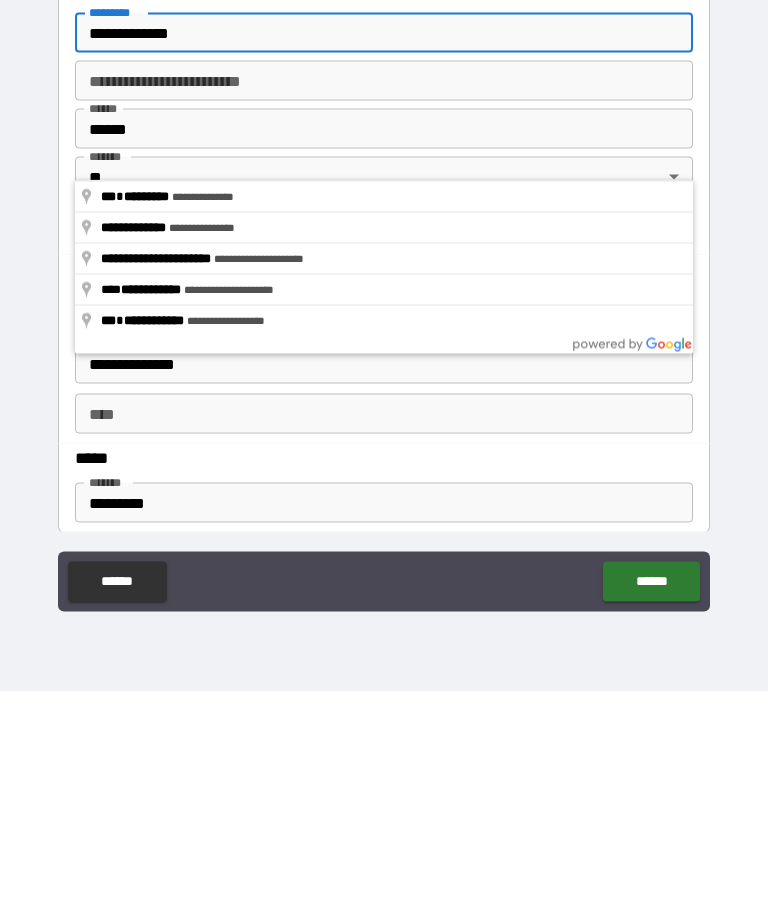 scroll, scrollTop: 614, scrollLeft: 0, axis: vertical 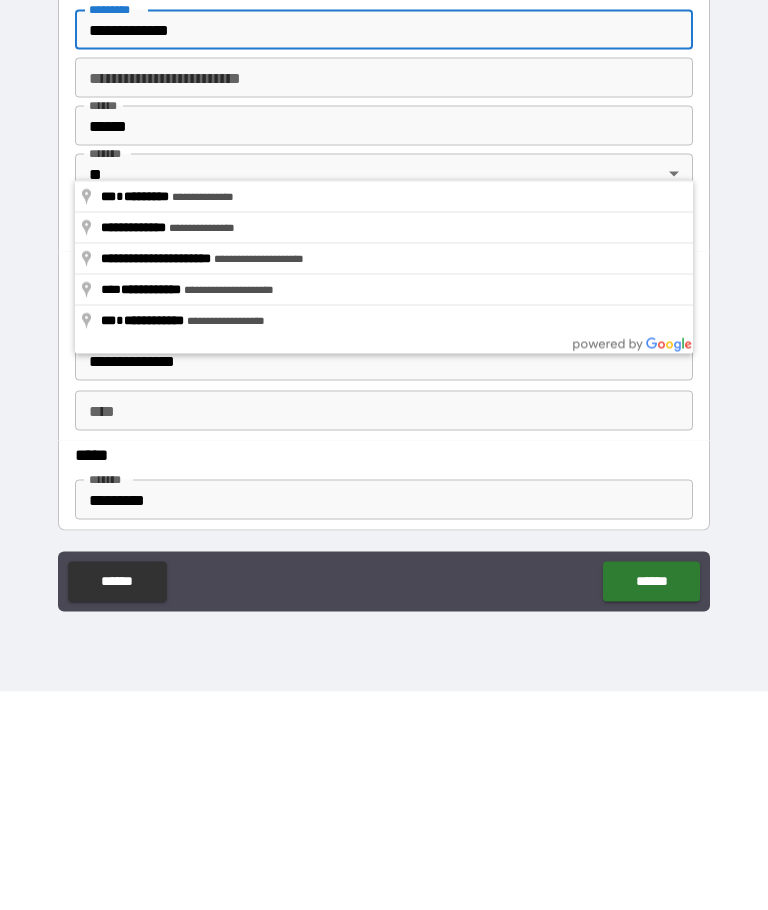 click on "*********" at bounding box center [384, 718] 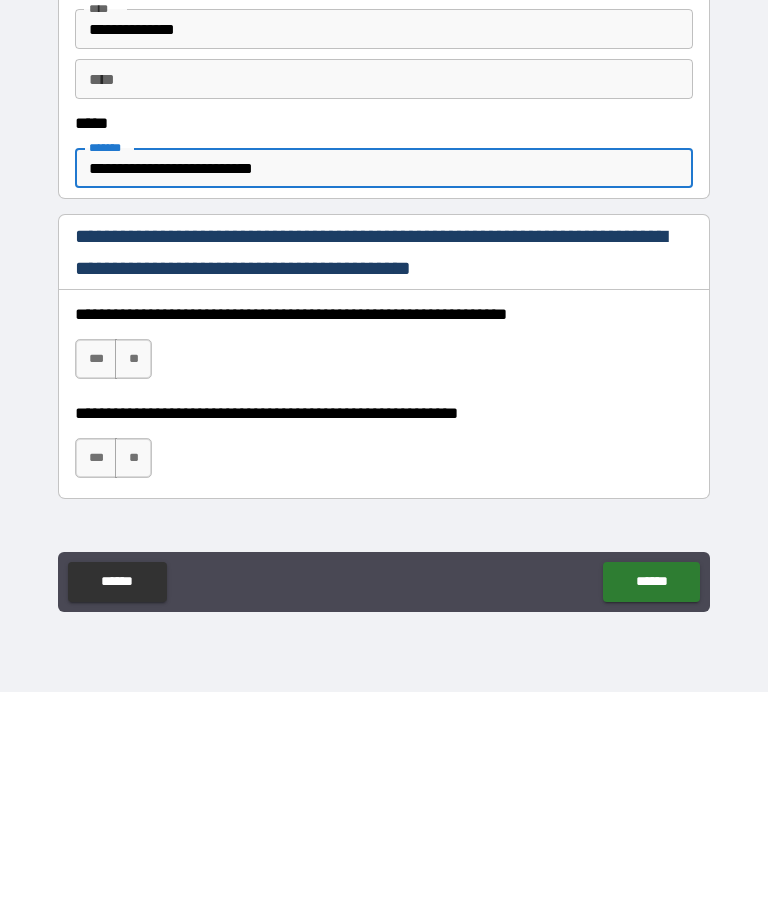 scroll, scrollTop: 948, scrollLeft: 0, axis: vertical 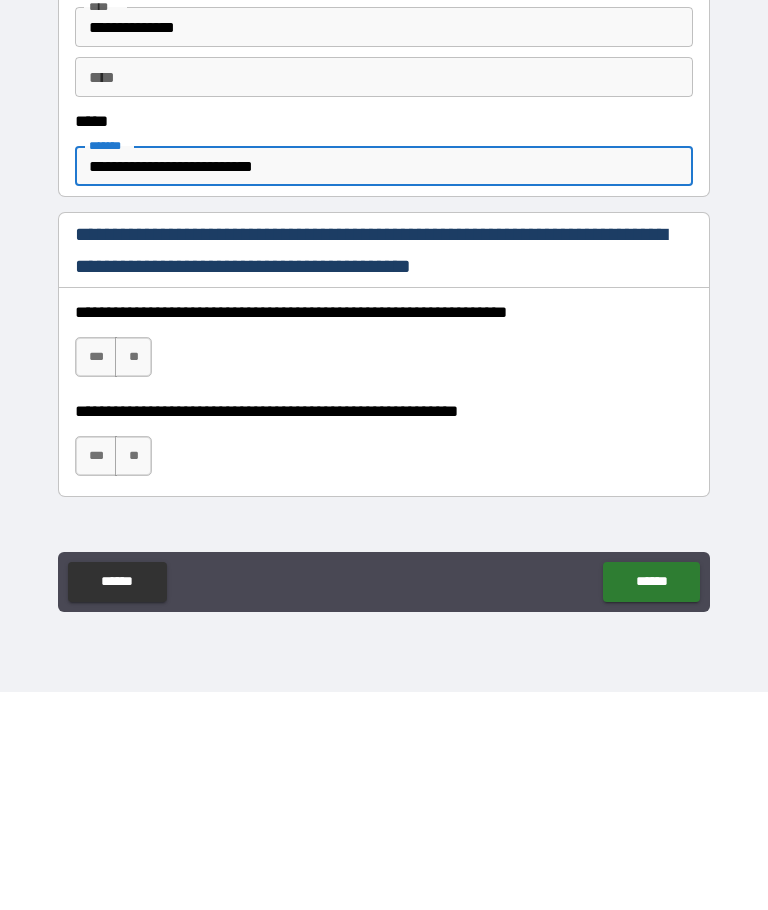 click on "***" at bounding box center (96, 575) 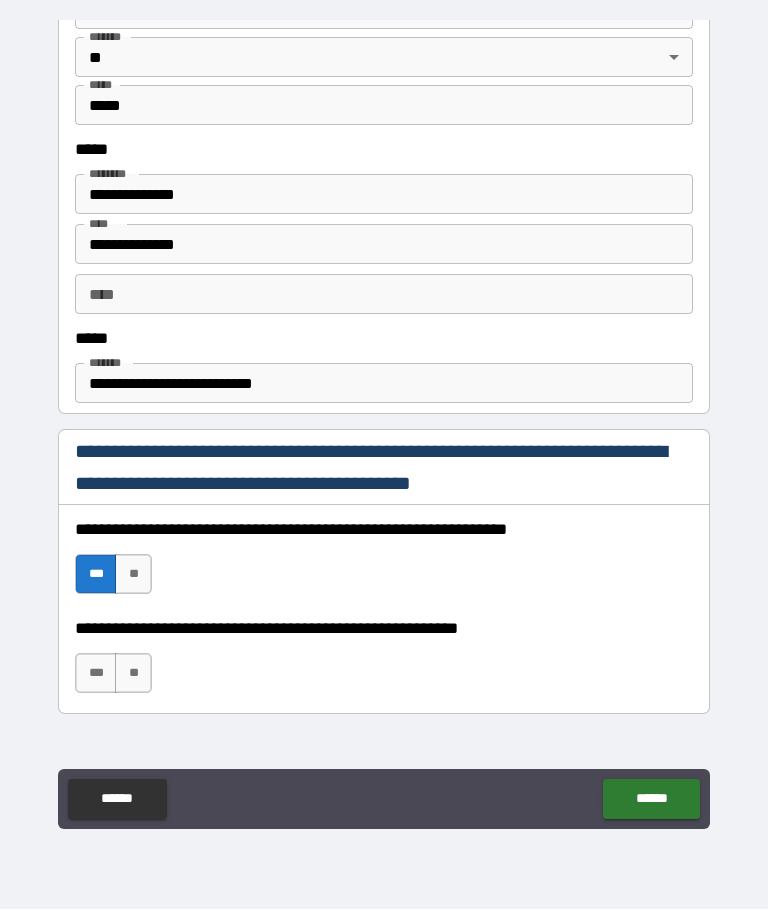 click on "***" at bounding box center [96, 674] 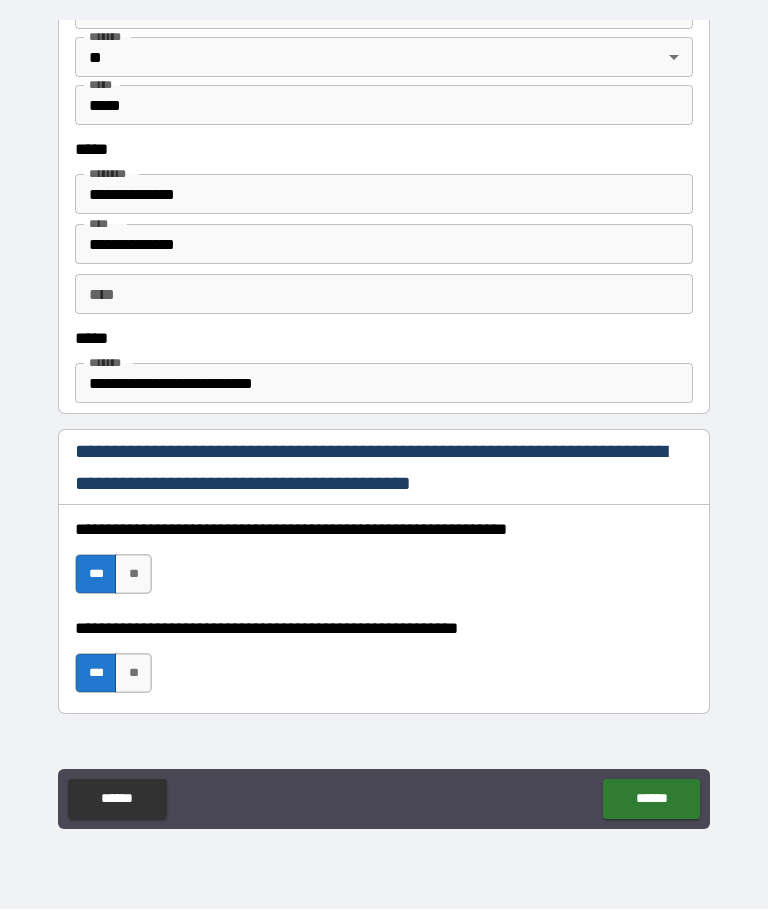 click on "******" at bounding box center (651, 800) 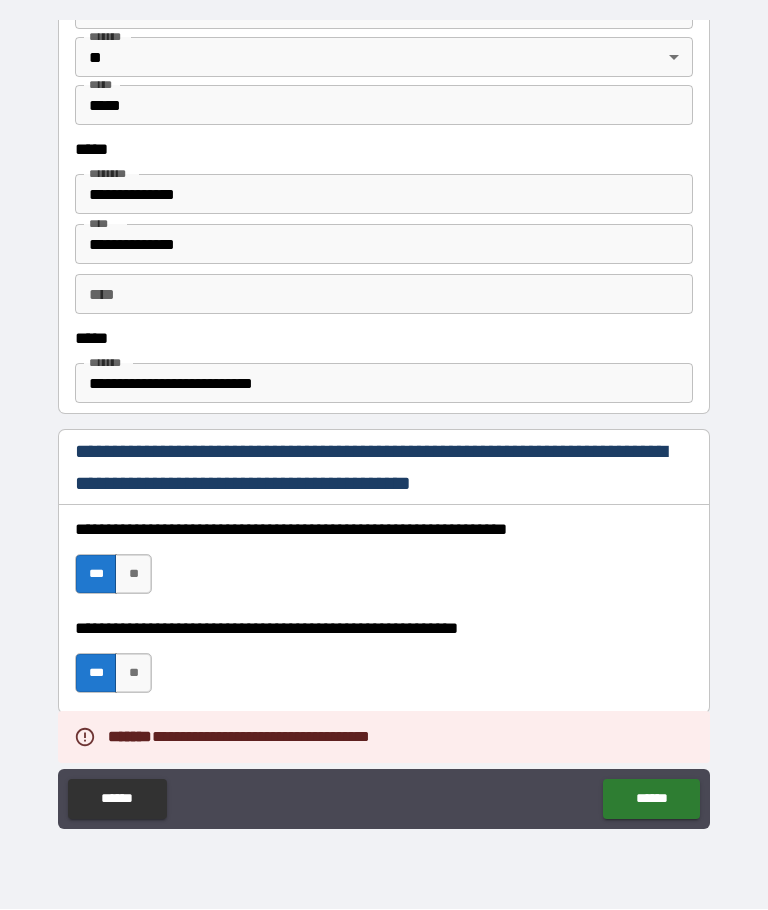 click on "******" at bounding box center [651, 800] 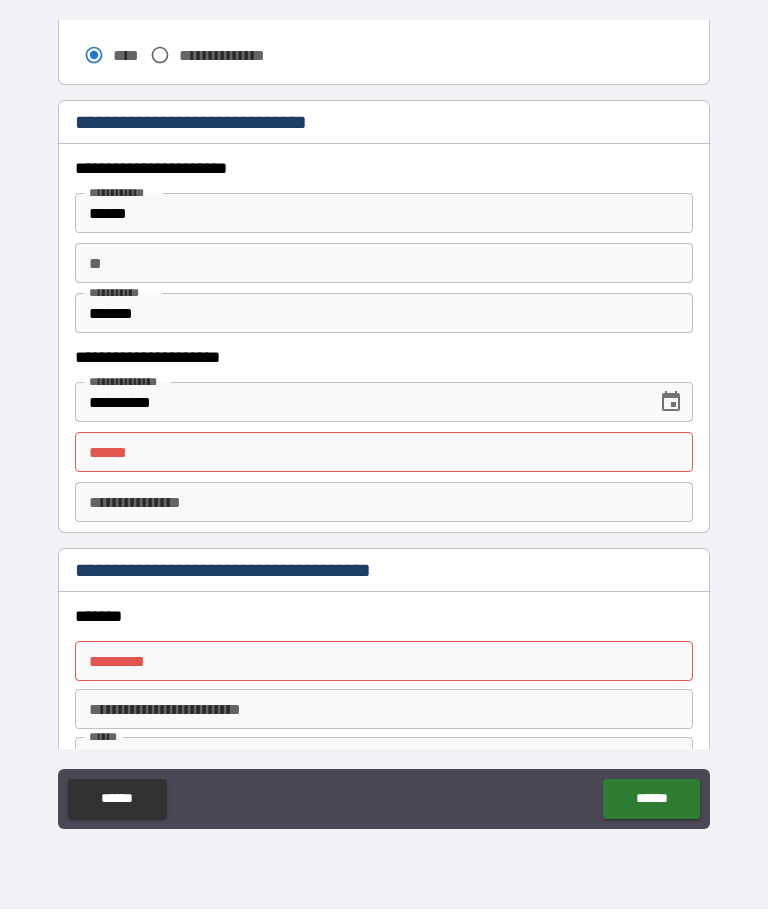 scroll, scrollTop: 1884, scrollLeft: 0, axis: vertical 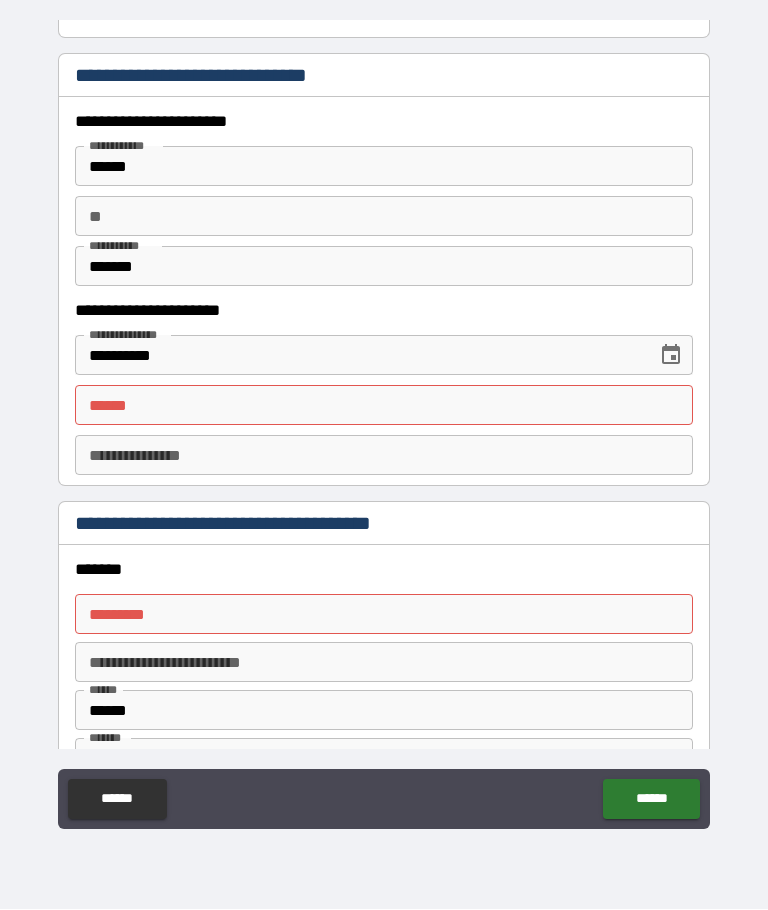click on "****   *" at bounding box center [384, 406] 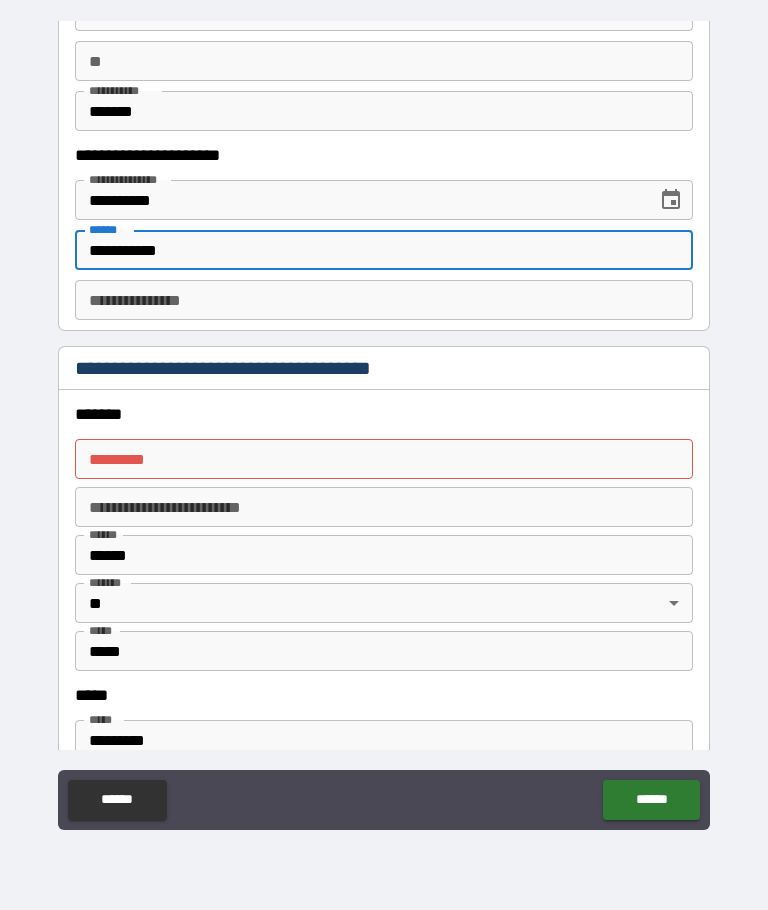 scroll, scrollTop: 2043, scrollLeft: 0, axis: vertical 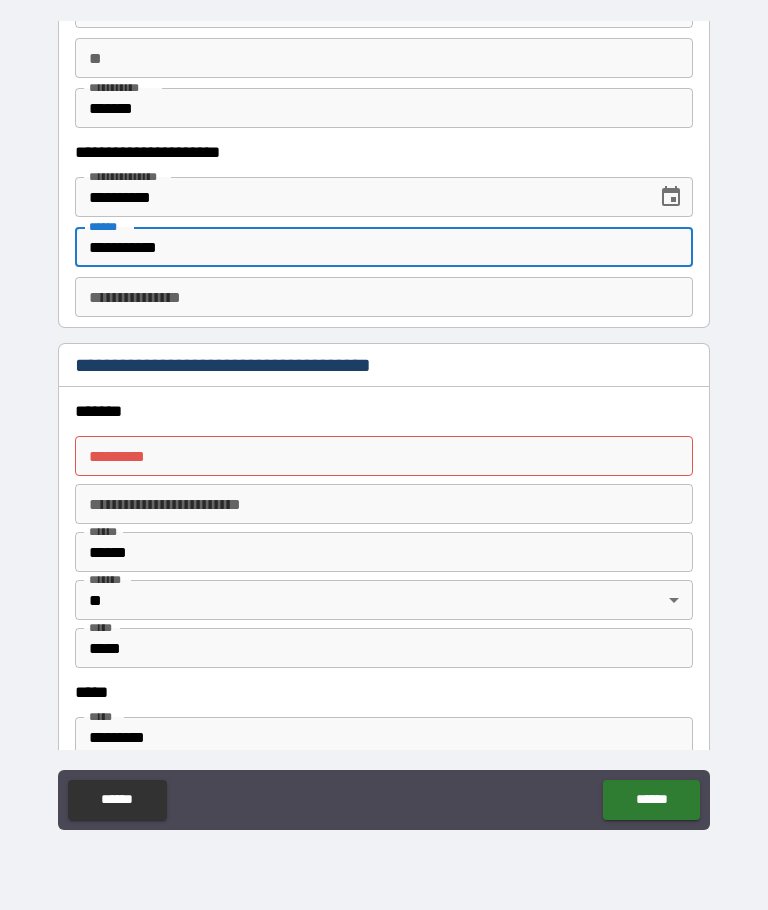 click on "**********" at bounding box center [384, 297] 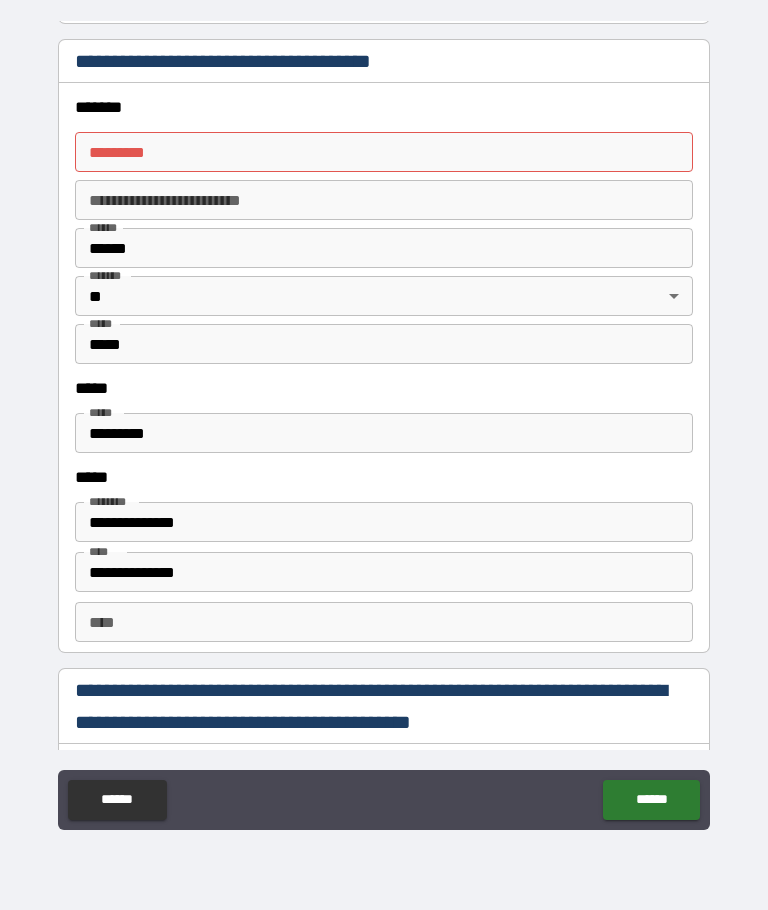 scroll, scrollTop: 2351, scrollLeft: 0, axis: vertical 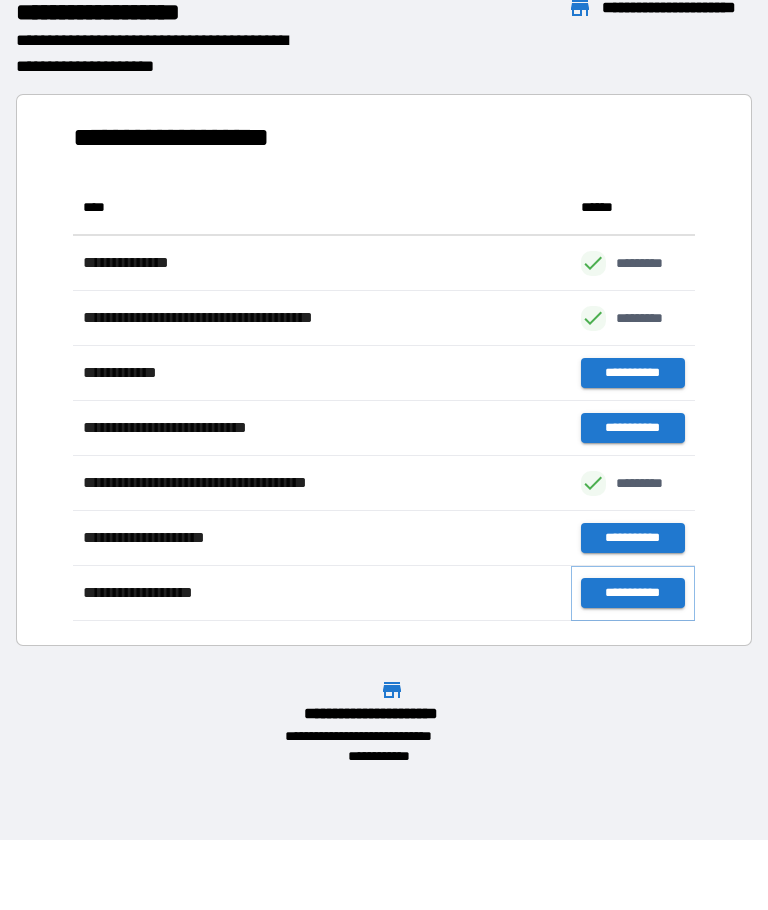 click on "**********" at bounding box center [633, 594] 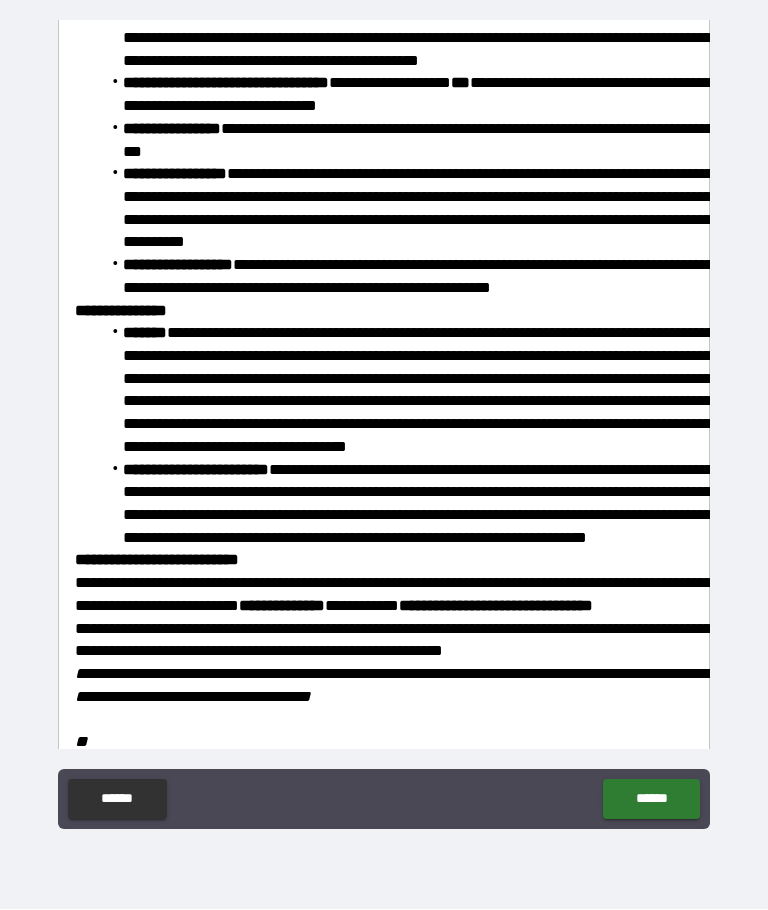 click on "******" at bounding box center [651, 800] 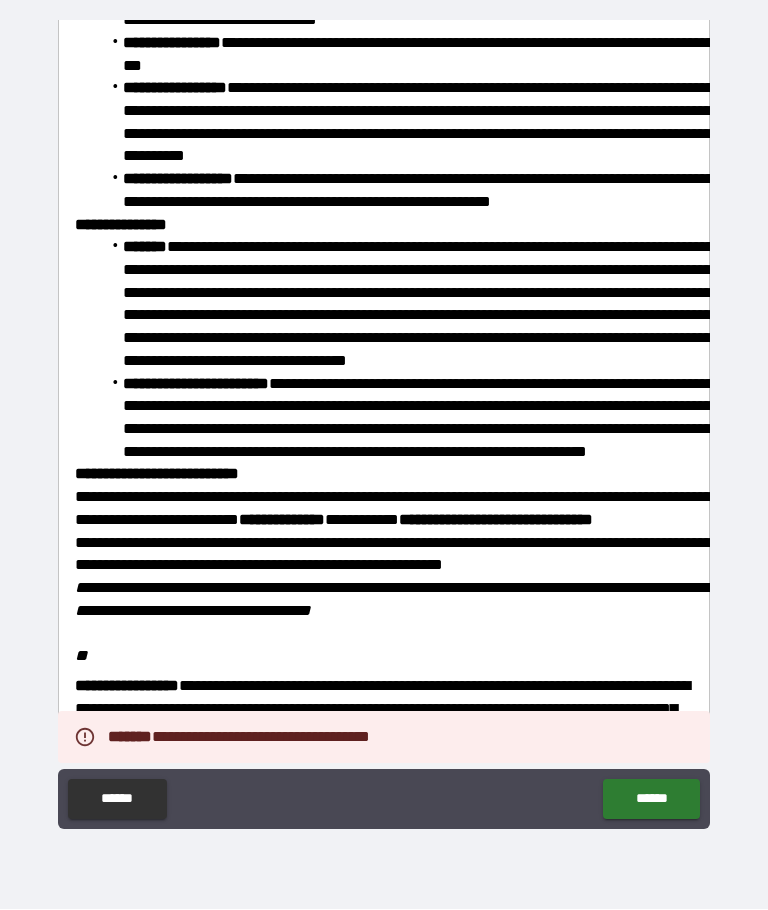 click on "******" at bounding box center (651, 800) 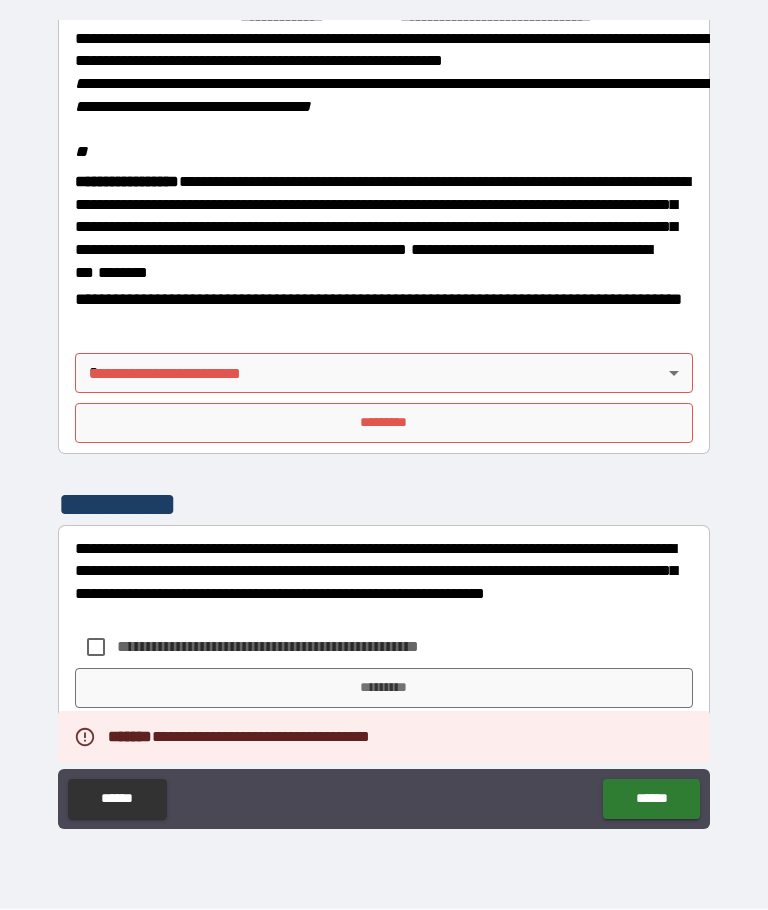 scroll, scrollTop: 2275, scrollLeft: 0, axis: vertical 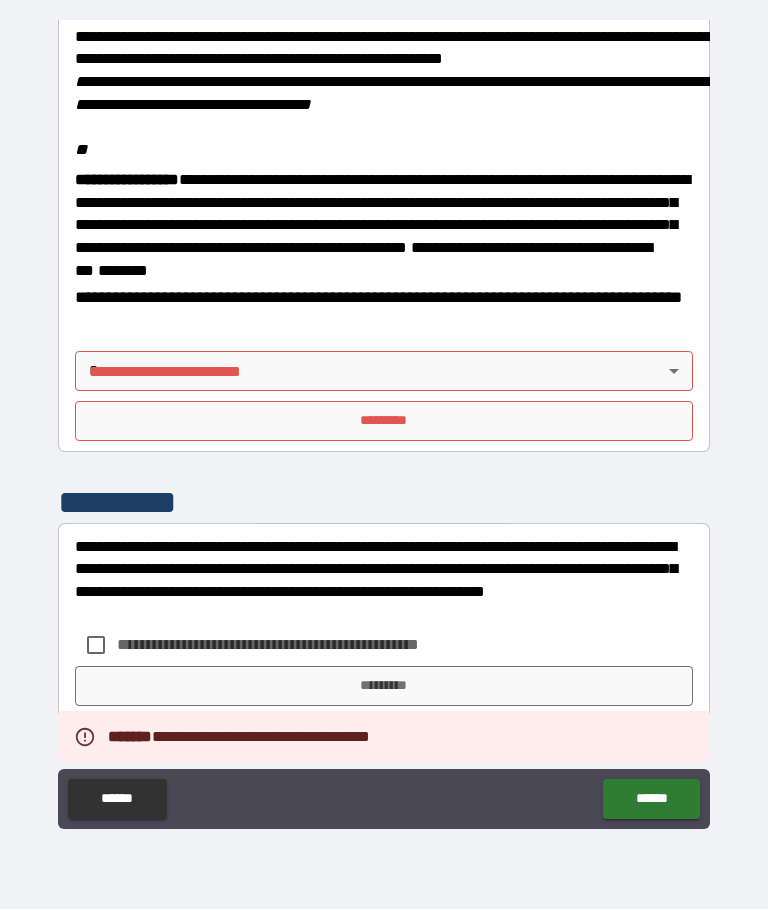 click on "*********" at bounding box center [384, 422] 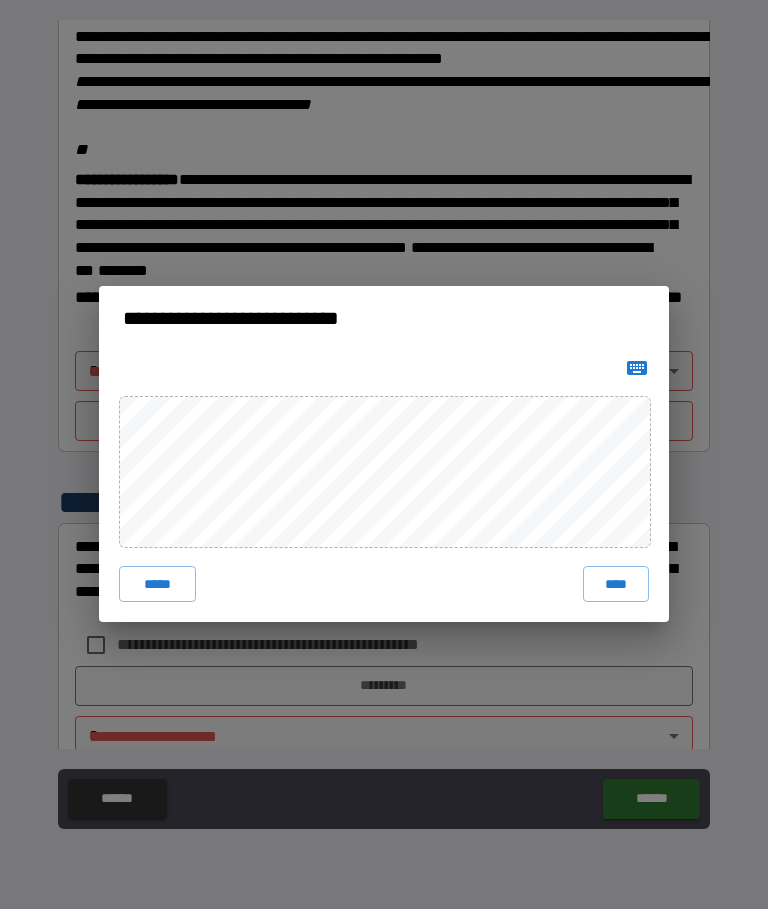 click on "****" at bounding box center (616, 585) 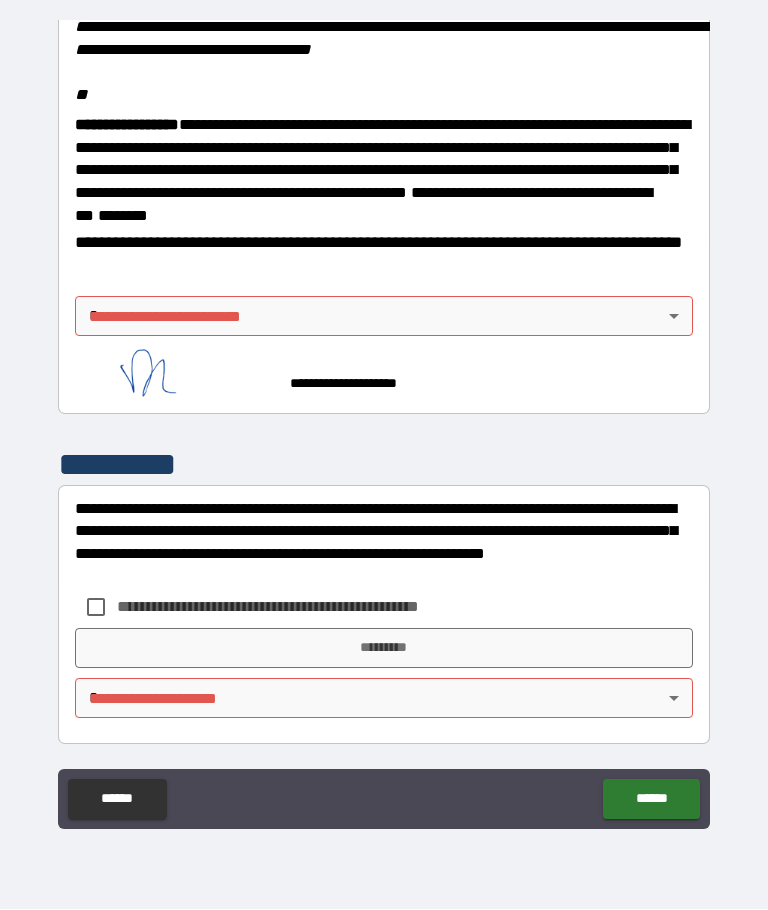 scroll, scrollTop: 2470, scrollLeft: 0, axis: vertical 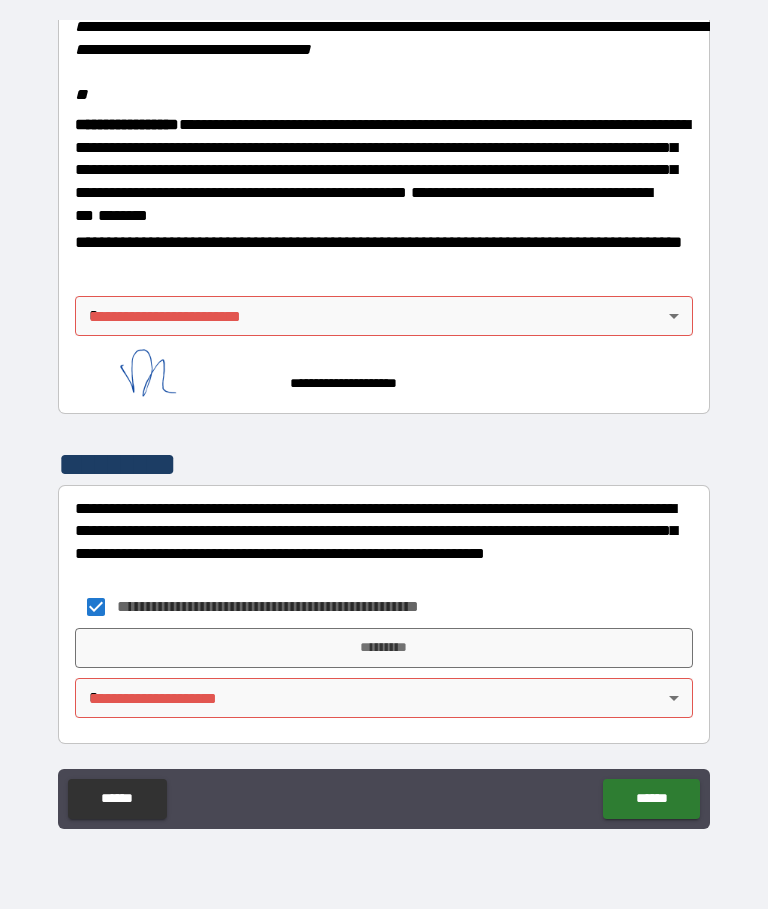 click on "*********" at bounding box center [384, 649] 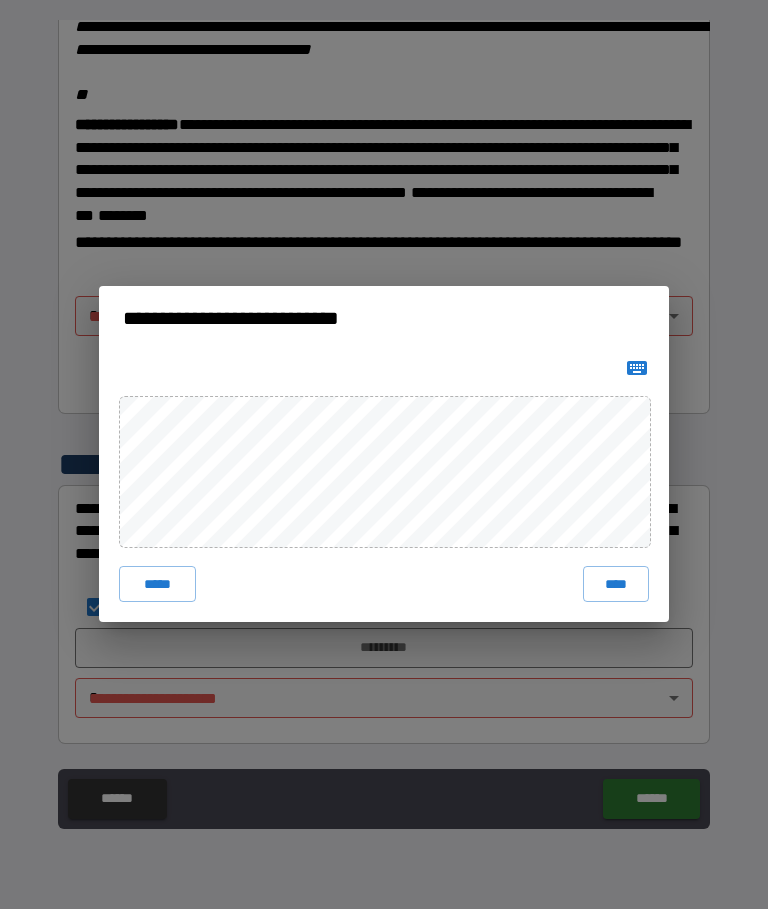click on "****" at bounding box center (616, 585) 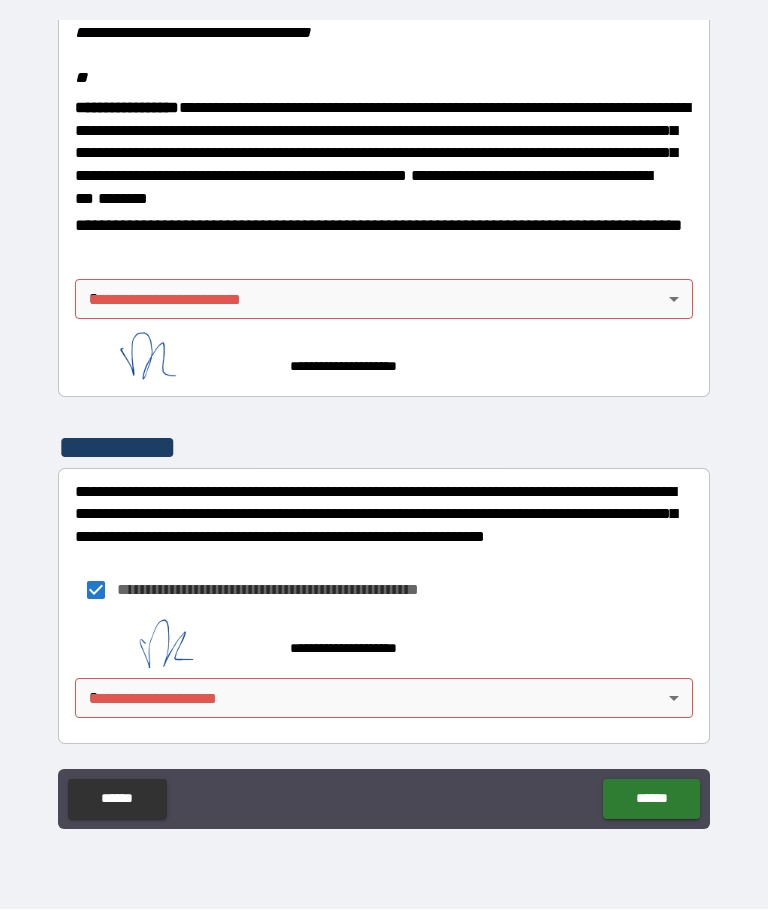 scroll, scrollTop: 2487, scrollLeft: 0, axis: vertical 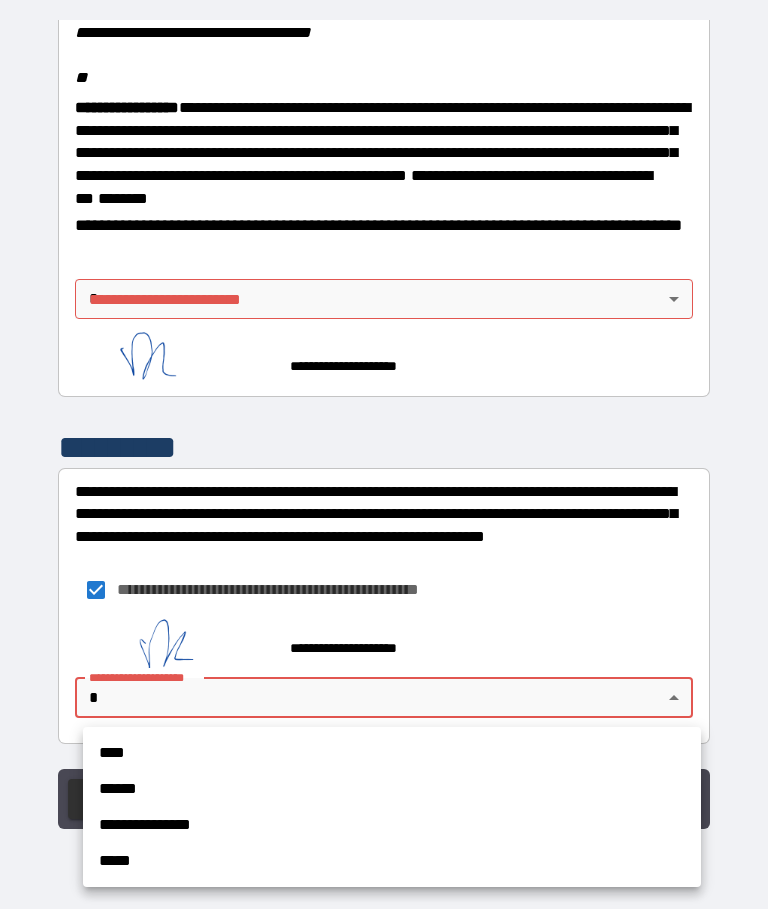 click on "****" at bounding box center [392, 754] 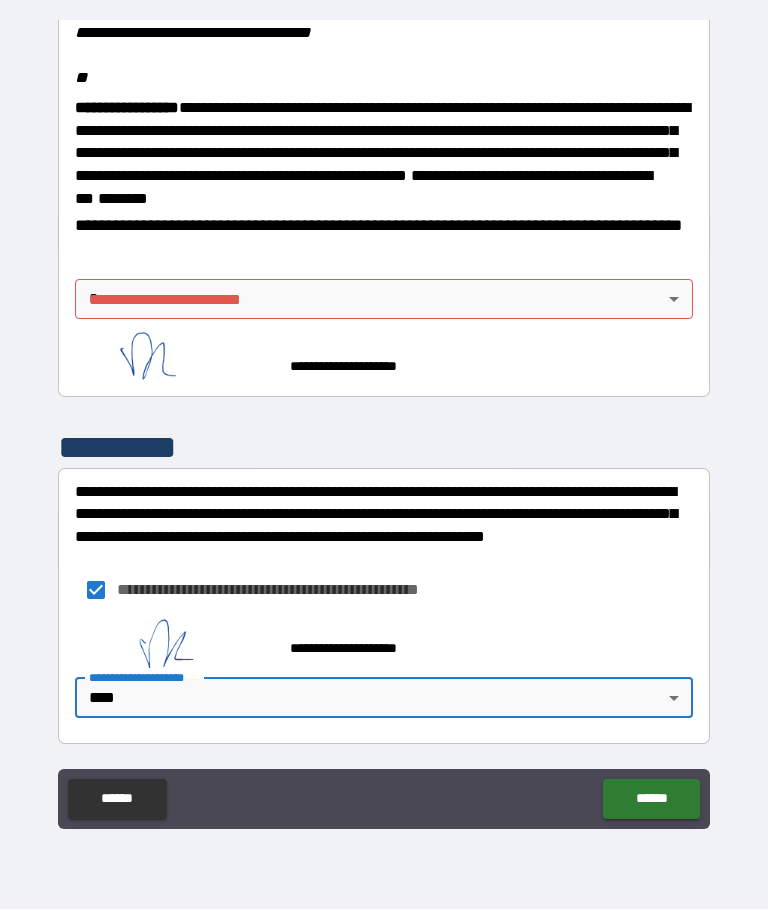 click on "**********" at bounding box center (384, 420) 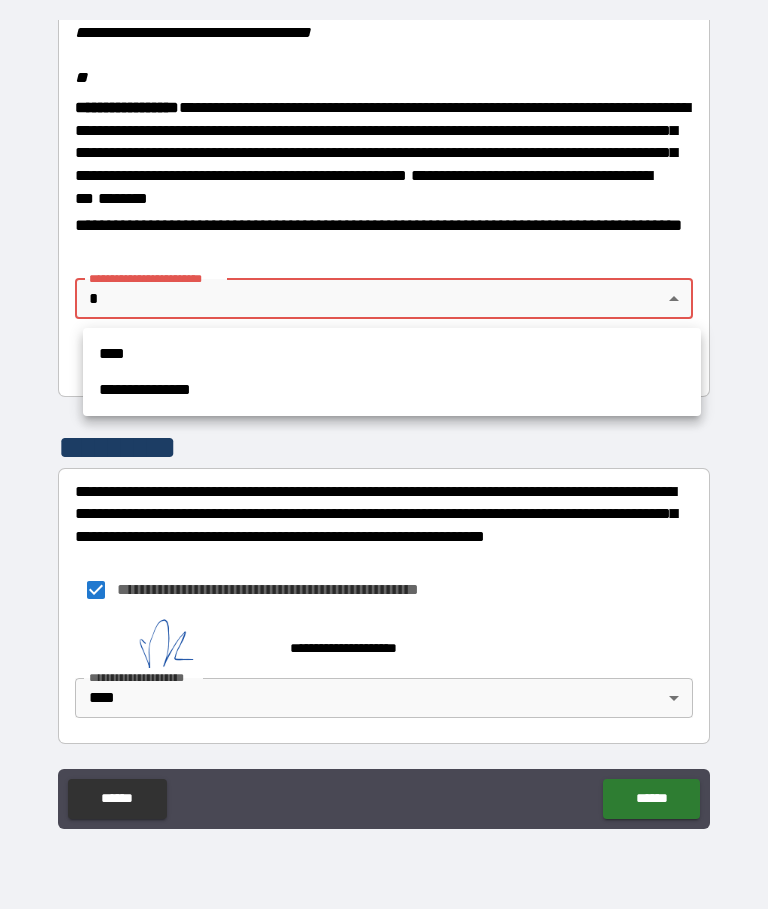 click on "****" at bounding box center [392, 355] 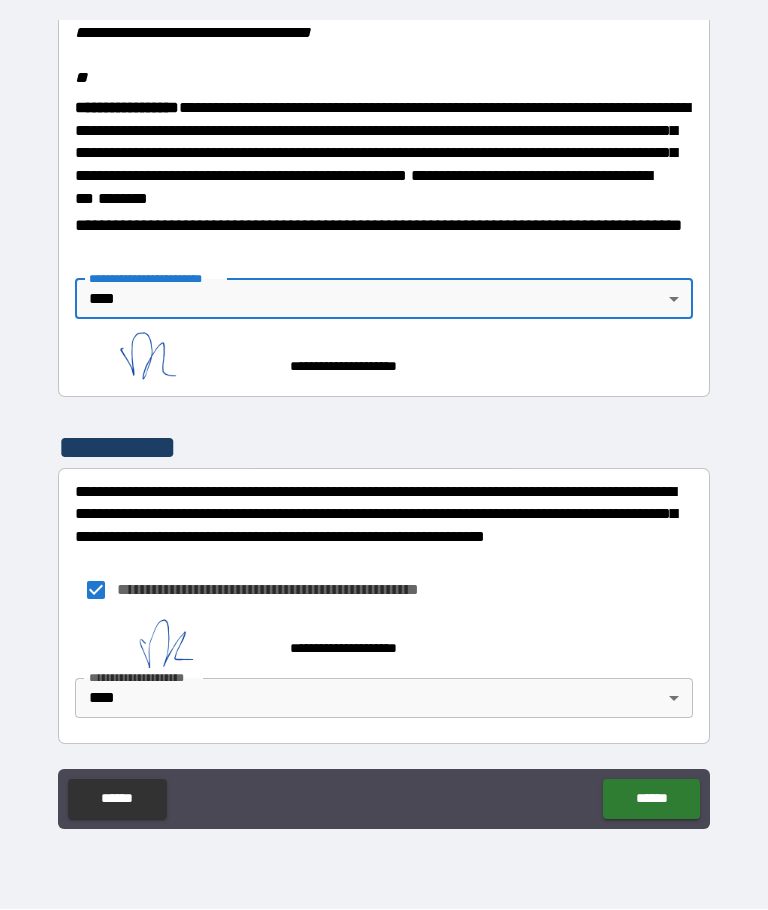 click on "******" at bounding box center [651, 800] 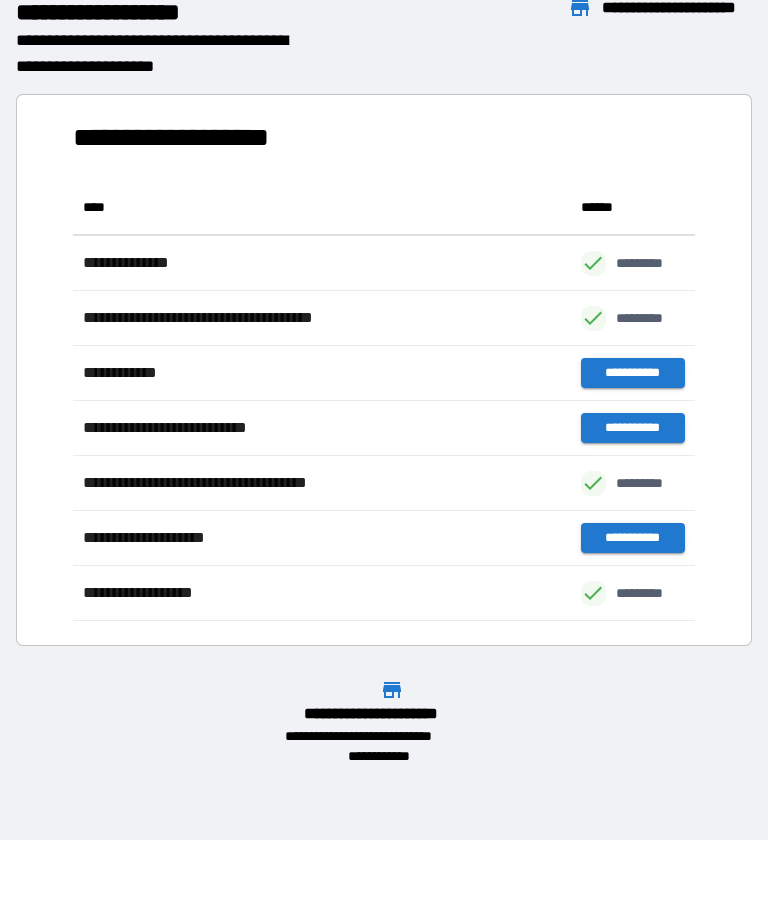 scroll, scrollTop: 1, scrollLeft: 1, axis: both 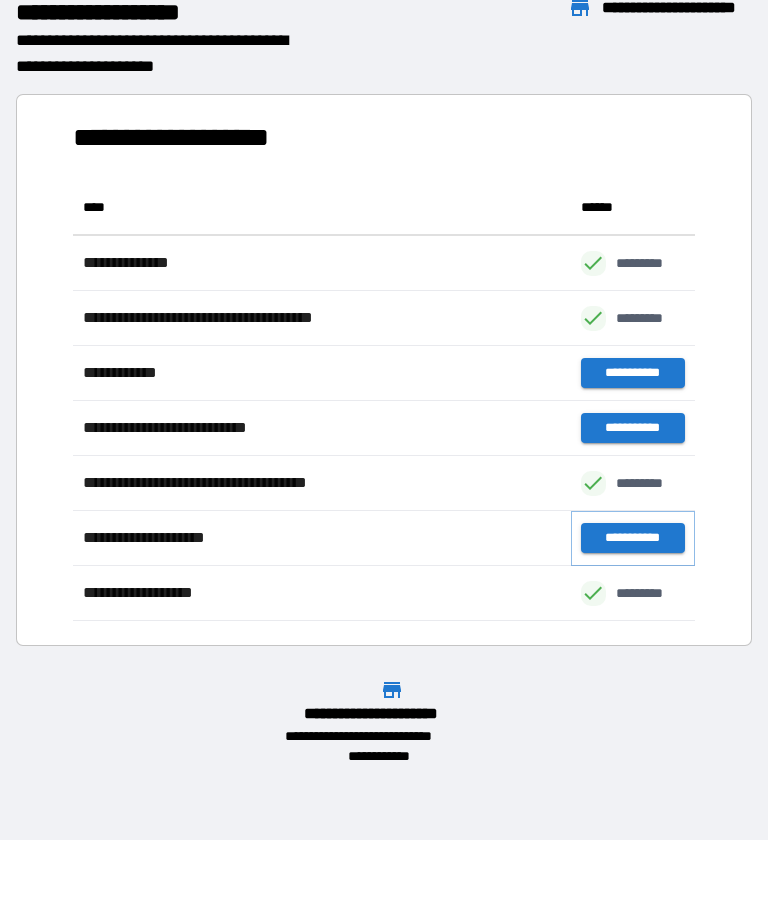click on "**********" at bounding box center [633, 539] 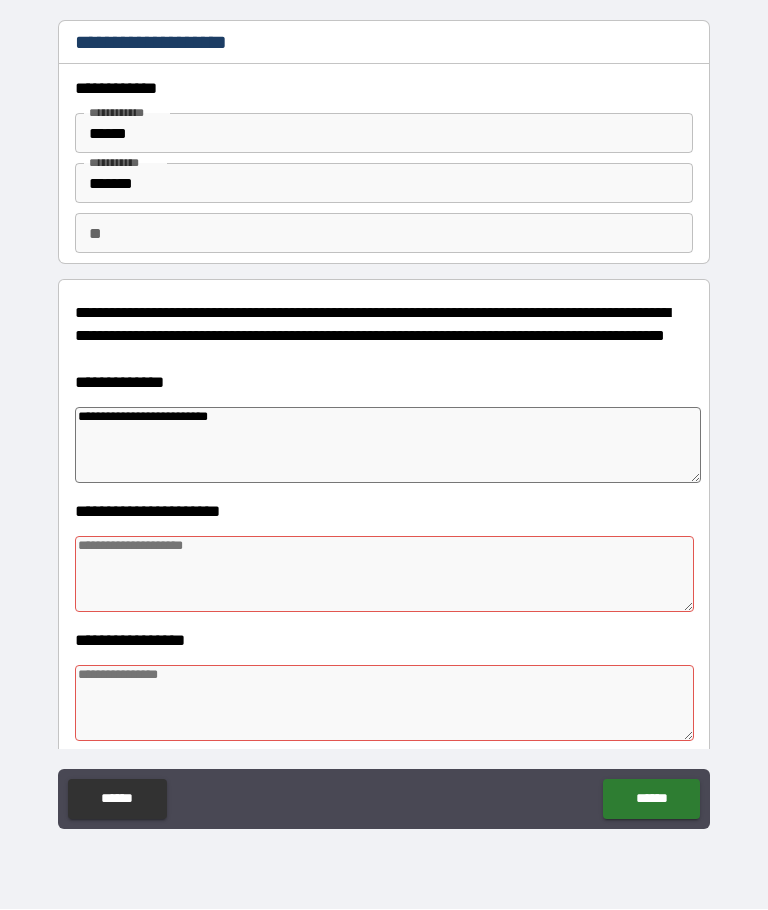 click at bounding box center (384, 575) 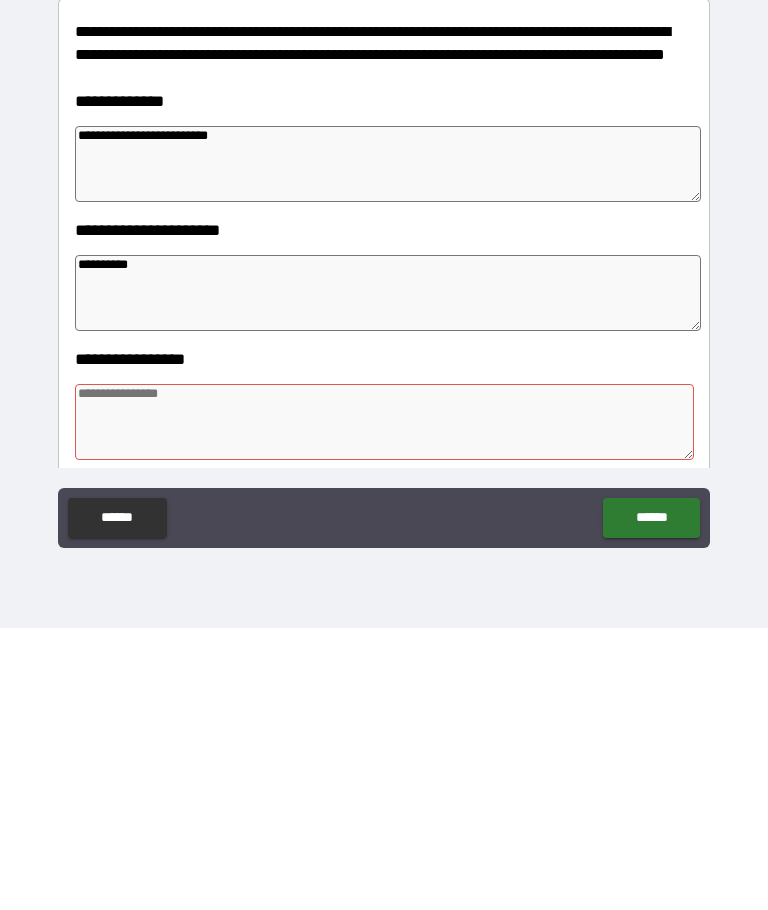 click at bounding box center [384, 704] 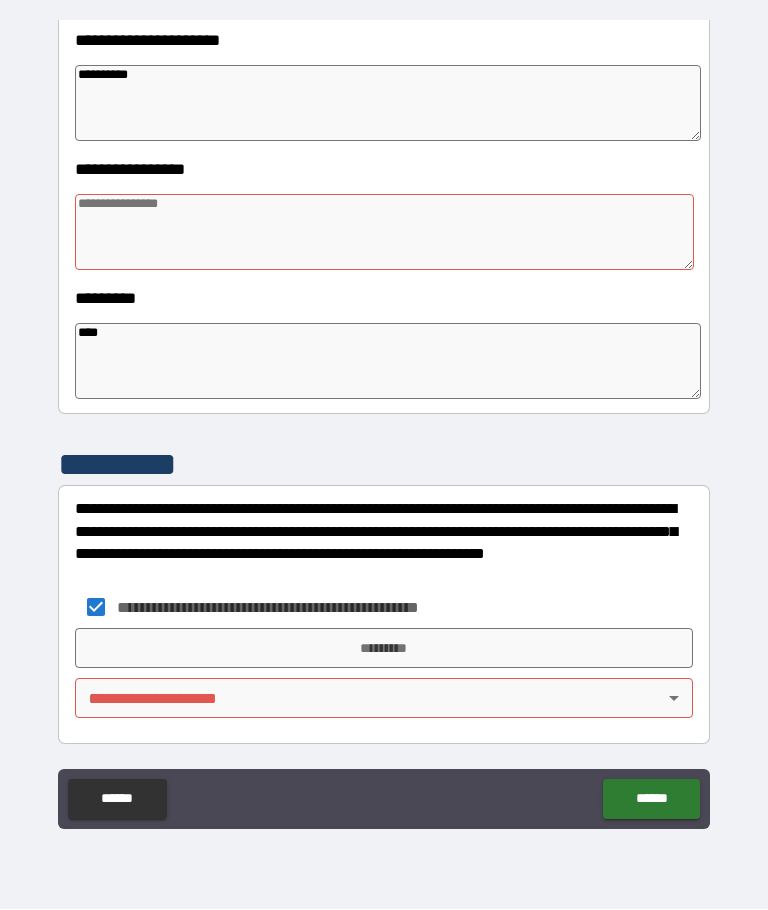 scroll, scrollTop: 471, scrollLeft: 0, axis: vertical 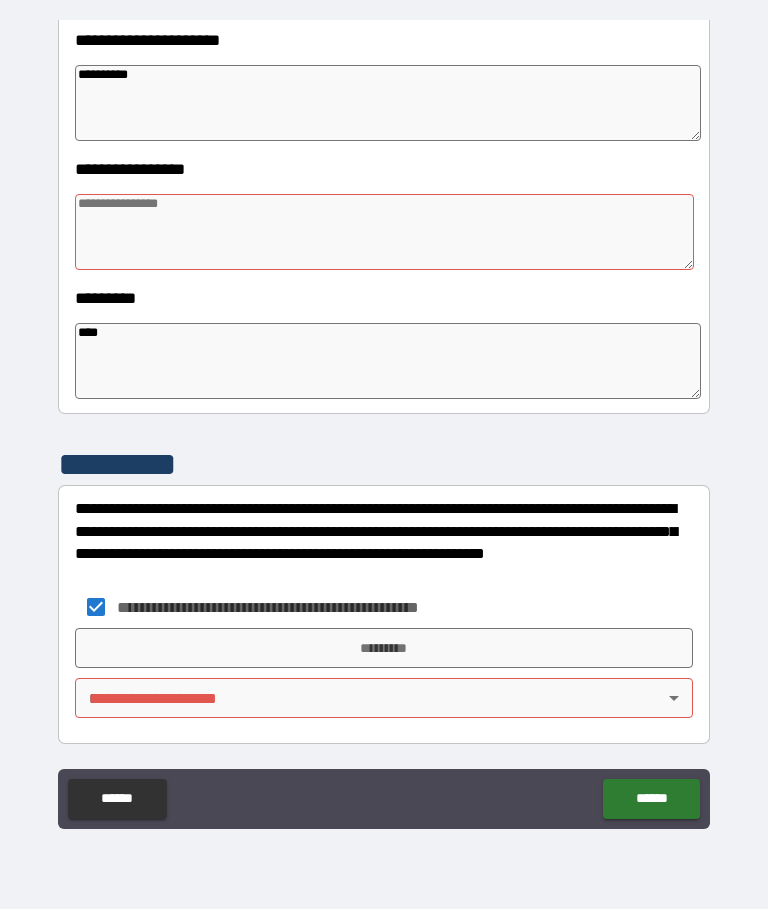 click on "**********" at bounding box center (384, 420) 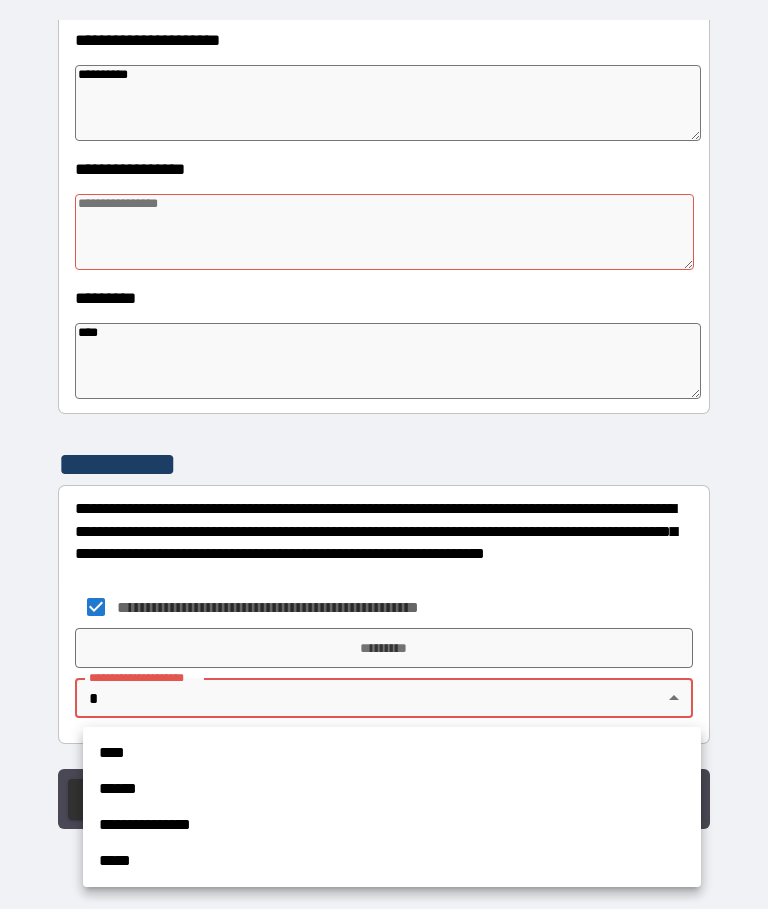 click on "****" at bounding box center (392, 754) 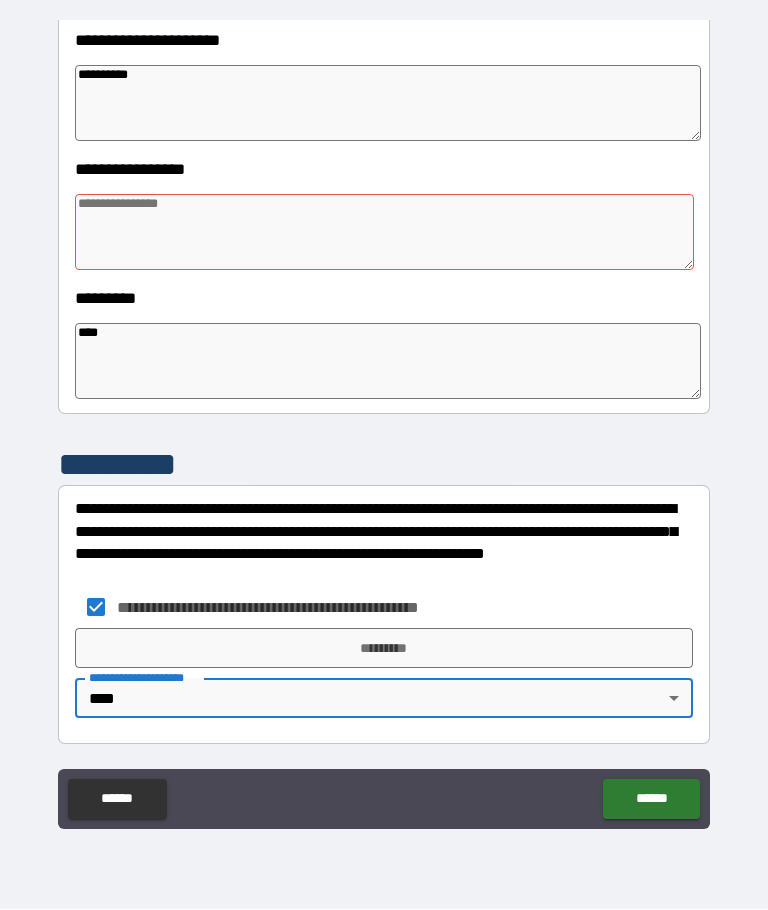 click on "*********" at bounding box center [384, 649] 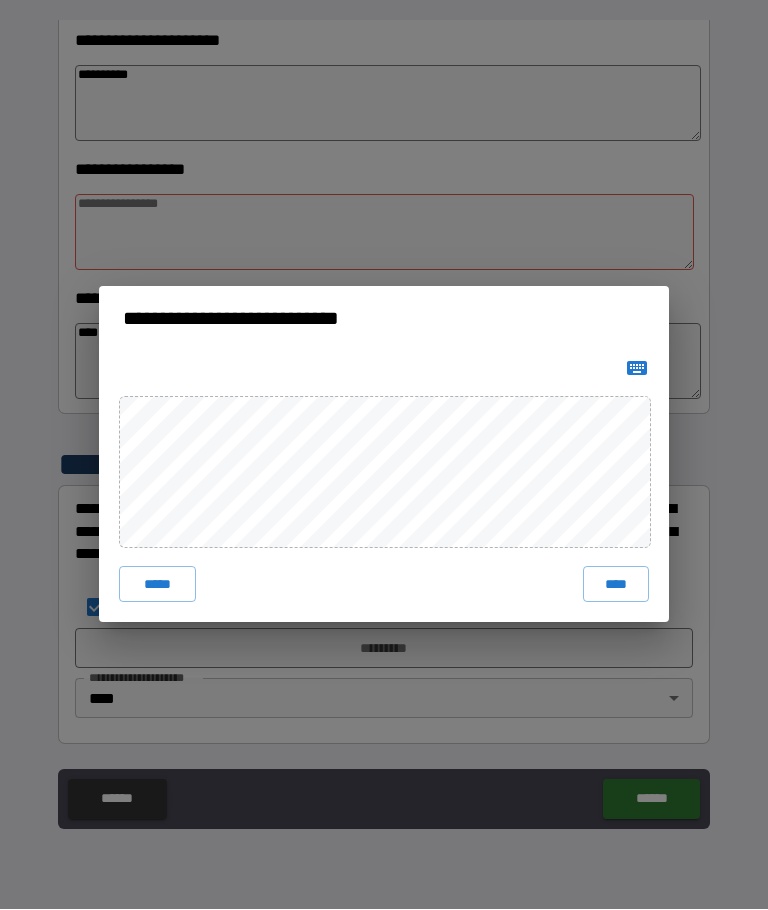 click on "****" at bounding box center (616, 585) 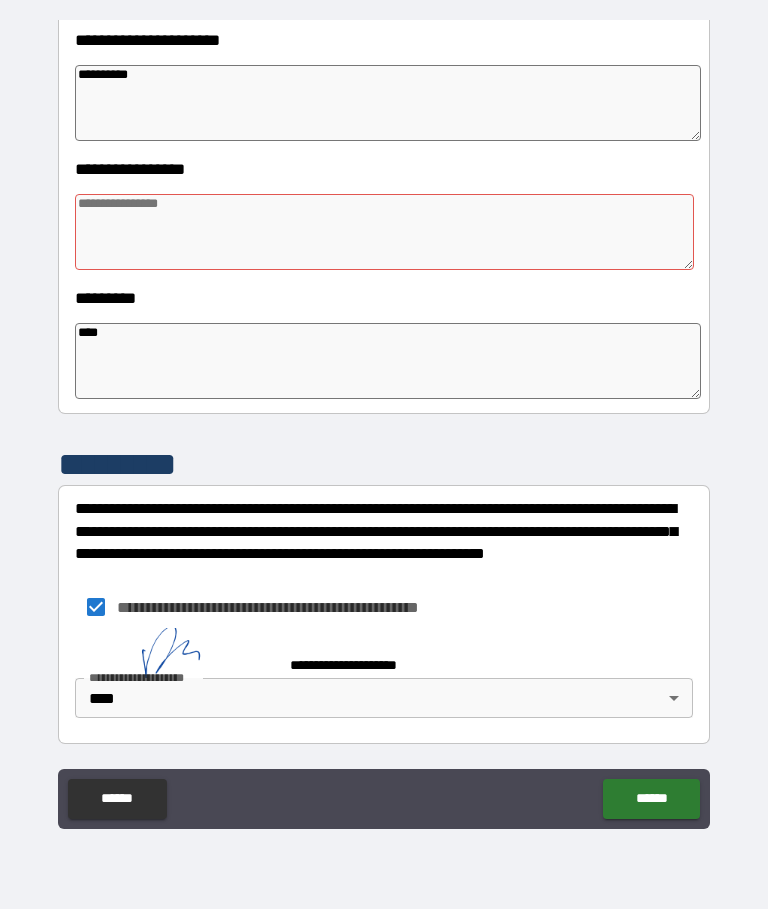 scroll, scrollTop: 461, scrollLeft: 0, axis: vertical 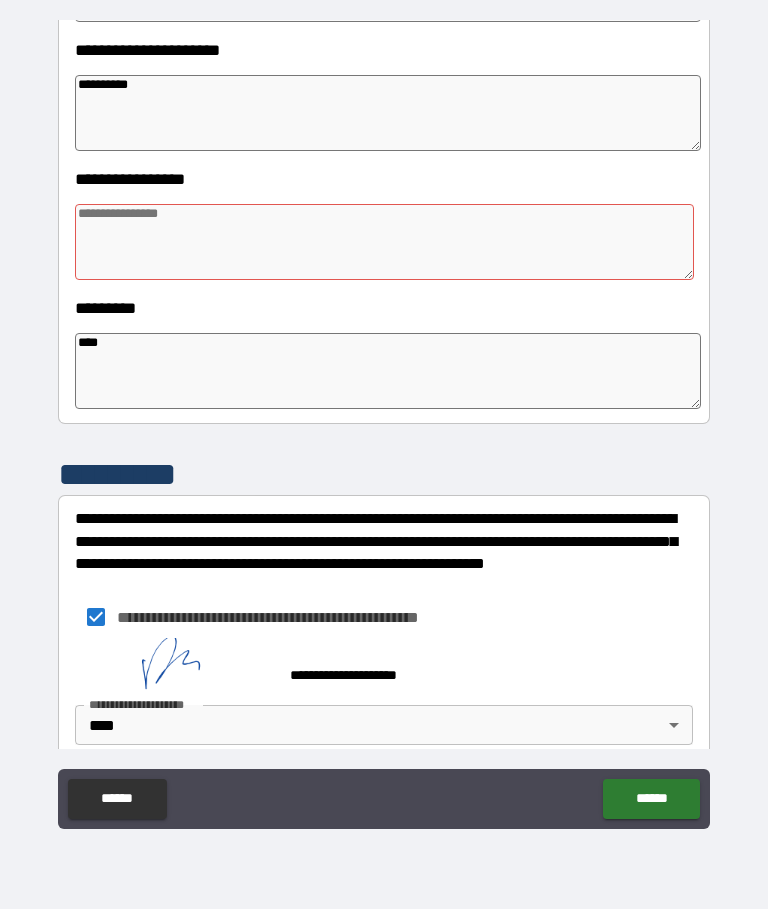 click on "******" at bounding box center (651, 800) 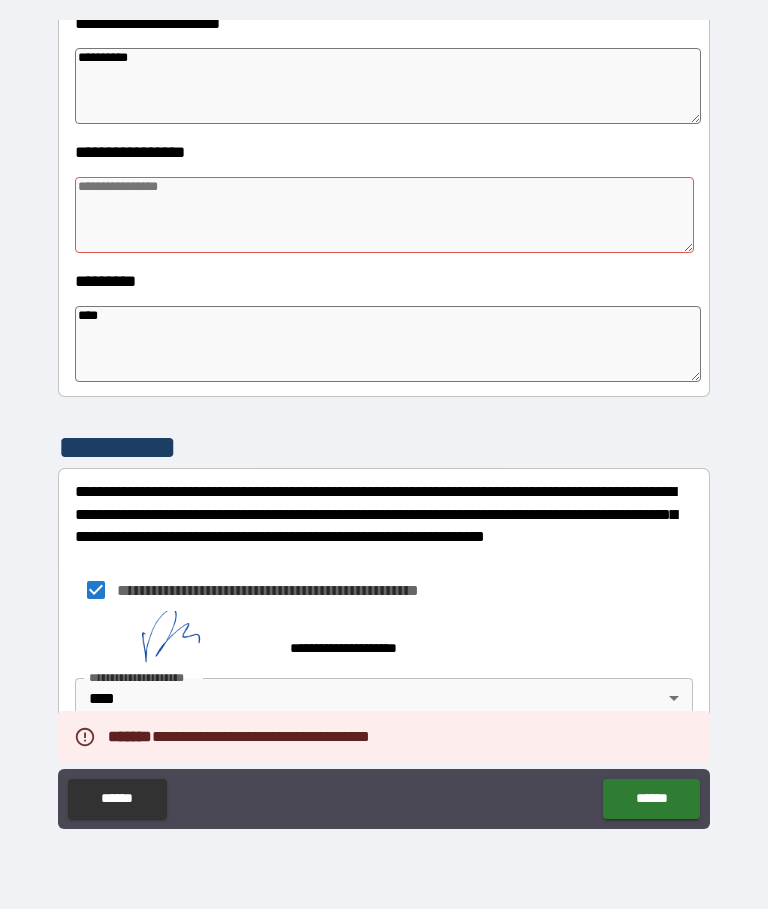 scroll, scrollTop: 488, scrollLeft: 0, axis: vertical 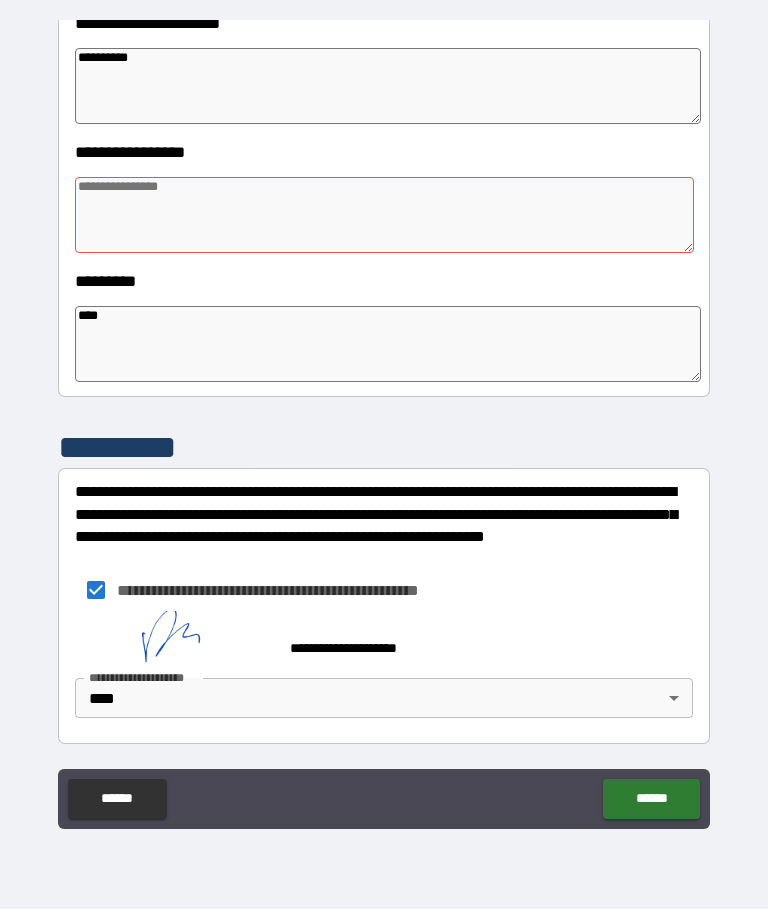 click at bounding box center (384, 216) 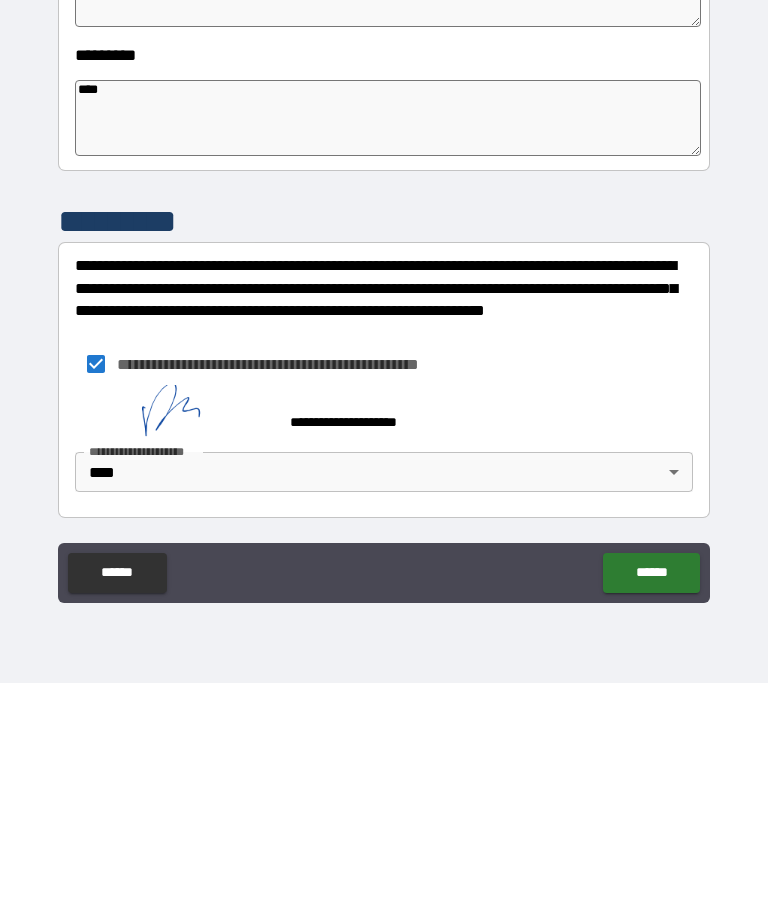 scroll, scrollTop: 70, scrollLeft: 0, axis: vertical 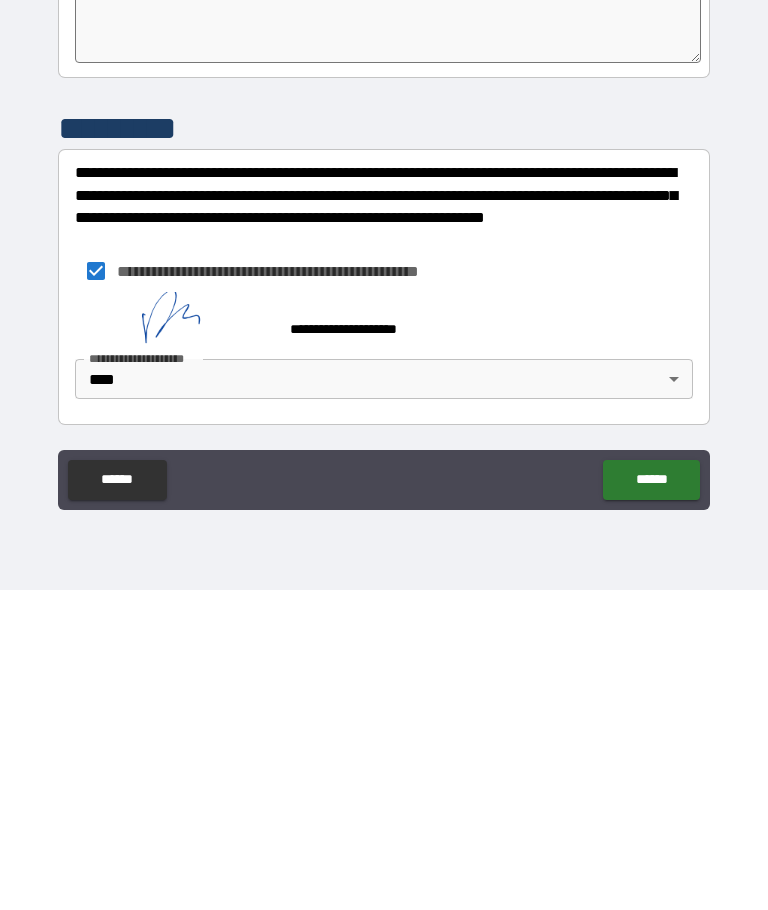 click on "******" at bounding box center [651, 800] 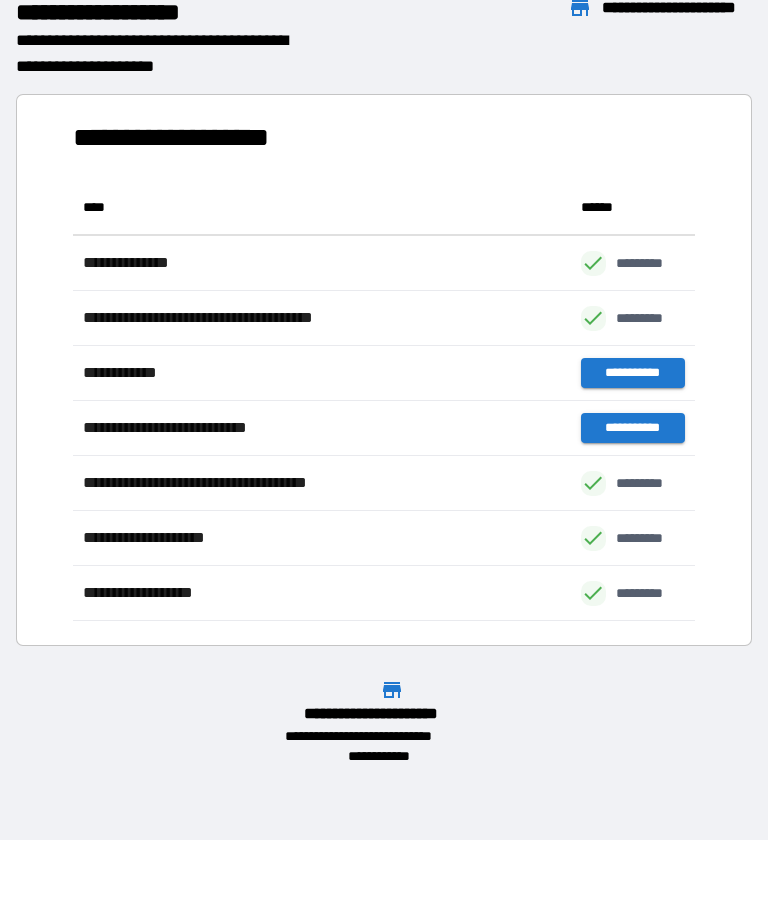 scroll, scrollTop: 441, scrollLeft: 622, axis: both 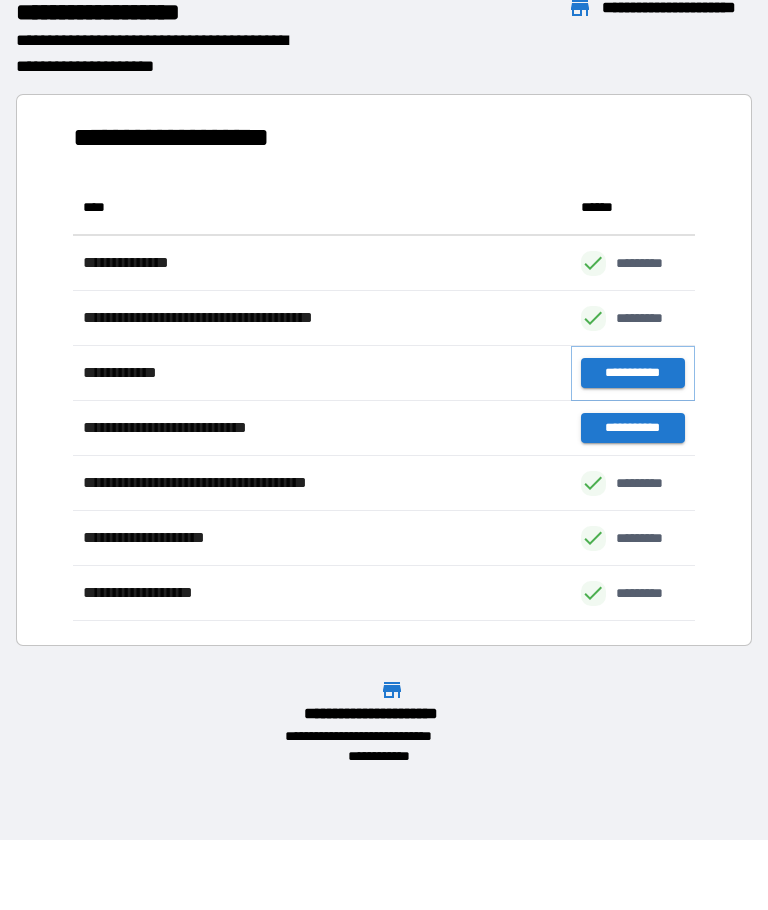 click on "**********" at bounding box center [633, 374] 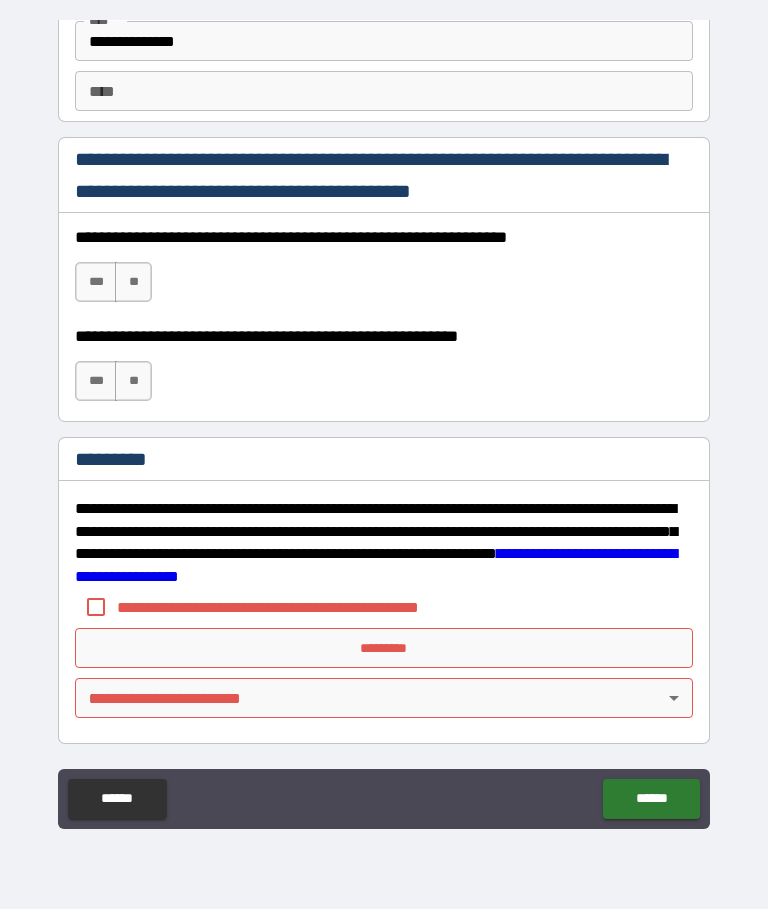scroll, scrollTop: 2877, scrollLeft: 0, axis: vertical 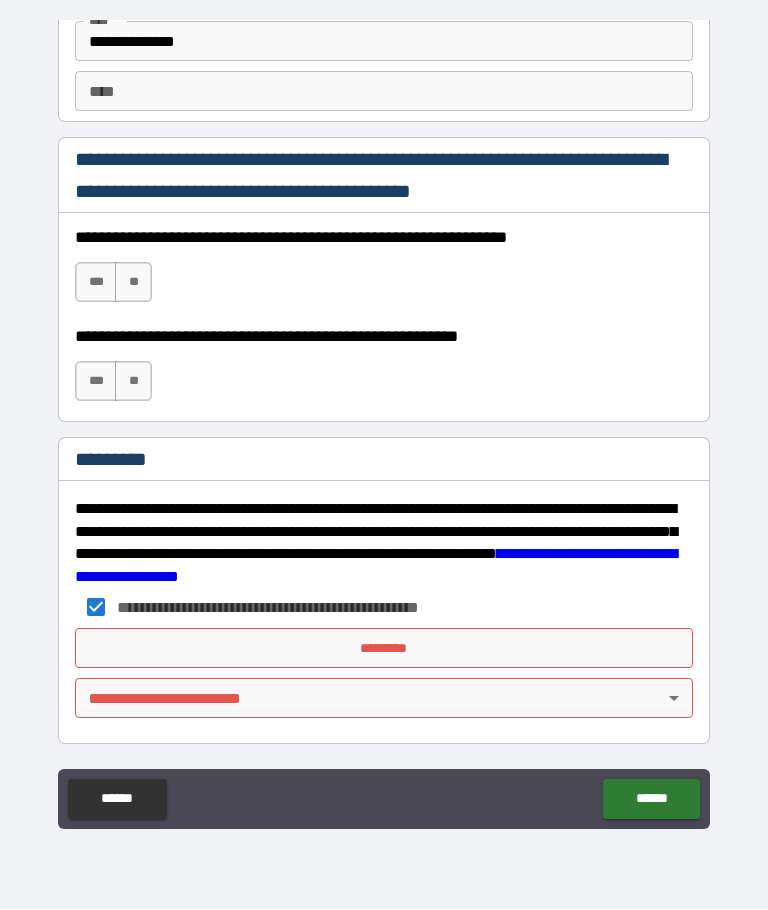 click on "*********" at bounding box center (384, 649) 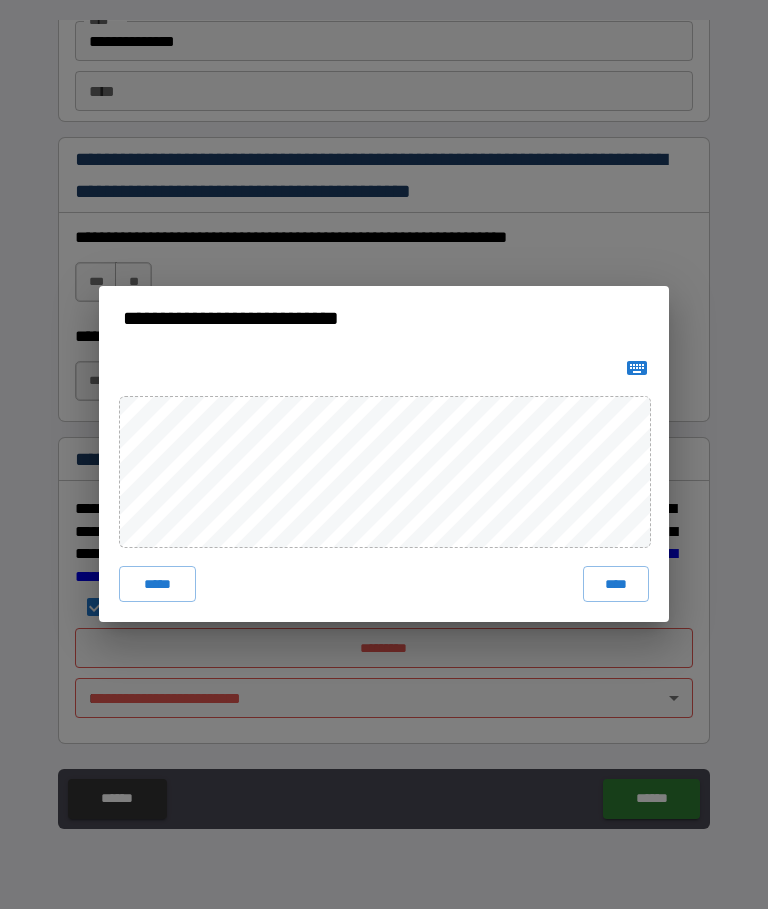 click on "****" at bounding box center (616, 585) 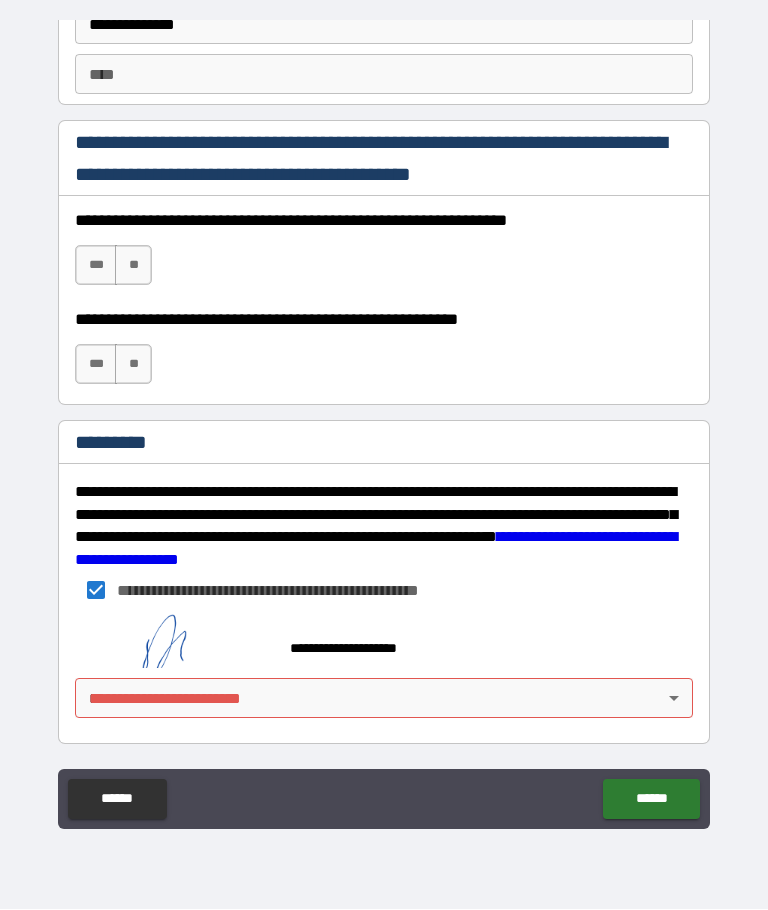 scroll, scrollTop: 2894, scrollLeft: 0, axis: vertical 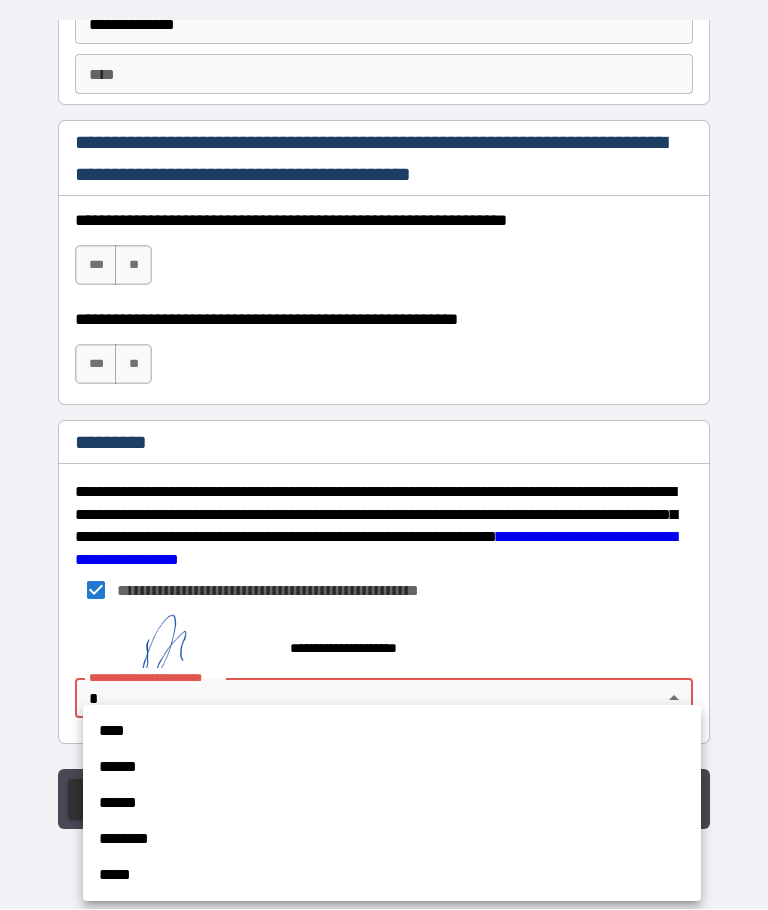 click on "****" at bounding box center [392, 732] 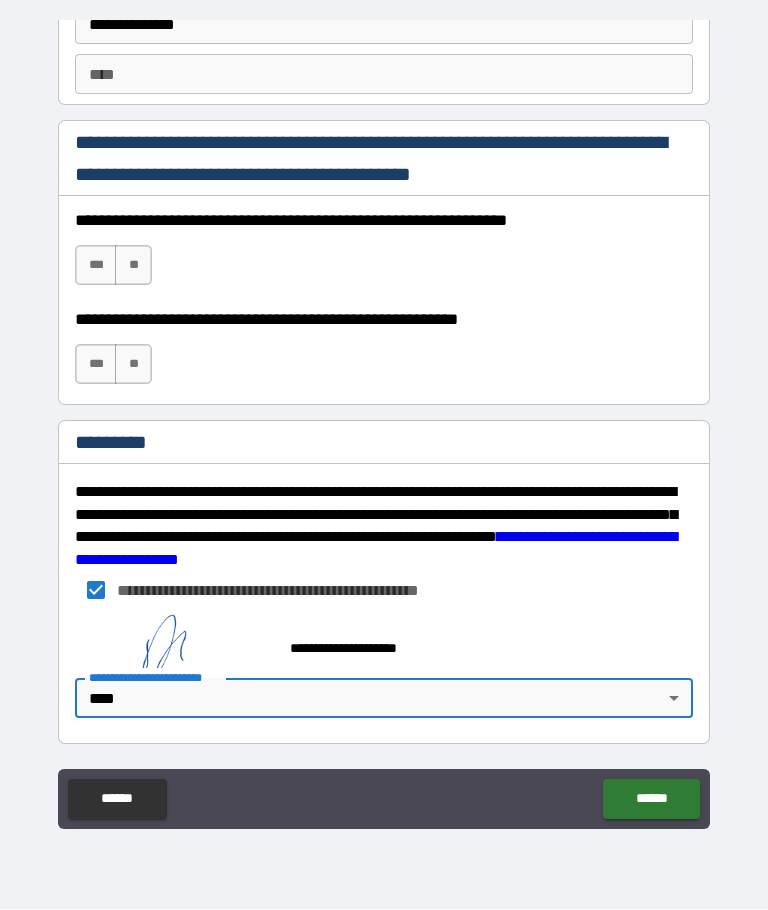 click on "******" at bounding box center [651, 800] 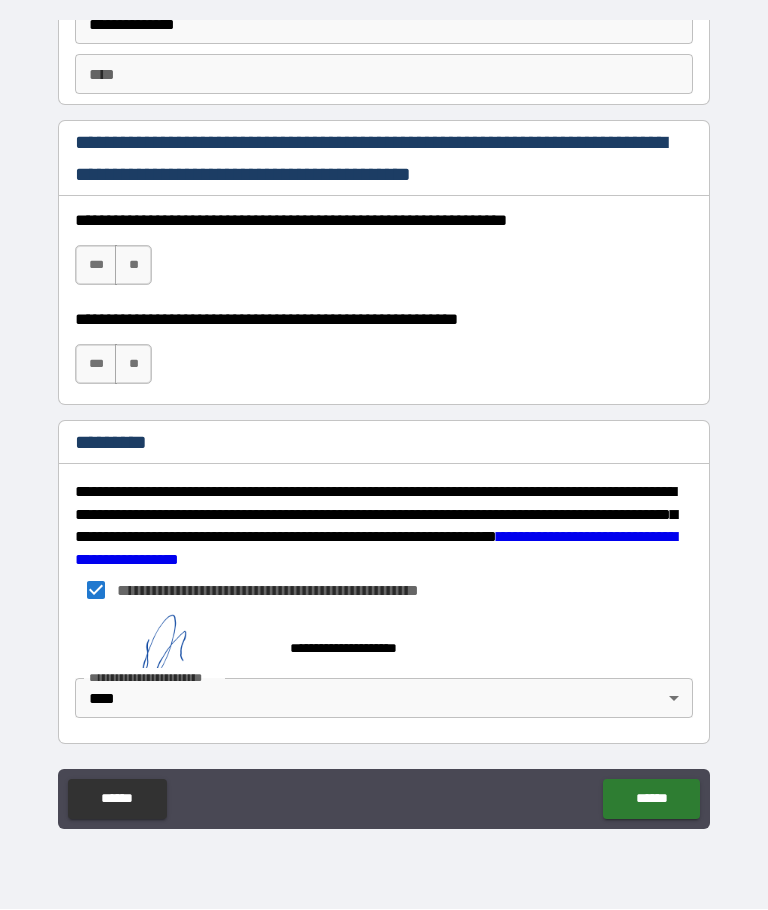 click on "***" at bounding box center [96, 266] 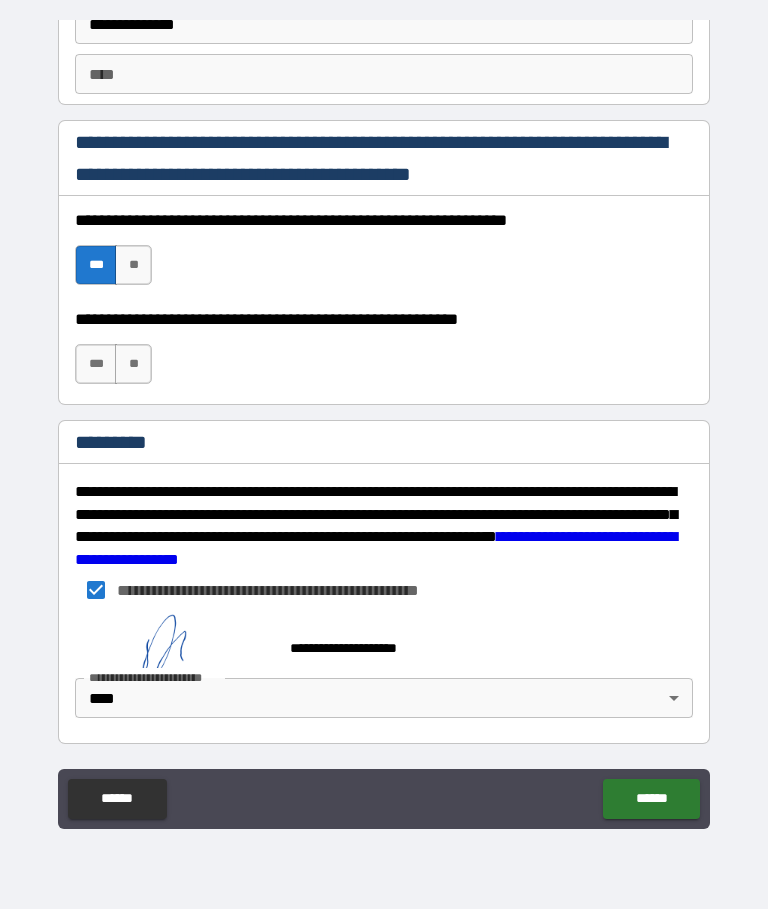 click on "***" at bounding box center [96, 365] 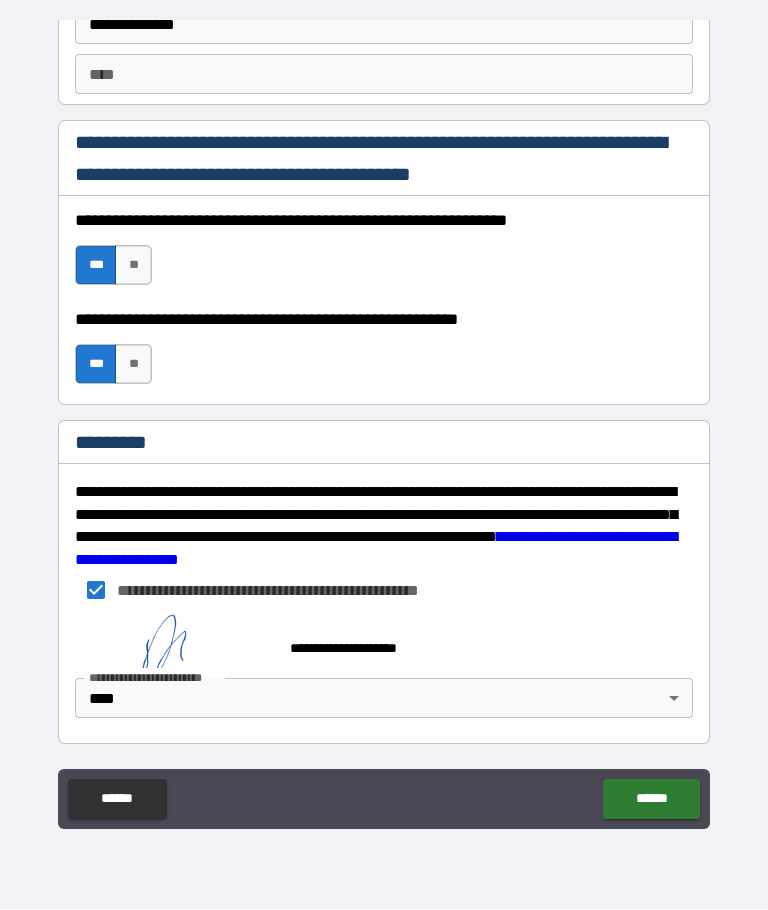 scroll, scrollTop: 2894, scrollLeft: 0, axis: vertical 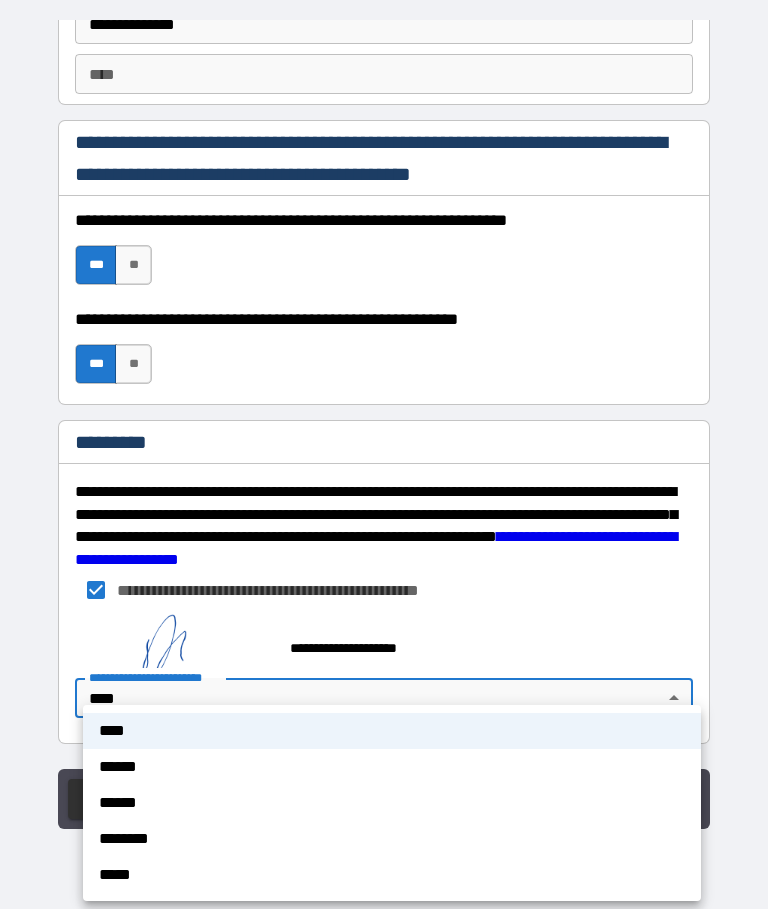 click at bounding box center [384, 455] 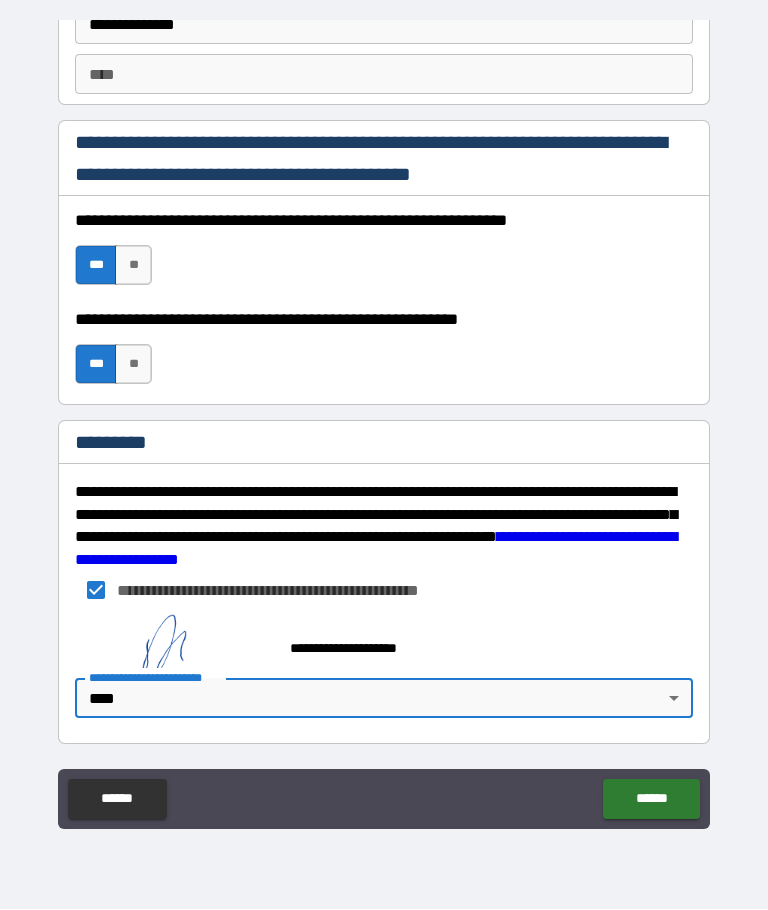 click on "******" at bounding box center (651, 800) 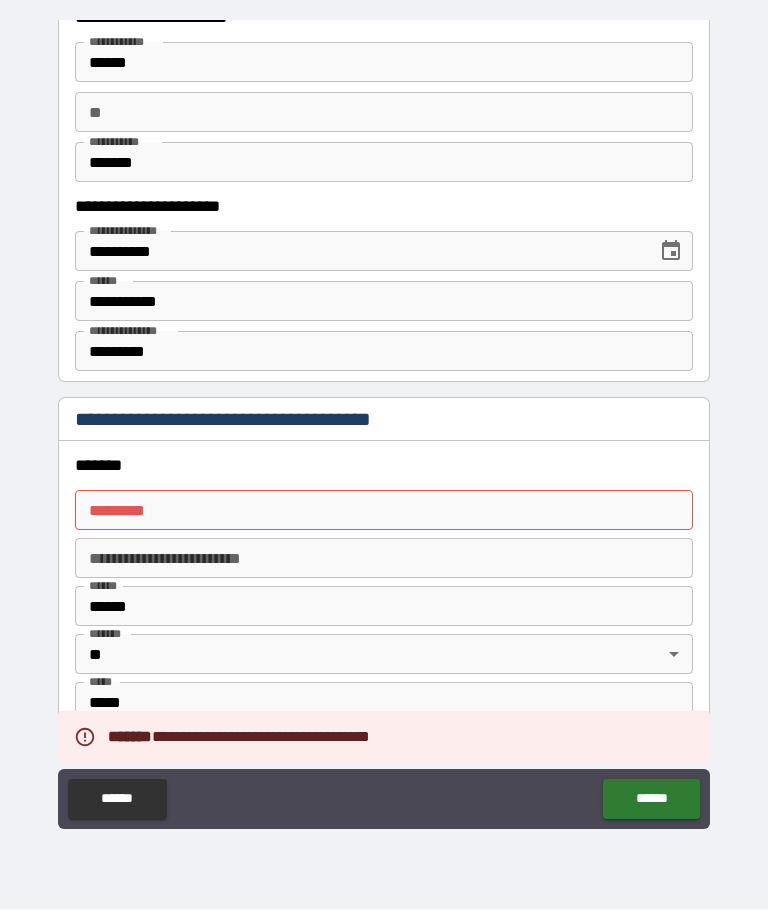 scroll, scrollTop: 1958, scrollLeft: 0, axis: vertical 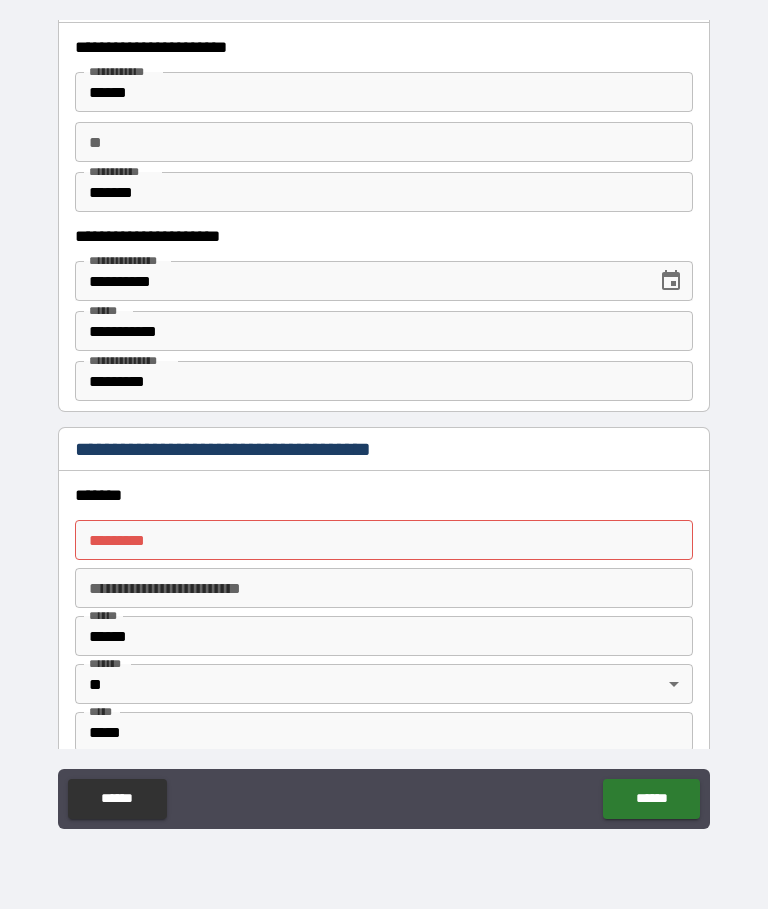 click on "*******   *" at bounding box center [384, 541] 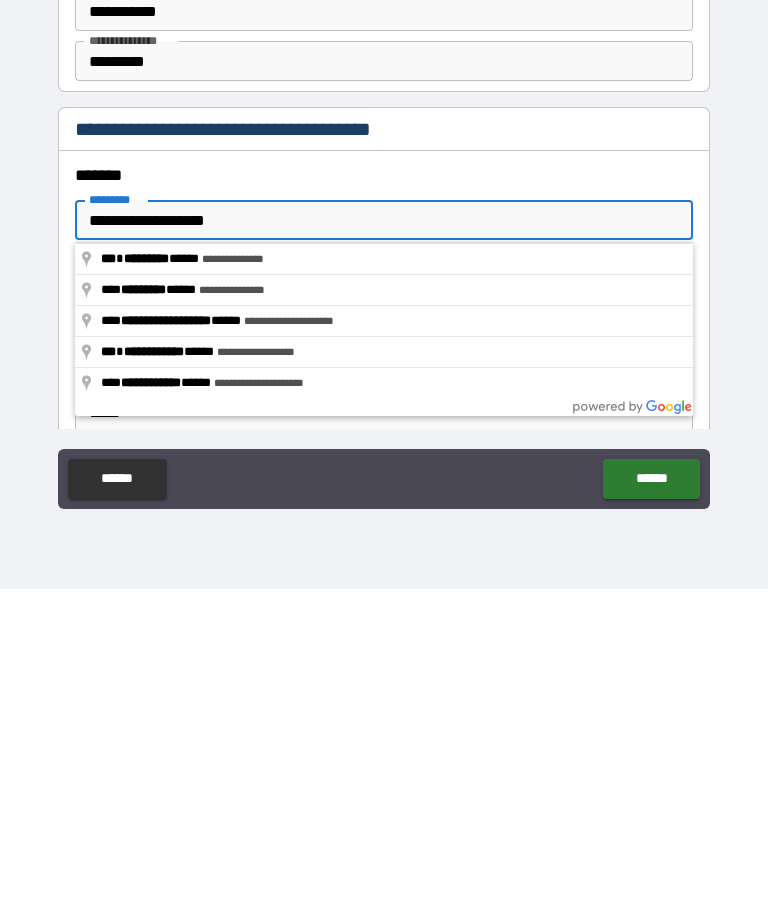 click on "******" at bounding box center (651, 800) 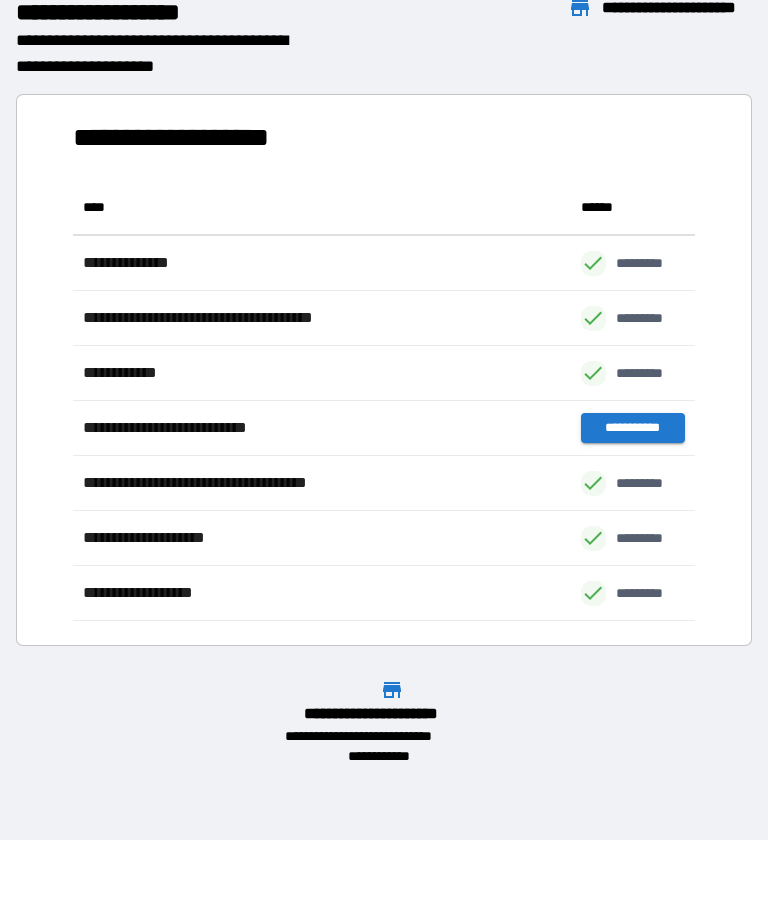 scroll, scrollTop: 441, scrollLeft: 622, axis: both 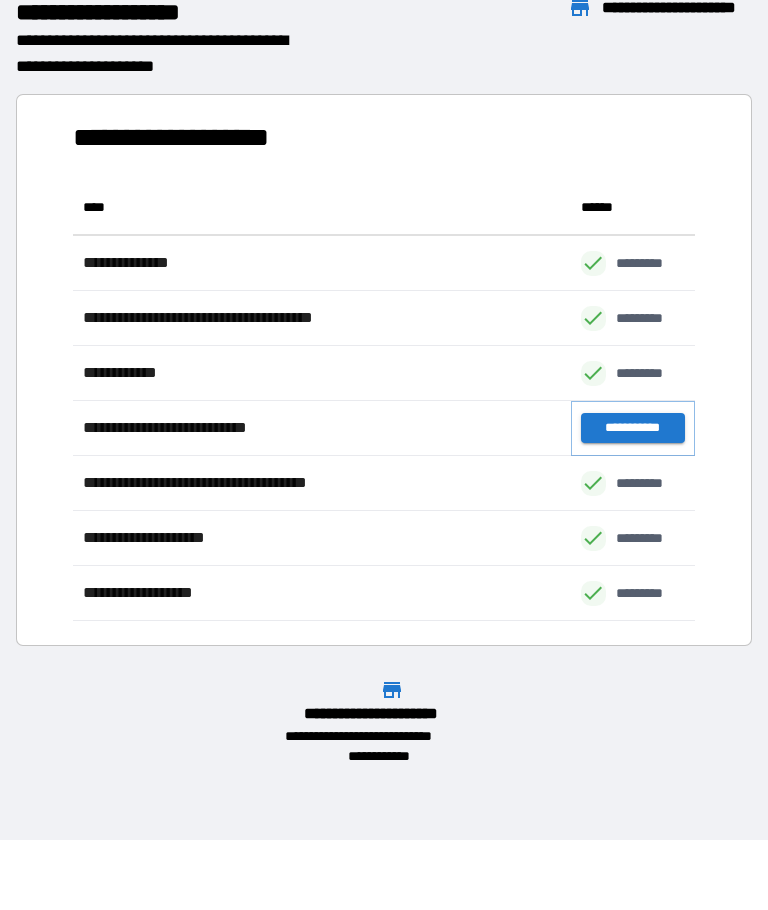 click on "**********" at bounding box center [633, 429] 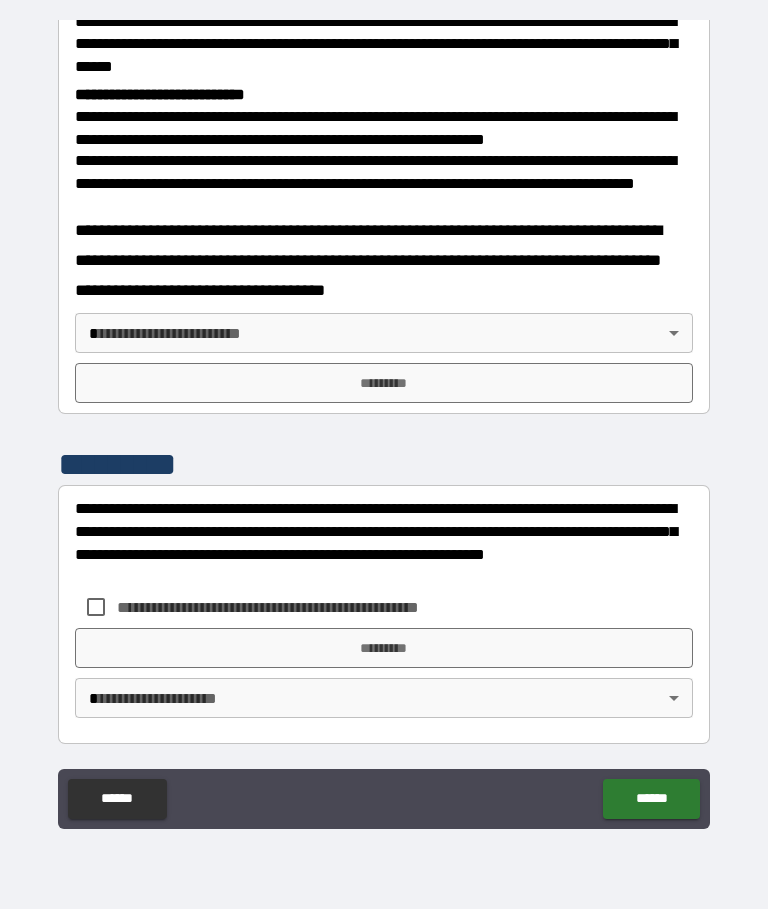 scroll, scrollTop: 739, scrollLeft: 0, axis: vertical 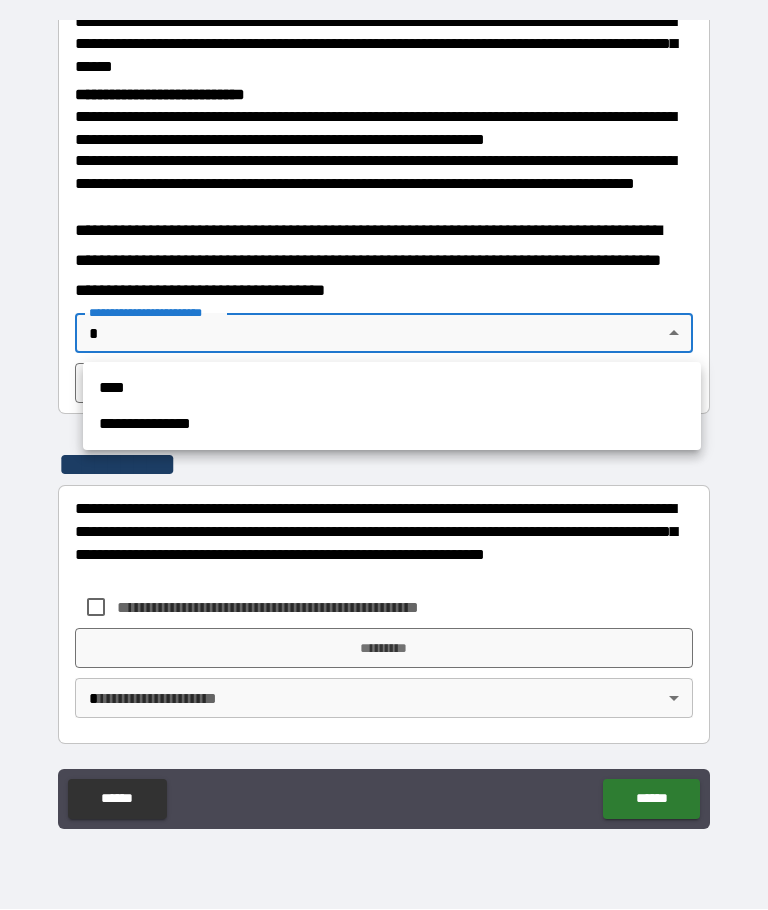 click on "****" at bounding box center [392, 389] 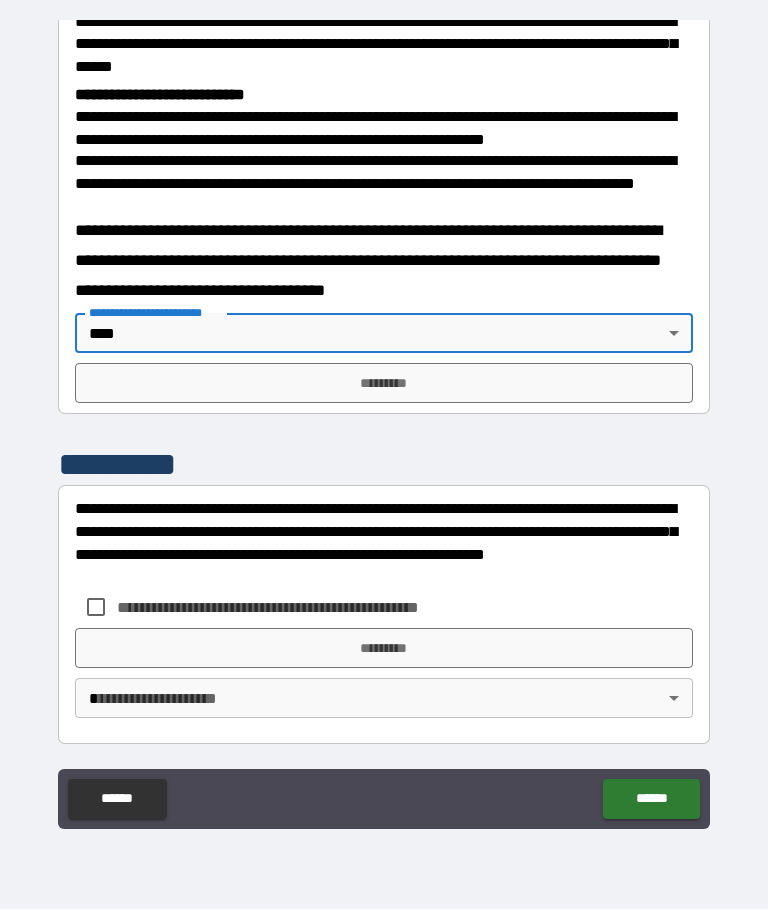 click on "*********" at bounding box center [384, 384] 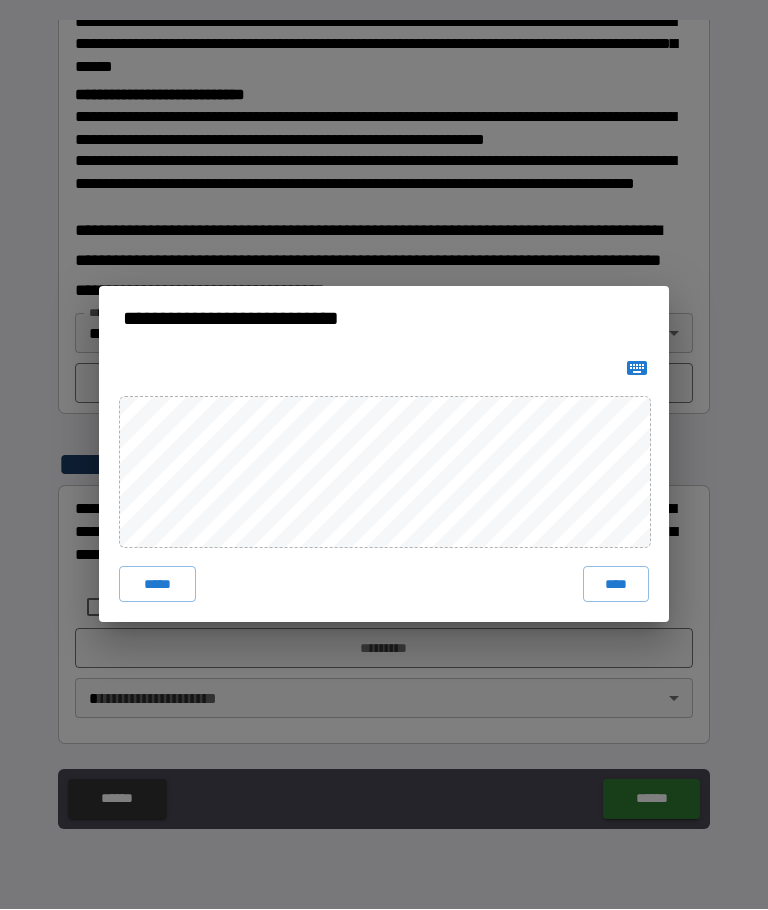 click on "****" at bounding box center (616, 585) 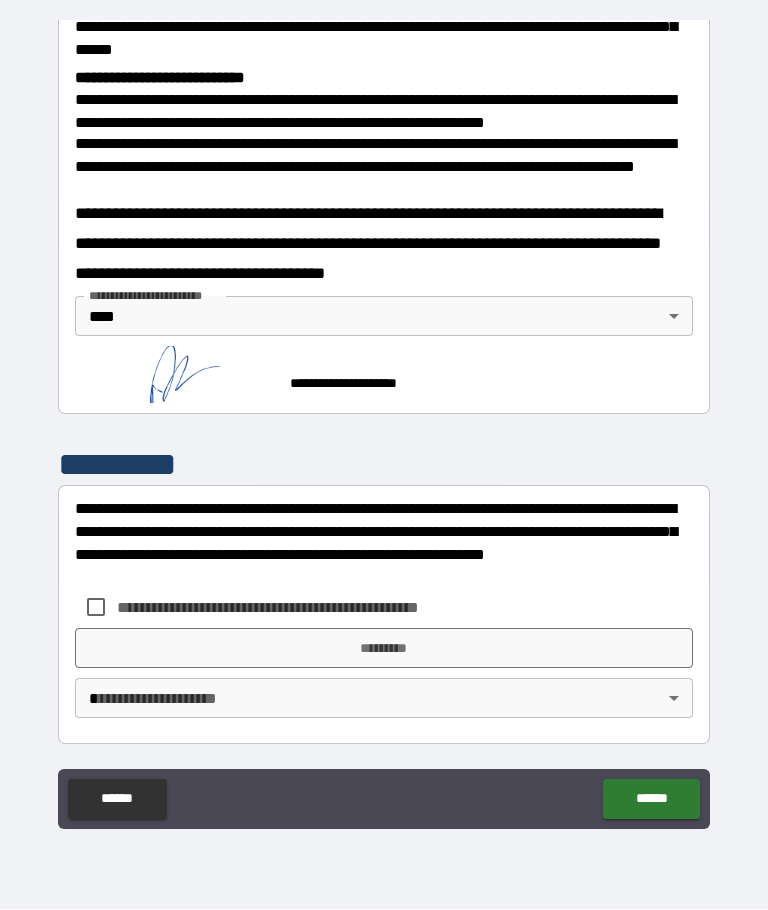 scroll, scrollTop: 756, scrollLeft: 0, axis: vertical 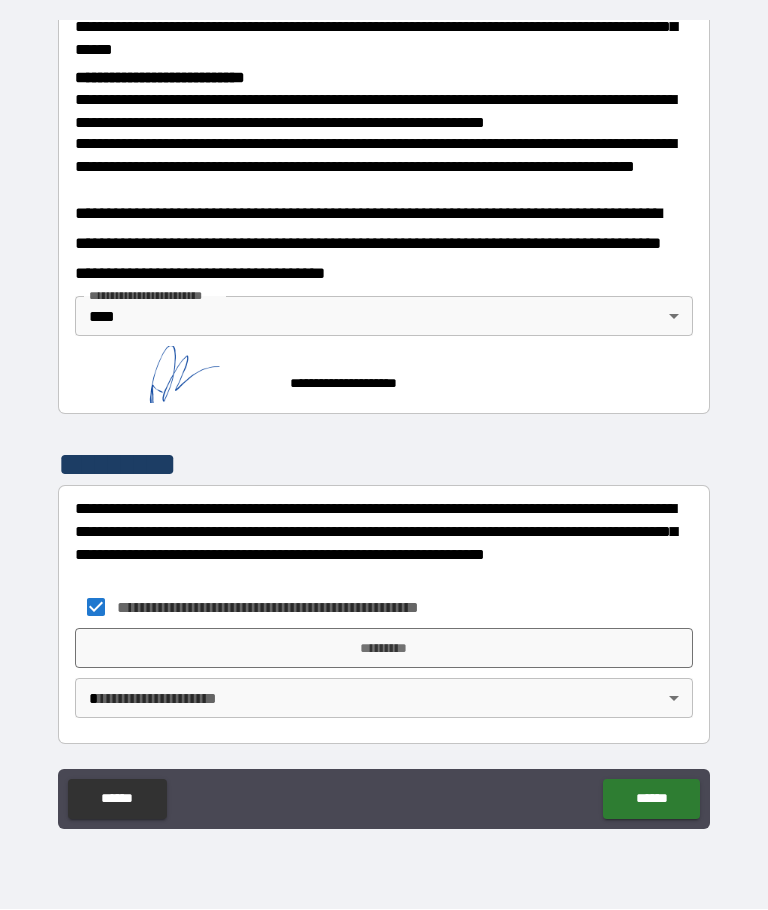 click on "*********" at bounding box center (384, 649) 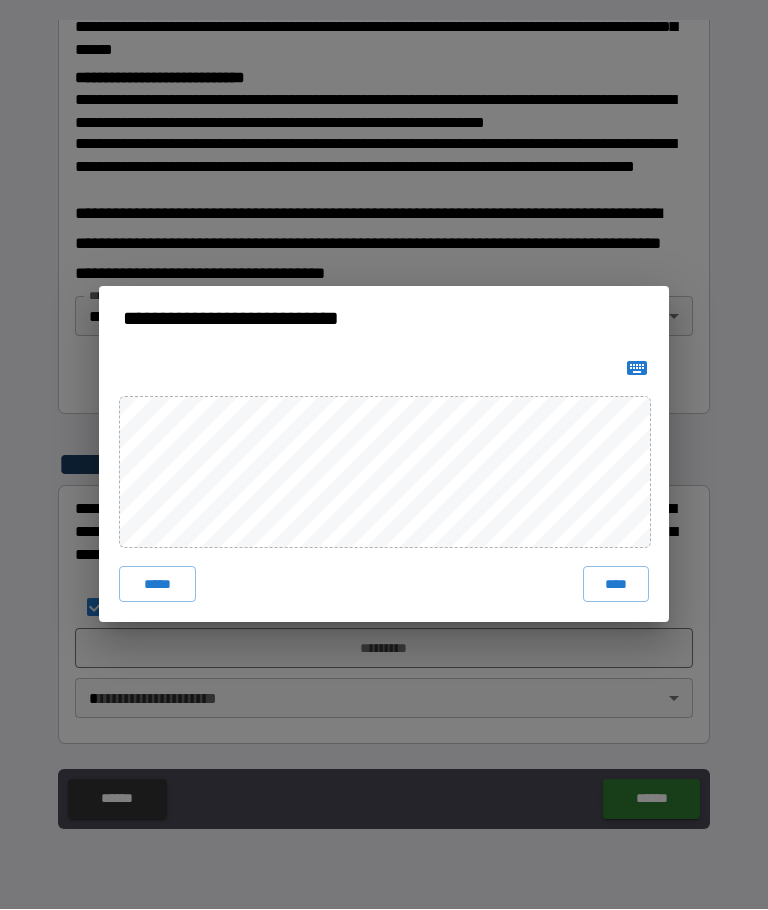 click on "****" at bounding box center (616, 585) 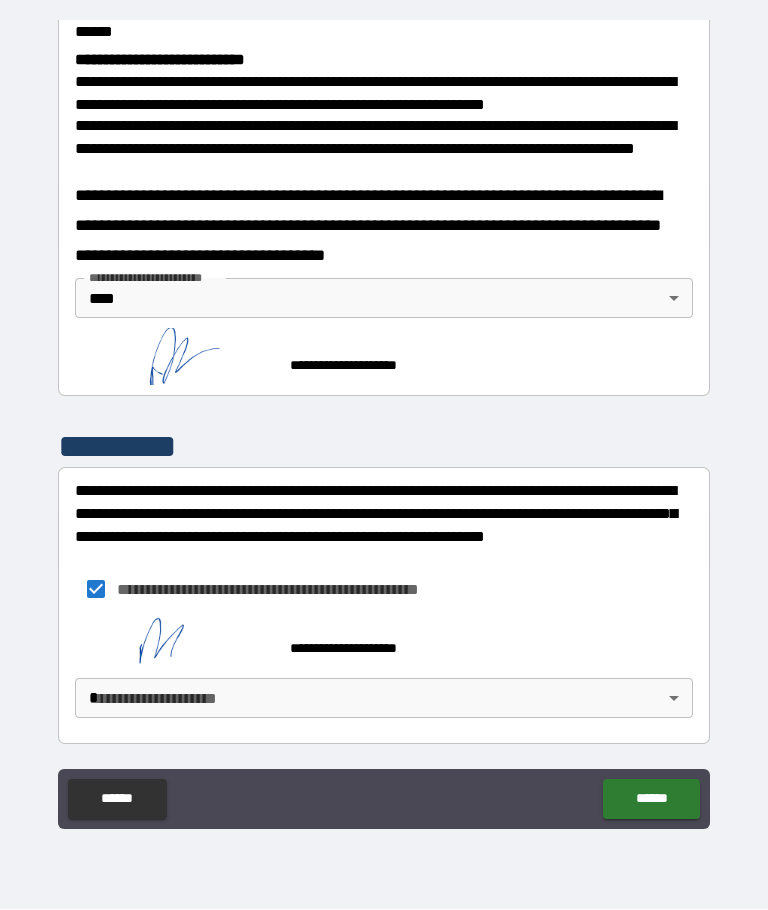 scroll, scrollTop: 746, scrollLeft: 0, axis: vertical 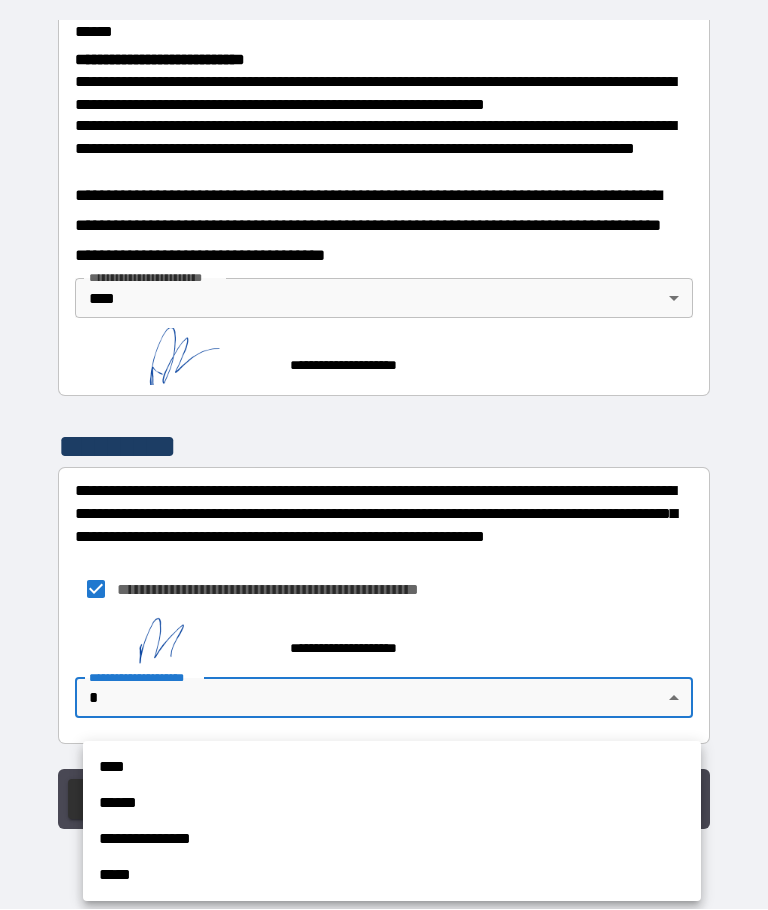 click on "****" at bounding box center [392, 768] 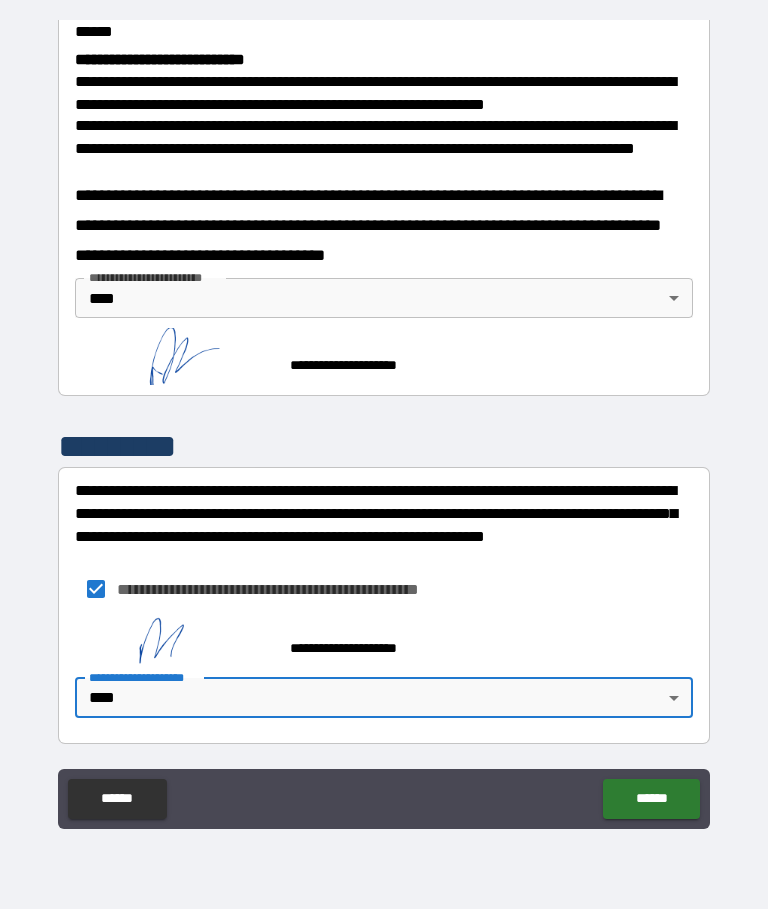 click on "******" at bounding box center (651, 800) 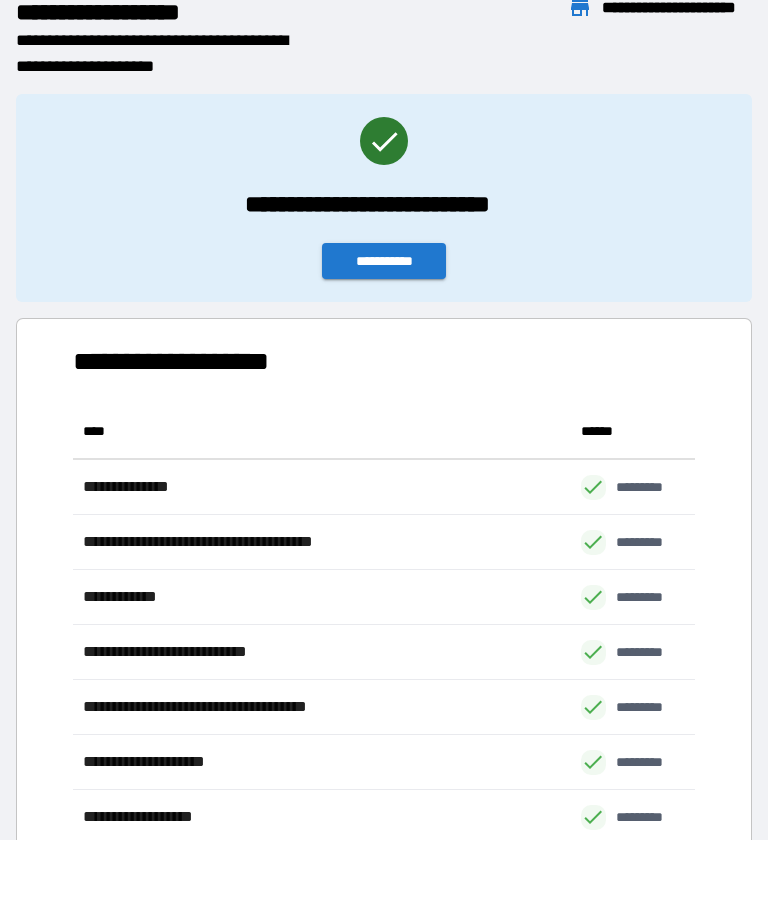 scroll, scrollTop: 441, scrollLeft: 622, axis: both 